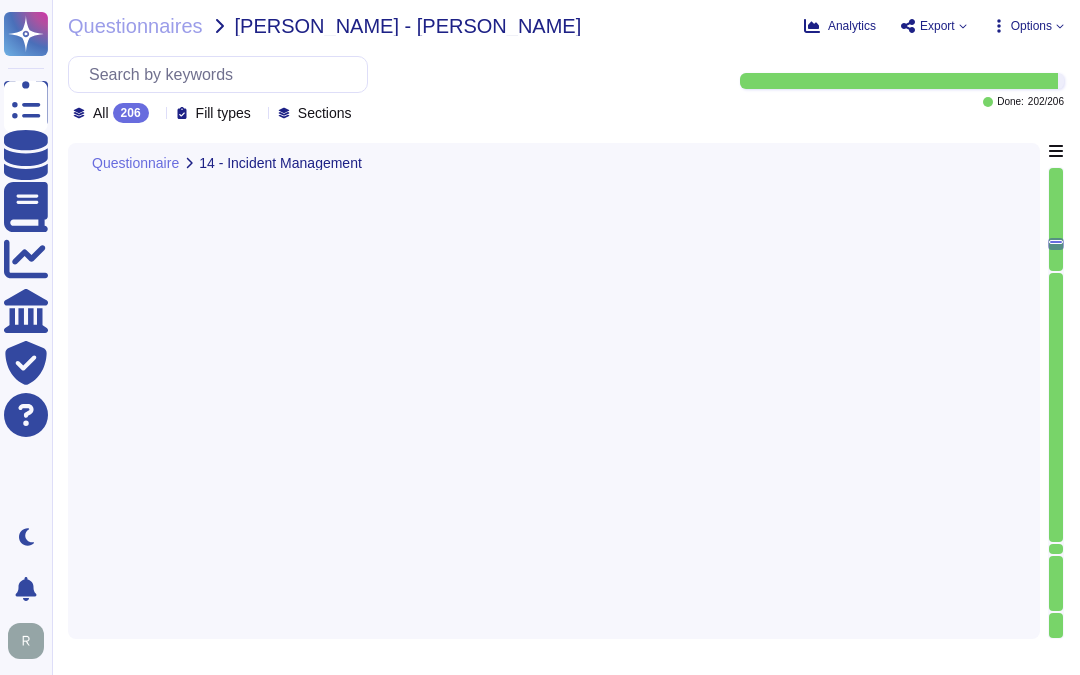 scroll, scrollTop: 0, scrollLeft: 0, axis: both 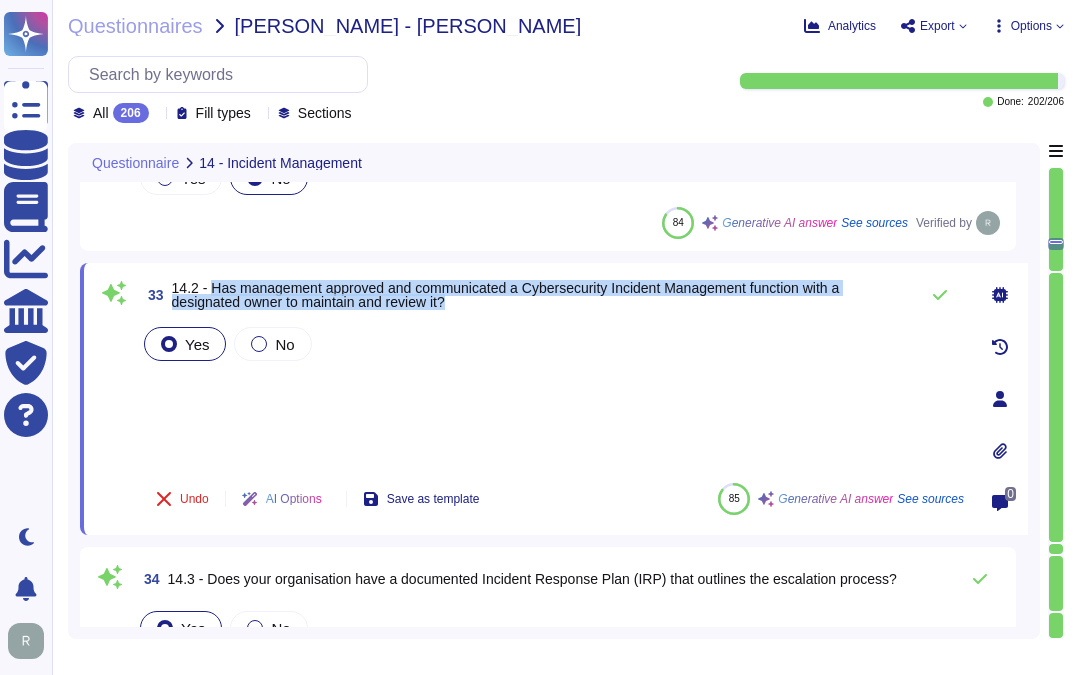 click on "14.2 - Has management approved and communicated a Cybersecurity Incident Management function with a designated owner to maintain and review it?" at bounding box center [506, 295] 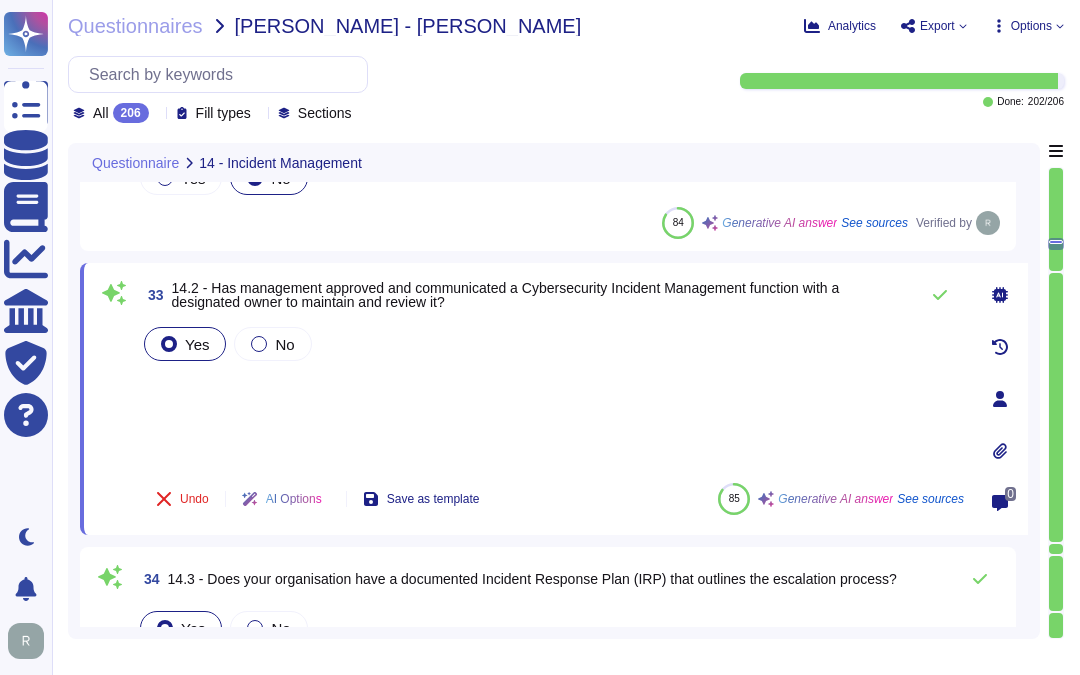 click on "Yes No" at bounding box center (552, 395) 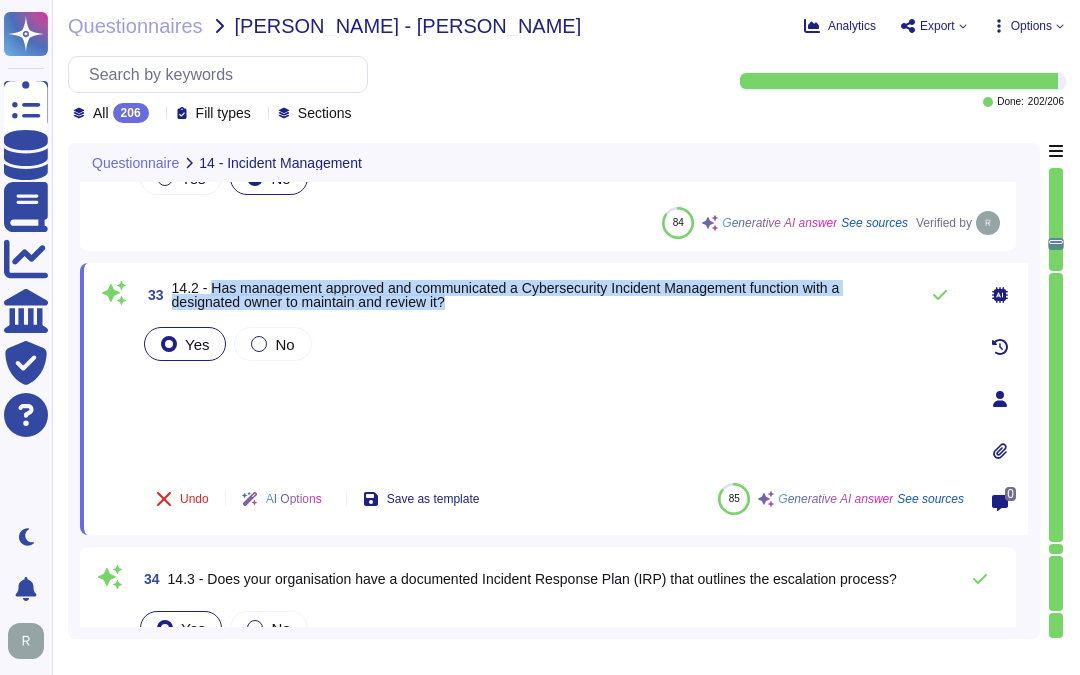 drag, startPoint x: 212, startPoint y: 285, endPoint x: 538, endPoint y: 295, distance: 326.15335 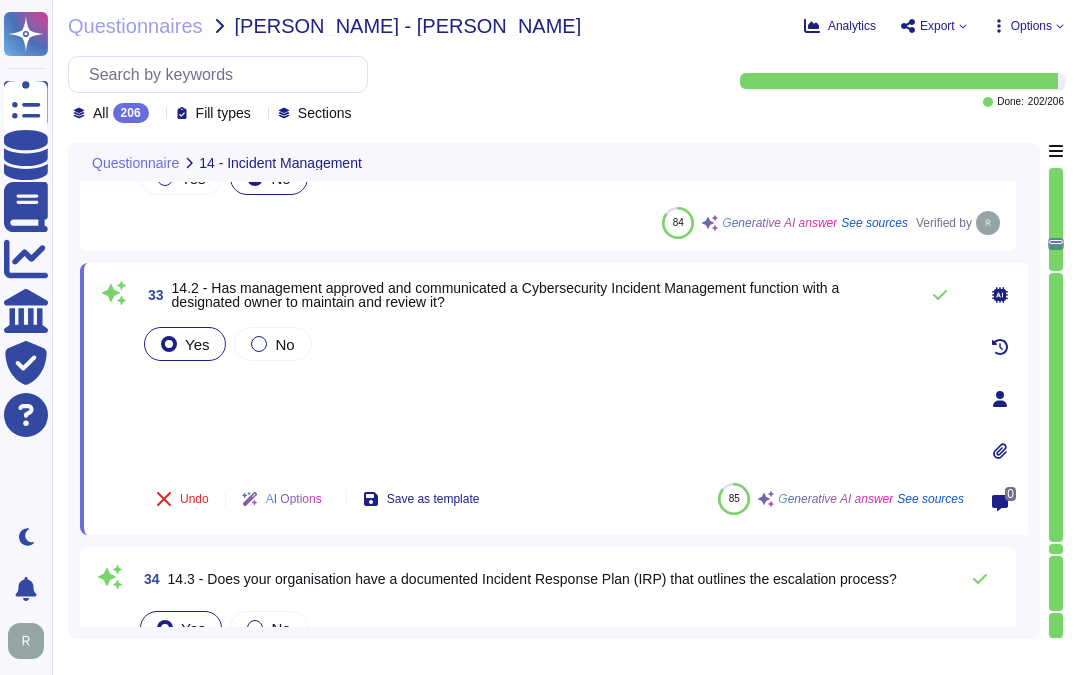 drag, startPoint x: 538, startPoint y: 295, endPoint x: 557, endPoint y: 401, distance: 107.68937 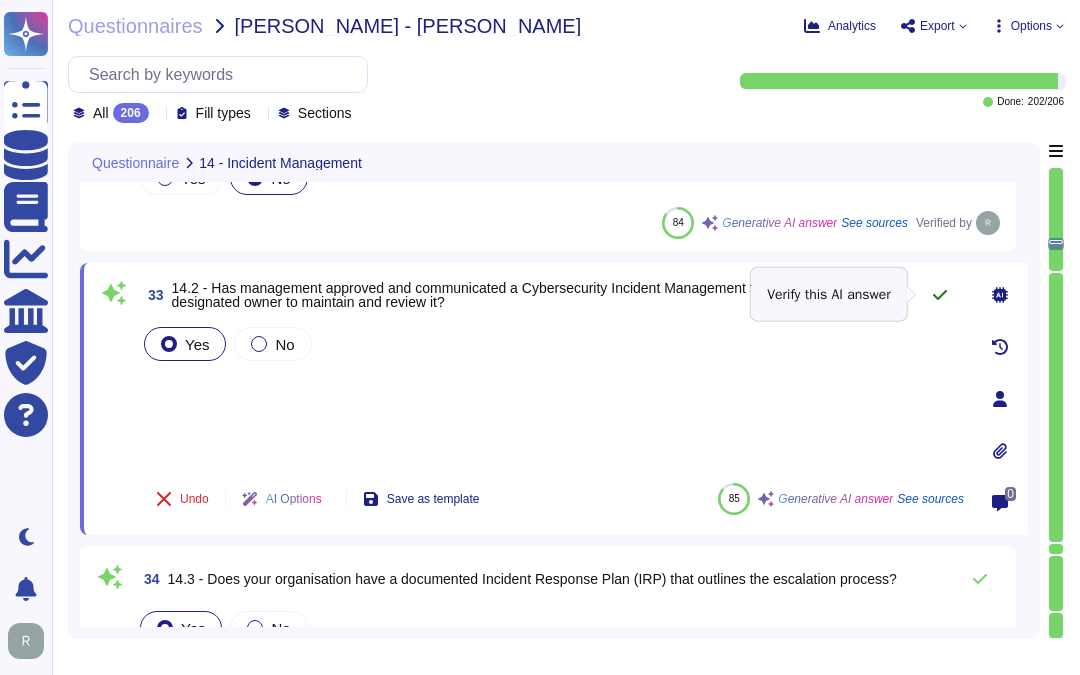 click 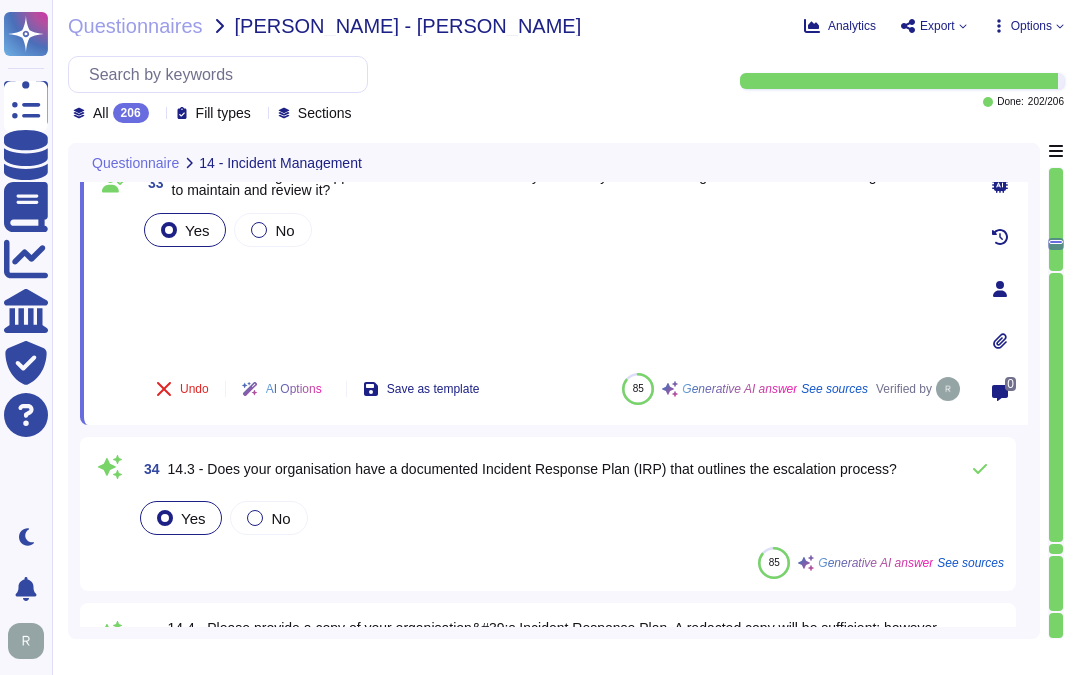 scroll, scrollTop: 7050, scrollLeft: 0, axis: vertical 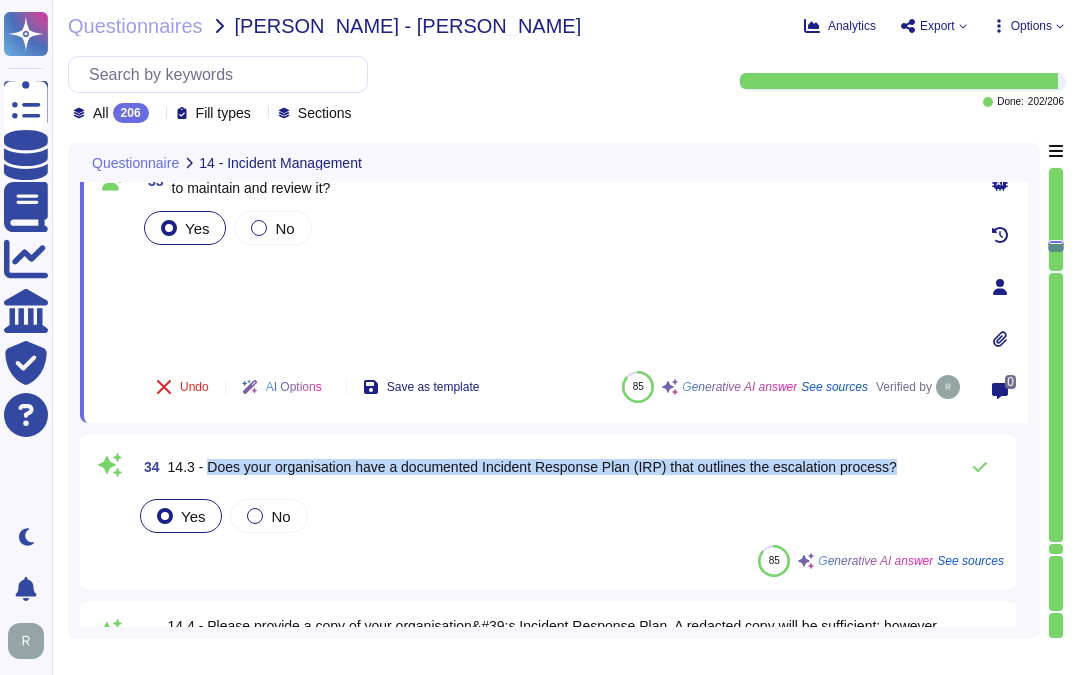 drag, startPoint x: 206, startPoint y: 463, endPoint x: 916, endPoint y: 467, distance: 710.0113 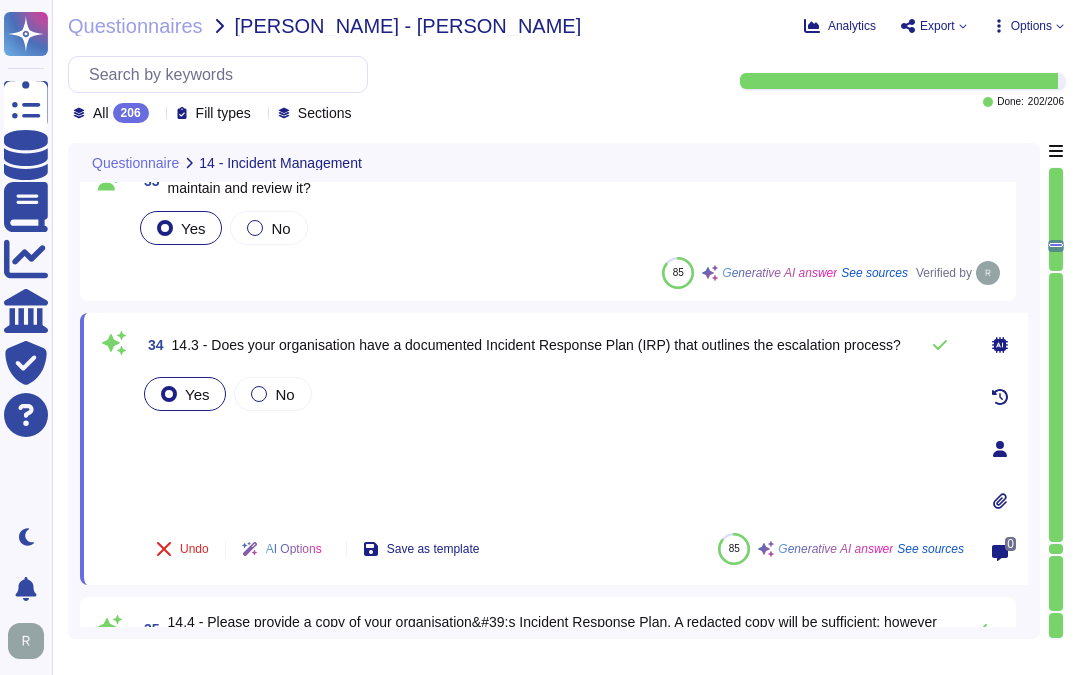 click on "Yes No" at bounding box center (552, 445) 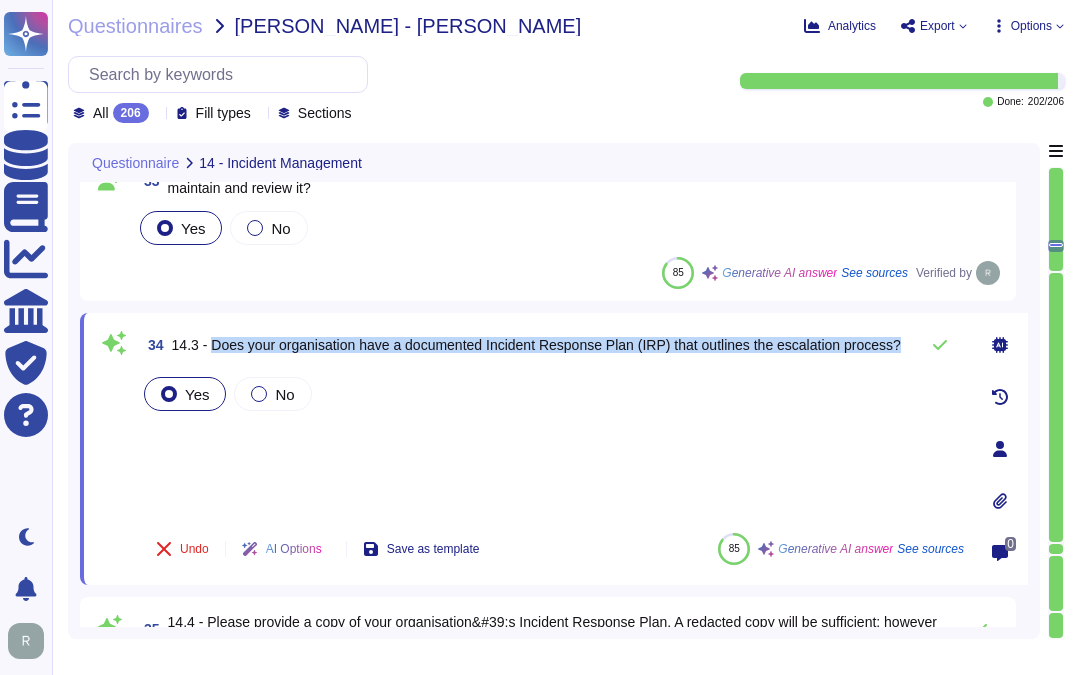 drag, startPoint x: 208, startPoint y: 341, endPoint x: 903, endPoint y: 334, distance: 695.0353 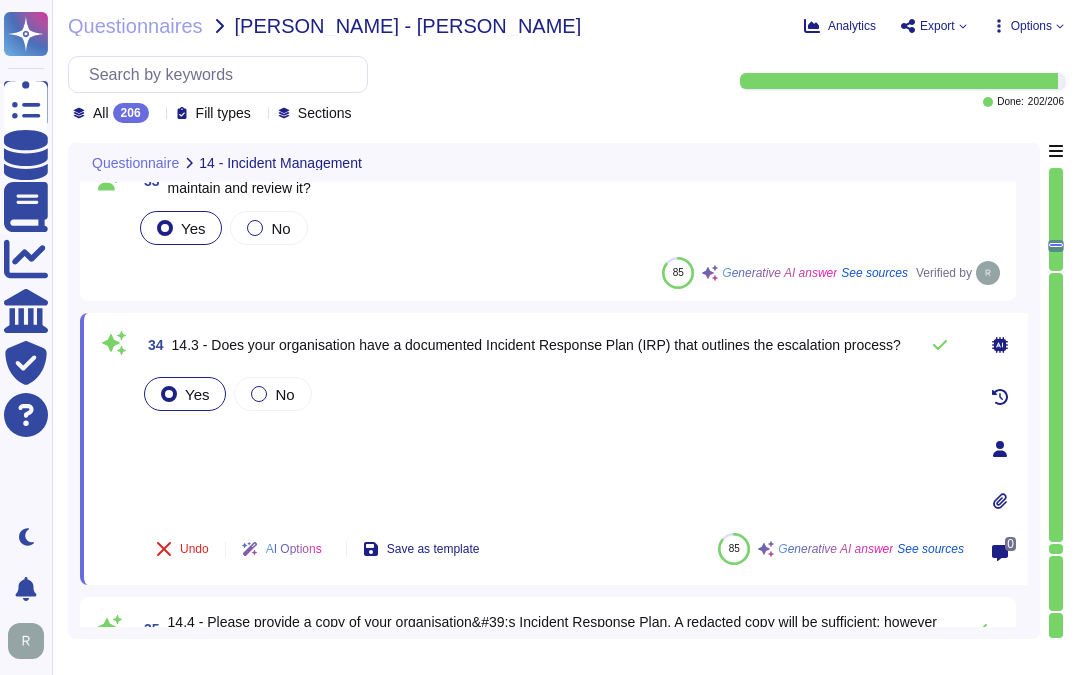 click on "Yes No" at bounding box center (552, 445) 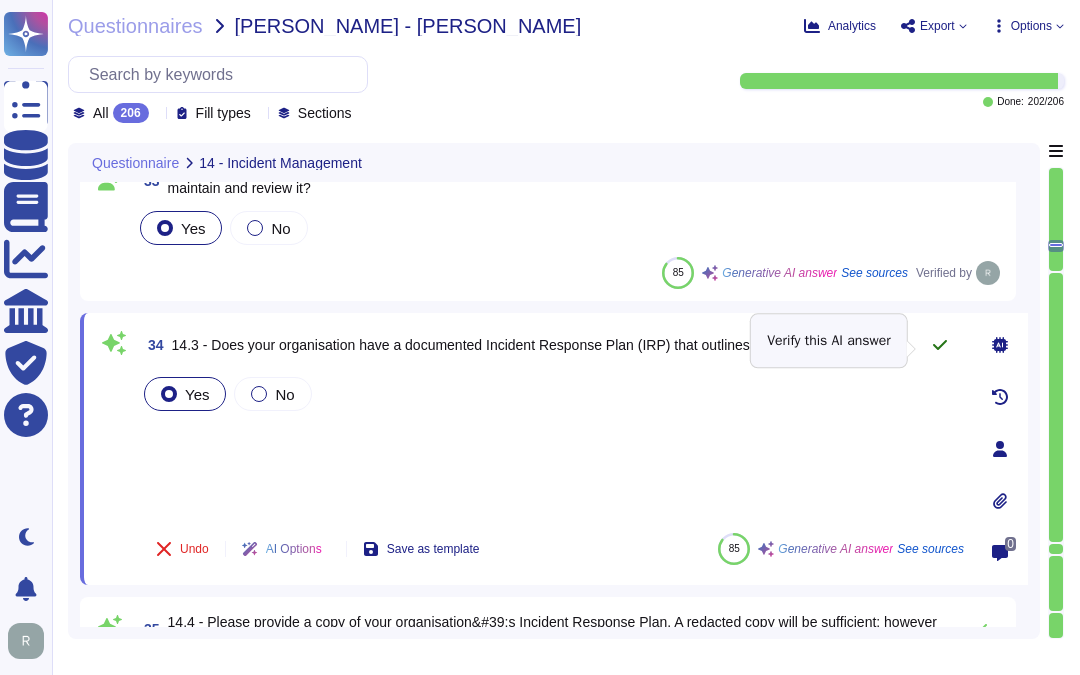 click 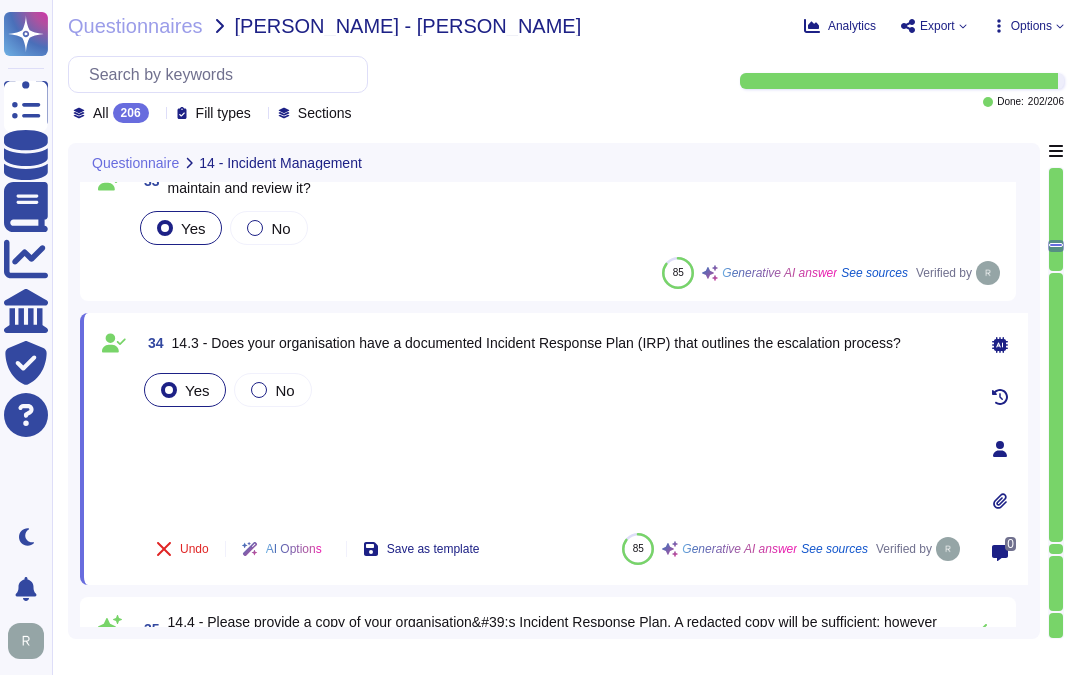 click on "Yes No" at bounding box center (552, 443) 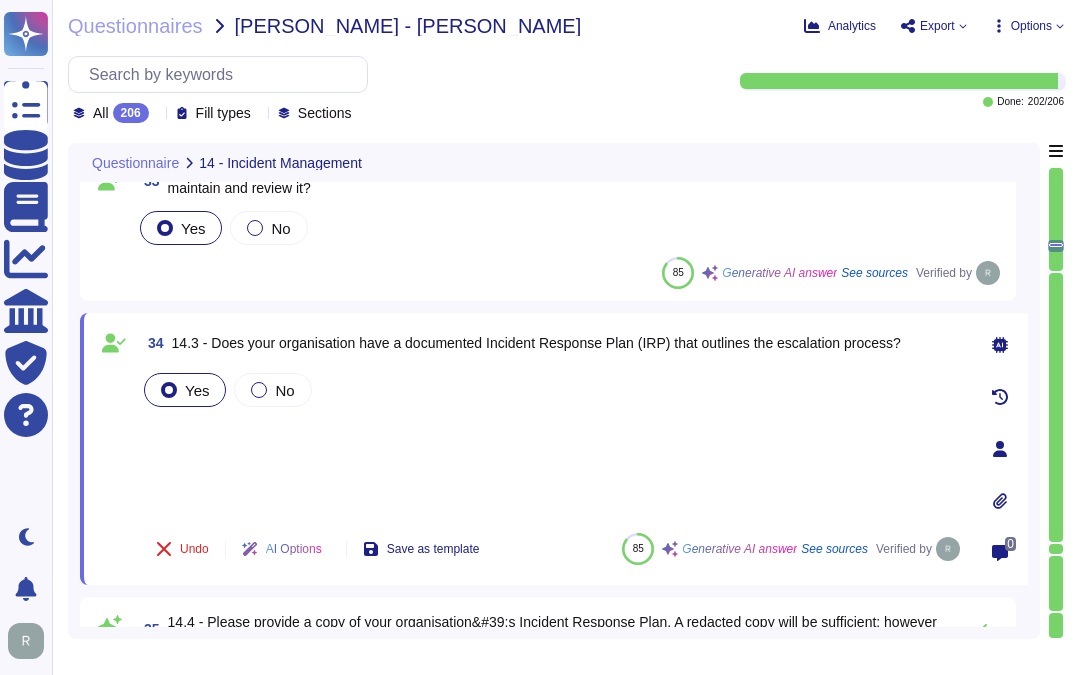 click on "Yes No" at bounding box center (552, 443) 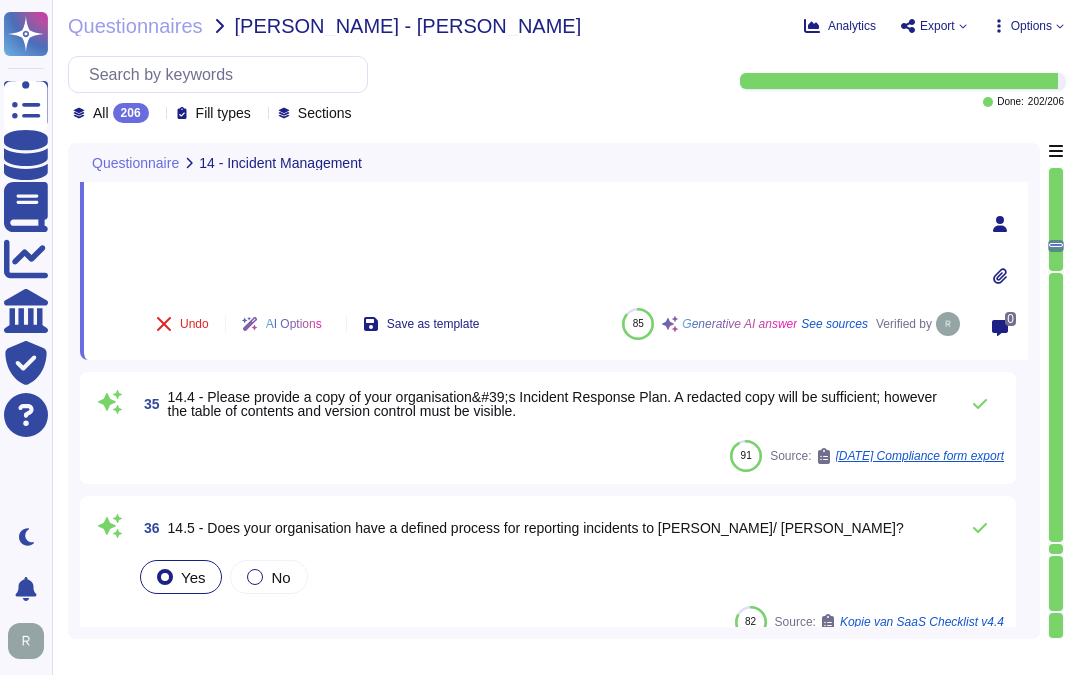 scroll, scrollTop: 7383, scrollLeft: 0, axis: vertical 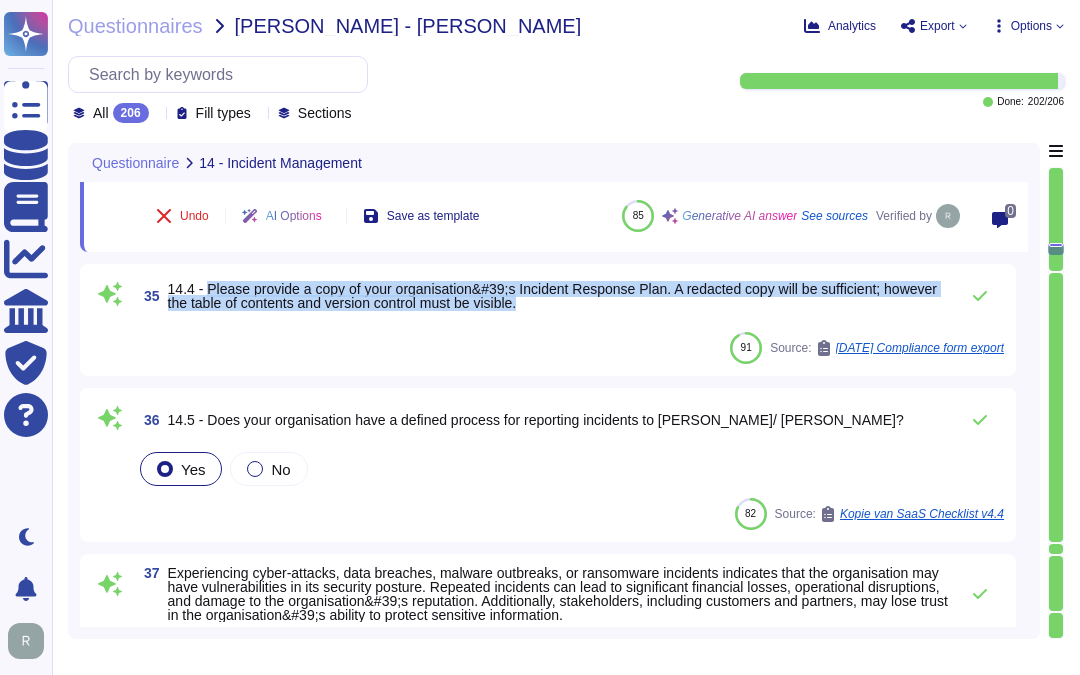 drag, startPoint x: 208, startPoint y: 276, endPoint x: 590, endPoint y: 314, distance: 383.8854 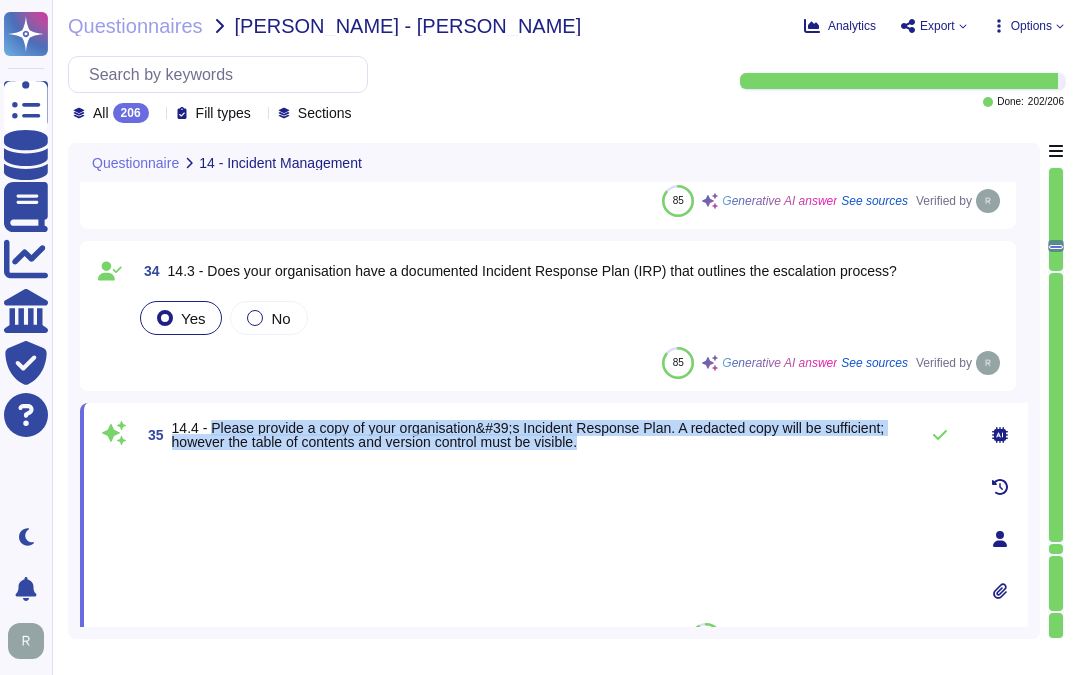 scroll, scrollTop: 7161, scrollLeft: 0, axis: vertical 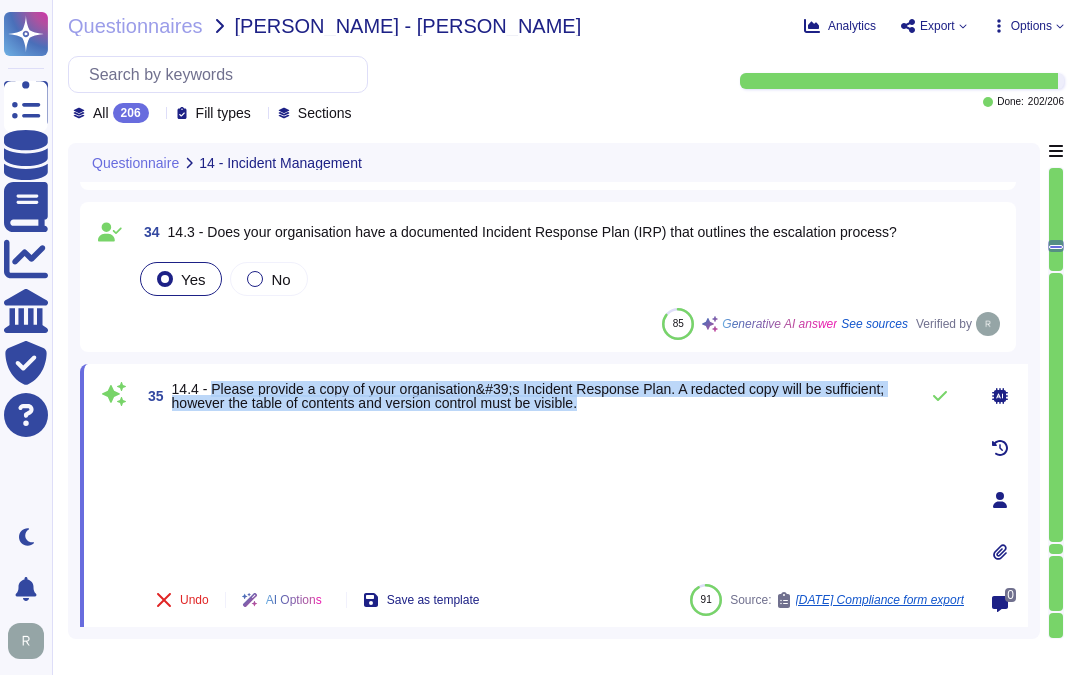 type on "The incident response process includes several key actions:
1. Initial Identification and Reporting: Any identified or suspected information security incidents are promptly reported to the Information Security team.
2. Timely Response: A member of the Information Security team is always available to provide an adequate and timely response to reported incidents.
3. Impact Assessment: The impact of the reported incident is assessed and communicated to the core incident response team members.
4. Formal Procedures: The response is conducted in accordance with documented incident response procedures, which include actions for security events.
5. Communication of Material Changes: Any material changes affecting customer products, including security incidents, are communicated via the company website.
6. User Responsibility: User entities are encouraged to communicate any identified incidents or security violations in a timely manner.
To mitigate further incidents, we have implemented several compensating ..." 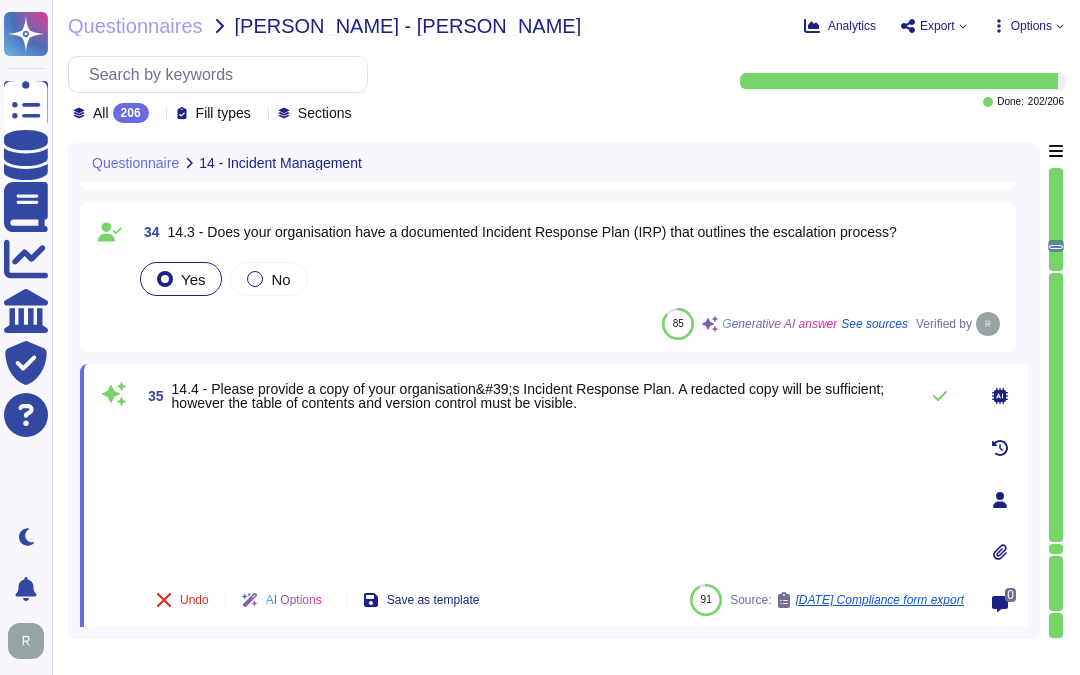 click at bounding box center (552, 496) 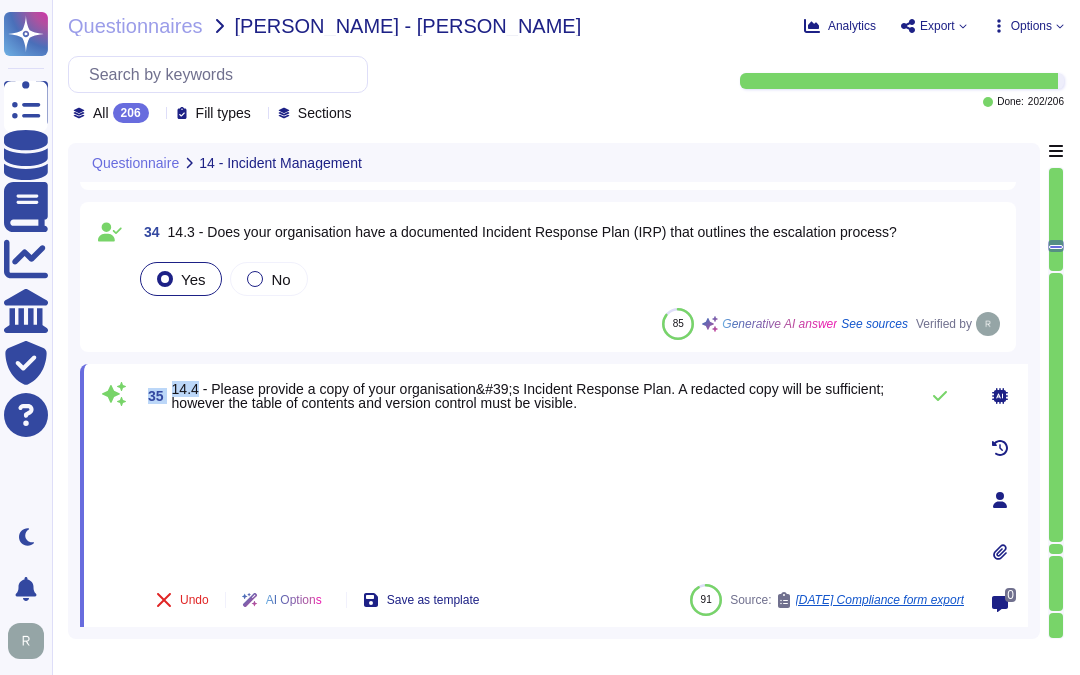 drag, startPoint x: 145, startPoint y: 396, endPoint x: 196, endPoint y: 394, distance: 51.0392 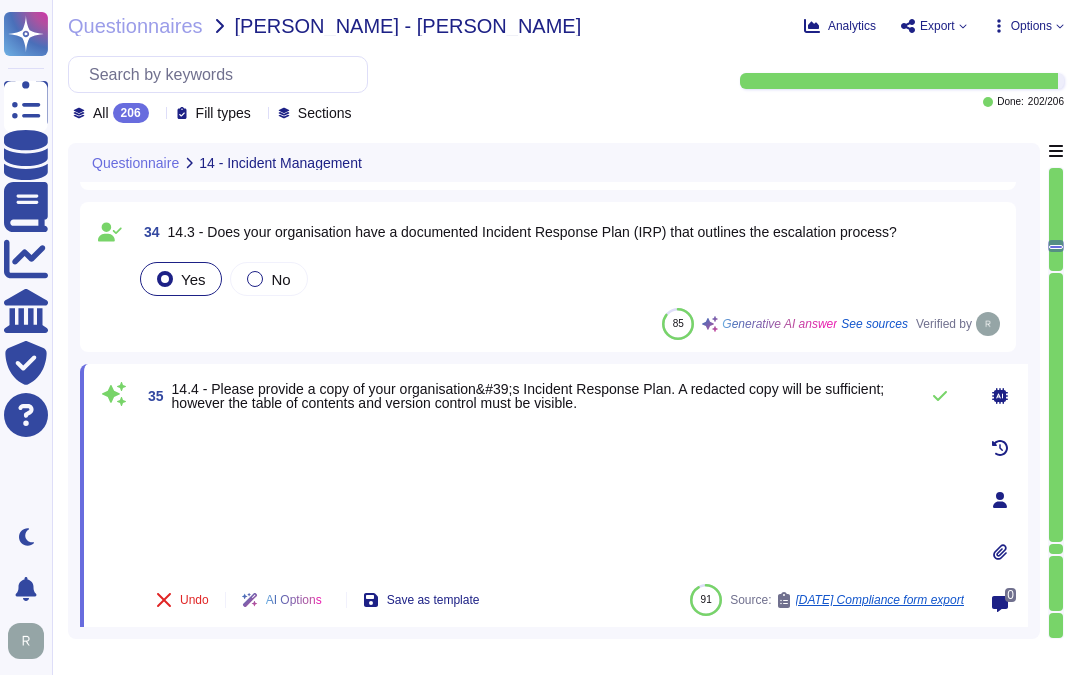 click at bounding box center [552, 496] 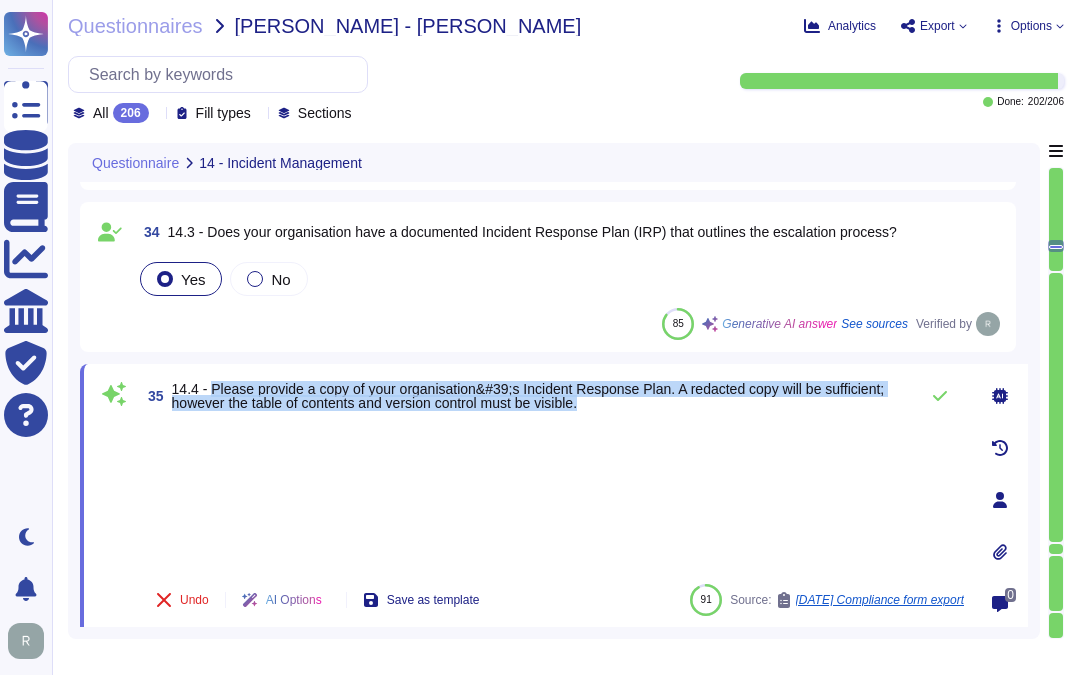 drag, startPoint x: 213, startPoint y: 383, endPoint x: 630, endPoint y: 404, distance: 417.52844 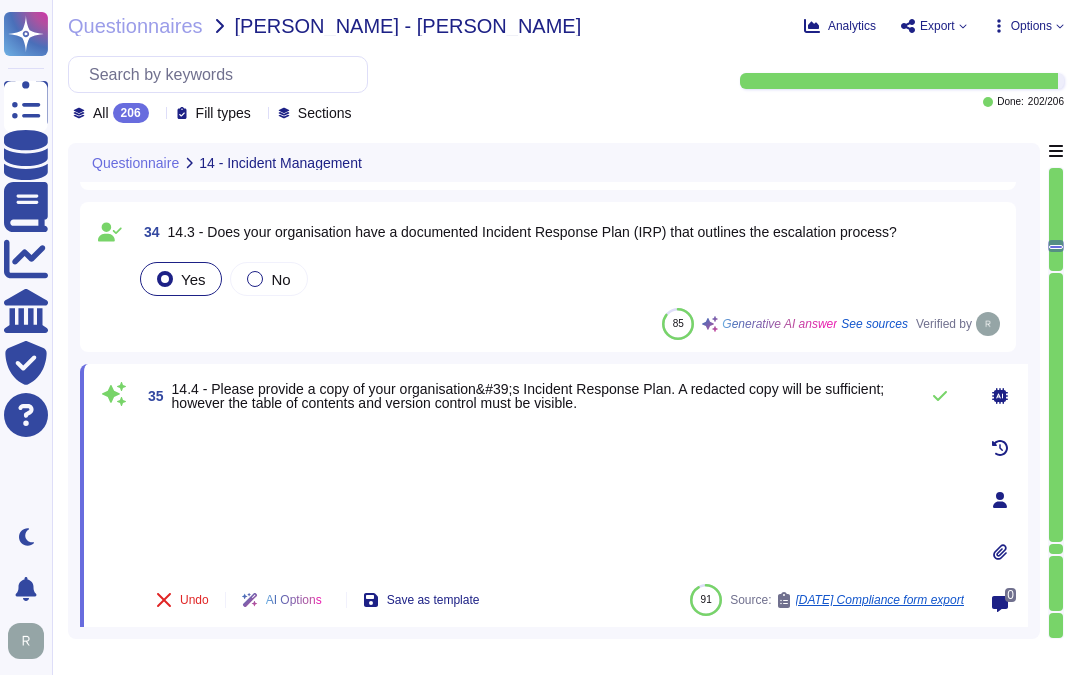 drag, startPoint x: 630, startPoint y: 404, endPoint x: 651, endPoint y: 492, distance: 90.47099 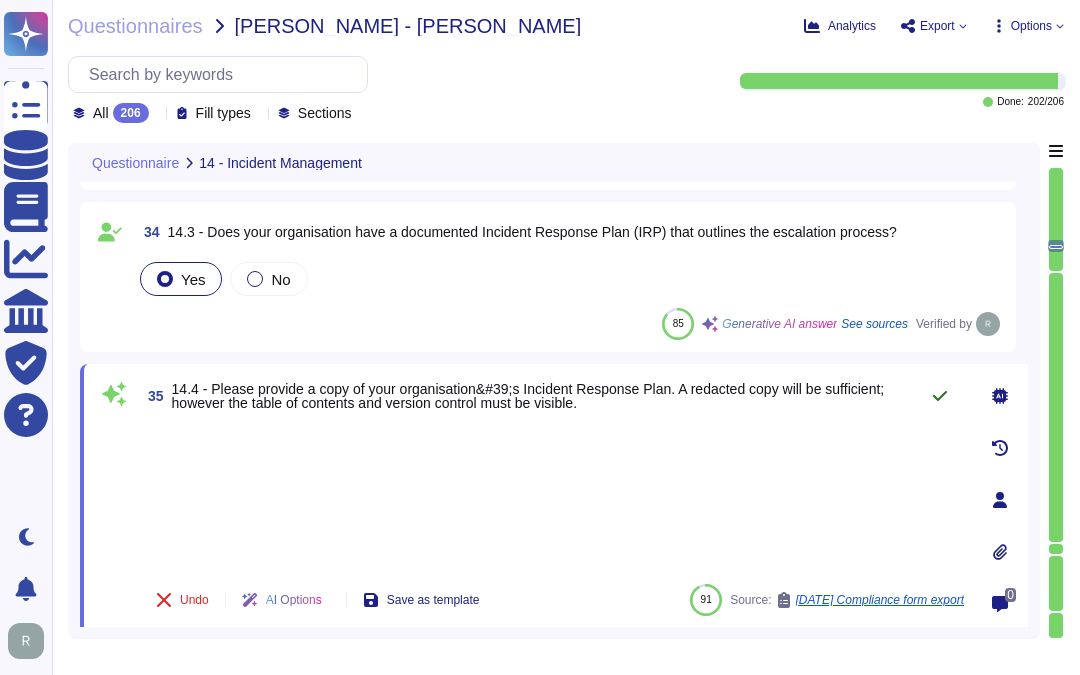 click 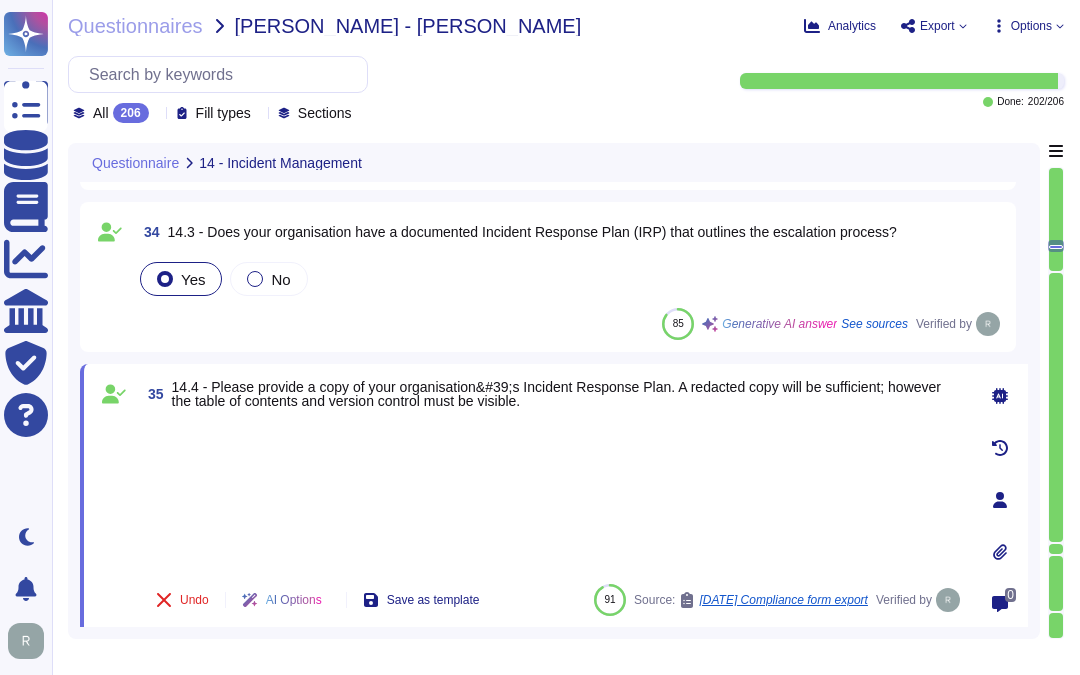 click at bounding box center [552, 494] 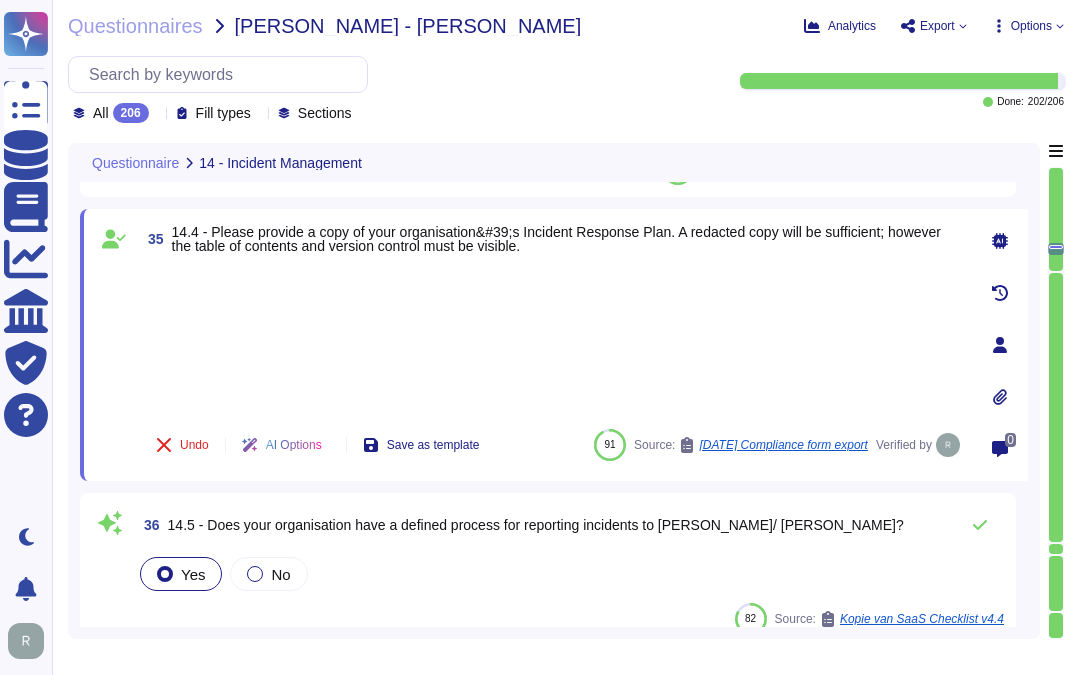 scroll, scrollTop: 7383, scrollLeft: 0, axis: vertical 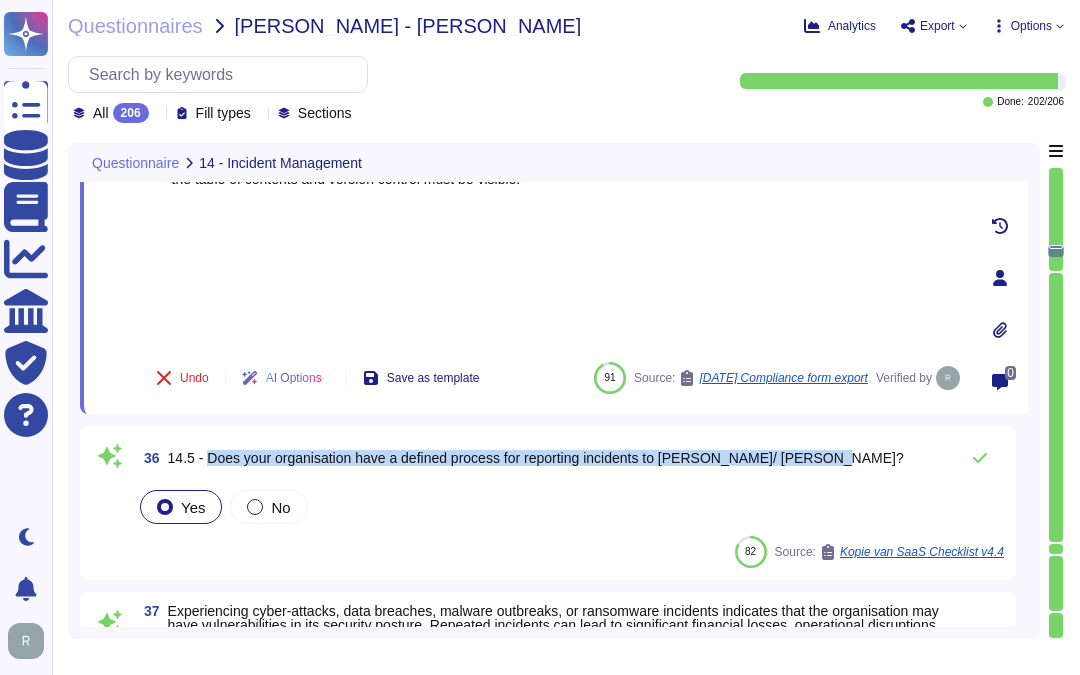 drag, startPoint x: 207, startPoint y: 453, endPoint x: 870, endPoint y: 447, distance: 663.02716 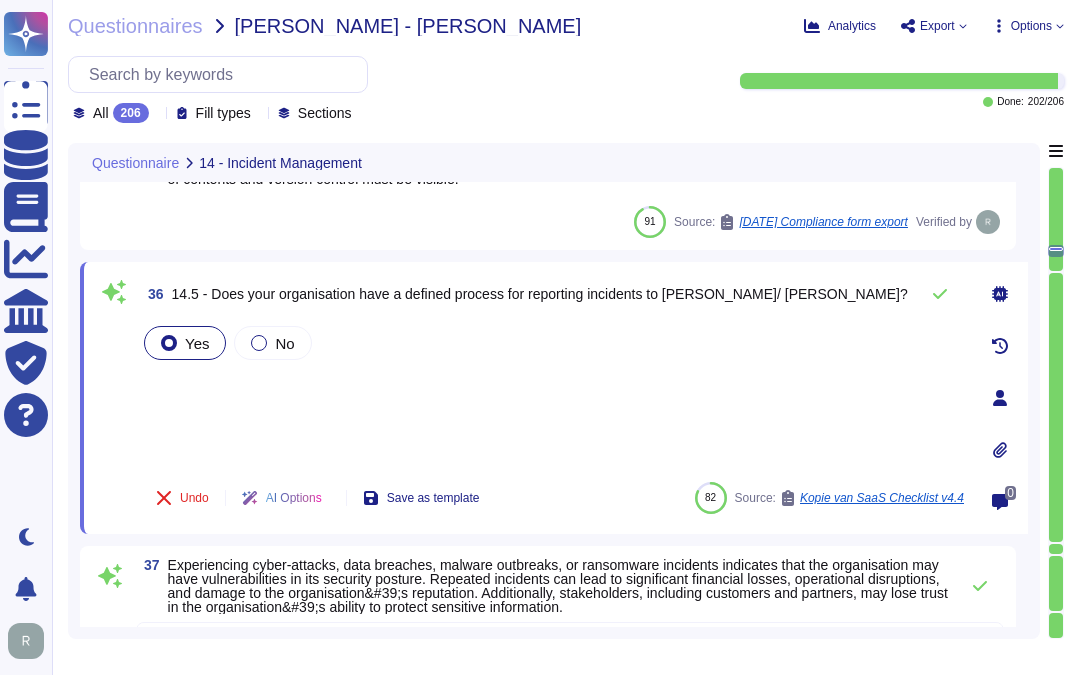 click on "Yes No" at bounding box center (552, 394) 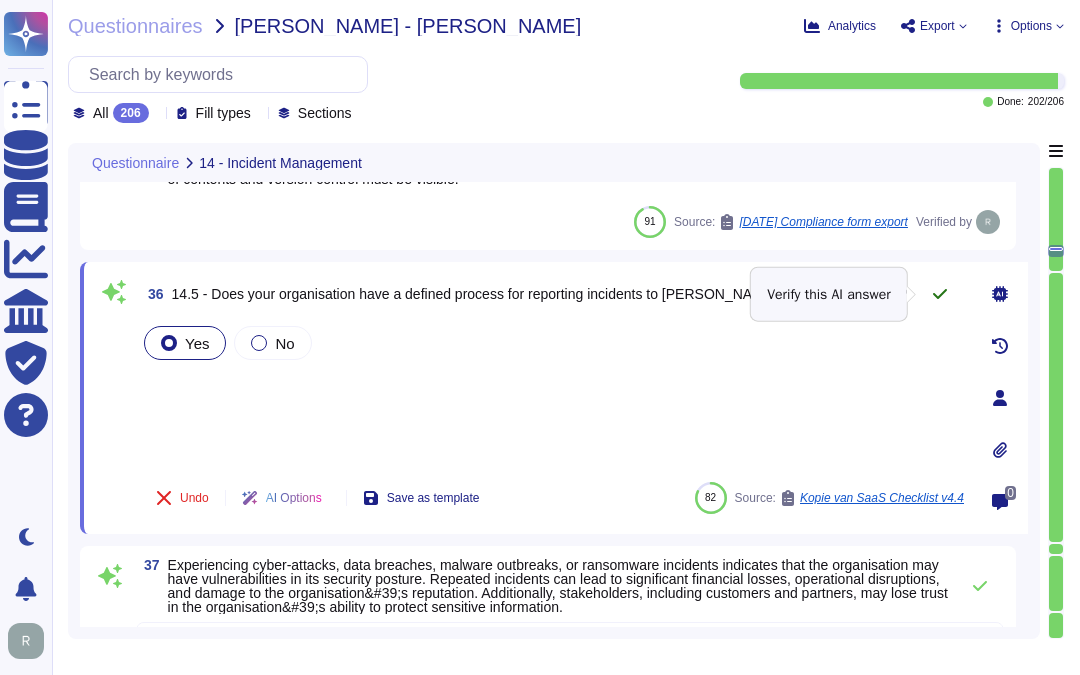 click 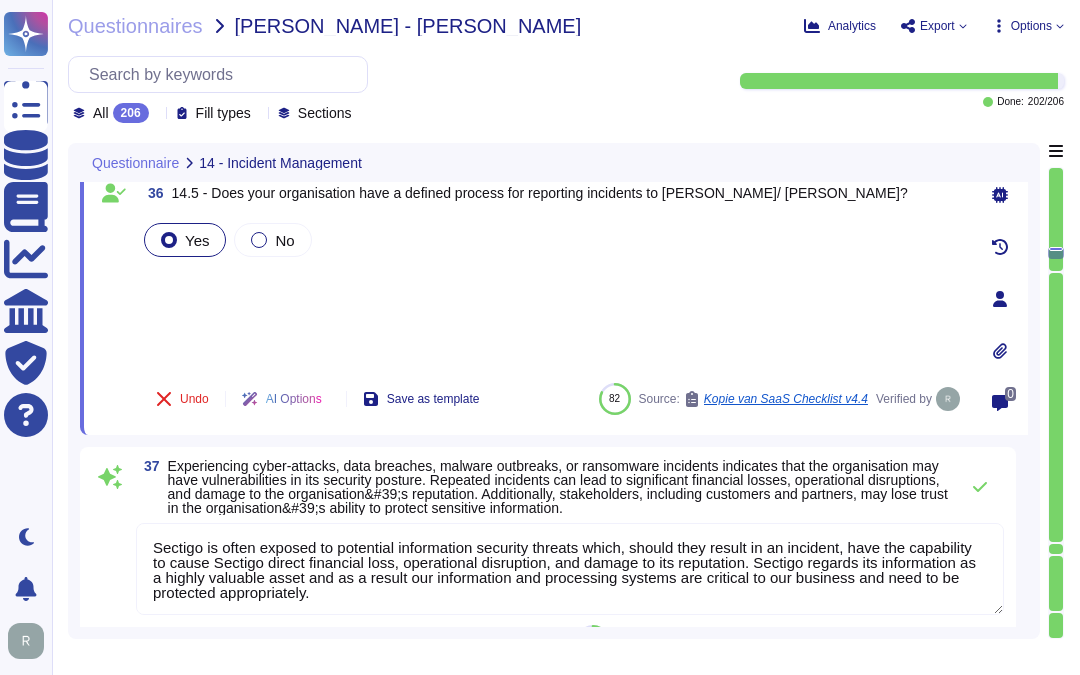 scroll, scrollTop: 7605, scrollLeft: 0, axis: vertical 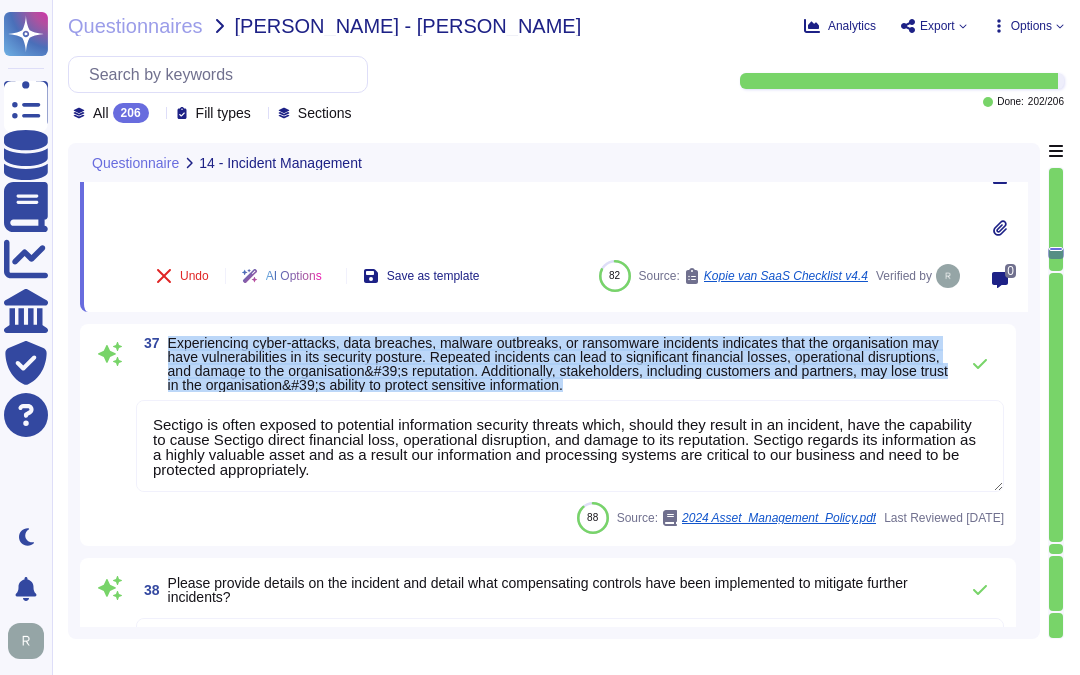 drag, startPoint x: 167, startPoint y: 336, endPoint x: 737, endPoint y: 380, distance: 571.69574 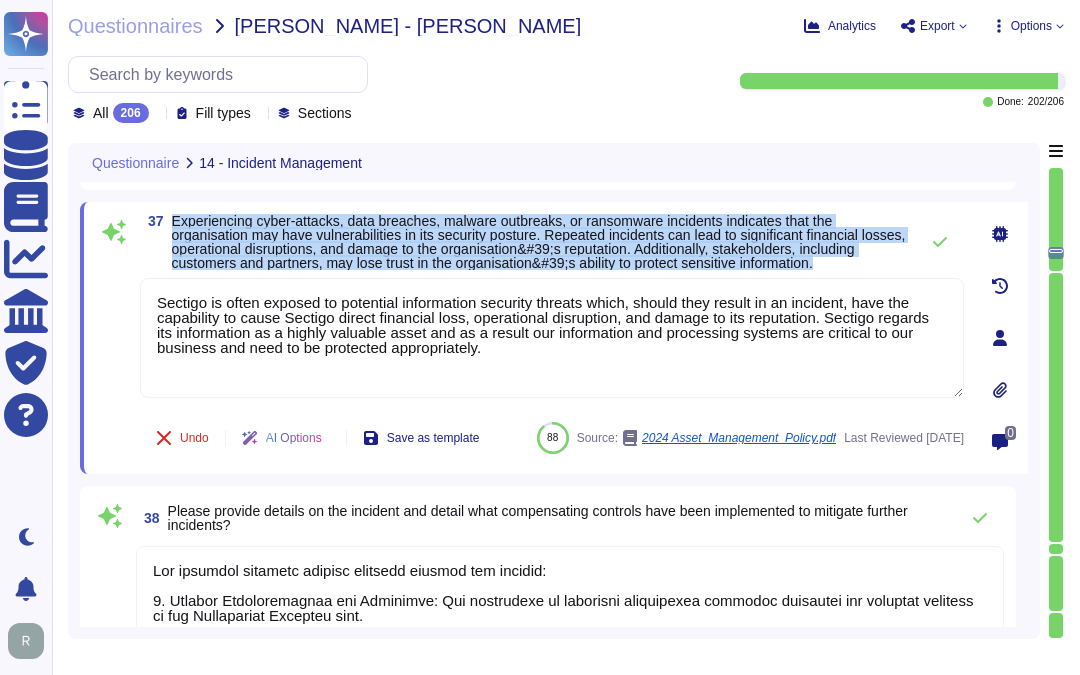 drag, startPoint x: 171, startPoint y: 220, endPoint x: 897, endPoint y: 266, distance: 727.4558 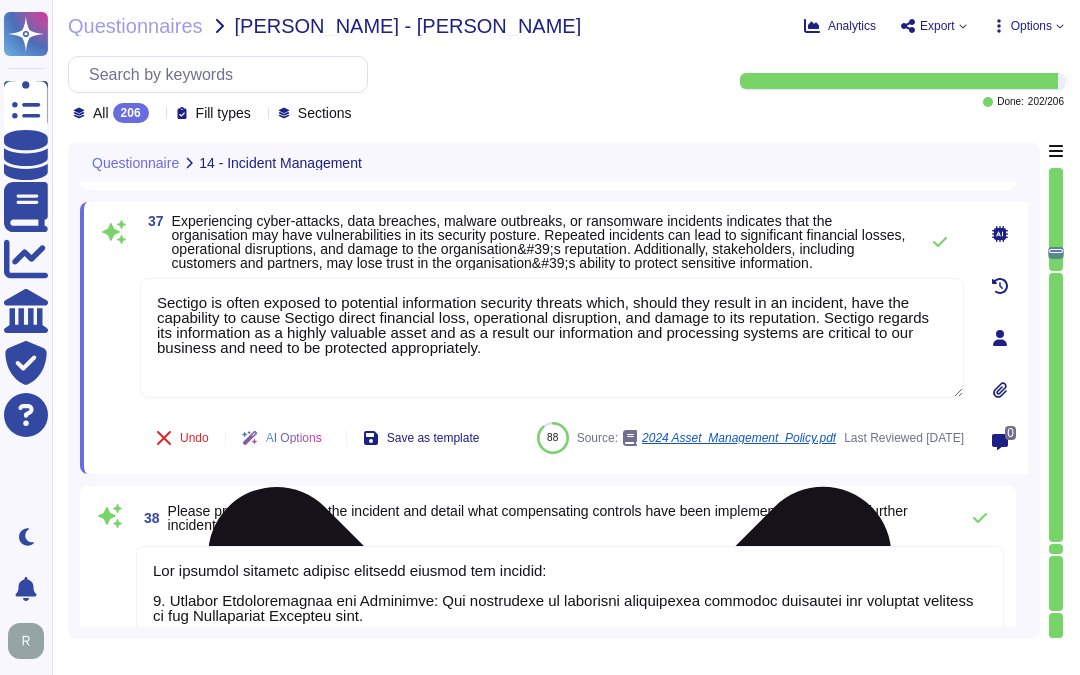 click on "Sectigo is often exposed to potential information security threats which, should they result in an incident, have the capability to cause Sectigo direct financial loss, operational disruption, and damage to its reputation. Sectigo regards its information as a highly valuable asset and as a result our information and processing systems are critical to our business and need to be protected appropriately." at bounding box center [552, 338] 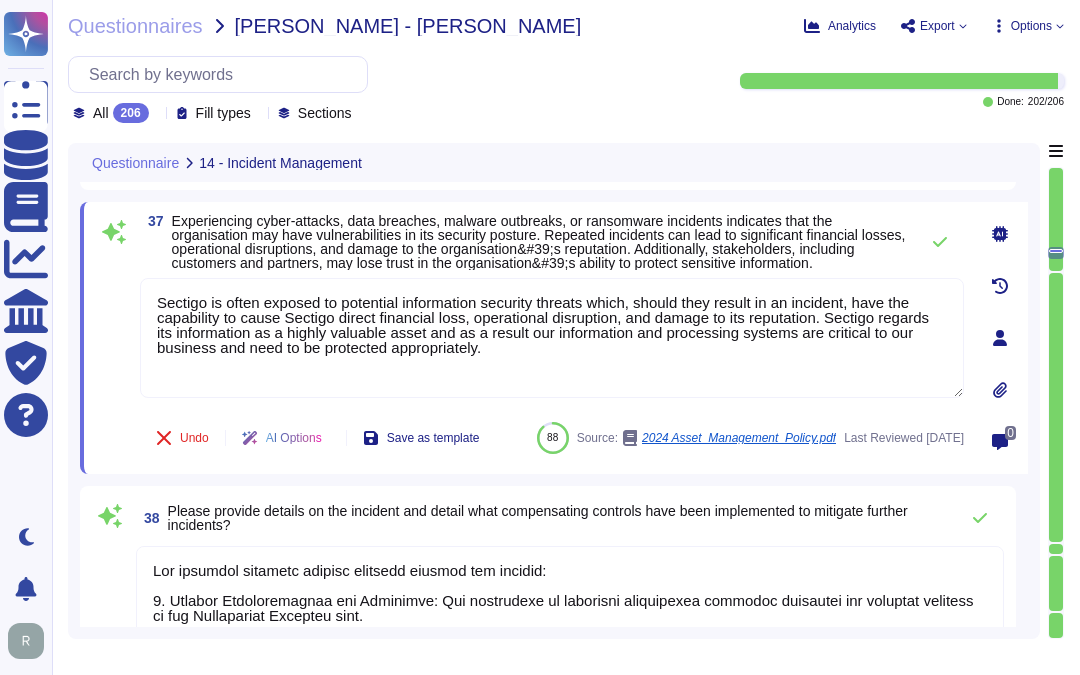 drag, startPoint x: 536, startPoint y: 354, endPoint x: 126, endPoint y: 287, distance: 415.43832 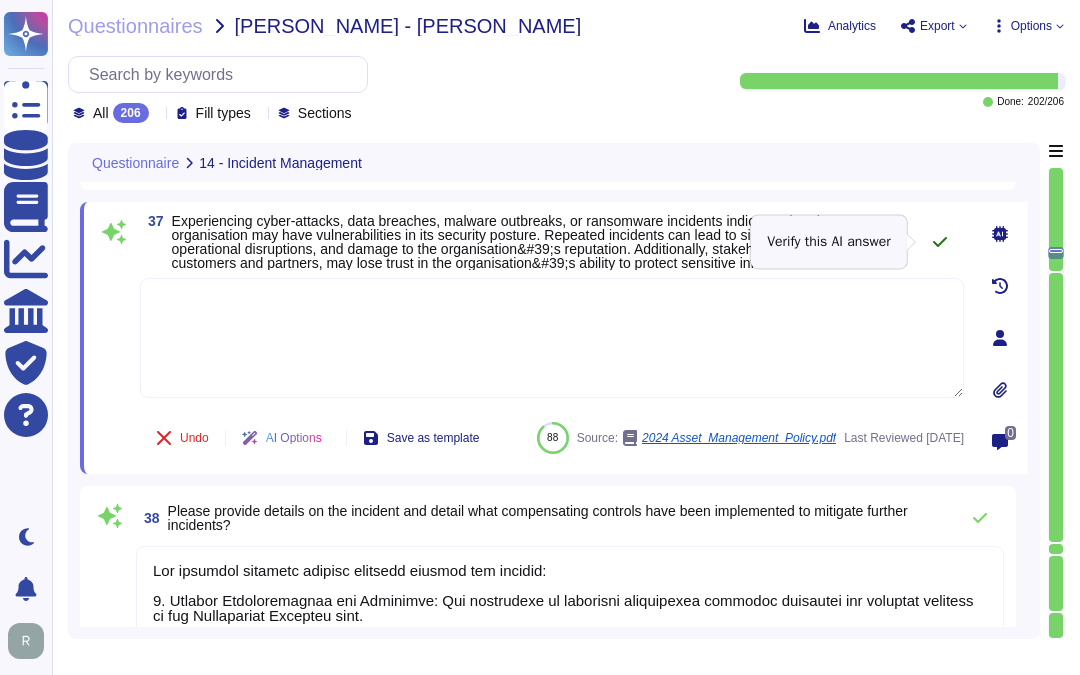 type 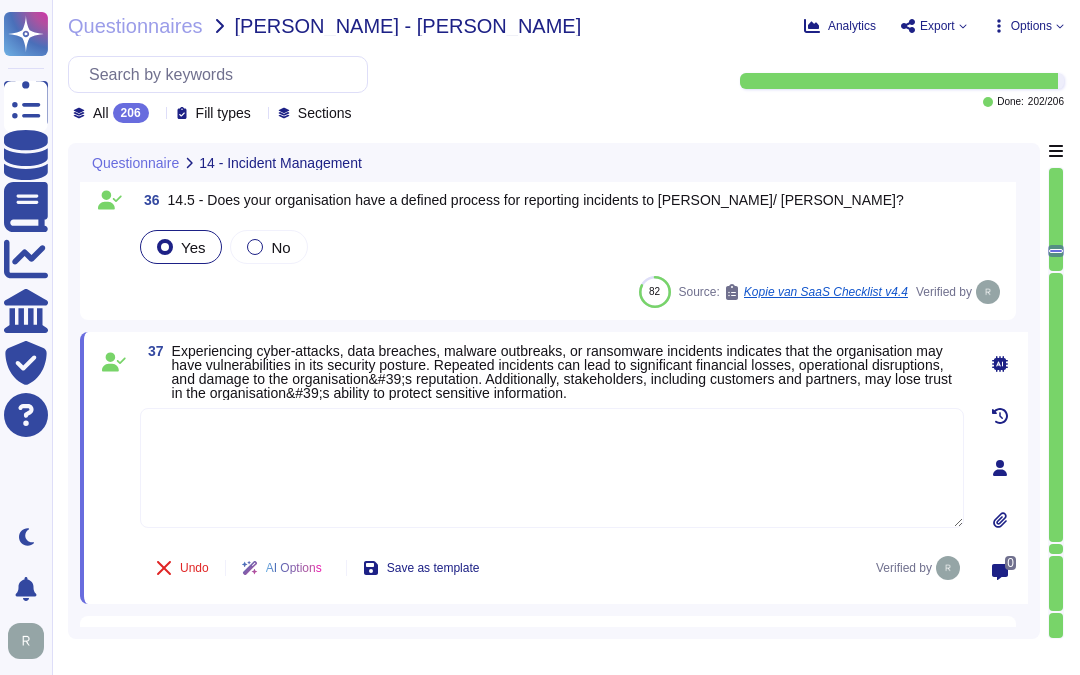 scroll, scrollTop: 7481, scrollLeft: 0, axis: vertical 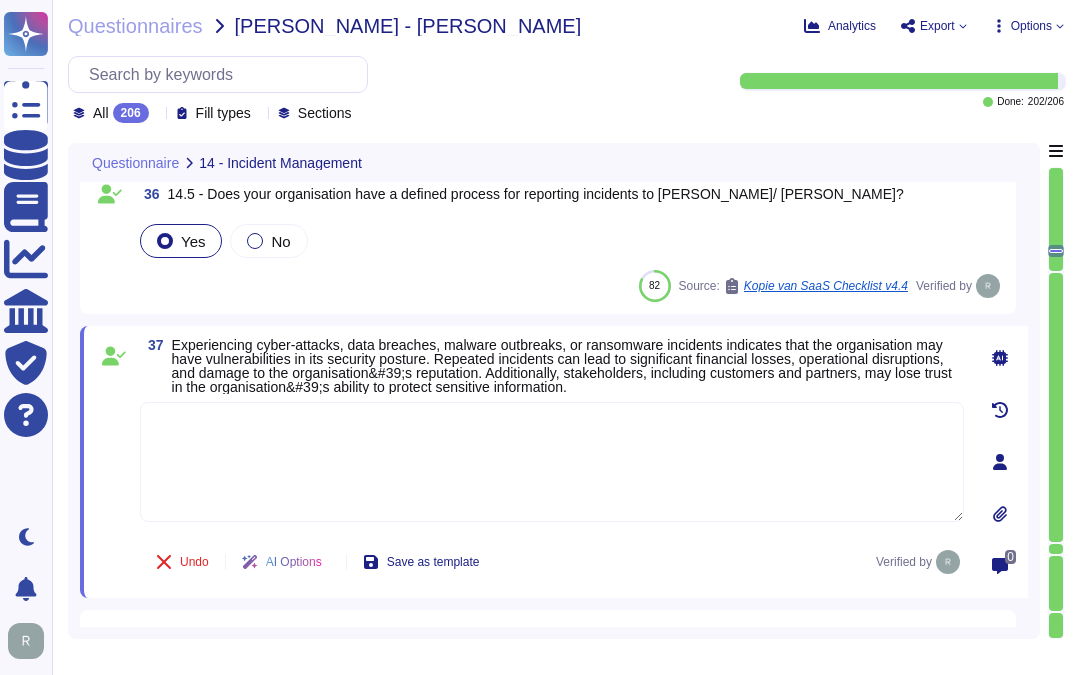 click at bounding box center (552, 462) 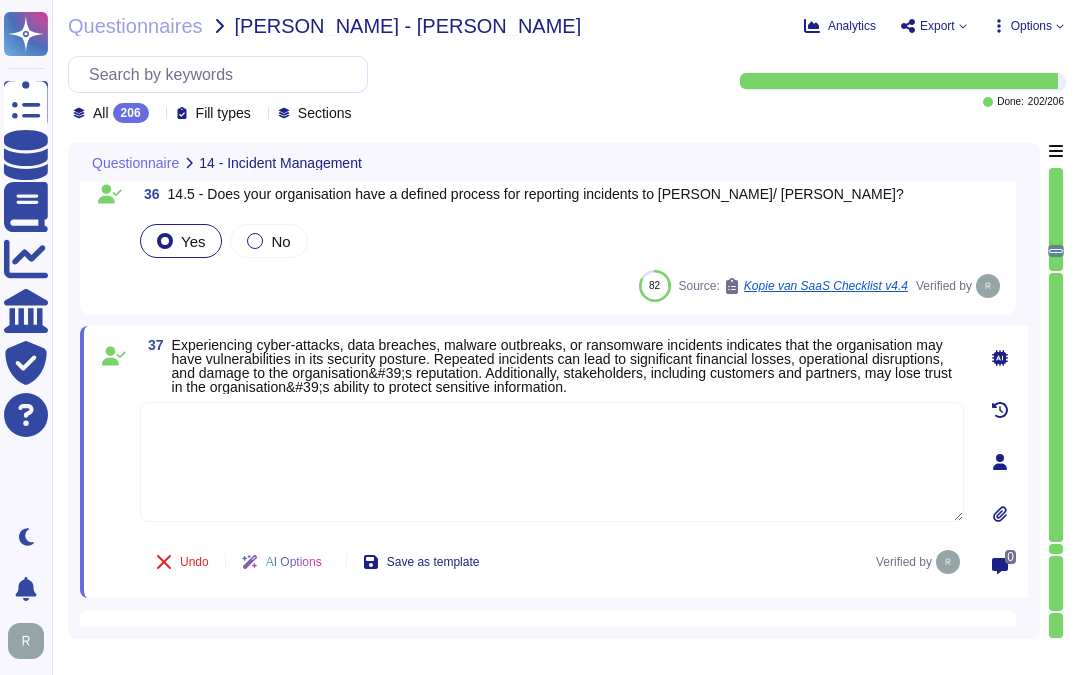 click on "Experiencing cyber-attacks, data breaches, malware outbreaks, or ransomware incidents indicates that the organisation may have vulnerabilities in its security posture. Repeated incidents can lead to significant financial losses, operational disruptions, and damage to the organisation&#39;s reputation. Additionally, stakeholders, including customers and partners, may lose trust in the organisation&#39;s ability to protect sensitive information." at bounding box center (568, 366) 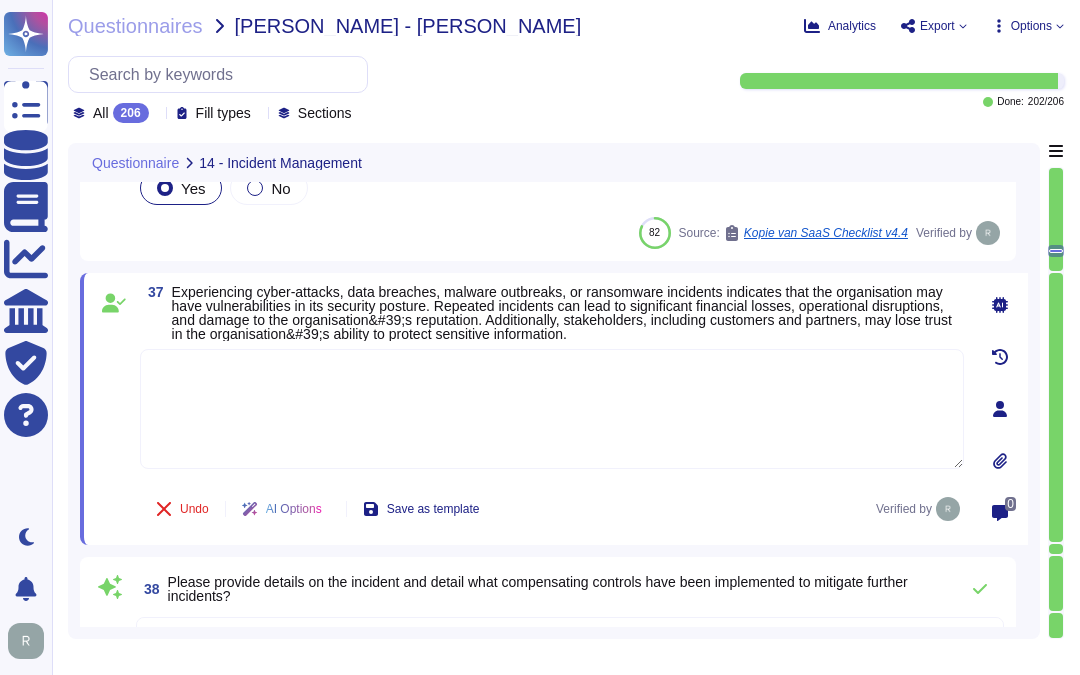 scroll, scrollTop: 7481, scrollLeft: 0, axis: vertical 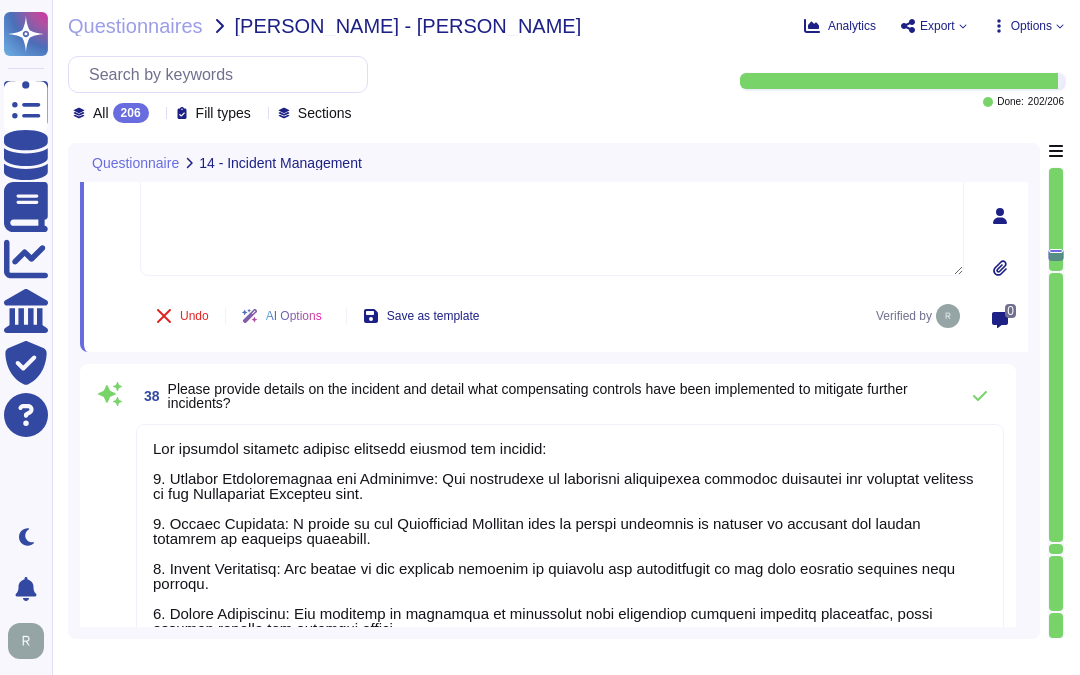 type on "This Procedure defines a formal incident management reporting process, incident response, and incident escalation procedures to ensure professional incident management and the return to normal operations within a timely manner. The process also enables incidents to be analysed in a way as to identify possible causes such that any weaknesses in Sectigo’s processes may be improved to prevent re-occurrence." 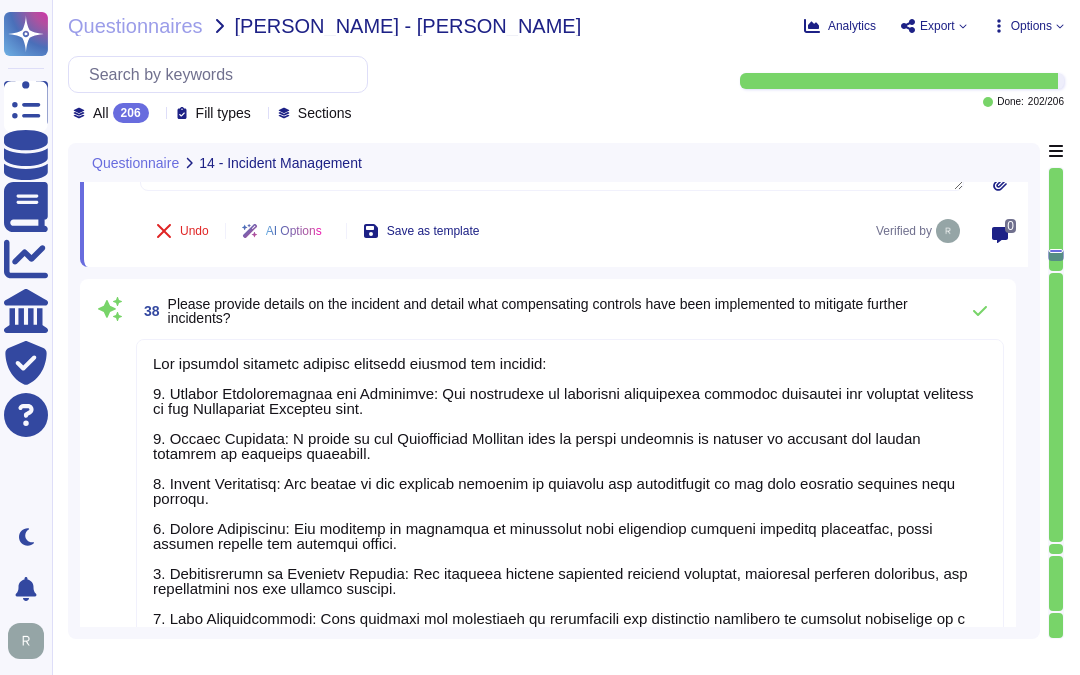 scroll, scrollTop: 7814, scrollLeft: 0, axis: vertical 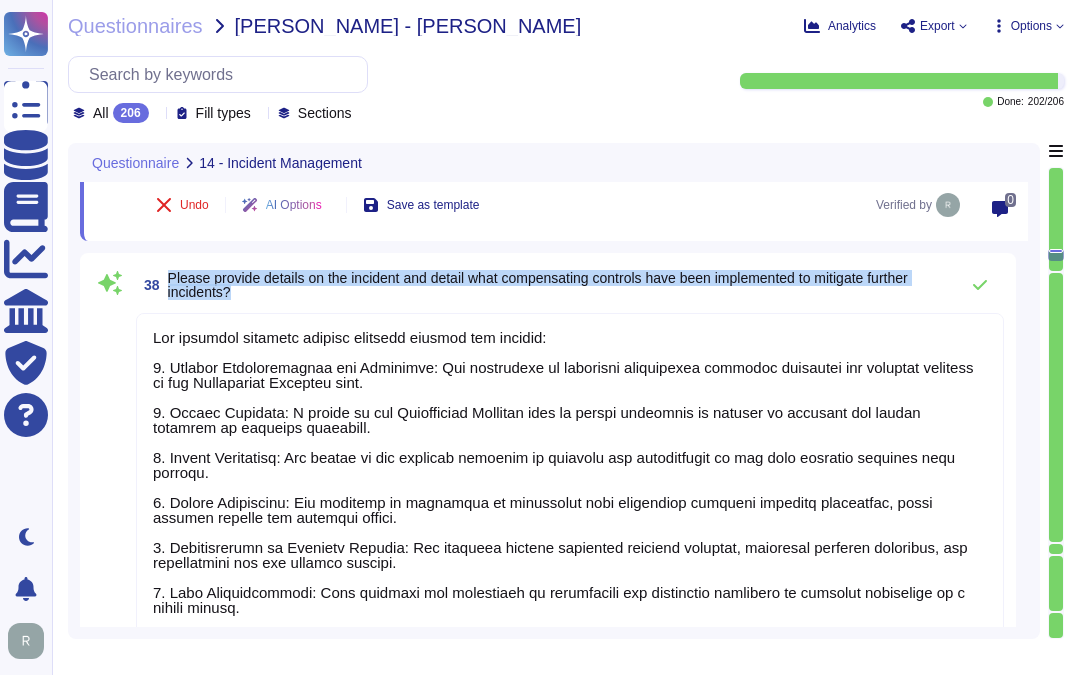 drag, startPoint x: 168, startPoint y: 271, endPoint x: 277, endPoint y: 283, distance: 109.65856 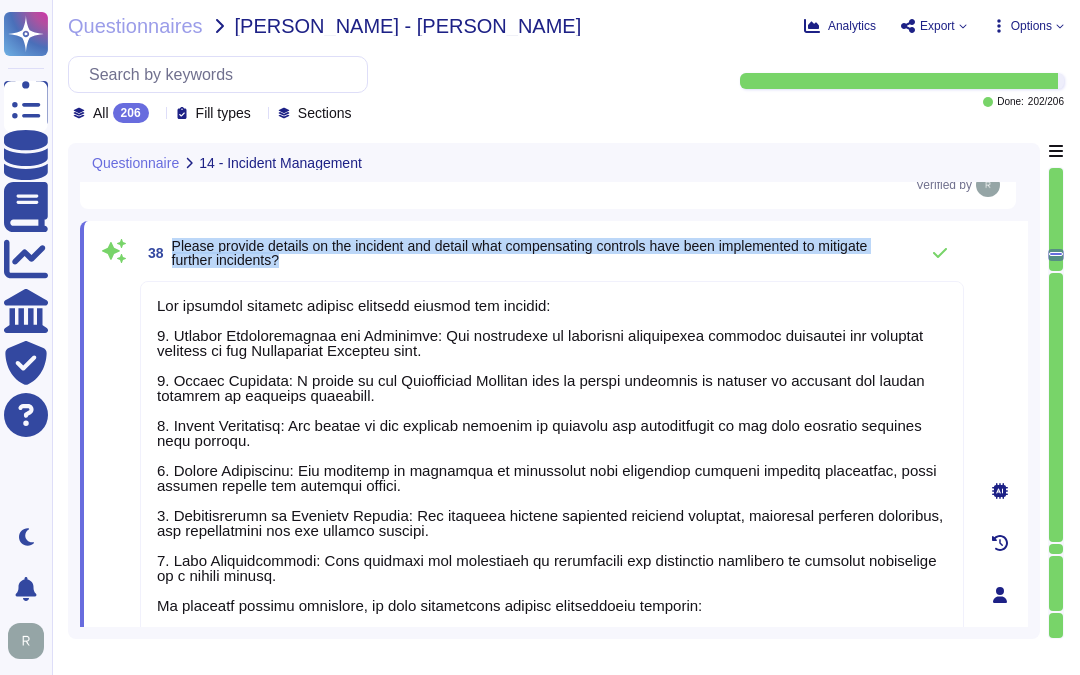 drag, startPoint x: 173, startPoint y: 244, endPoint x: 308, endPoint y: 257, distance: 135.62448 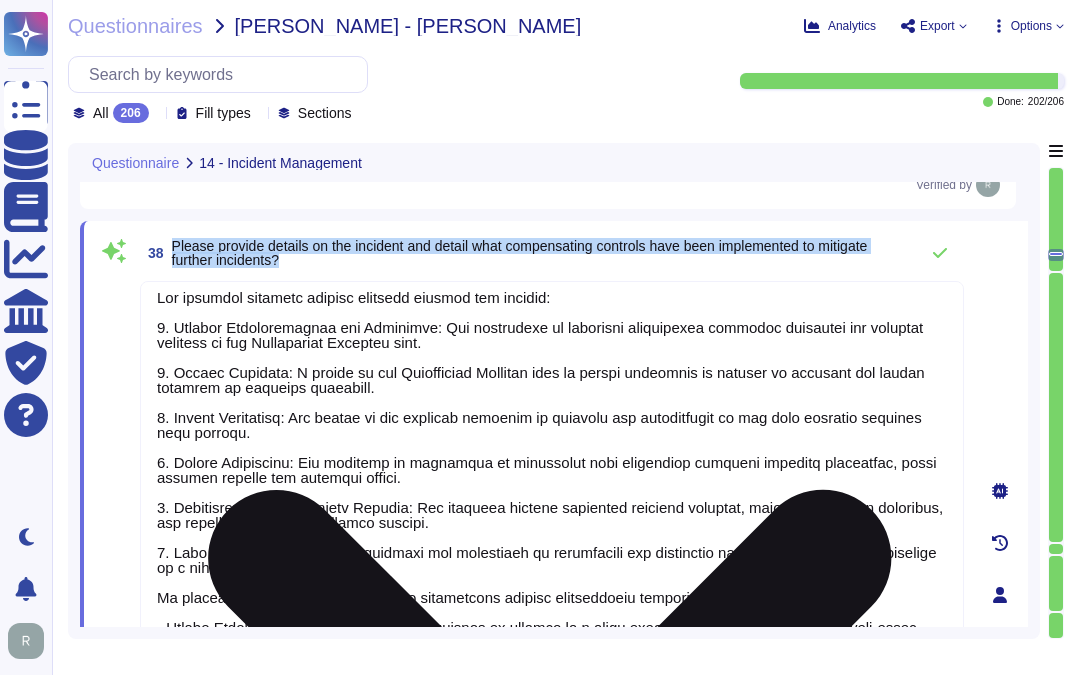 scroll, scrollTop: 16, scrollLeft: 0, axis: vertical 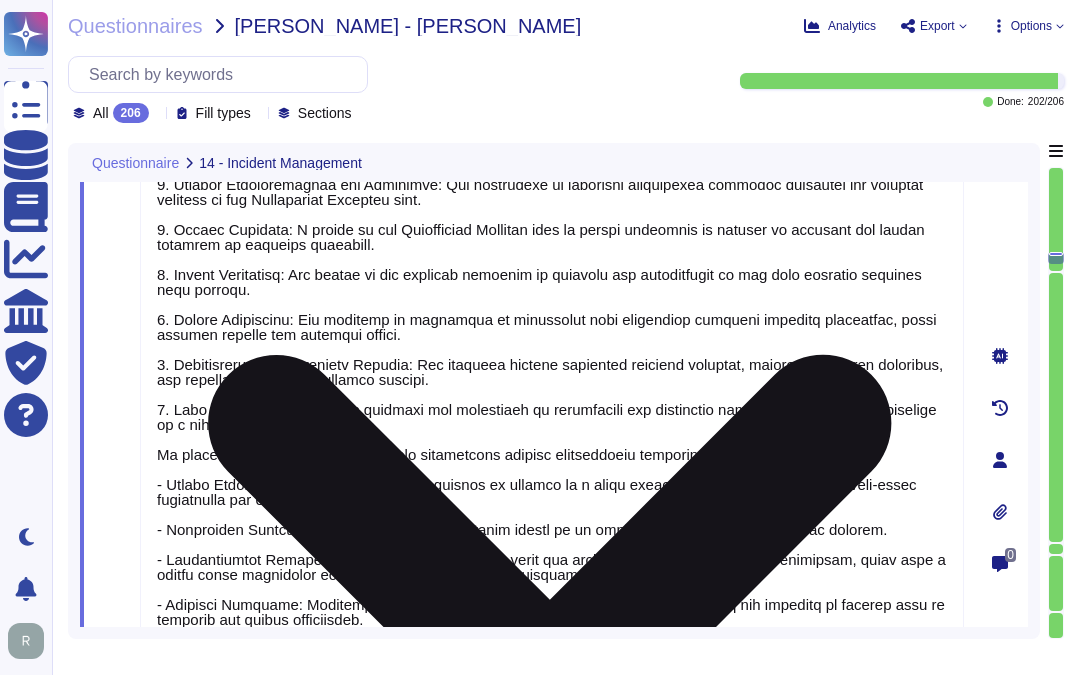 type on "Notification, if it occurs, will depend on the nature of the incident." 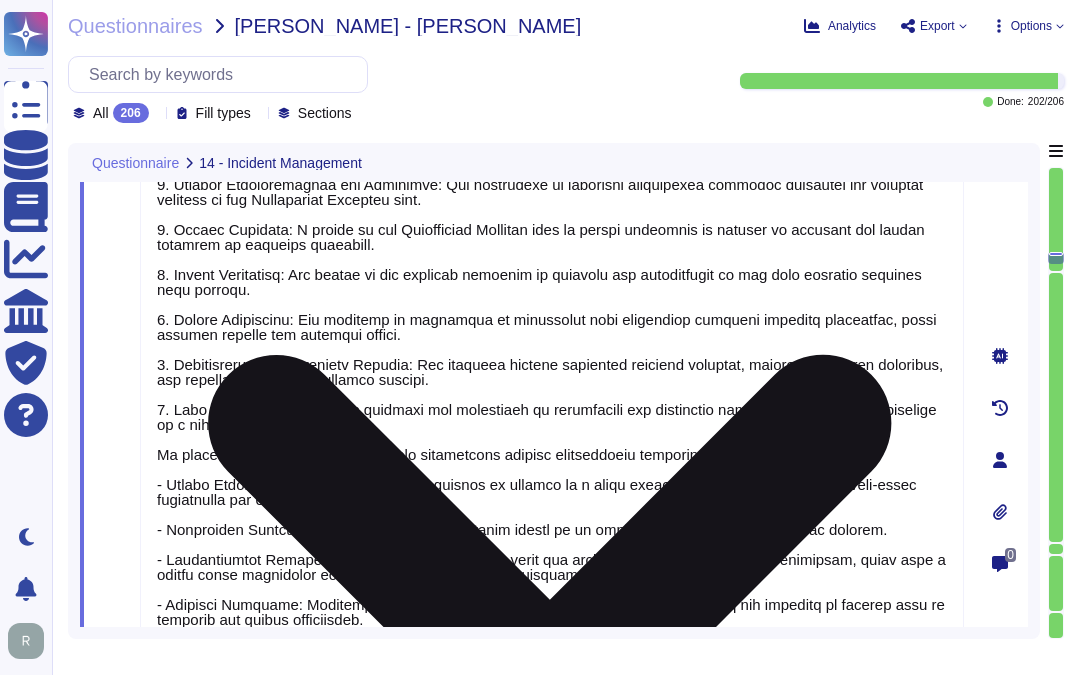 scroll, scrollTop: 17, scrollLeft: 0, axis: vertical 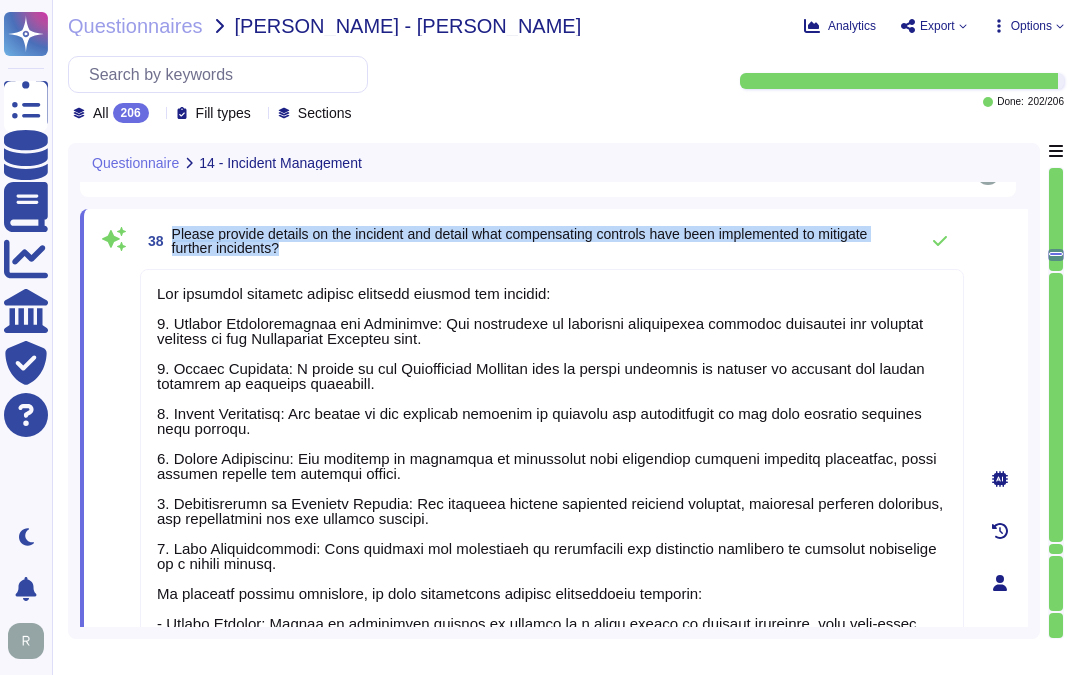 click on "38 Please provide details on the incident and detail what compensating controls have been implemented to mitigate further incidents?" at bounding box center (552, 241) 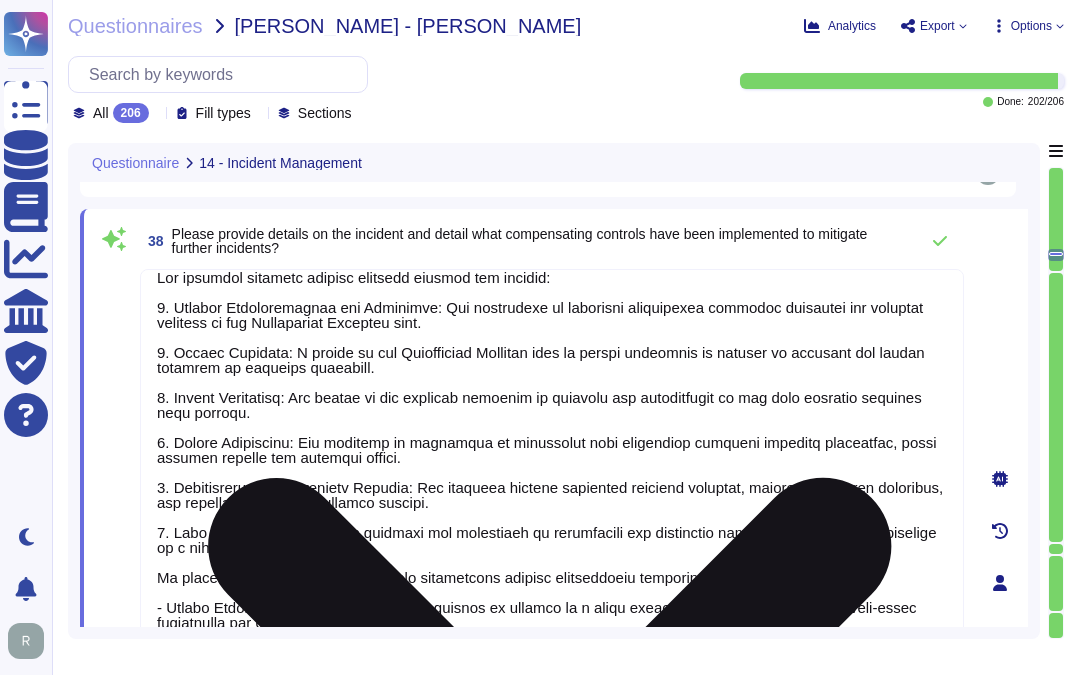 scroll, scrollTop: 0, scrollLeft: 0, axis: both 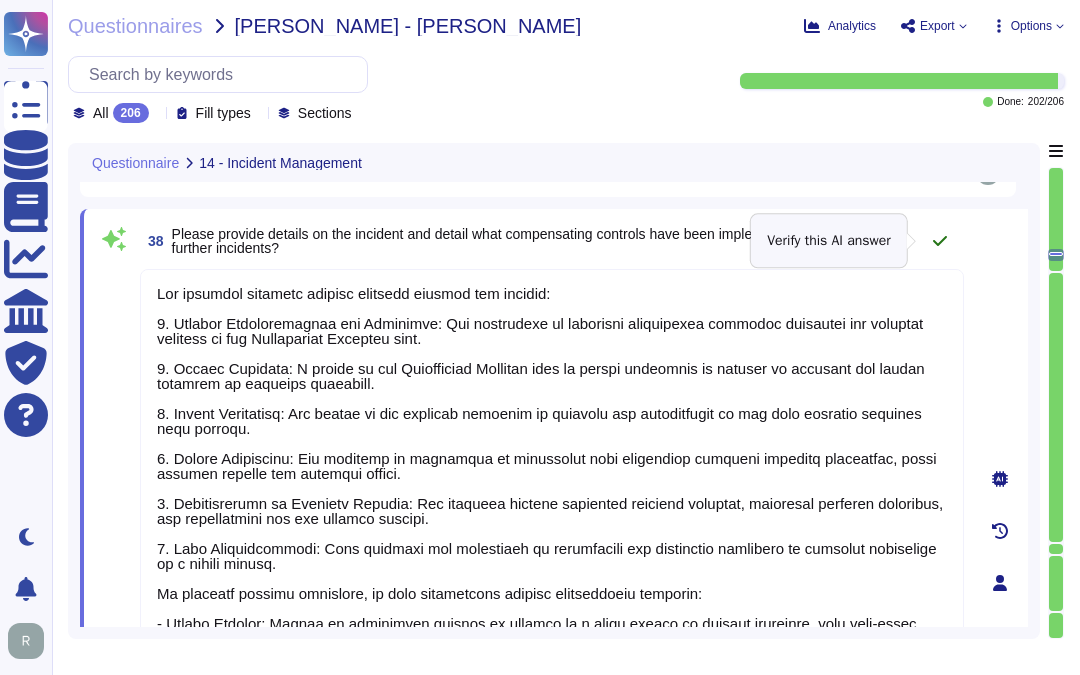 click 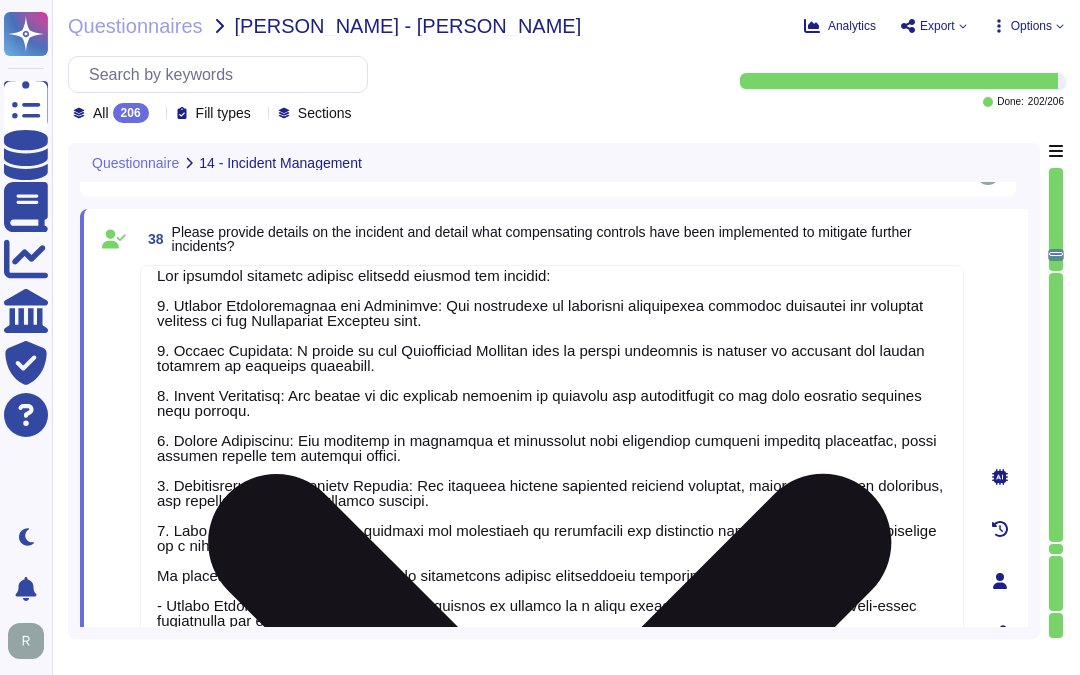scroll, scrollTop: 17, scrollLeft: 0, axis: vertical 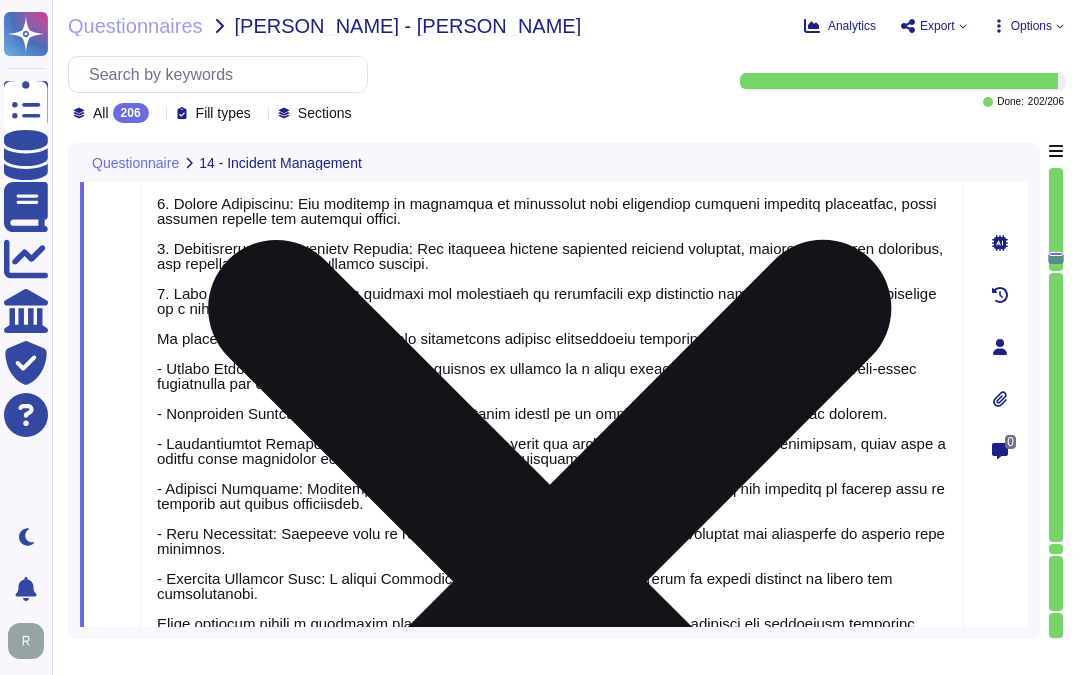 type on "Notification, if it occurs, will depend on the nature of the incident." 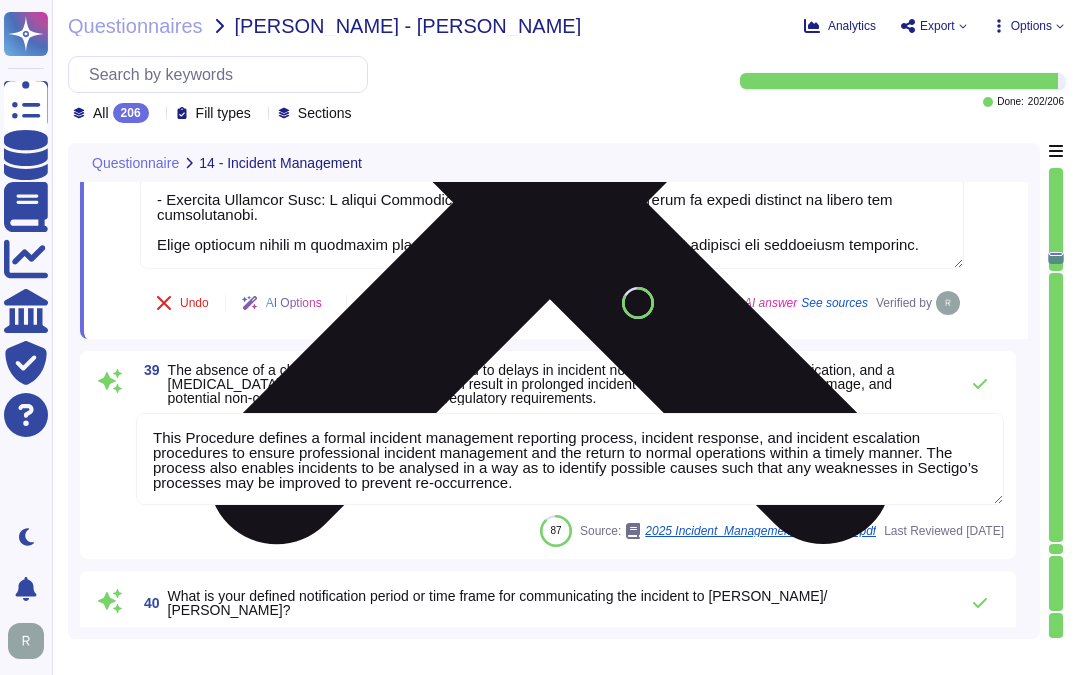scroll, scrollTop: 8481, scrollLeft: 0, axis: vertical 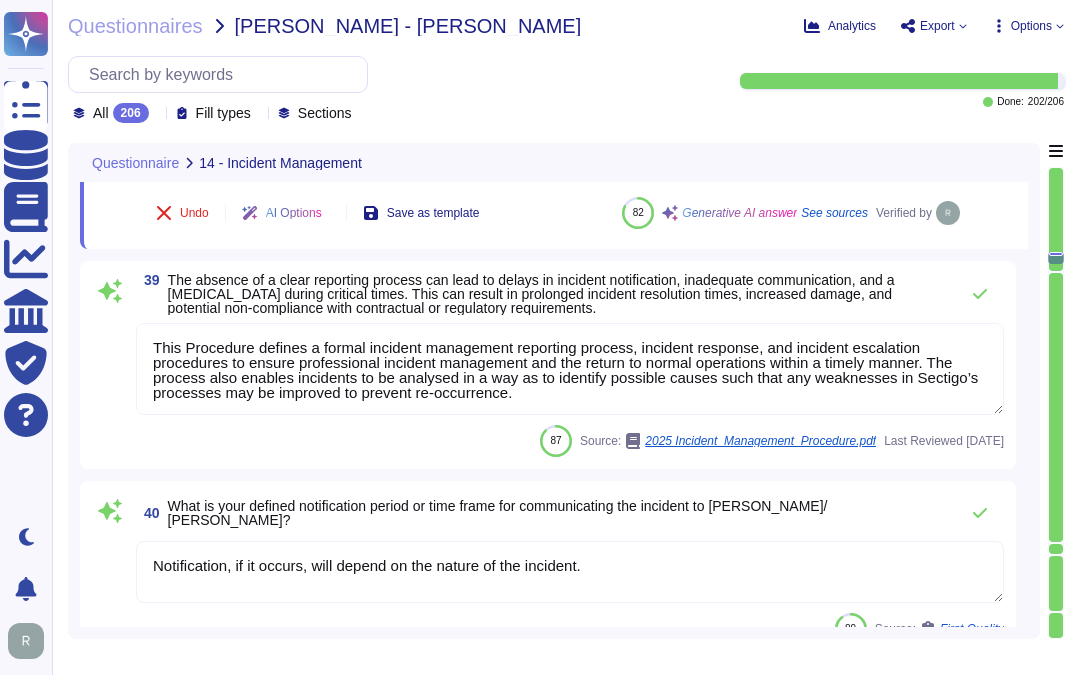 drag, startPoint x: 168, startPoint y: 276, endPoint x: 642, endPoint y: 303, distance: 474.76837 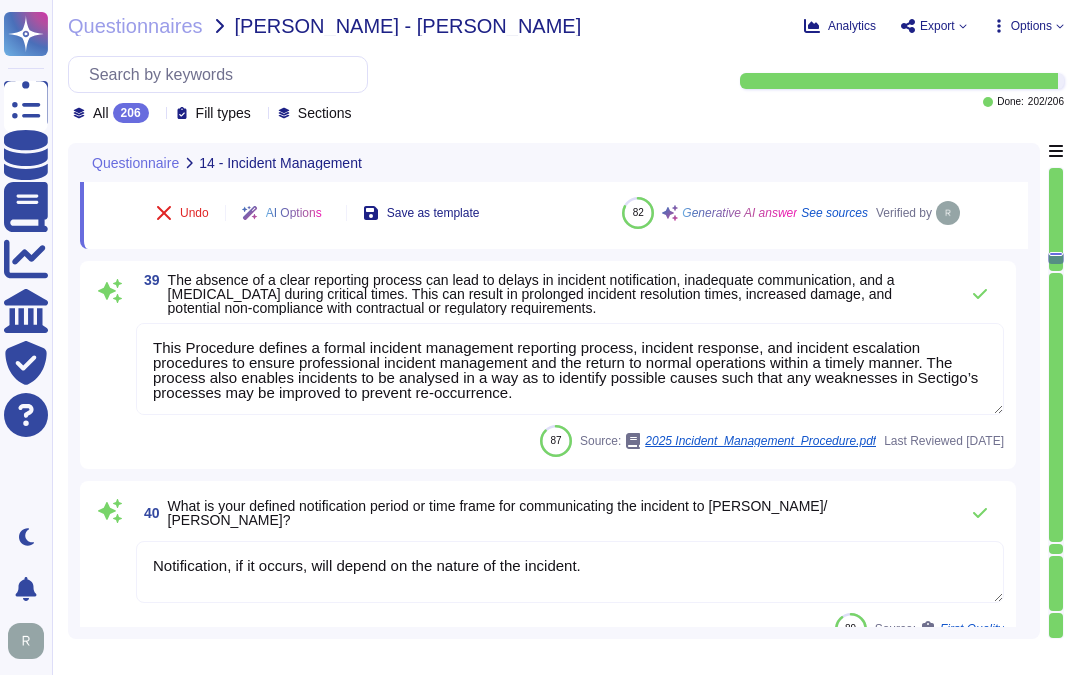 scroll, scrollTop: 2, scrollLeft: 0, axis: vertical 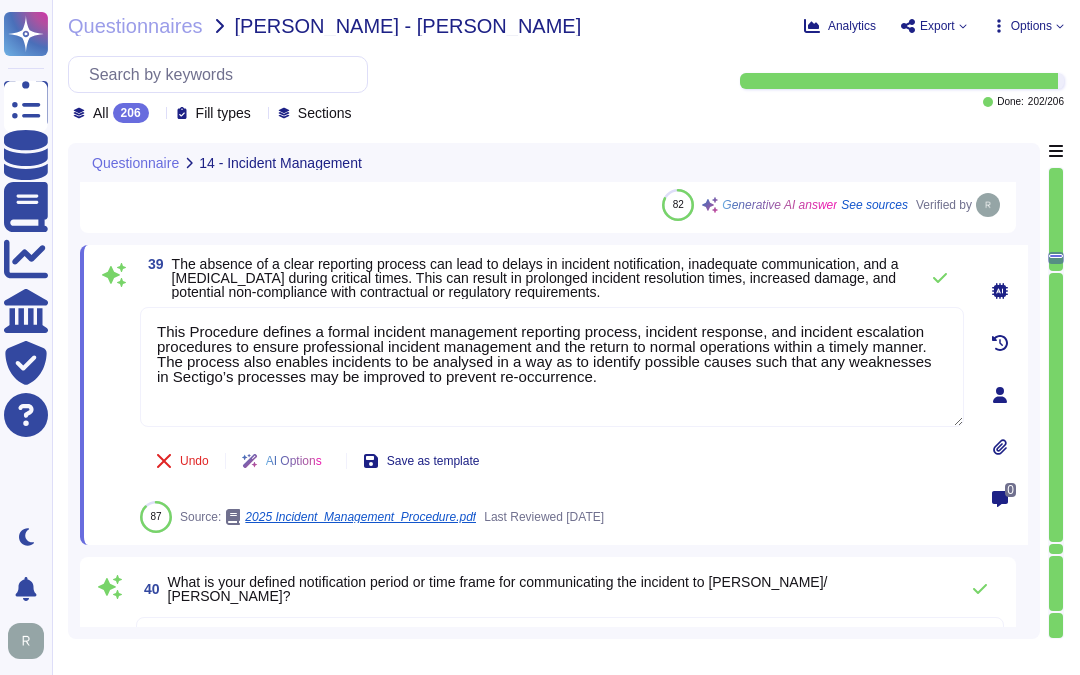 drag, startPoint x: 172, startPoint y: 261, endPoint x: 803, endPoint y: 297, distance: 632.0261 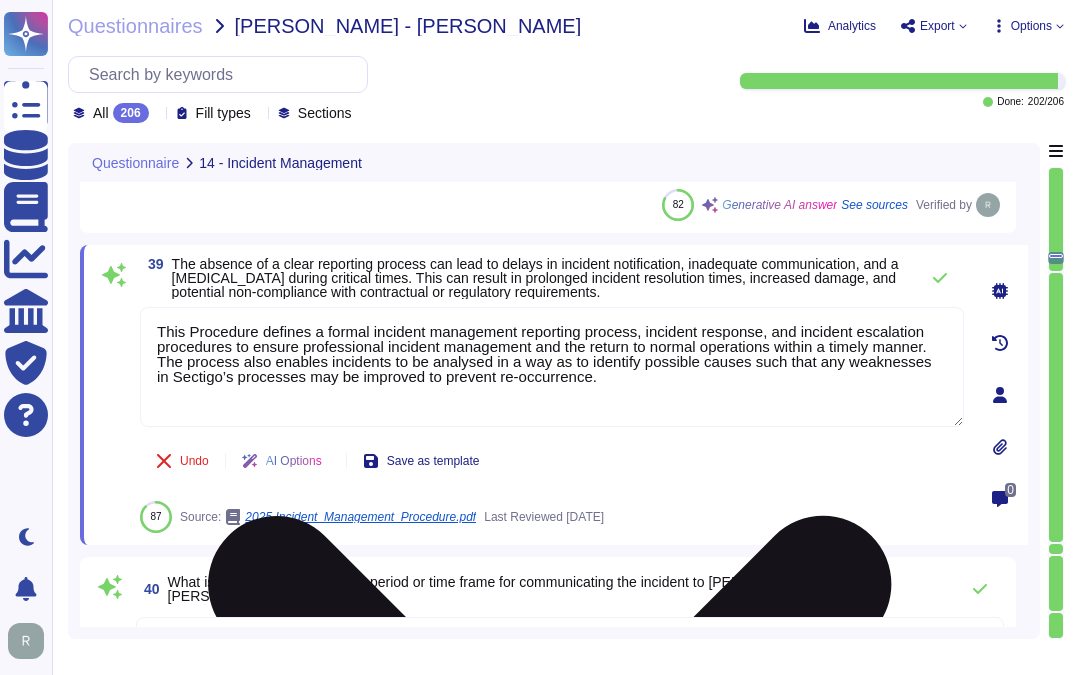 drag, startPoint x: 597, startPoint y: 378, endPoint x: 185, endPoint y: 443, distance: 417.09592 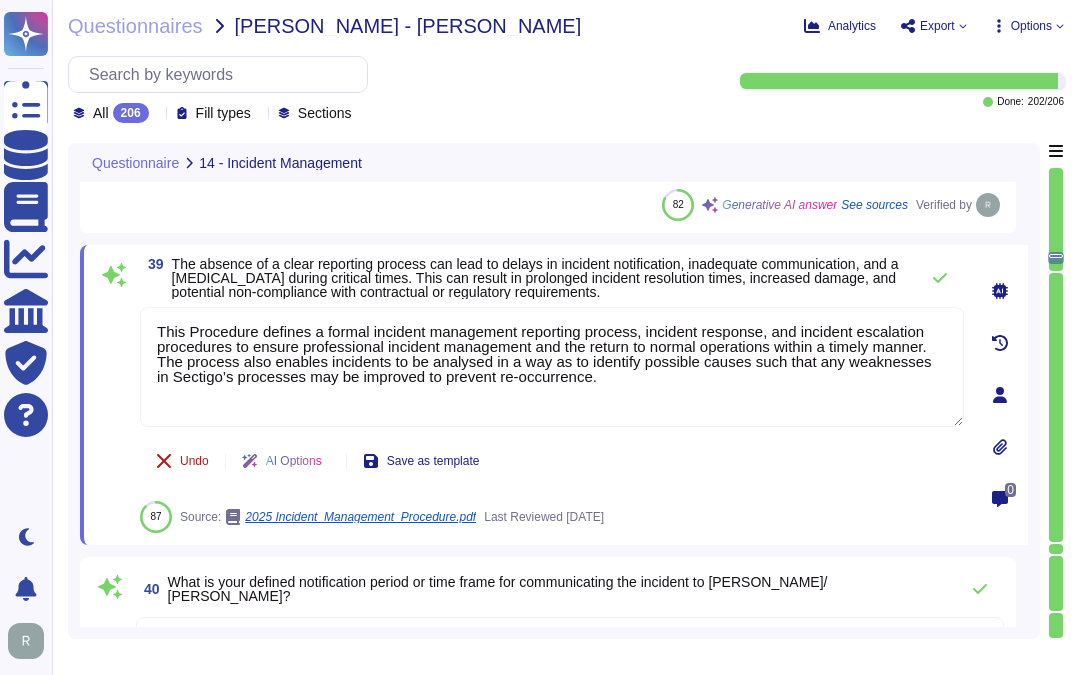 click on "This Procedure defines a formal incident management reporting process, incident response, and incident escalation procedures to ensure professional incident management and the return to normal operations within a timely manner. The process also enables incidents to be analysed in a way as to identify possible causes such that any weaknesses in Sectigo’s processes may be improved to prevent re-occurrence." at bounding box center [552, 367] 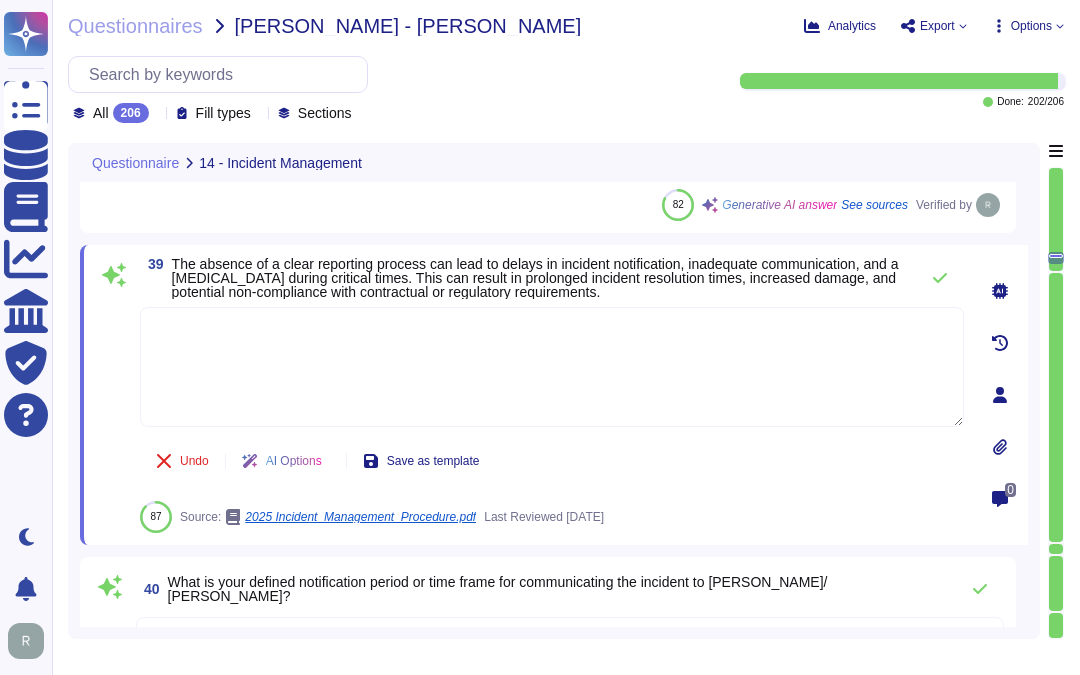 click on "The absence of a clear reporting process can lead to delays in incident notification, inadequate communication, and a [MEDICAL_DATA] during critical times. This can result in prolonged incident resolution times, increased damage, and potential non-compliance with contractual or regulatory requirements." at bounding box center [535, 278] 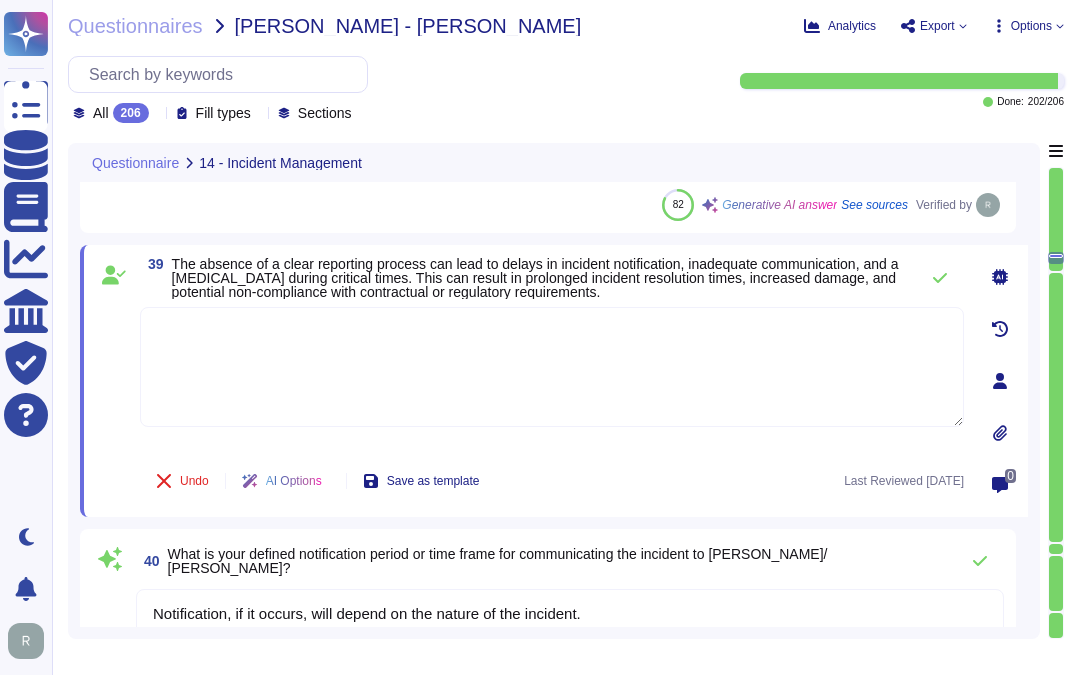 drag, startPoint x: 171, startPoint y: 256, endPoint x: 710, endPoint y: 287, distance: 539.89075 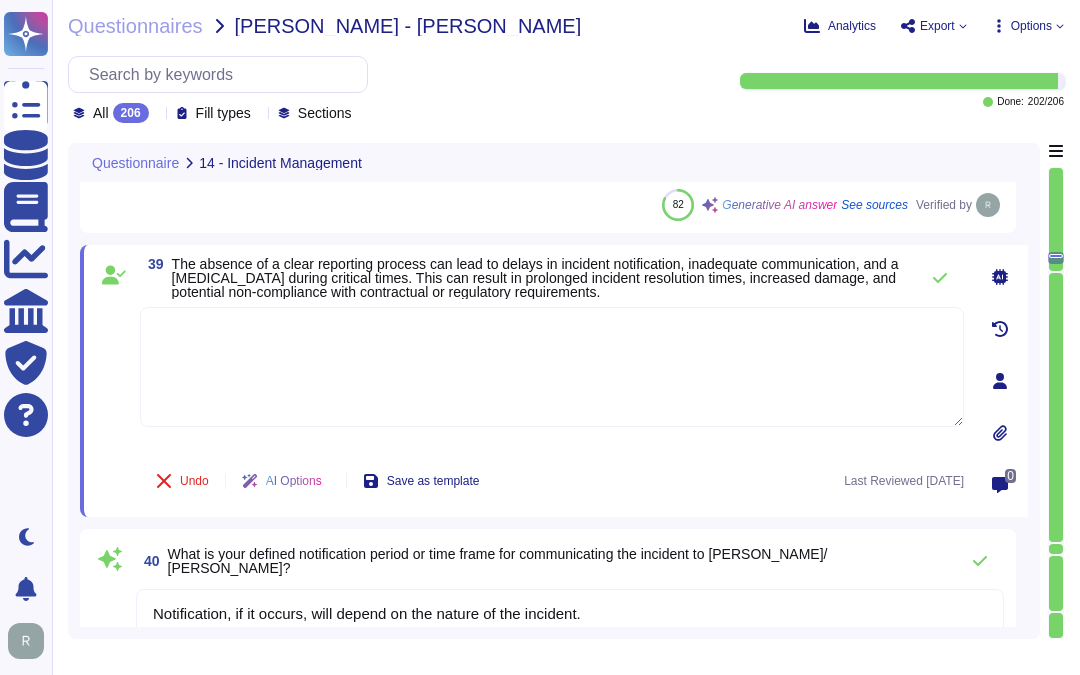click at bounding box center (552, 367) 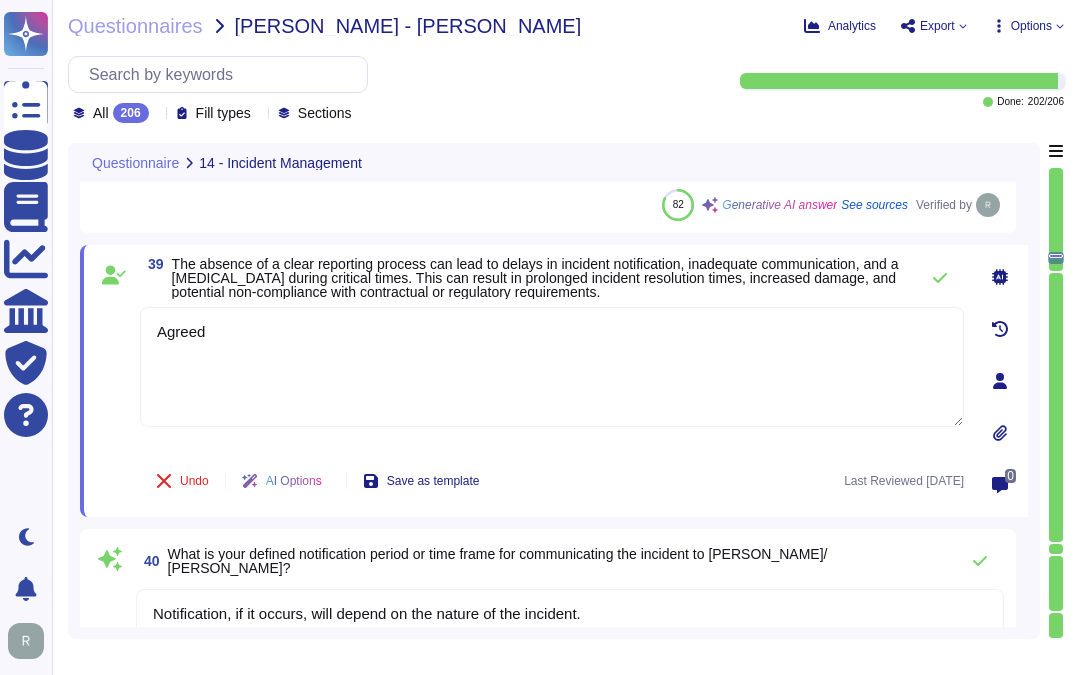 click on "The absence of a clear reporting process can lead to delays in incident notification, inadequate communication, and a [MEDICAL_DATA] during critical times. This can result in prolonged incident resolution times, increased damage, and potential non-compliance with contractual or regulatory requirements." at bounding box center [540, 278] 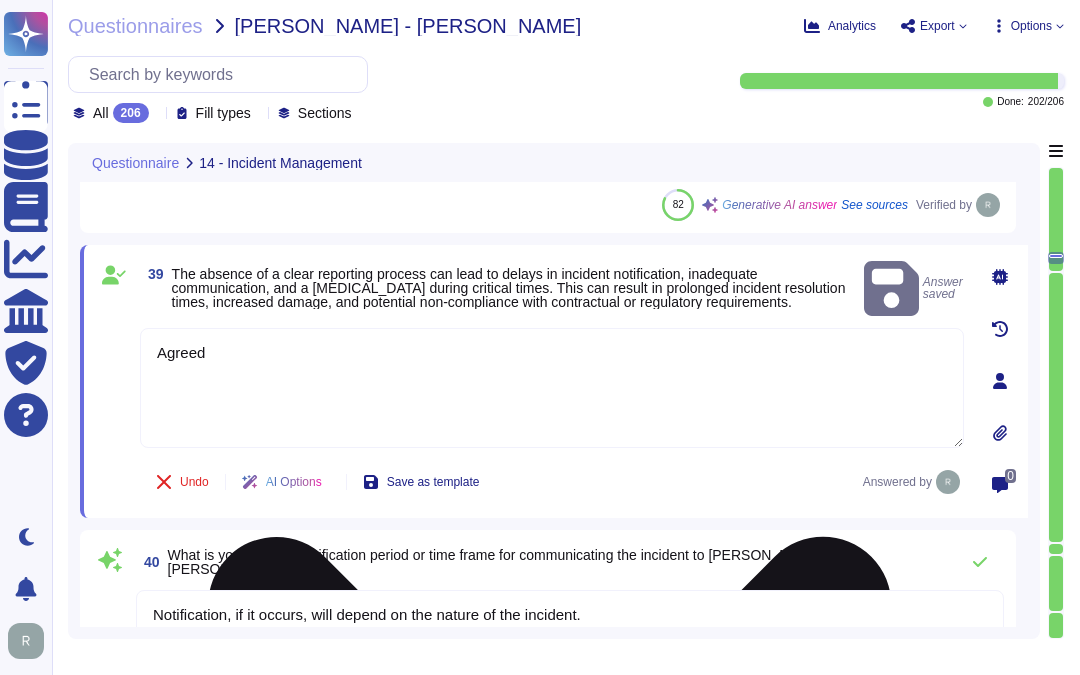 click on "Agreed" at bounding box center [552, 388] 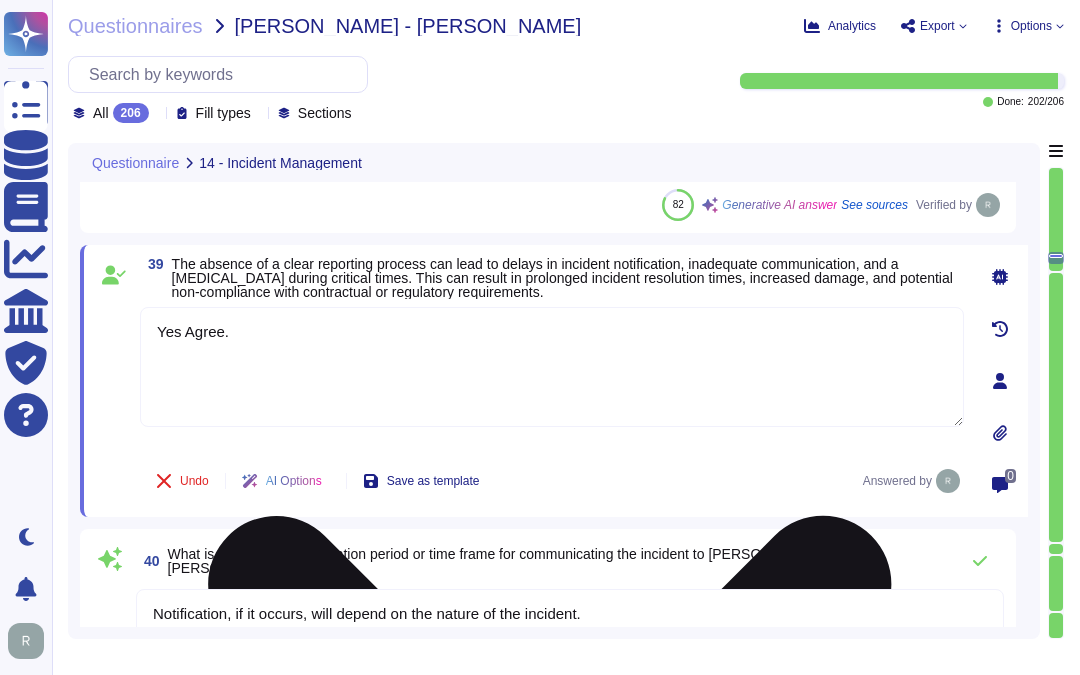 click on "Yes Agree." at bounding box center [552, 367] 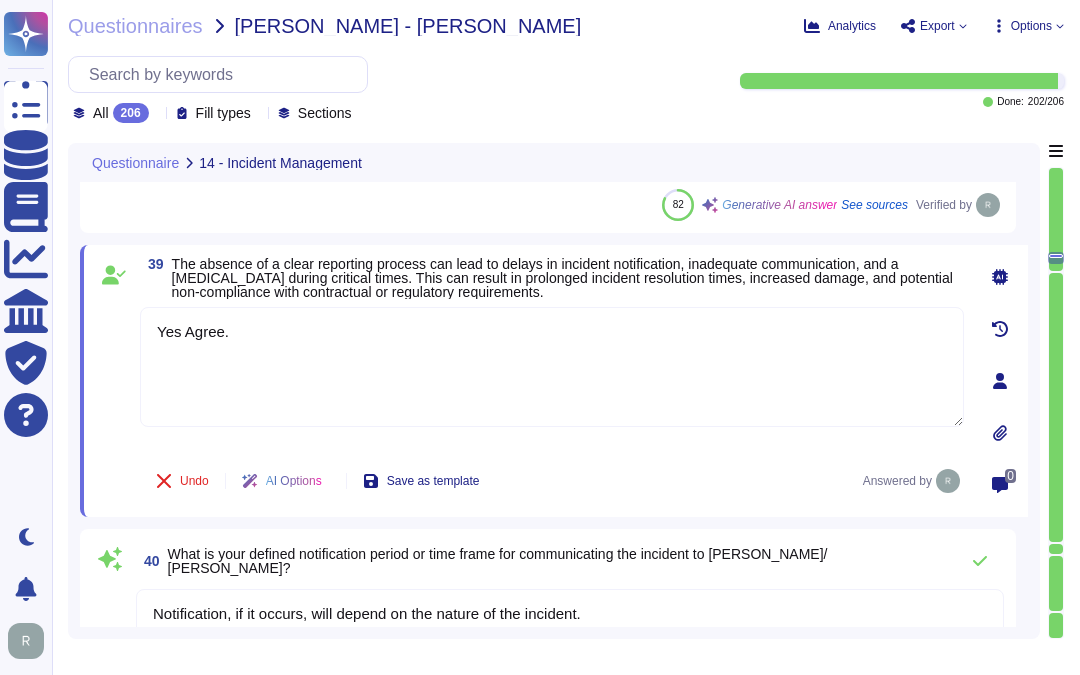 click on "39 The absence of a clear reporting process can lead to delays in incident notification, inadequate communication, and a [MEDICAL_DATA] during critical times. This can result in prolonged incident resolution times, increased damage, and potential non-compliance with contractual or regulatory requirements. Yes Agree. Undo AI Options Save as template Answered by" at bounding box center (530, 381) 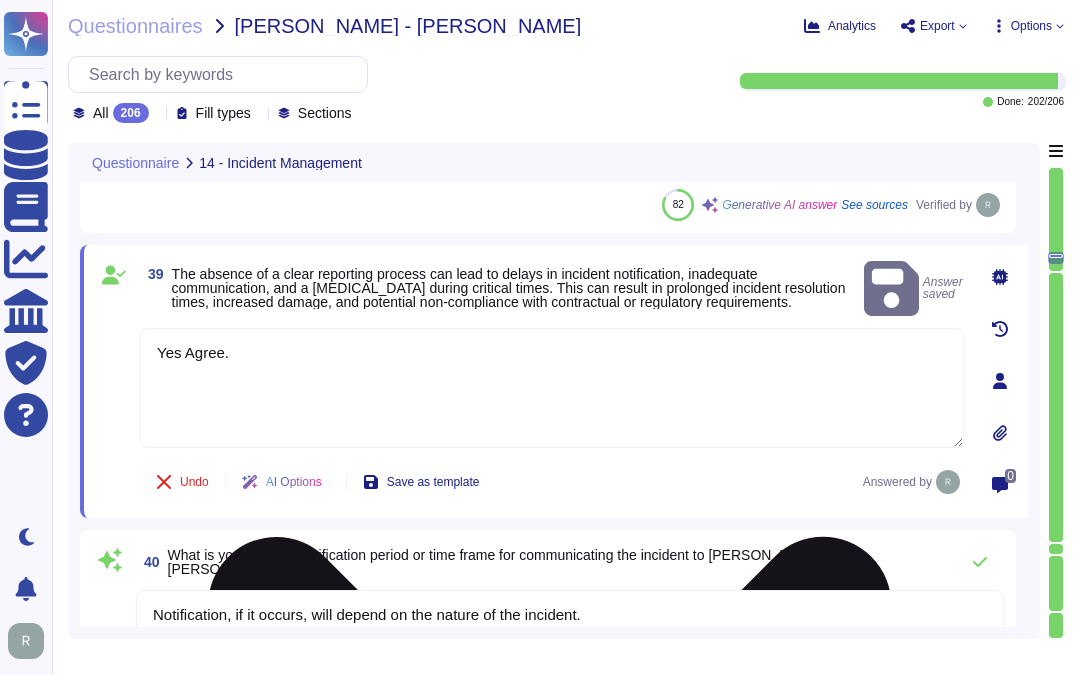 click on "Yes Agree." at bounding box center (552, 388) 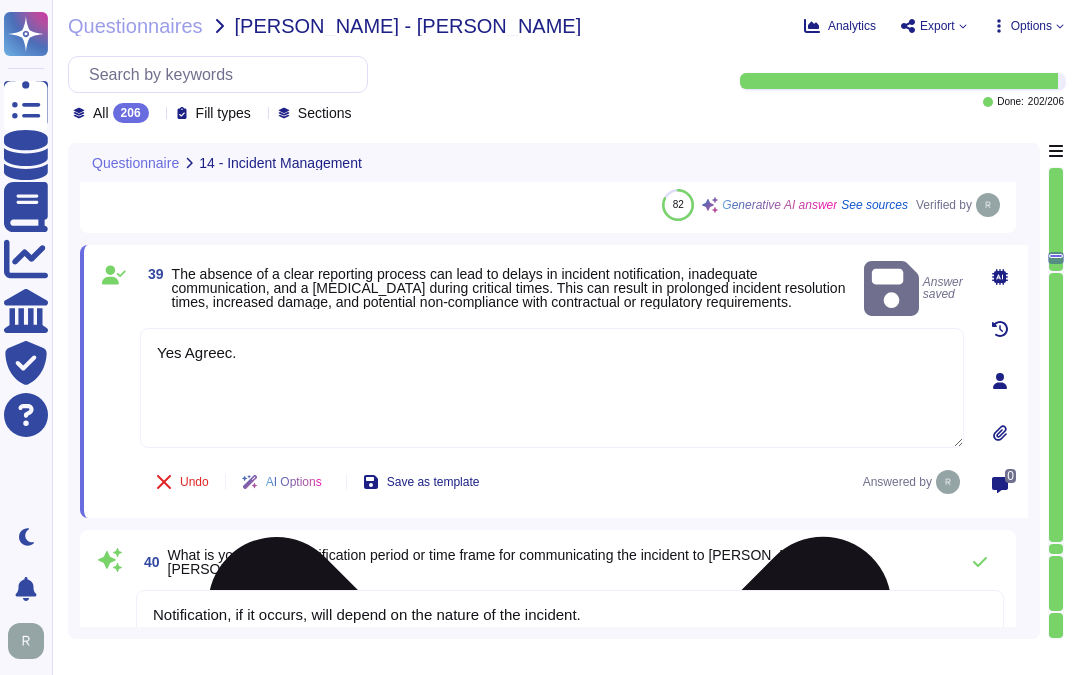 click on "Yes Agreec." at bounding box center (552, 388) 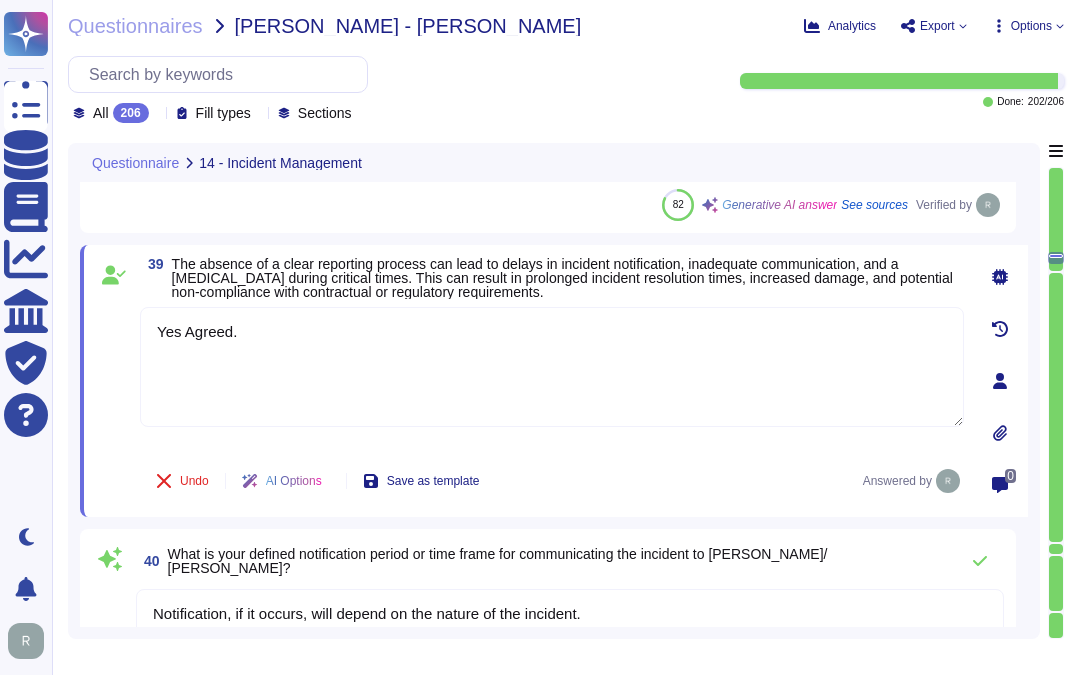 type on "Yes Agreed." 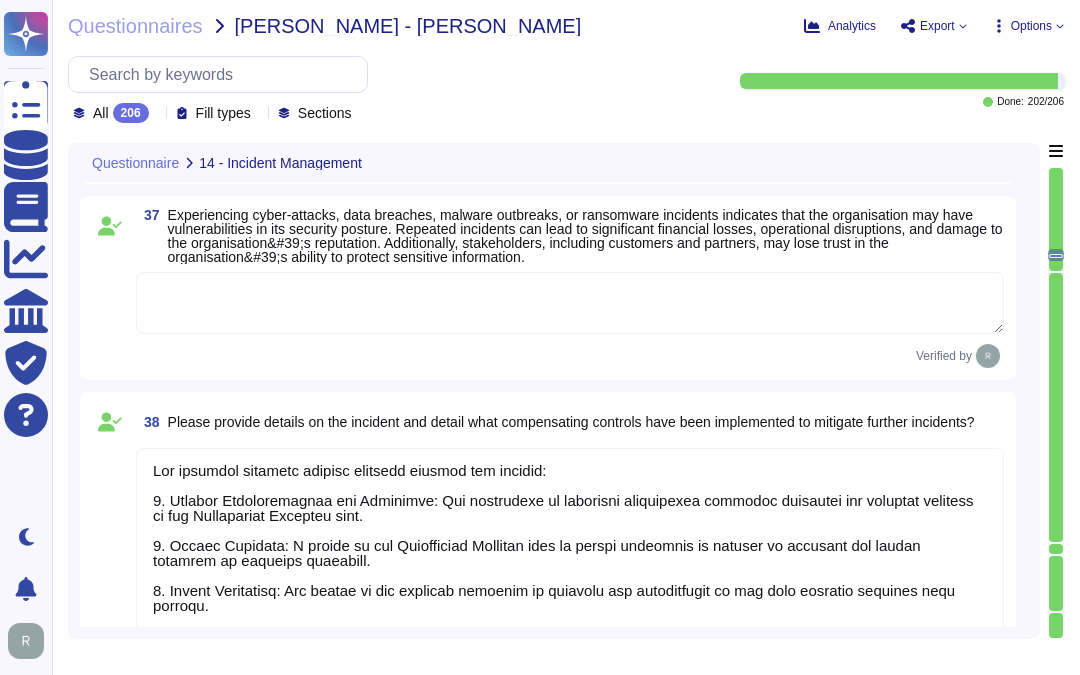 scroll, scrollTop: 7536, scrollLeft: 0, axis: vertical 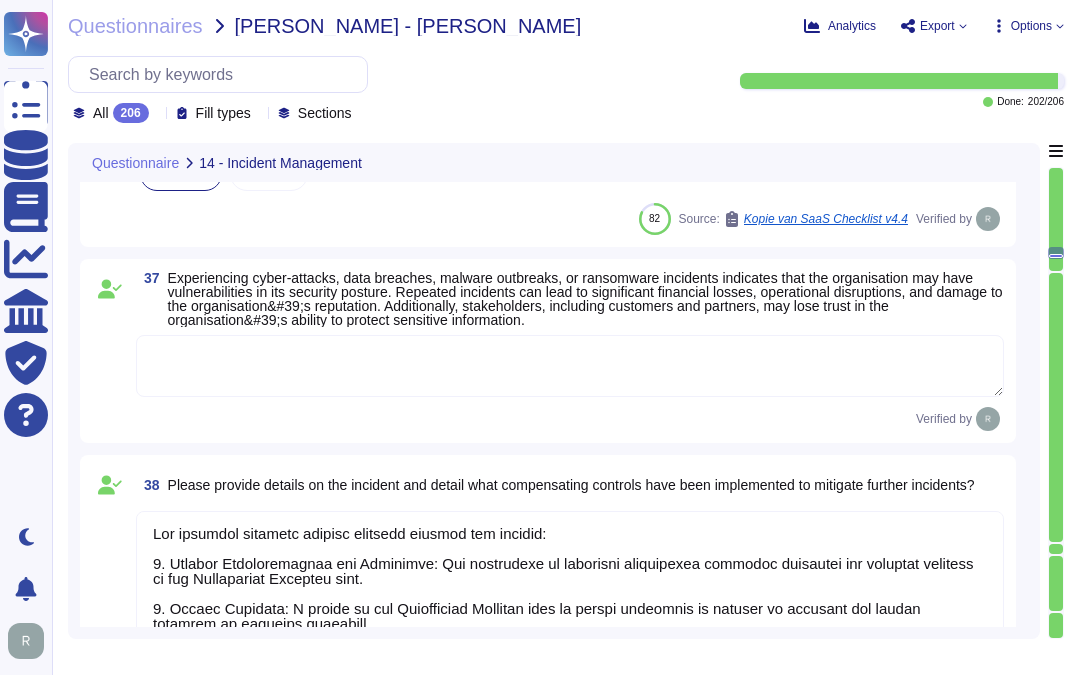 click at bounding box center [570, 366] 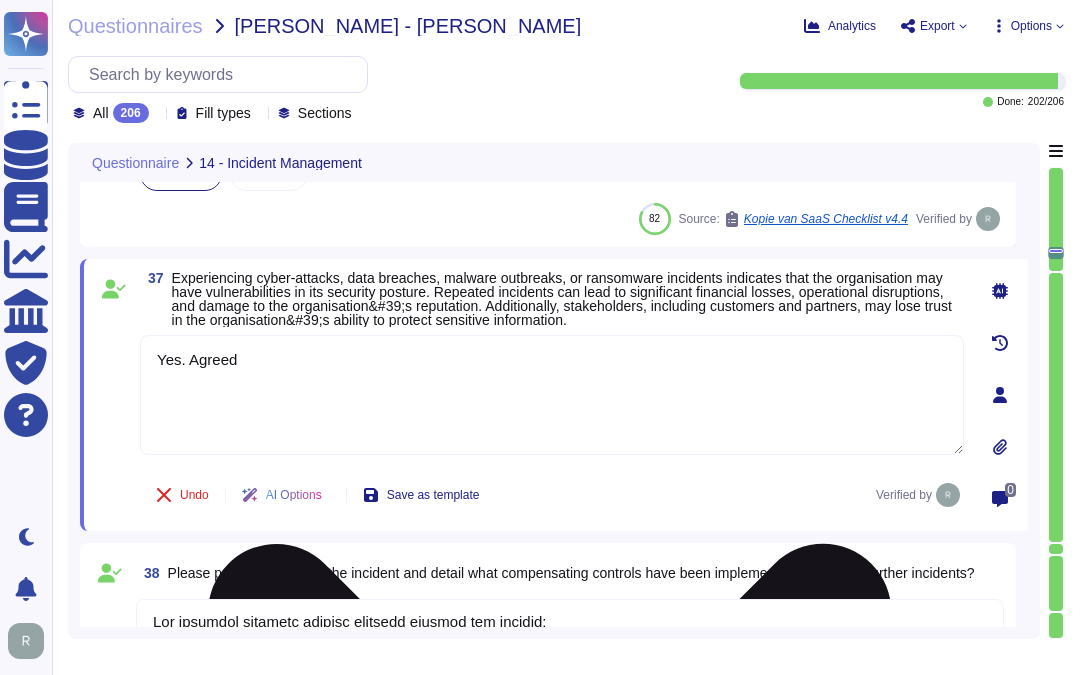 click on "Yes. Agreed" at bounding box center [552, 395] 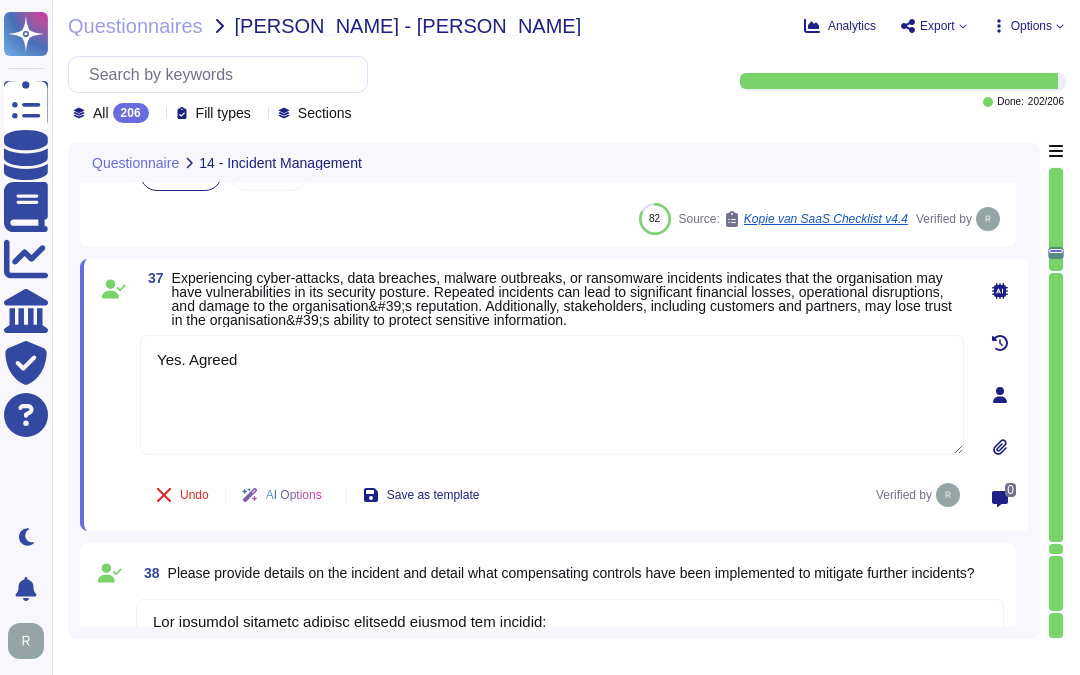 click on "Experiencing cyber-attacks, data breaches, malware outbreaks, or ransomware incidents indicates that the organisation may have vulnerabilities in its security posture. Repeated incidents can lead to significant financial losses, operational disruptions, and damage to the organisation&#39;s reputation. Additionally, stakeholders, including customers and partners, may lose trust in the organisation&#39;s ability to protect sensitive information." at bounding box center [562, 299] 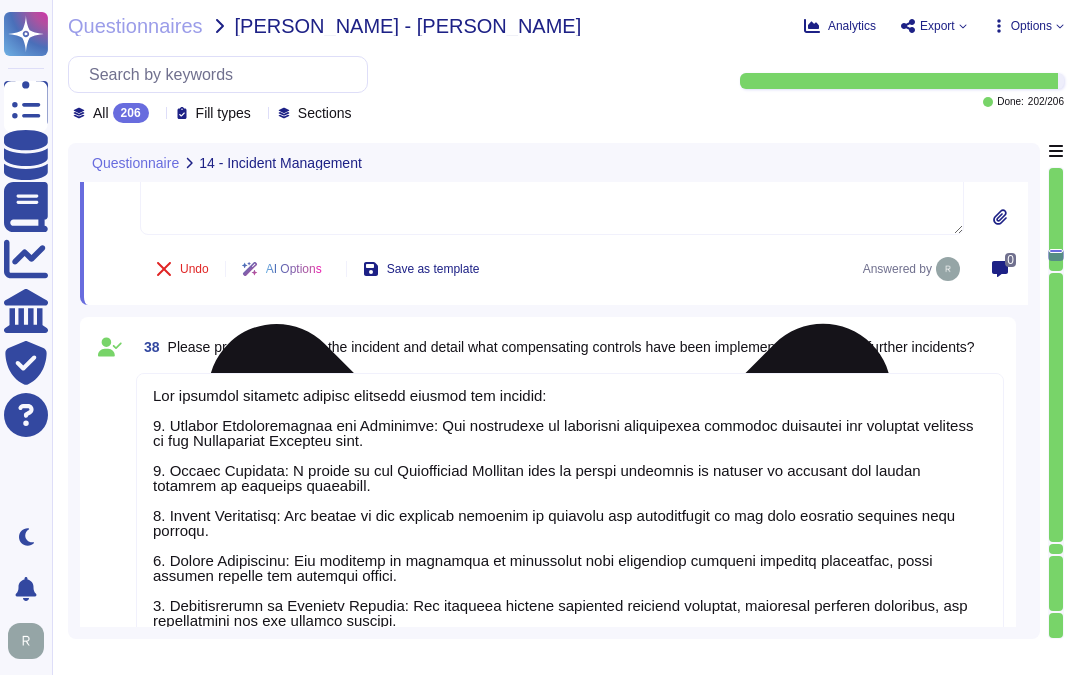 type on "Yes Agreed." 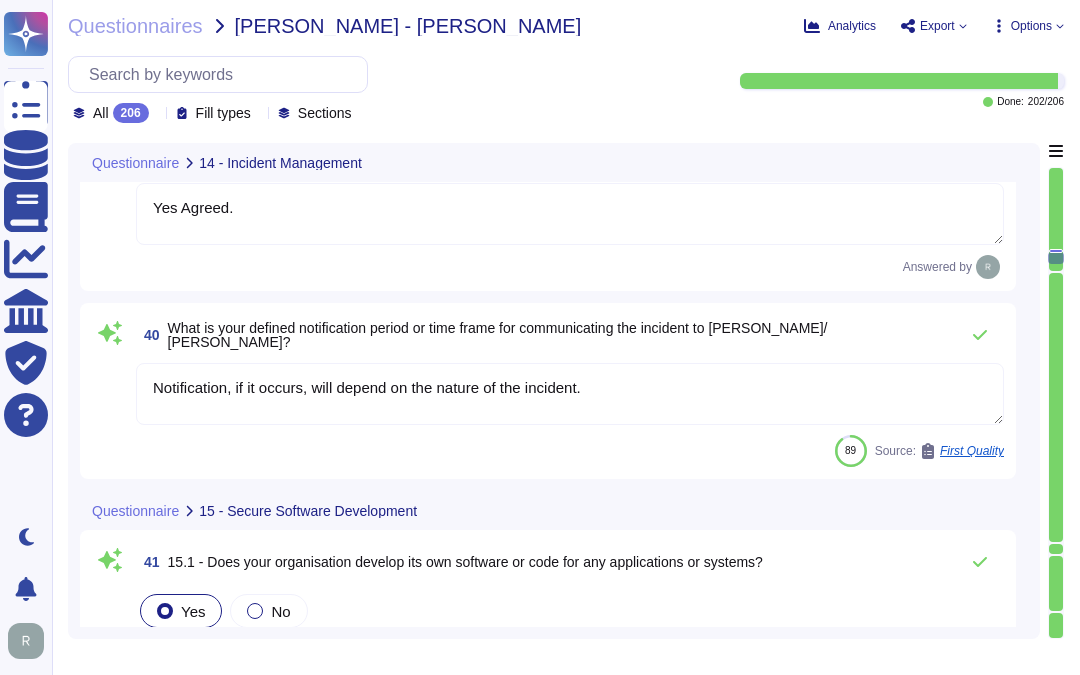scroll, scrollTop: 8647, scrollLeft: 0, axis: vertical 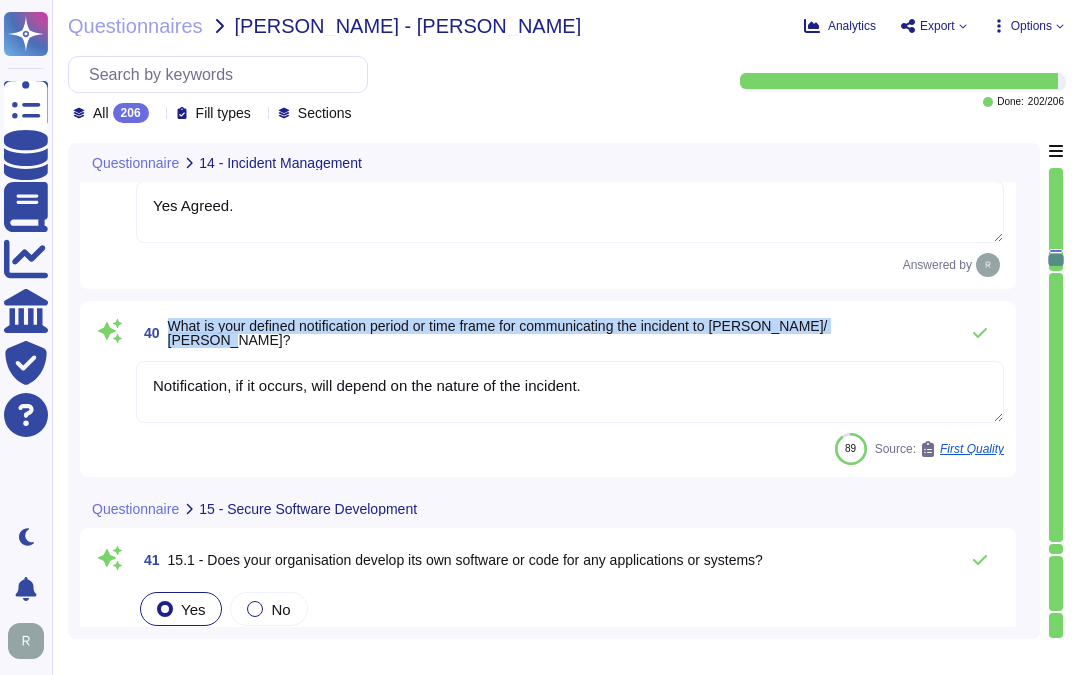 drag, startPoint x: 170, startPoint y: 328, endPoint x: 906, endPoint y: 328, distance: 736 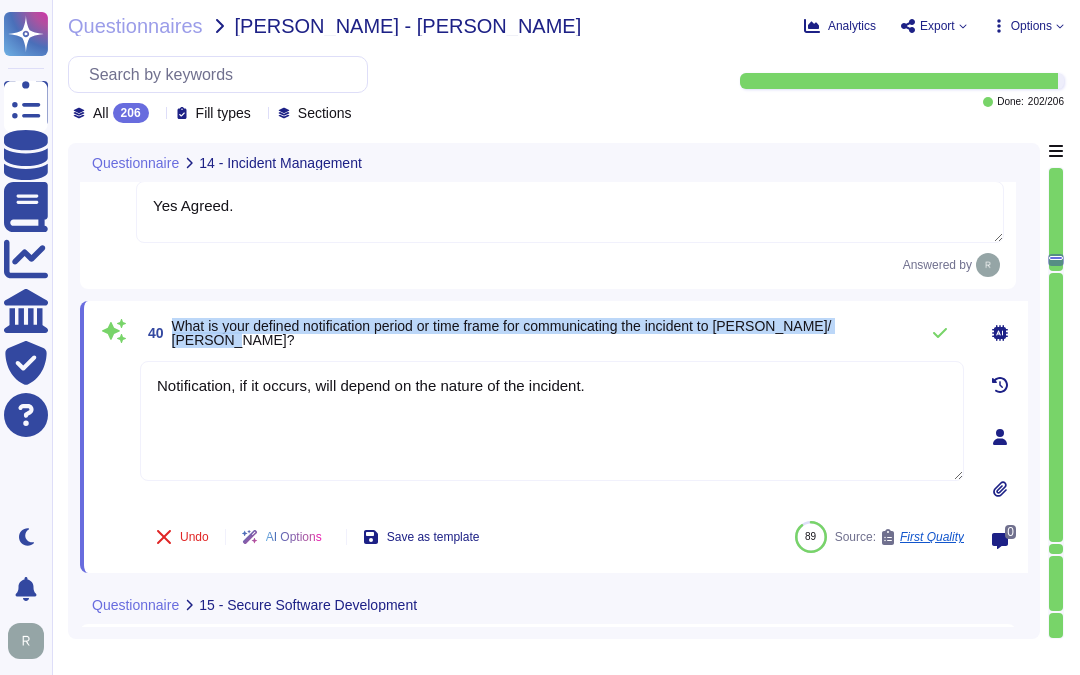 drag, startPoint x: 173, startPoint y: 322, endPoint x: 253, endPoint y: 334, distance: 80.895 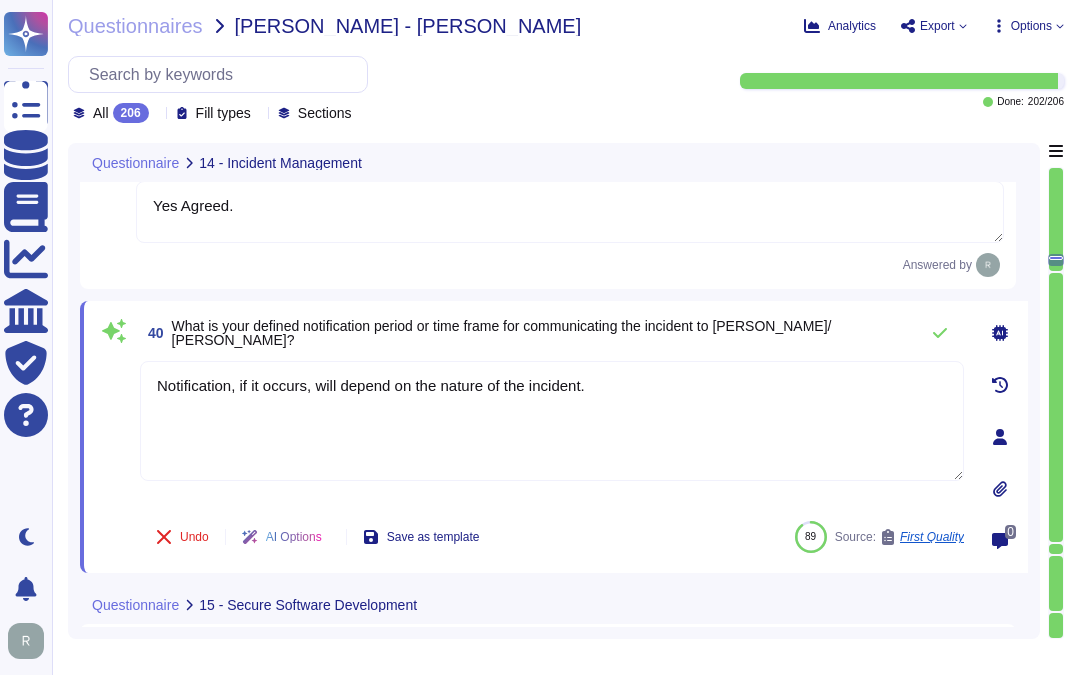 drag, startPoint x: 603, startPoint y: 385, endPoint x: 65, endPoint y: 370, distance: 538.20905 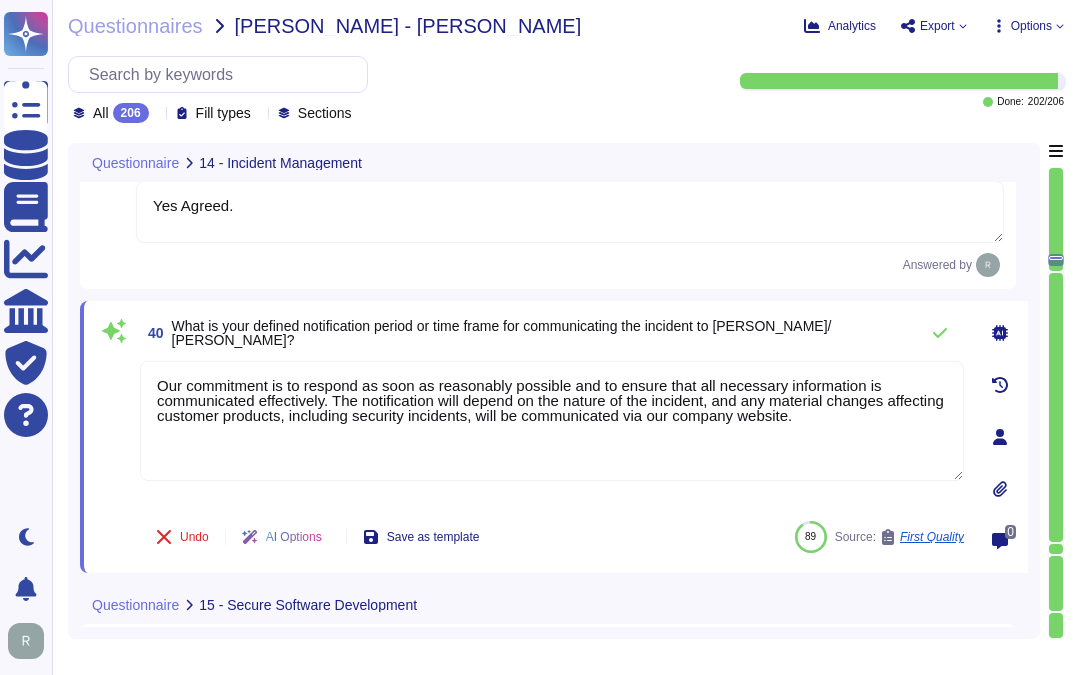click on "40 What is your defined notification period or time frame for communicating the incident to [PERSON_NAME]/ [PERSON_NAME]?" at bounding box center [552, 333] 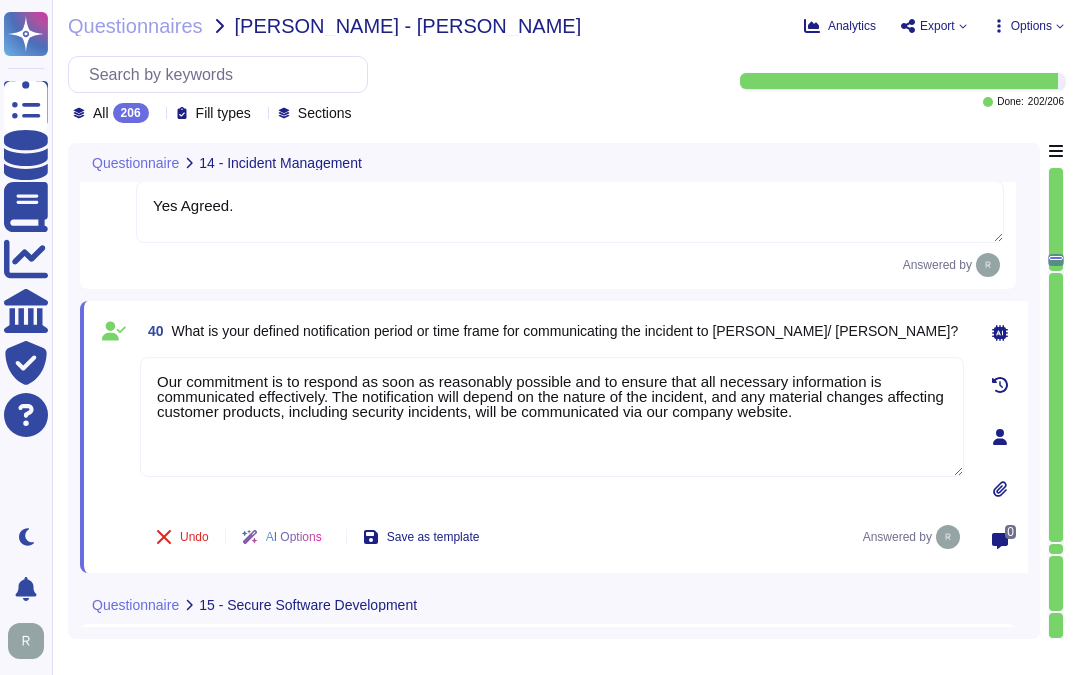 drag, startPoint x: 890, startPoint y: 412, endPoint x: -5, endPoint y: 331, distance: 898.6579 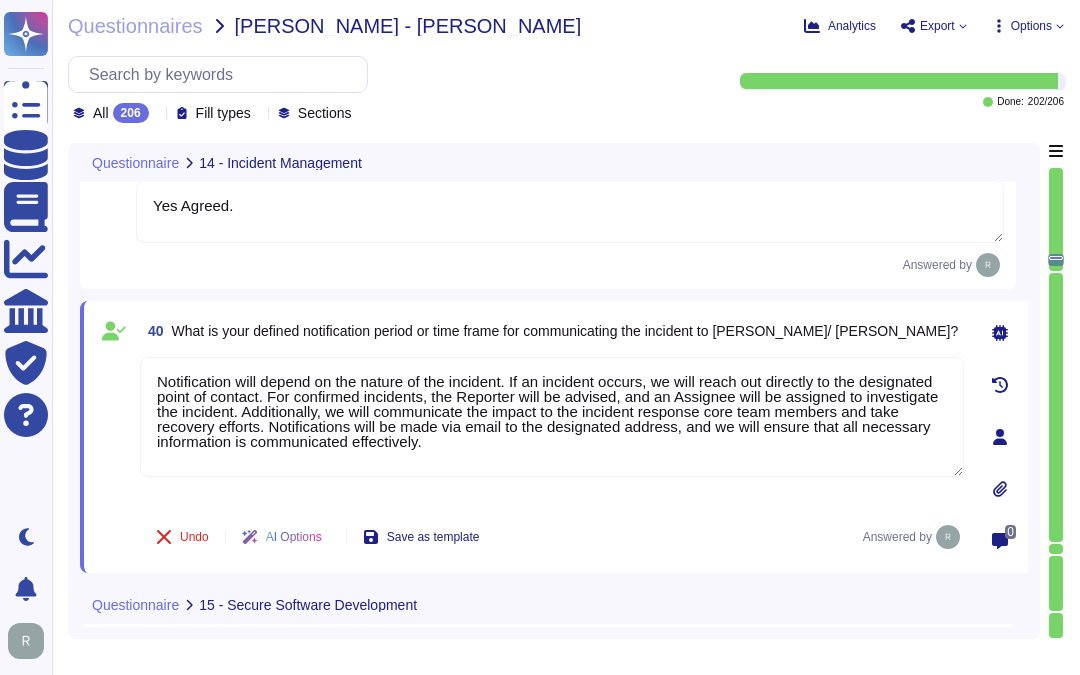 type on "Notification will depend on the nature of the incident. If an incident occurs, we will reach out directly to the designated point of contact. For confirmed incidents, the Reporter will be advised, and an Assignee will be assigned to investigate the incident. Additionally, we will communicate the impact to the incident response core team members and take recovery efforts. Notifications will be made via email to the designated address, and we will ensure that all necessary information is communicated effectively." 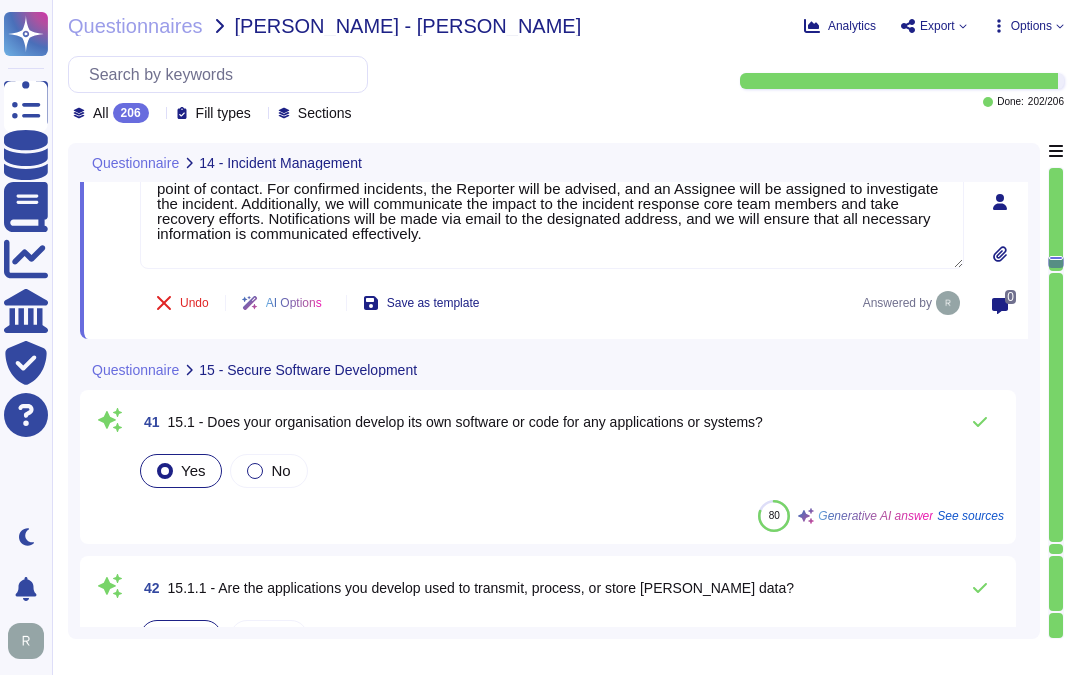 scroll, scrollTop: 8981, scrollLeft: 0, axis: vertical 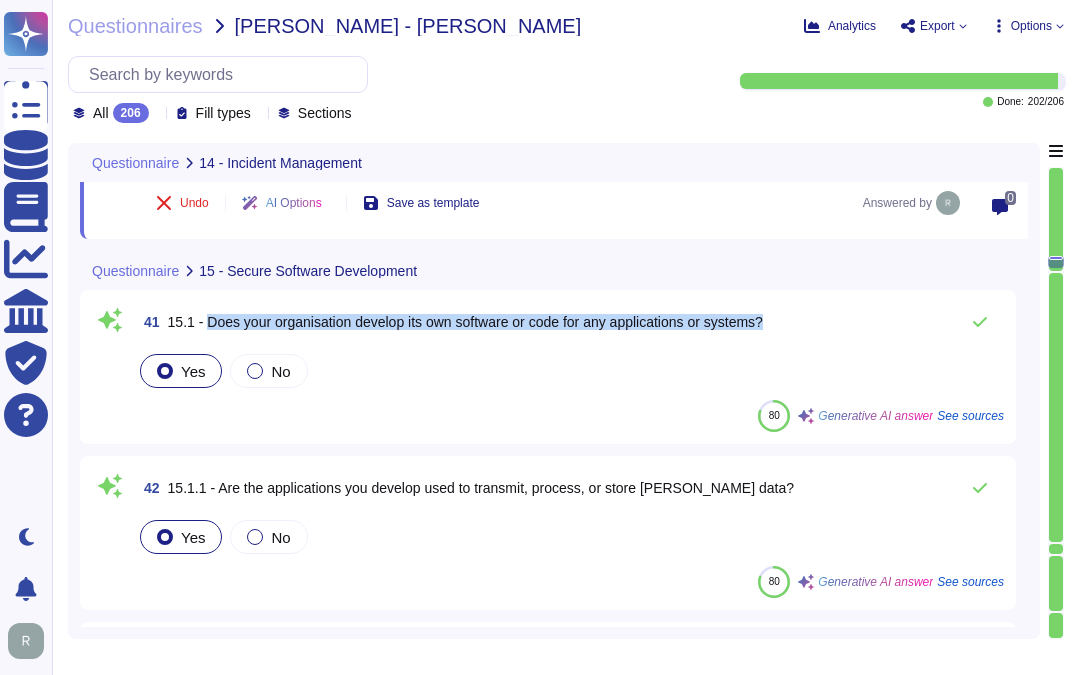 drag, startPoint x: 205, startPoint y: 316, endPoint x: 808, endPoint y: 308, distance: 603.05304 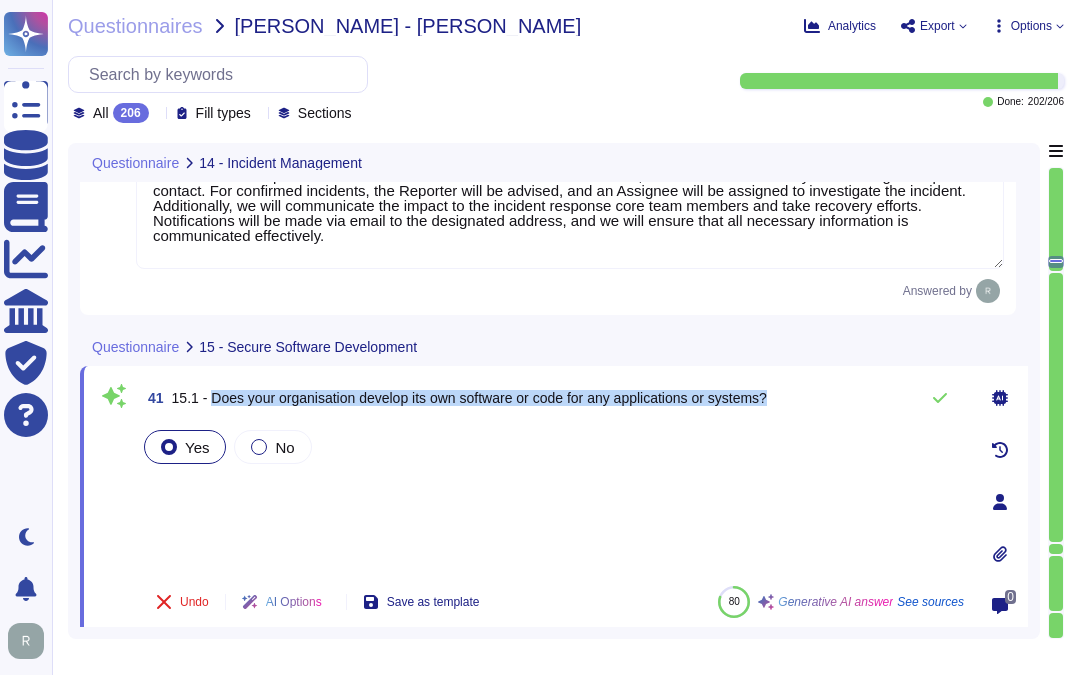 scroll, scrollTop: 8981, scrollLeft: 0, axis: vertical 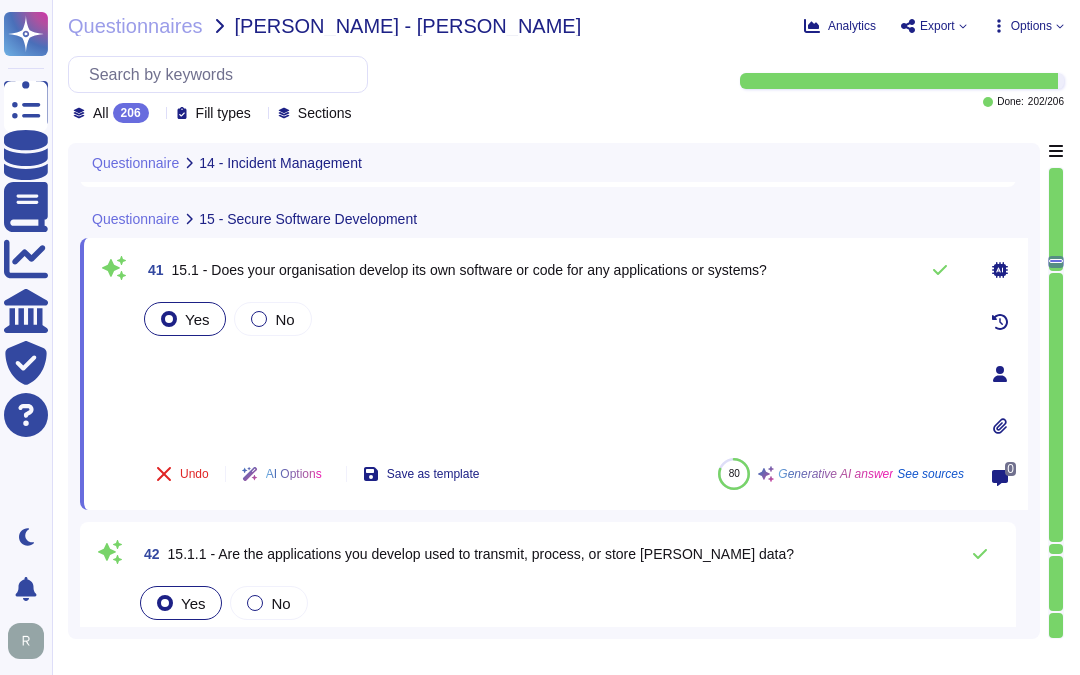 click on "Yes No" at bounding box center [552, 370] 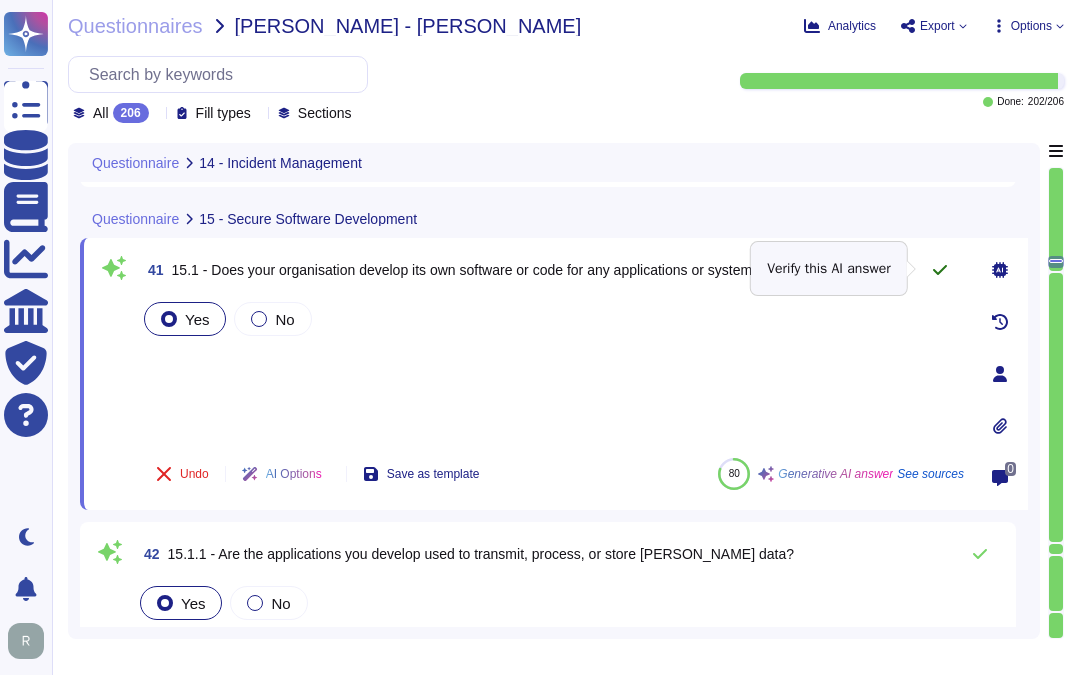 click 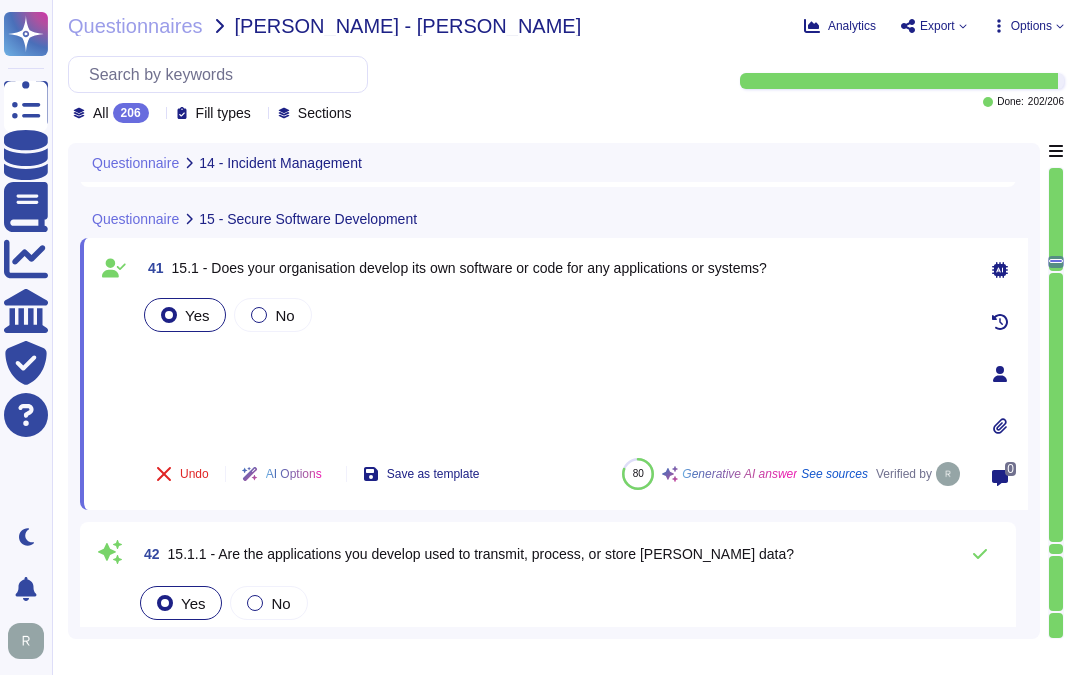 click on "Yes No" at bounding box center [552, 368] 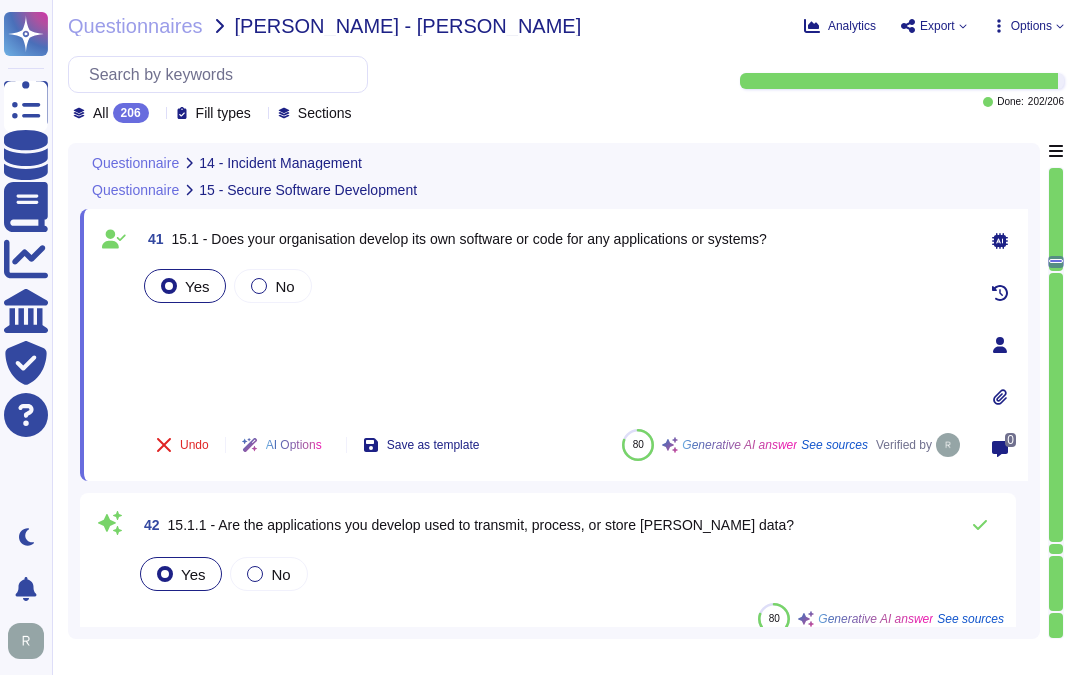 scroll, scrollTop: 9092, scrollLeft: 0, axis: vertical 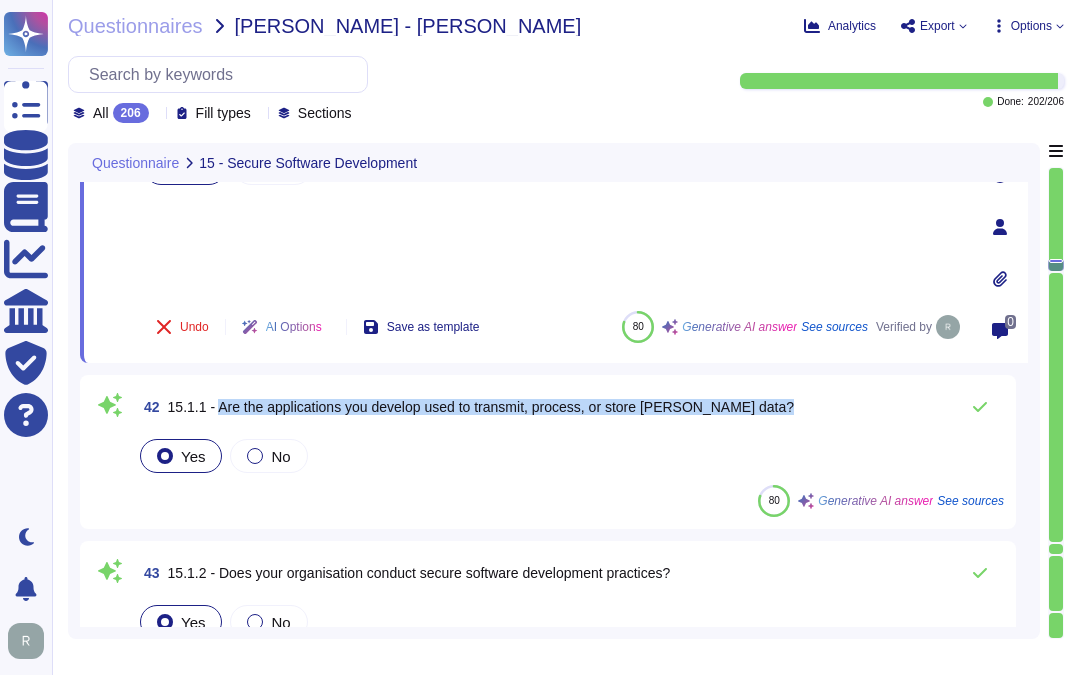 drag, startPoint x: 212, startPoint y: 403, endPoint x: 805, endPoint y: 401, distance: 593.00336 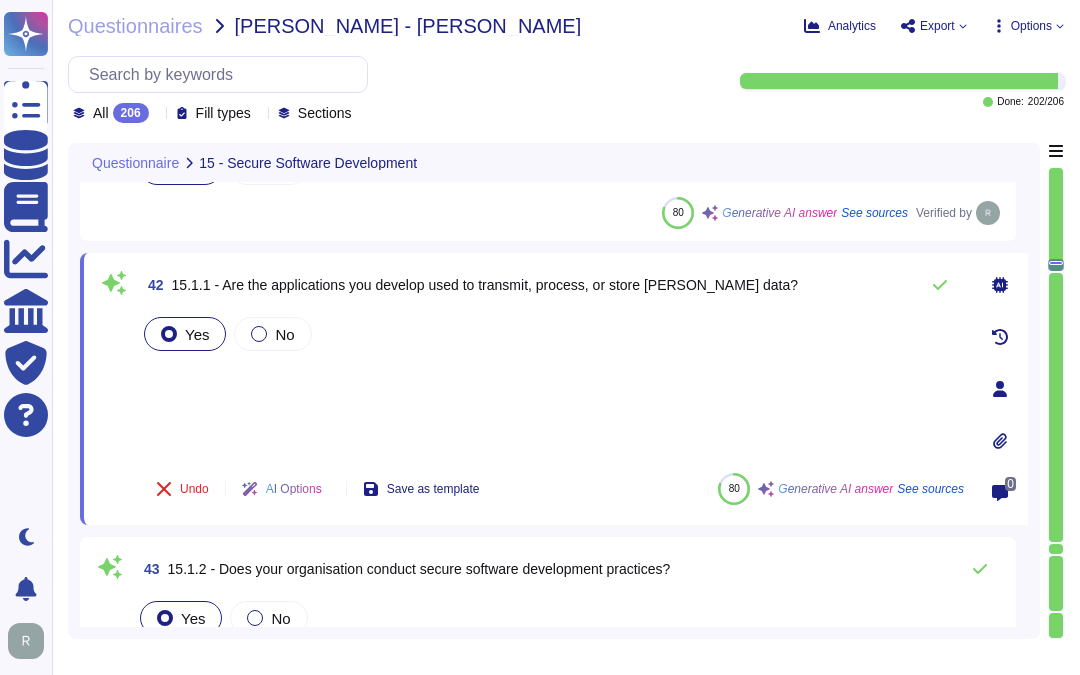 click on "Yes No" at bounding box center [552, 385] 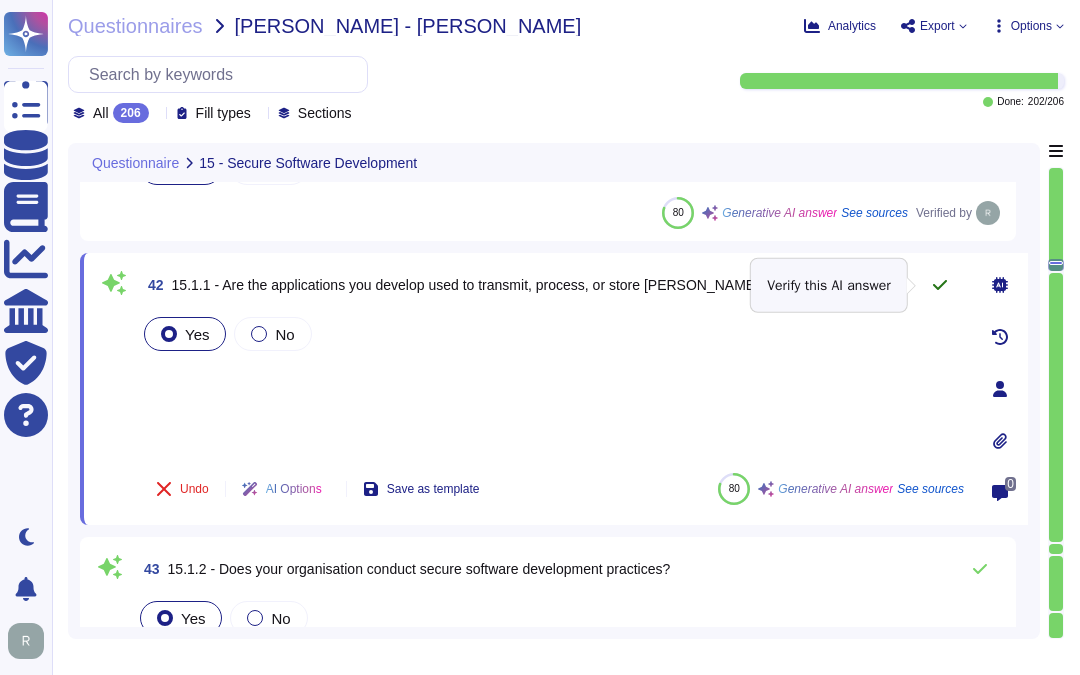 click 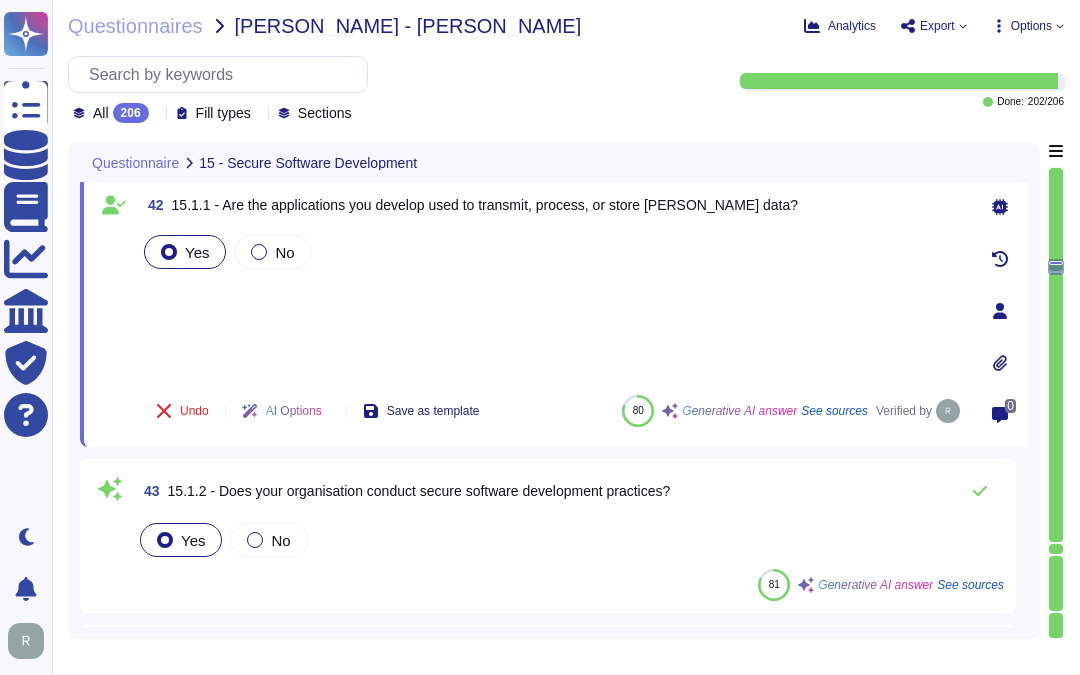 type on "At Sectigo, we recognize that developing custom software or code can introduce security risks if secure coding practices are not adhered to. To mitigate these risks, we implement a comprehensive approach that includes:
1. Secure Software Development Lifecycle Approach: We ensure that security concerns are addressed throughout all stages of development, including requirements, design, coding, testing, and deployment.
2. Training: Our engineers receive training on secure development lifecycles and secure coding practices, enhancing their understanding and implementation of security measures.
3. Security Reviews: We conduct security reviews during both development and deployment to identify and mitigate potential security issues.
4. Automated Code Scanning: We perform automated code scanning to identify vulnerabilities, including common security flaws such as SQL injection and cross-site scripting (XSS), ensuring compliance with quality standards.
5. Quality Assurance (QA): Pre-release QA processes are i..." 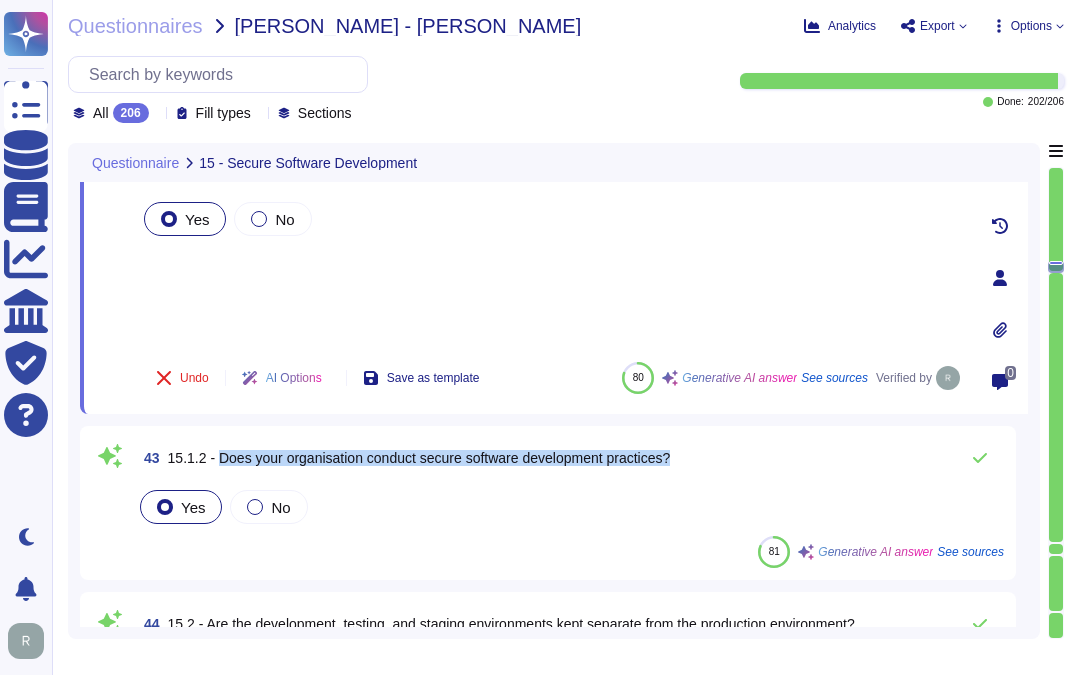 drag, startPoint x: 215, startPoint y: 453, endPoint x: 728, endPoint y: 452, distance: 513.001 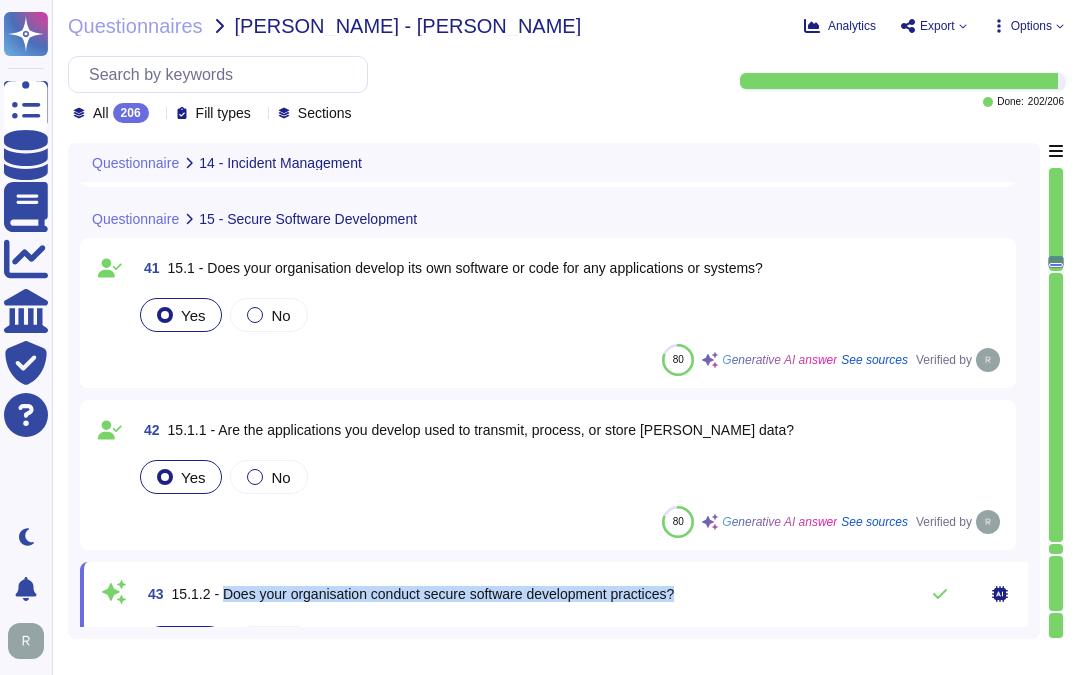 type on "The incident response process includes several key actions:
1. Initial Identification and Reporting: Any identified or suspected information security incidents are promptly reported to the Information Security team.
2. Timely Response: A member of the Information Security team is always available to provide an adequate and timely response to reported incidents.
3. Impact Assessment: The impact of the reported incident is assessed and communicated to the core incident response team members.
4. Formal Procedures: The response is conducted in accordance with documented incident response procedures, which include actions for security events.
5. Communication of Material Changes: Any material changes affecting customer products, including security incidents, are communicated via the company website.
6. User Responsibility: User entities are encouraged to communicate any identified incidents or security violations in a timely manner.
To mitigate further incidents, we have implemented several compensating ..." 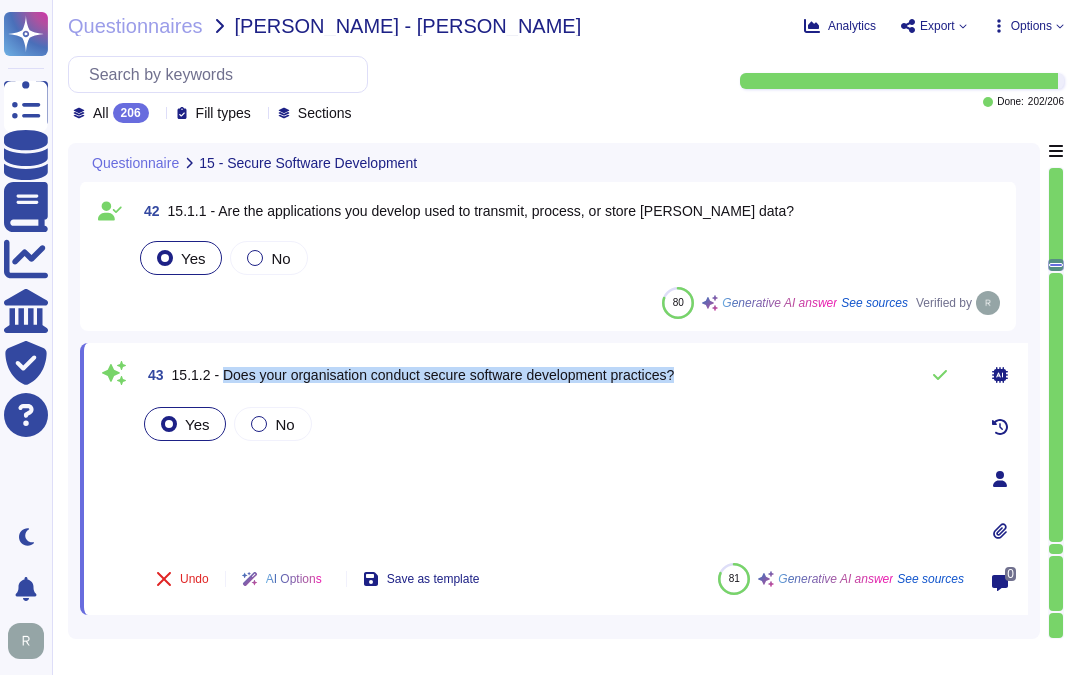 type on "At Sectigo, we recognize that developing custom software or code can introduce security risks if secure coding practices are not adhered to. To mitigate these risks, we implement a comprehensive approach that includes:
1. Secure Software Development Lifecycle Approach: We ensure that security concerns are addressed throughout all stages of development, including requirements, design, coding, testing, and deployment.
2. Training: Our engineers receive training on secure development lifecycles and secure coding practices, enhancing their understanding and implementation of security measures.
3. Security Reviews: We conduct security reviews during both development and deployment to identify and mitigate potential security issues.
4. Automated Code Scanning: We perform automated code scanning to identify vulnerabilities, including common security flaws such as SQL injection and cross-site scripting (XSS), ensuring compliance with quality standards.
5. Quality Assurance (QA): Pre-release QA processes are i..." 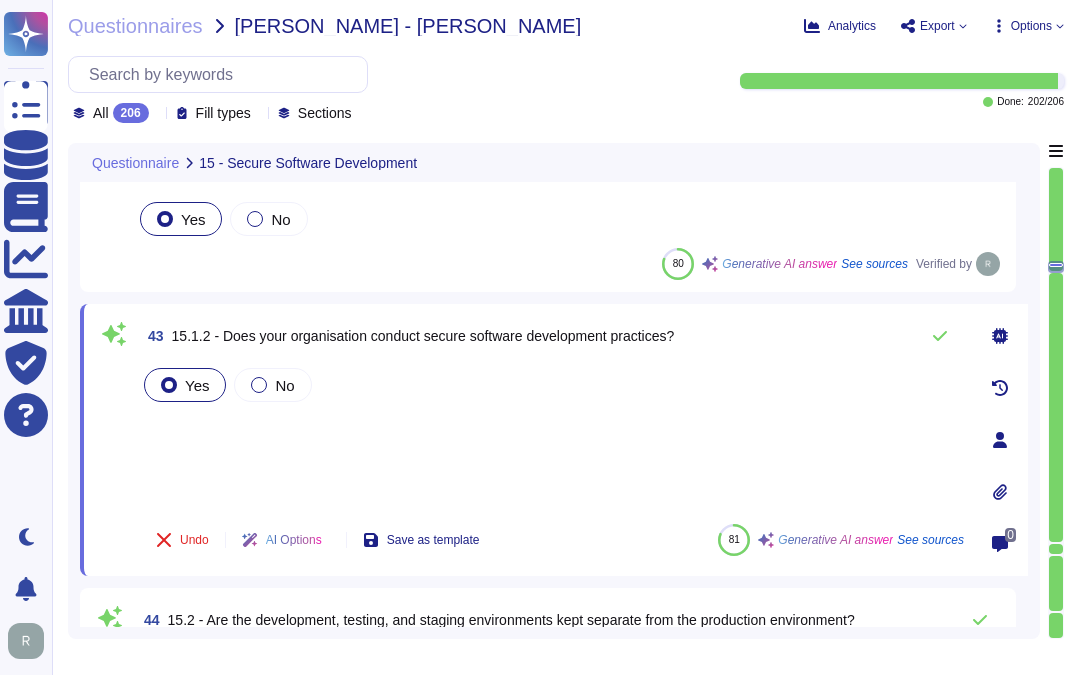 click on "Yes No" at bounding box center (552, 436) 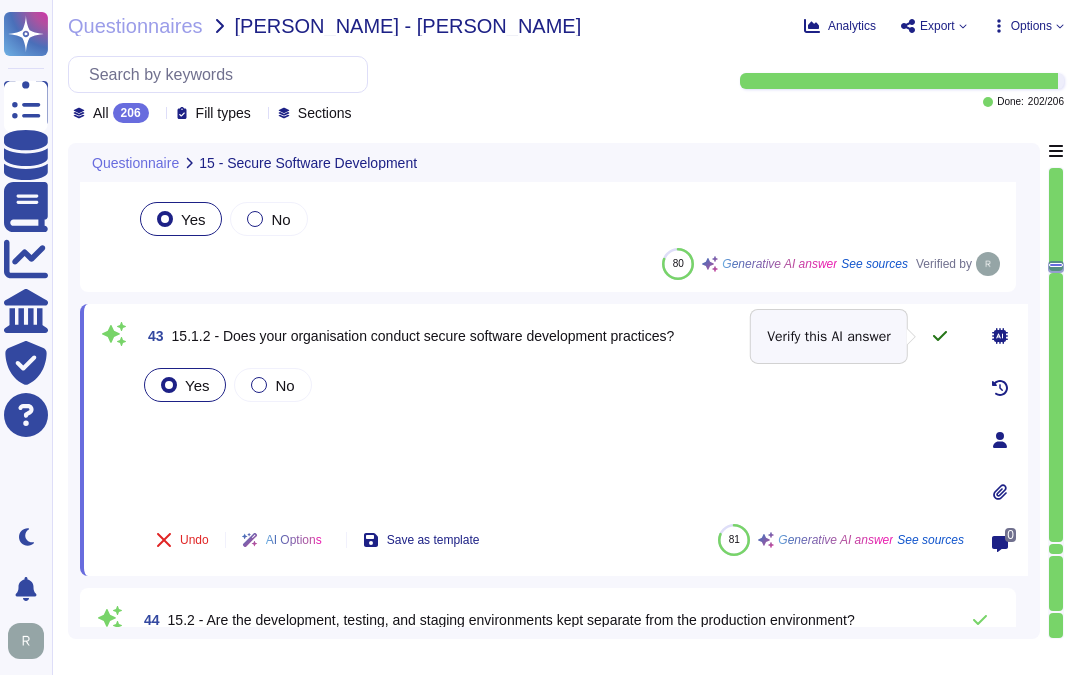 click 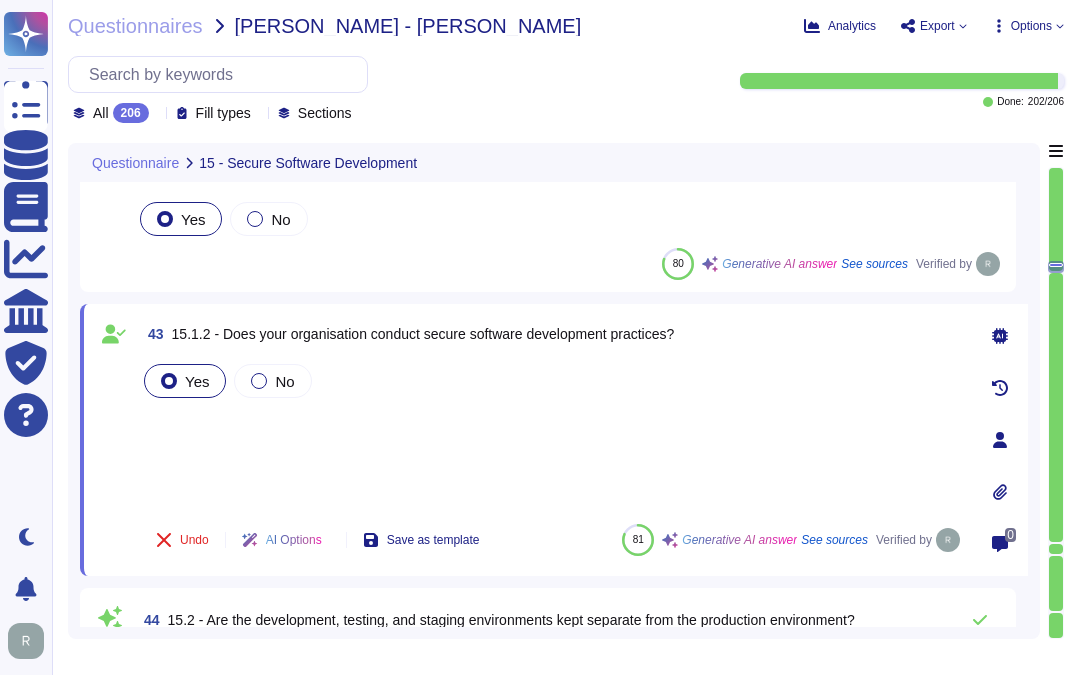 click on "Yes No" at bounding box center (552, 434) 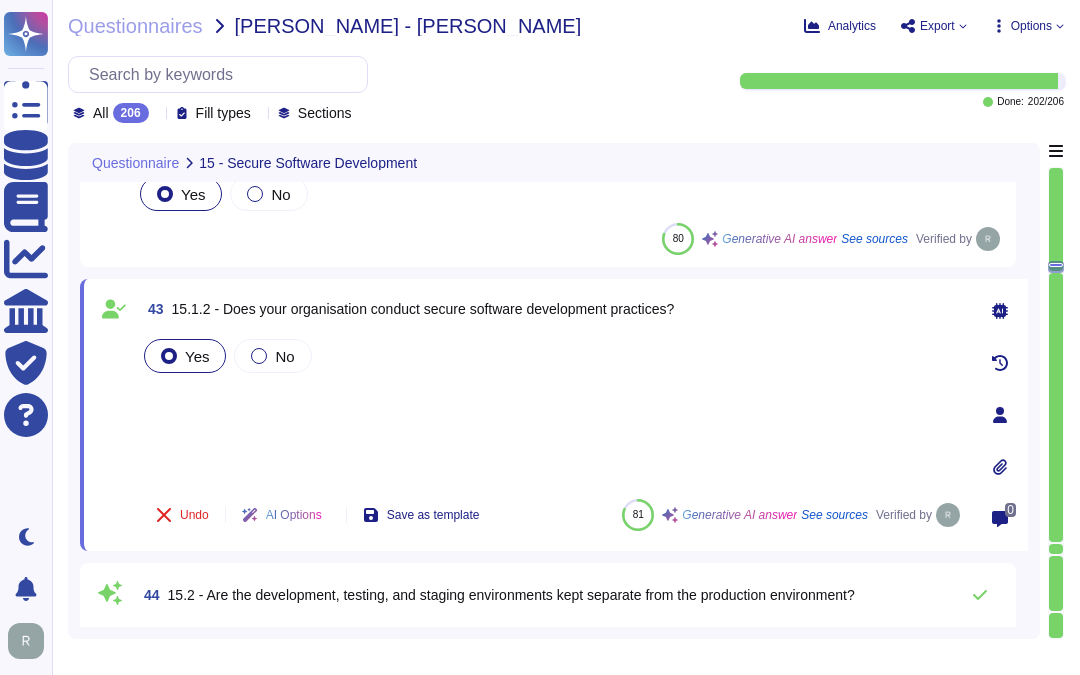 scroll, scrollTop: 9192, scrollLeft: 0, axis: vertical 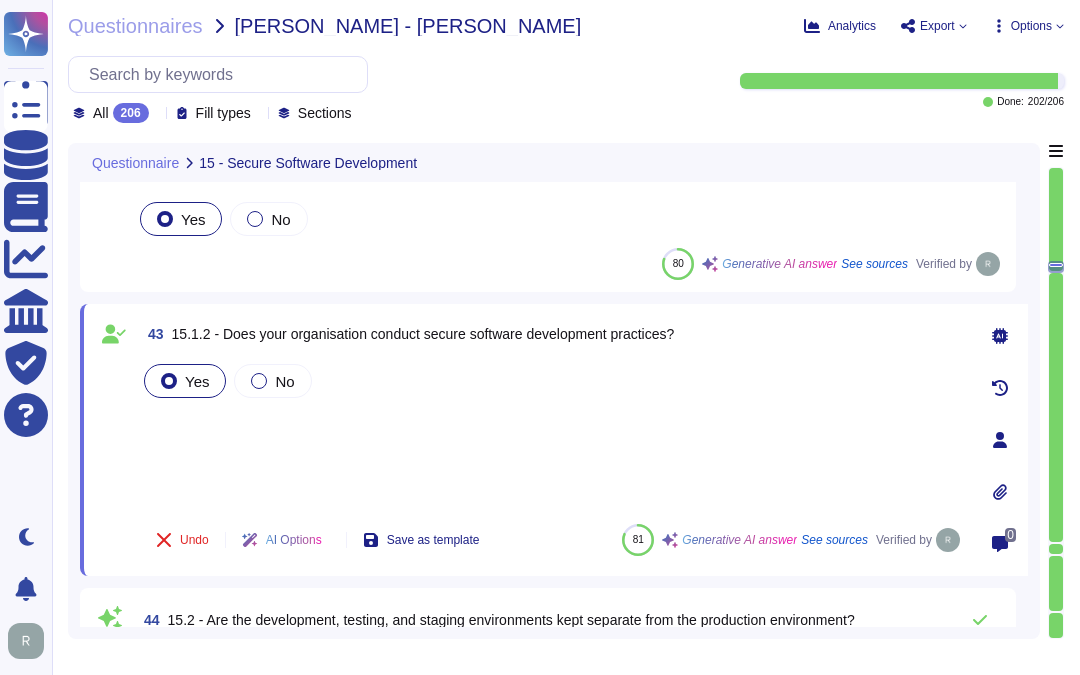 click on "Yes No" at bounding box center (552, 434) 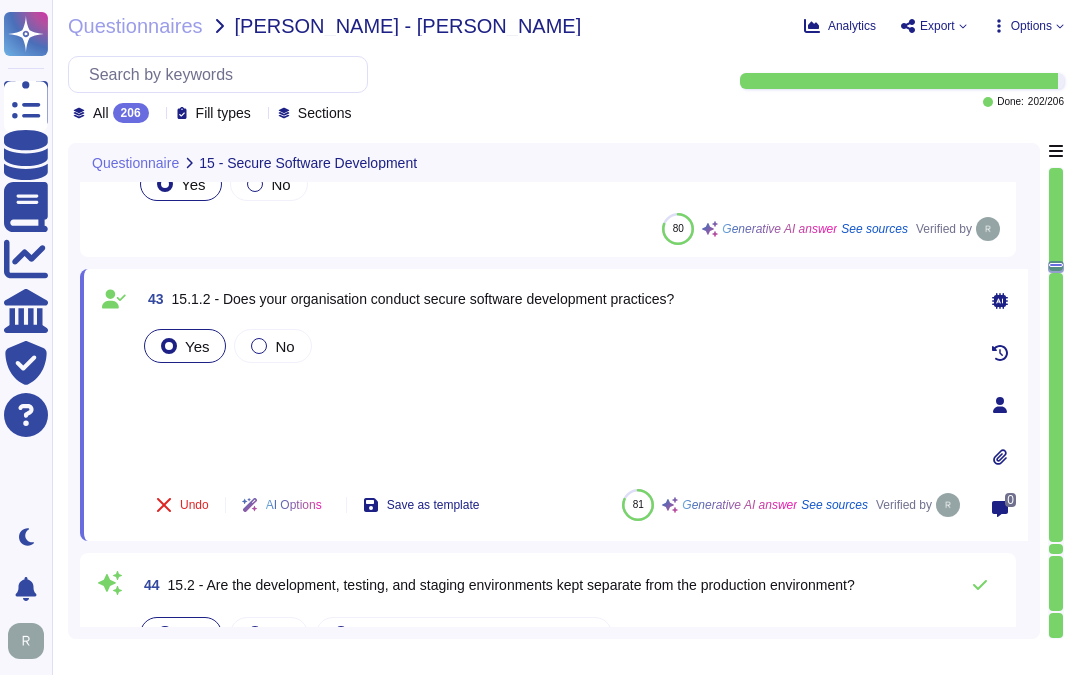 scroll, scrollTop: 9192, scrollLeft: 0, axis: vertical 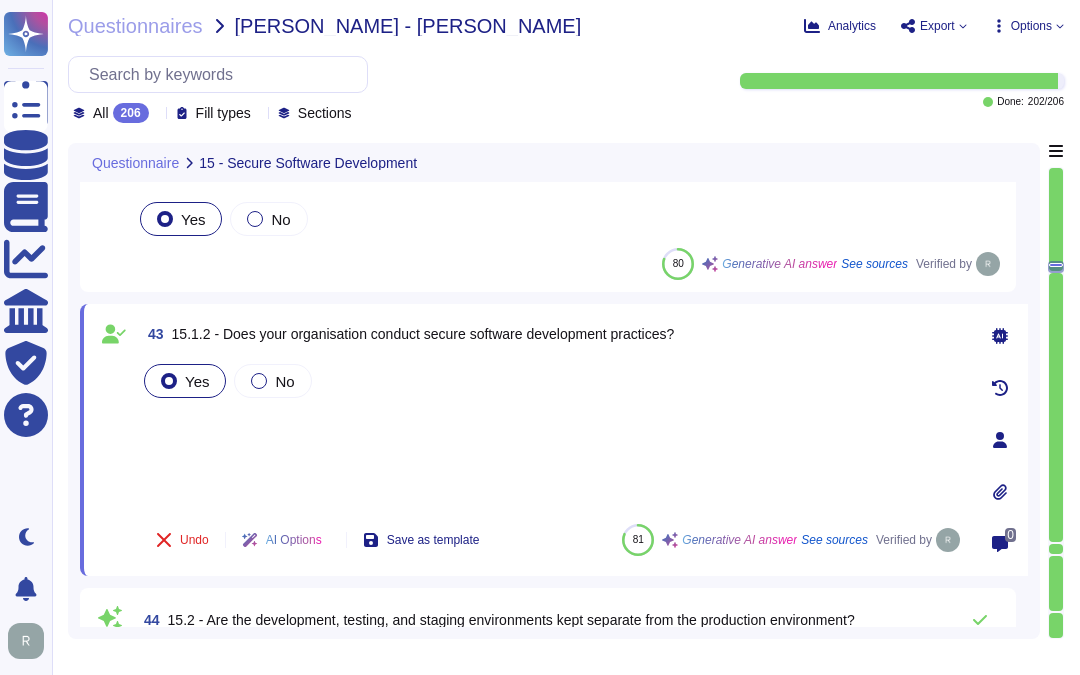 click on "Yes No" at bounding box center (552, 434) 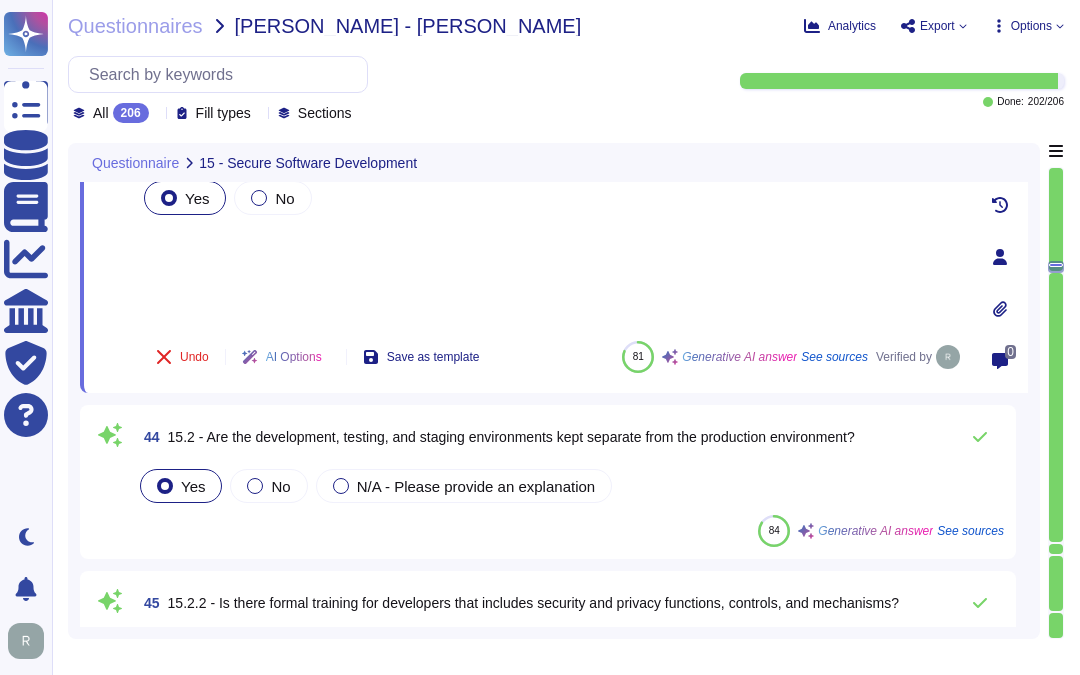 scroll, scrollTop: 9414, scrollLeft: 0, axis: vertical 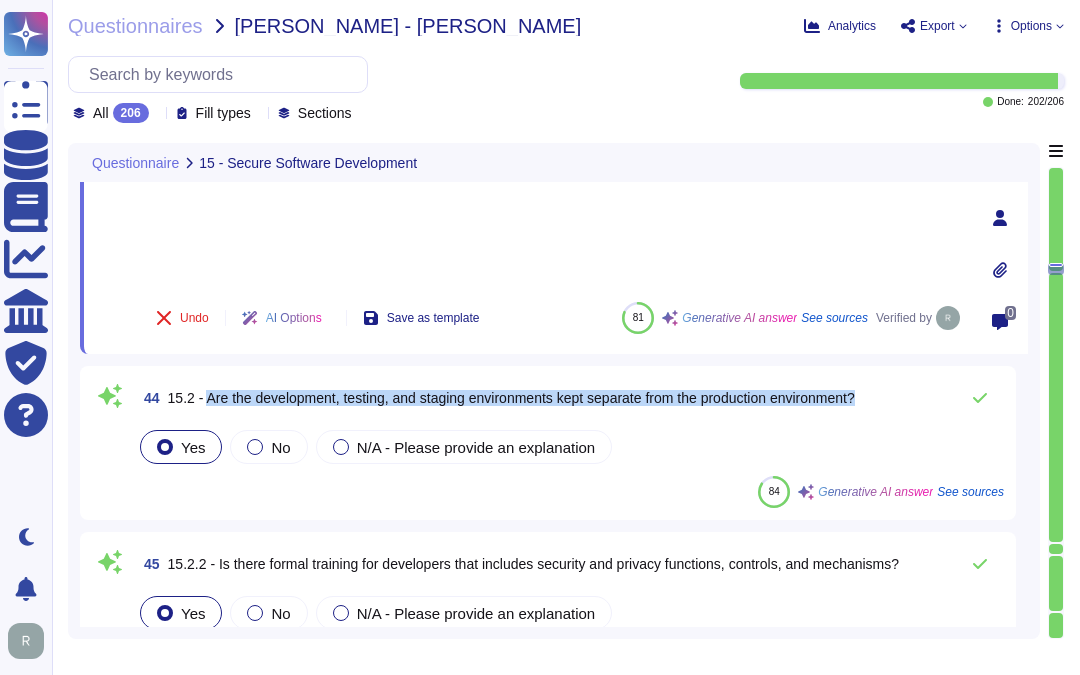 drag, startPoint x: 205, startPoint y: 391, endPoint x: 925, endPoint y: 382, distance: 720.0563 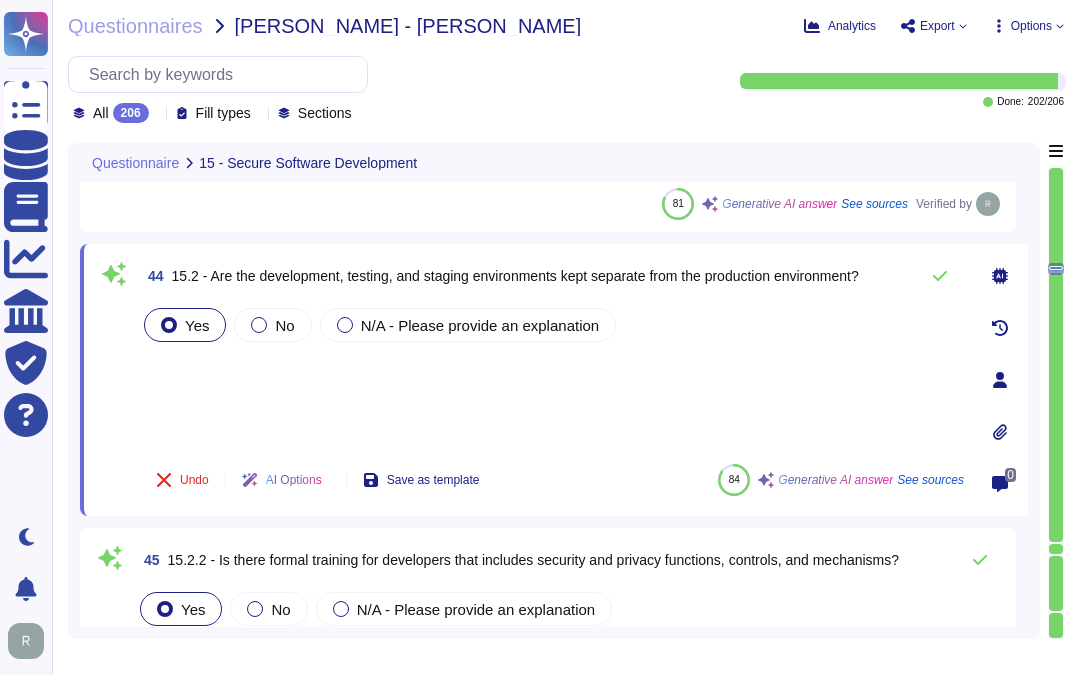click on "Yes No N/A - Please provide an explanation" at bounding box center [552, 376] 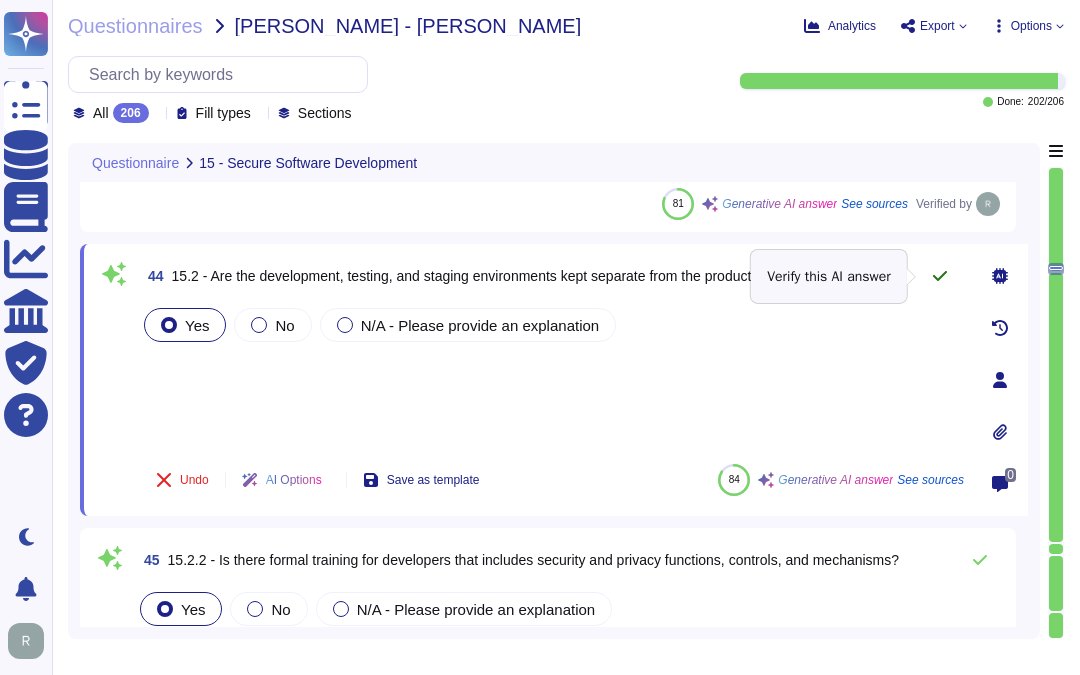 click 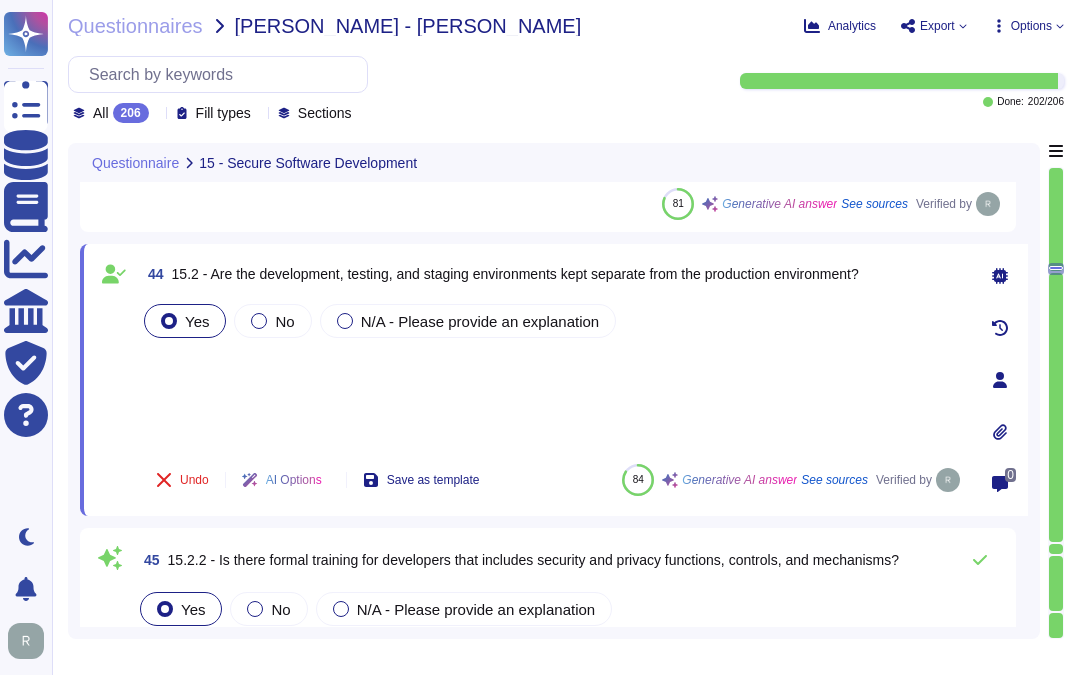 click on "Yes No N/A - Please provide an explanation" at bounding box center [552, 374] 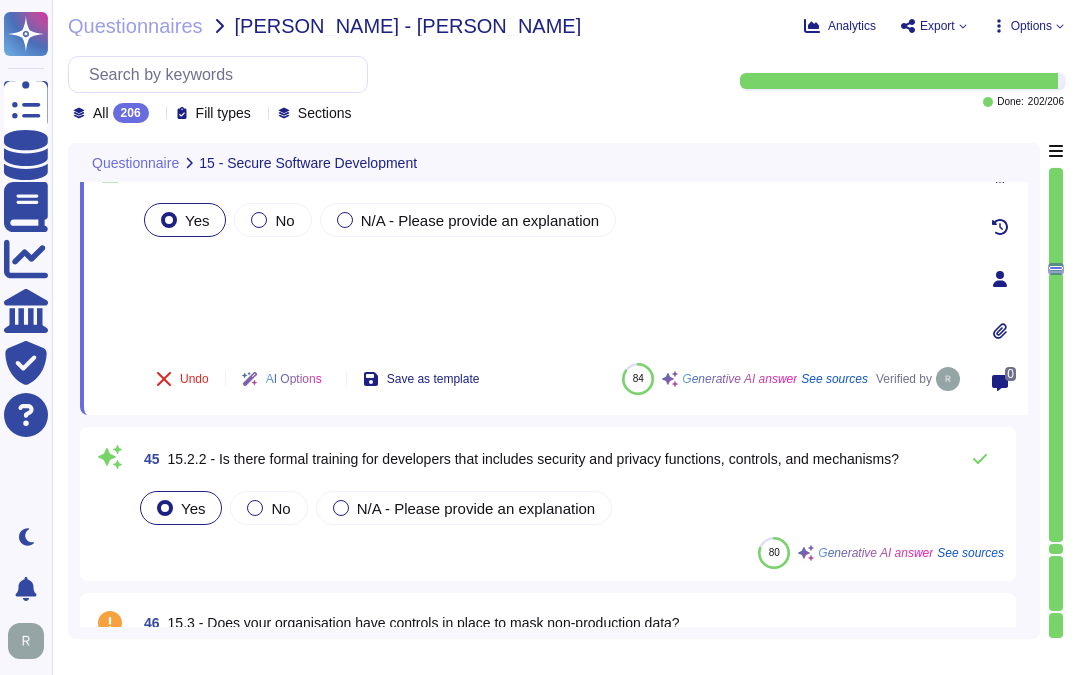 scroll, scrollTop: 9636, scrollLeft: 0, axis: vertical 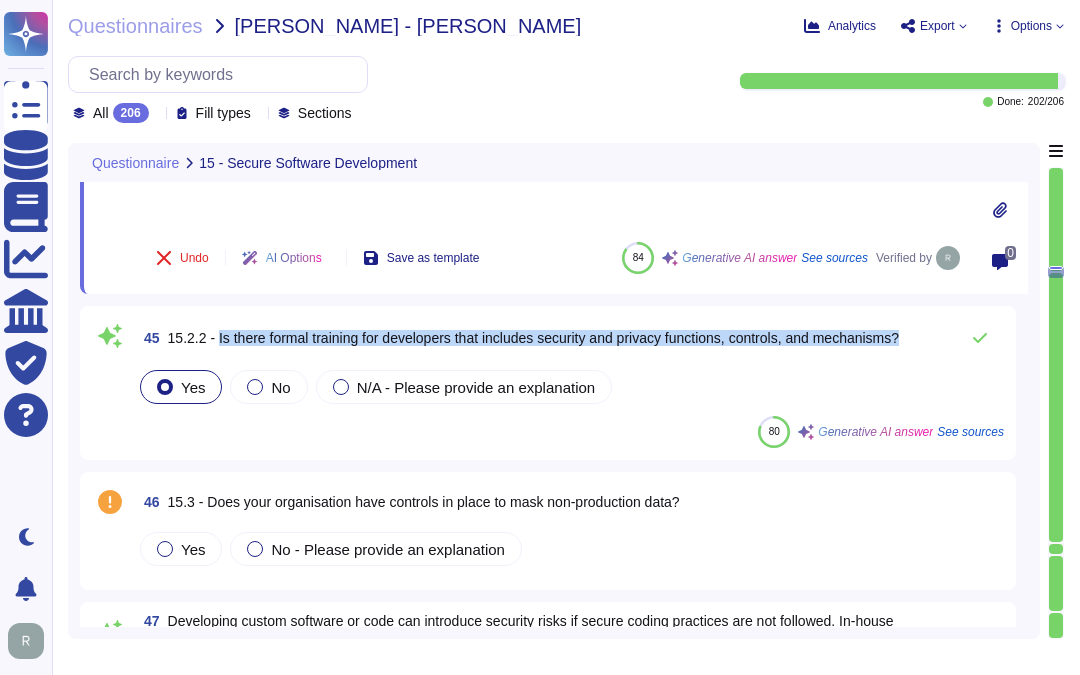 drag, startPoint x: 216, startPoint y: 334, endPoint x: 920, endPoint y: 322, distance: 704.1023 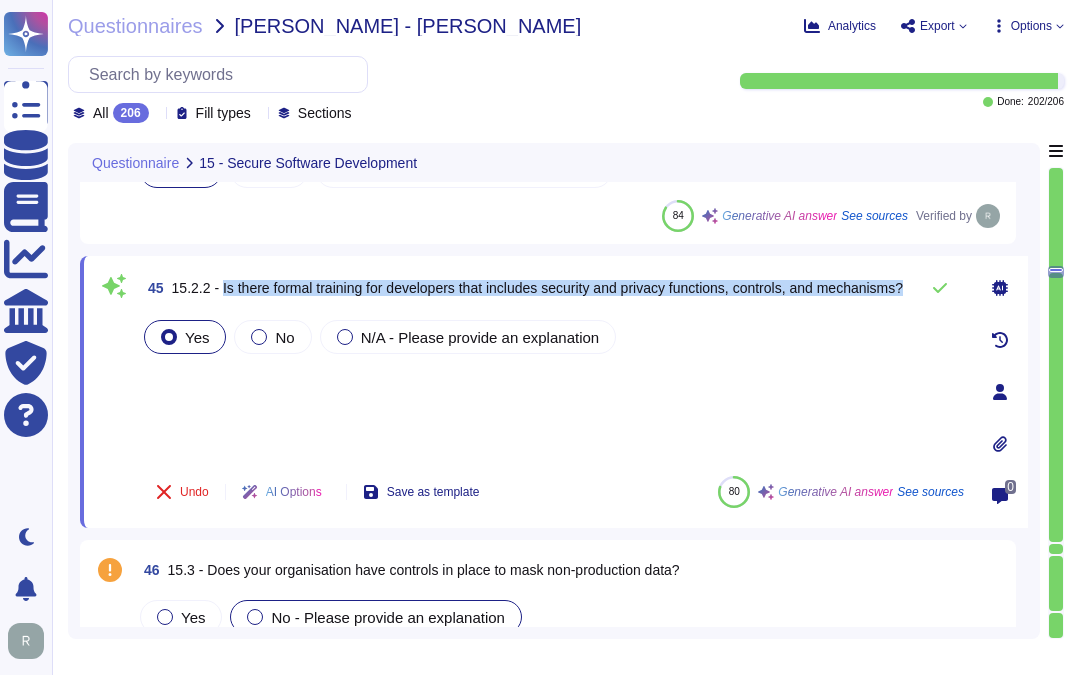 scroll, scrollTop: 9525, scrollLeft: 0, axis: vertical 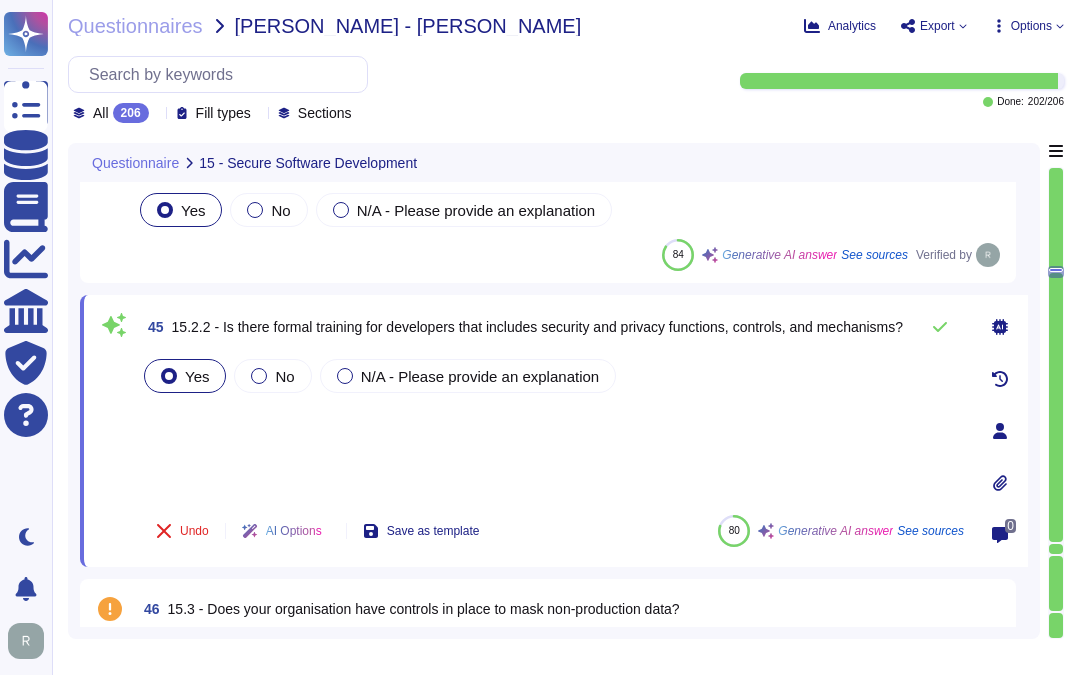 drag, startPoint x: 164, startPoint y: 413, endPoint x: 165, endPoint y: 423, distance: 10.049875 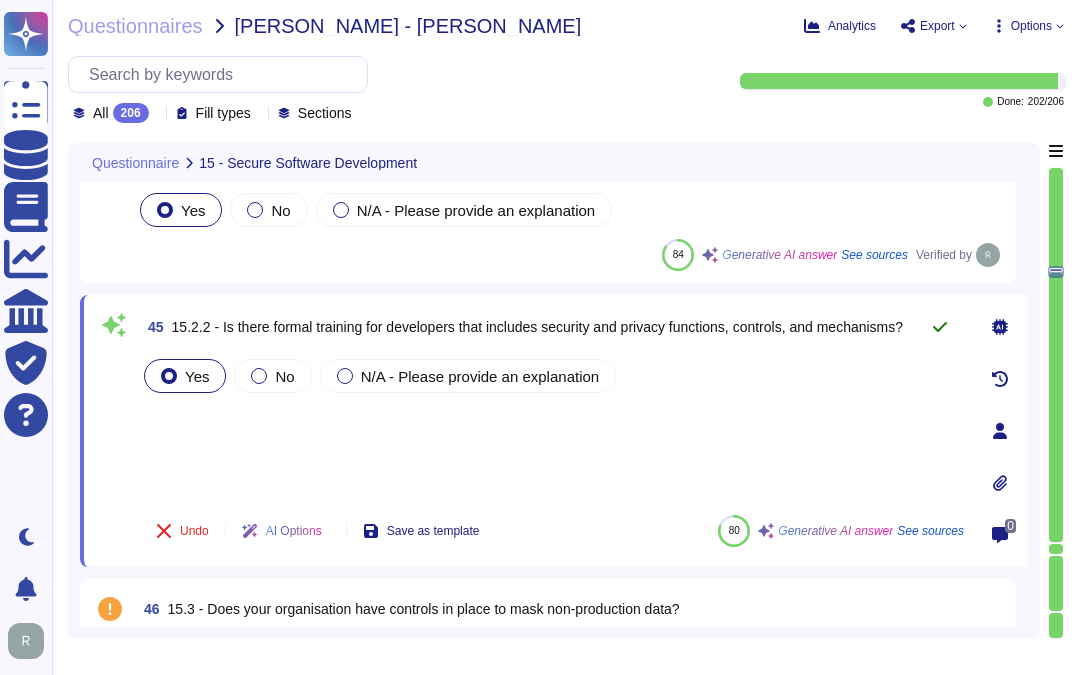 click 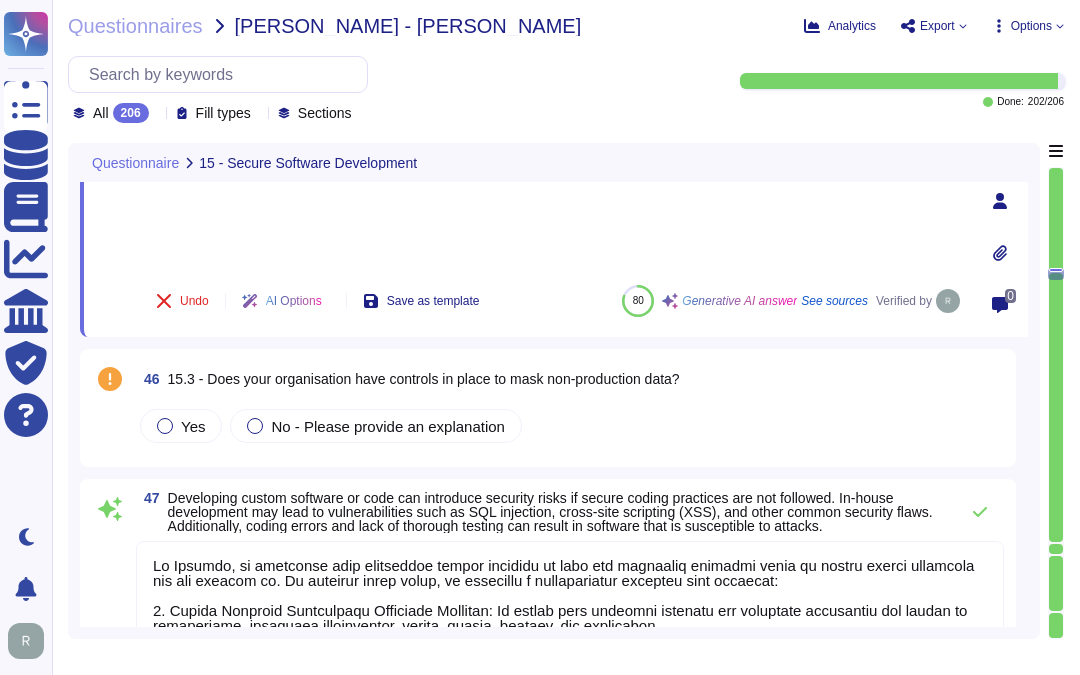 type on "Applications developed by Sectigo shall be based on Secure Software Development Lifecyle approach to guarantee that security concerns are addressed throughout all stages of development, including requirements, design, coding, testing and more. Secure Software Development Lifecycle Guidelines have been developed by the Information Security team." 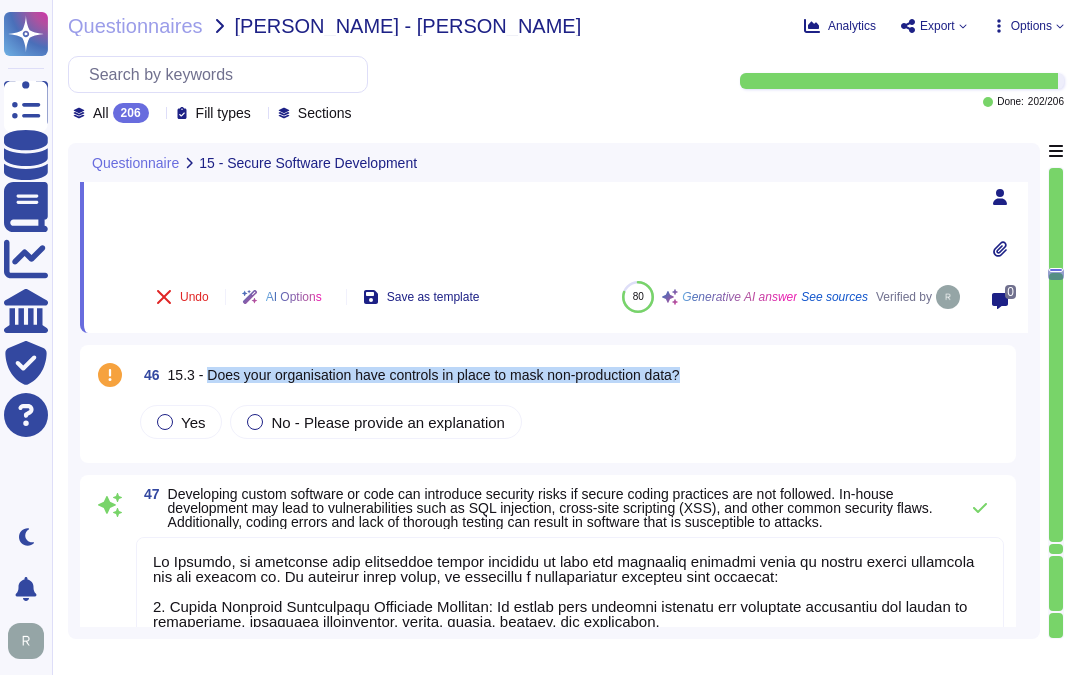 drag, startPoint x: 205, startPoint y: 372, endPoint x: 744, endPoint y: 372, distance: 539 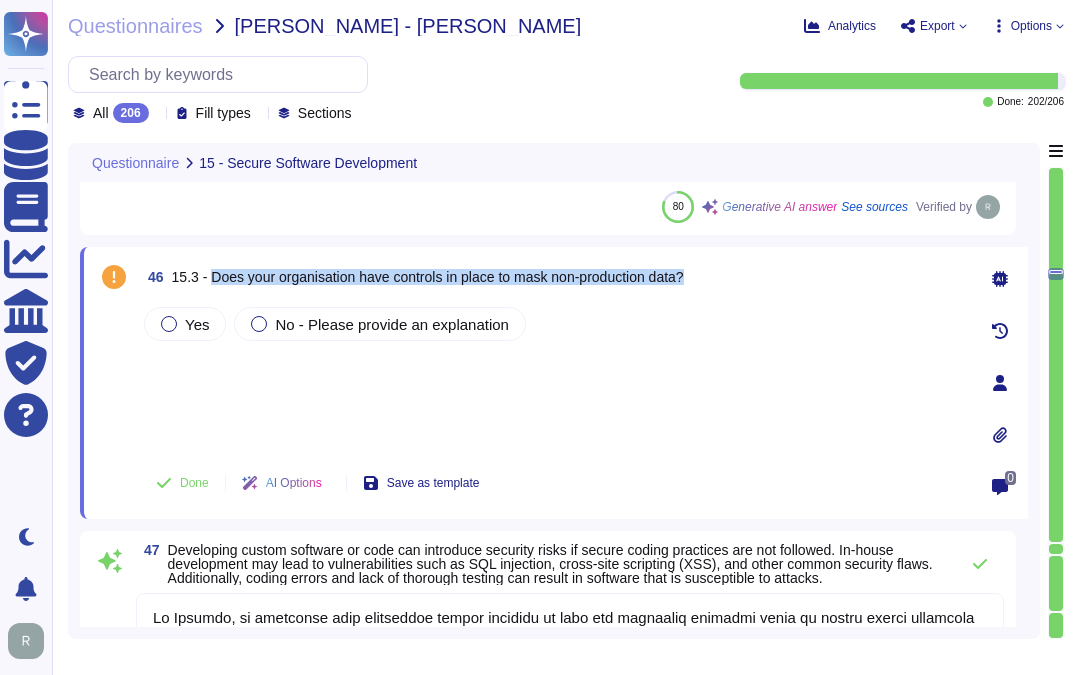 scroll, scrollTop: 9747, scrollLeft: 0, axis: vertical 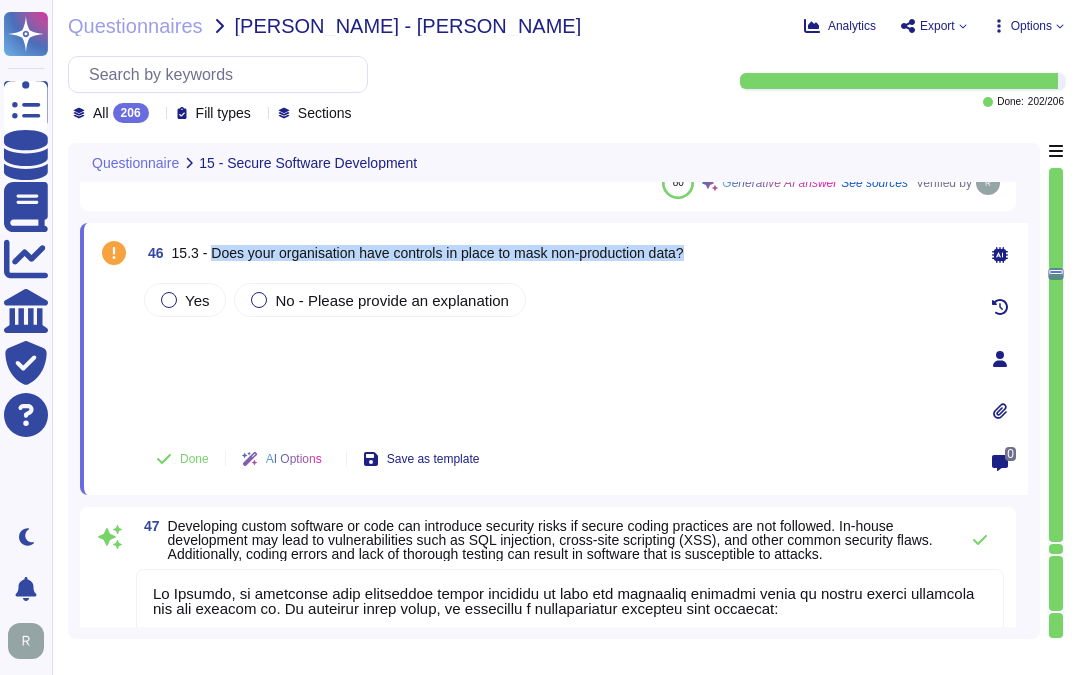 type on "Applications developed by Sectigo shall be based on Secure Software Development Lifecyle approach to guarantee that security concerns are addressed throughout all stages of development, including requirements, design, coding, testing and more. Secure Software Development Lifecycle Guidelines have been developed by the Information Security team." 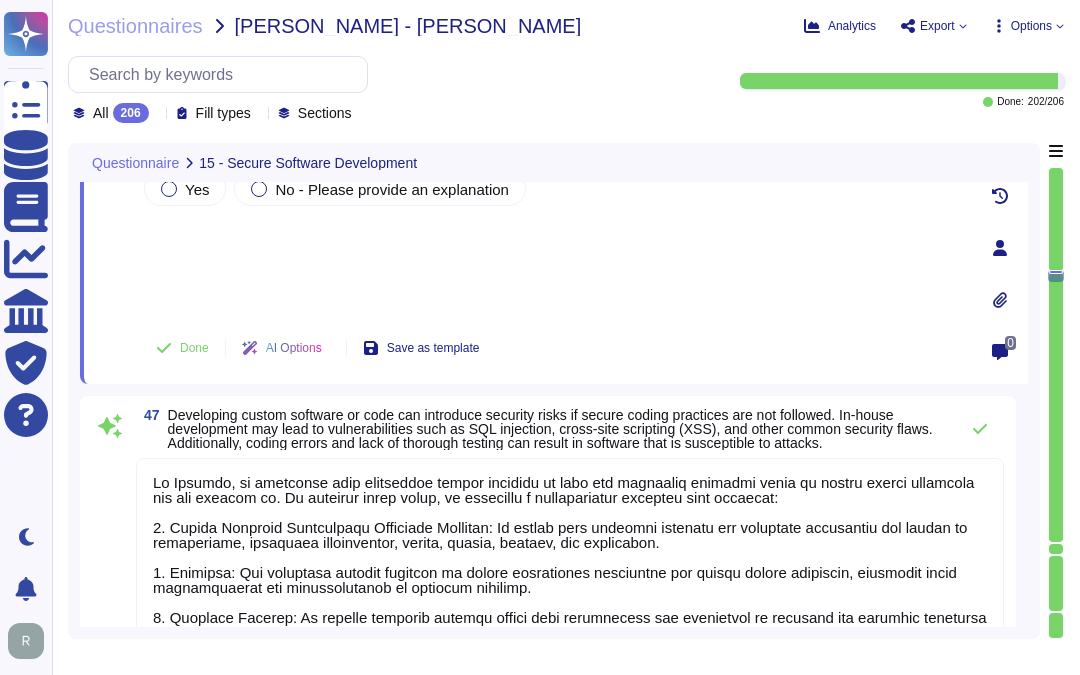scroll, scrollTop: 2, scrollLeft: 0, axis: vertical 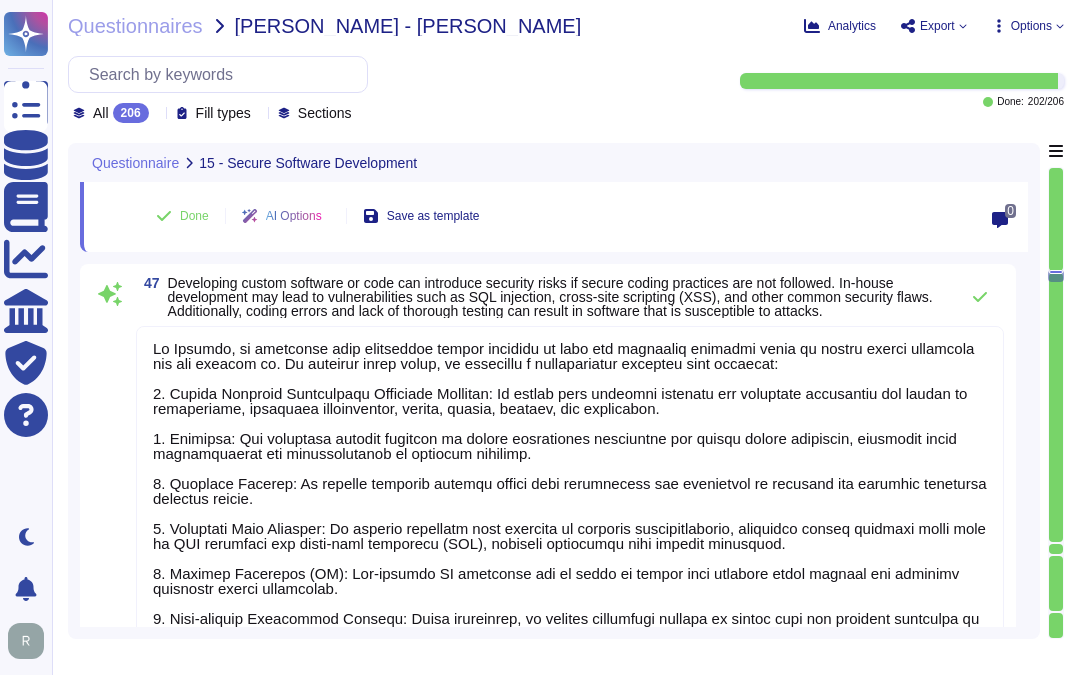 type on "Sensitive data shall be protected against disclosure to unauthorised users." 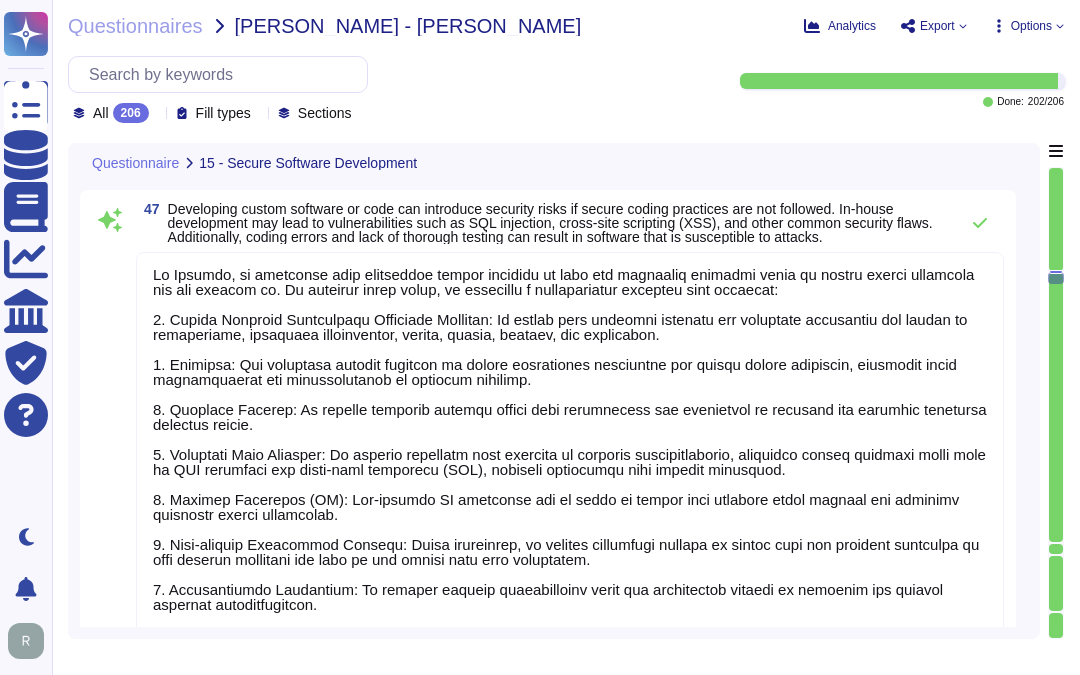 type on "Sectigo is committed to ensuring its information systems are designed and configured using controls sufficient to safeguard the company's data. Failure to protect the Sectigo’s systems against threats can result in the loss of data integrity, unavailability of data, and/or unauthorised use of data or other company assets." 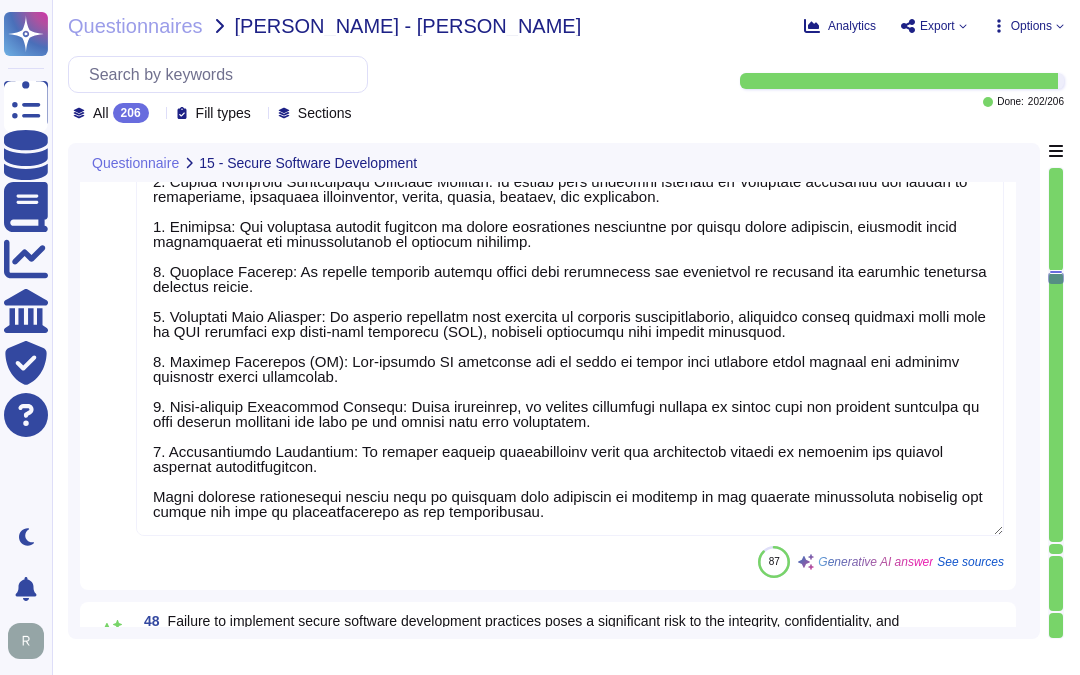 scroll, scrollTop: 10303, scrollLeft: 0, axis: vertical 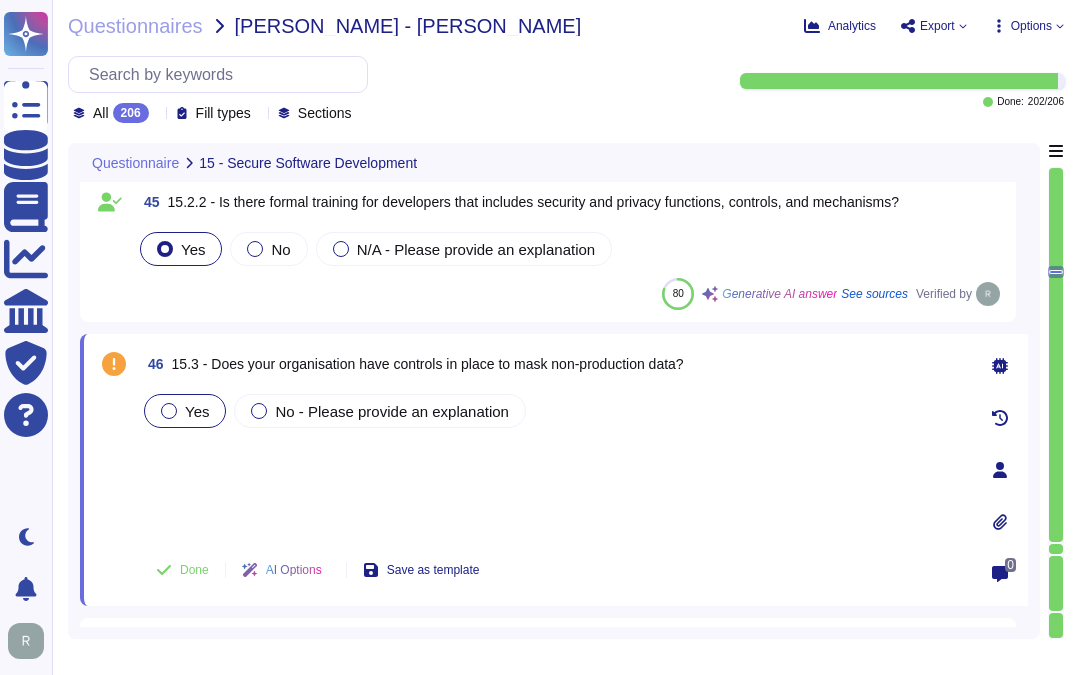 click on "Yes" at bounding box center (185, 411) 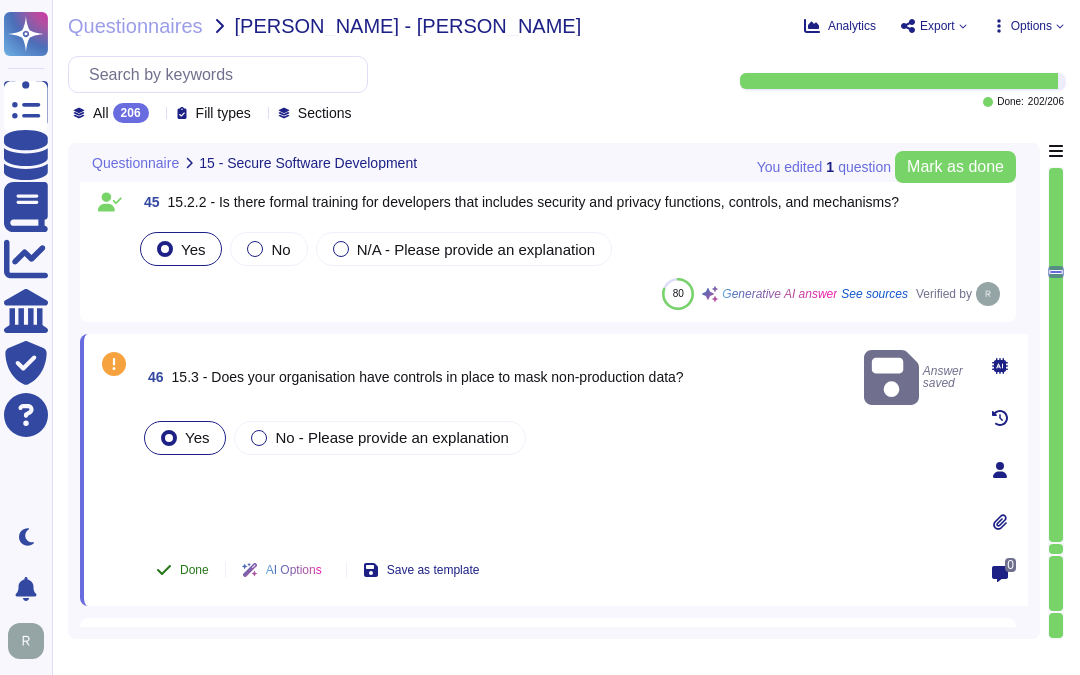 click on "Done" at bounding box center (194, 570) 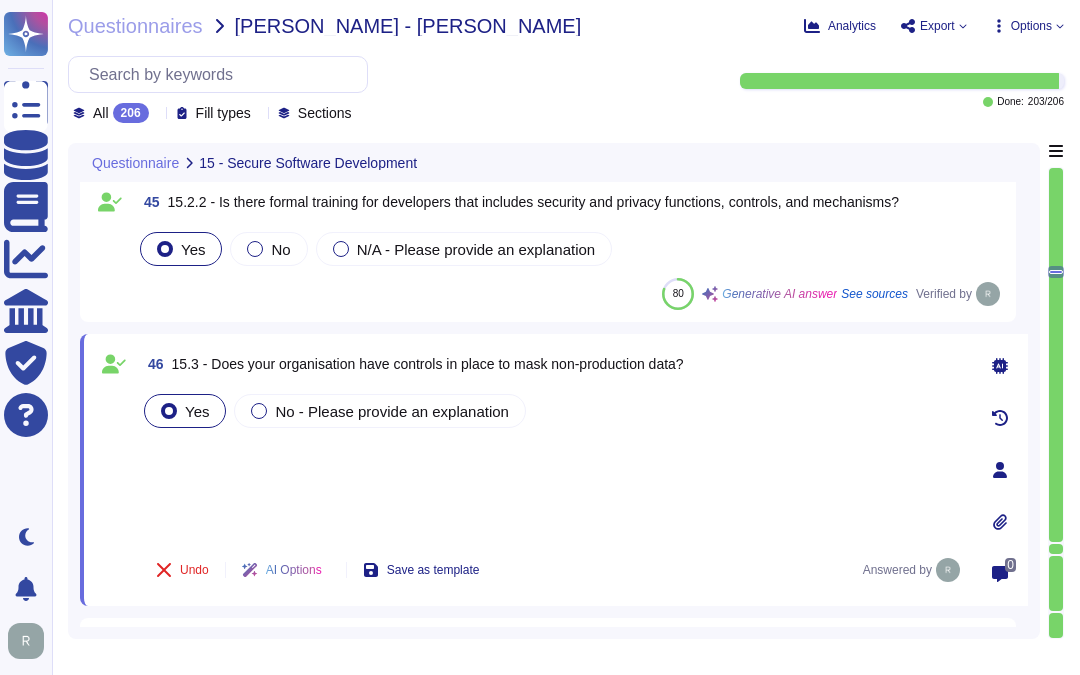 click on "Yes No - Please provide an explanation" at bounding box center (552, 464) 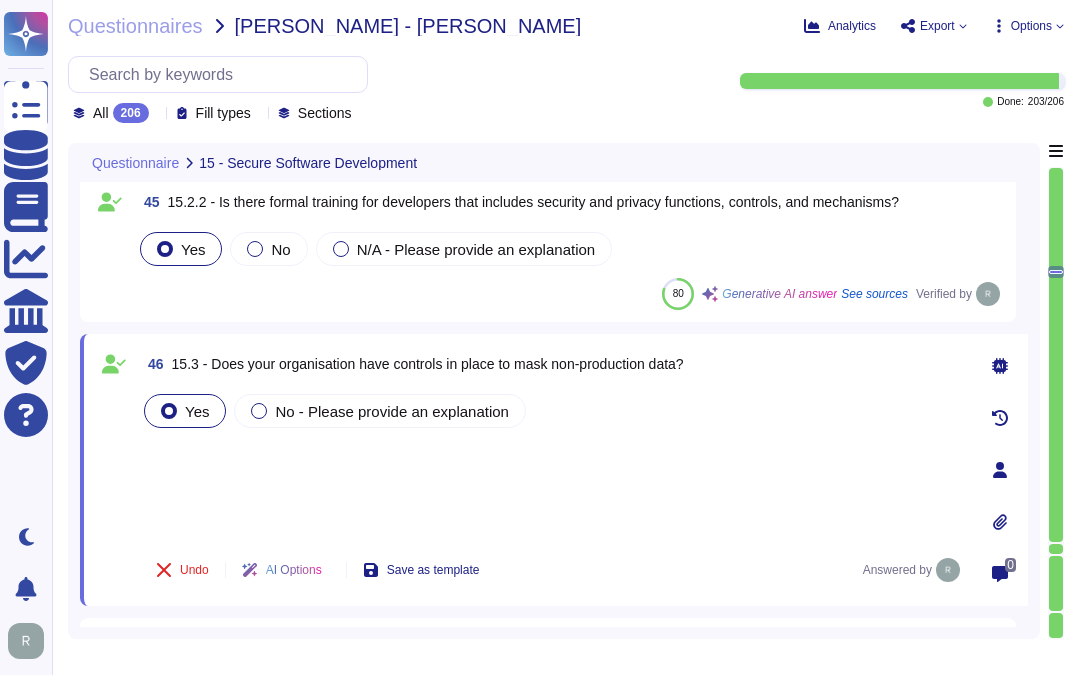 click on "Yes No - Please provide an explanation" at bounding box center [552, 464] 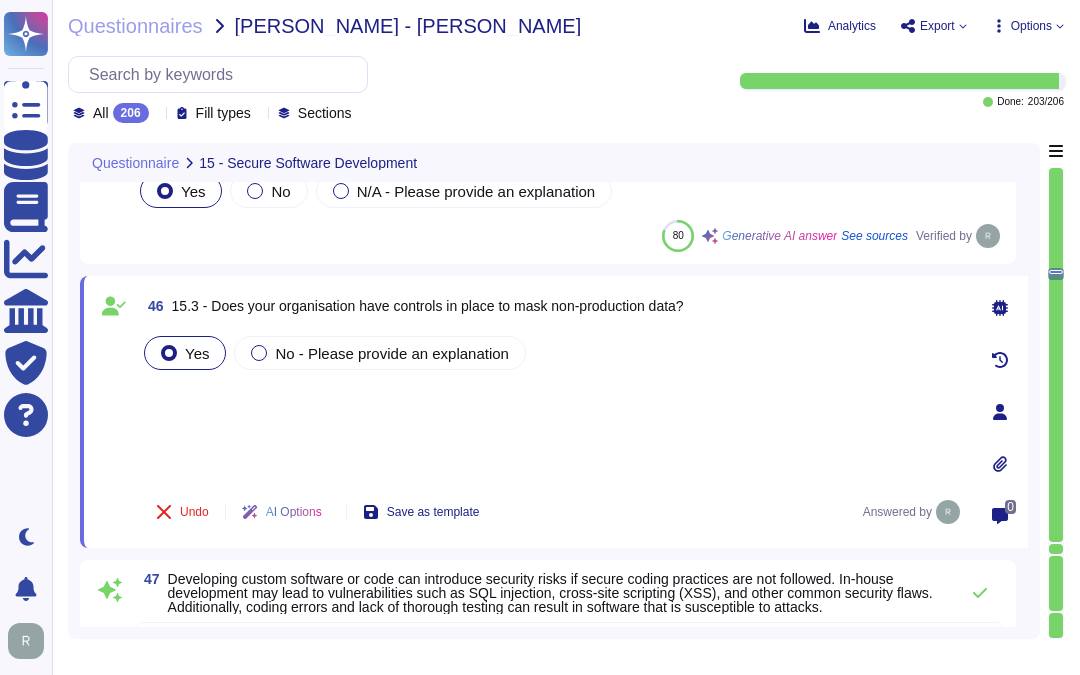 type on "Applications developed by Sectigo shall be based on Secure Software Development Lifecyle approach to guarantee that security concerns are addressed throughout all stages of development, including requirements, design, coding, testing and more. Secure Software Development Lifecycle Guidelines have been developed by the Information Security team." 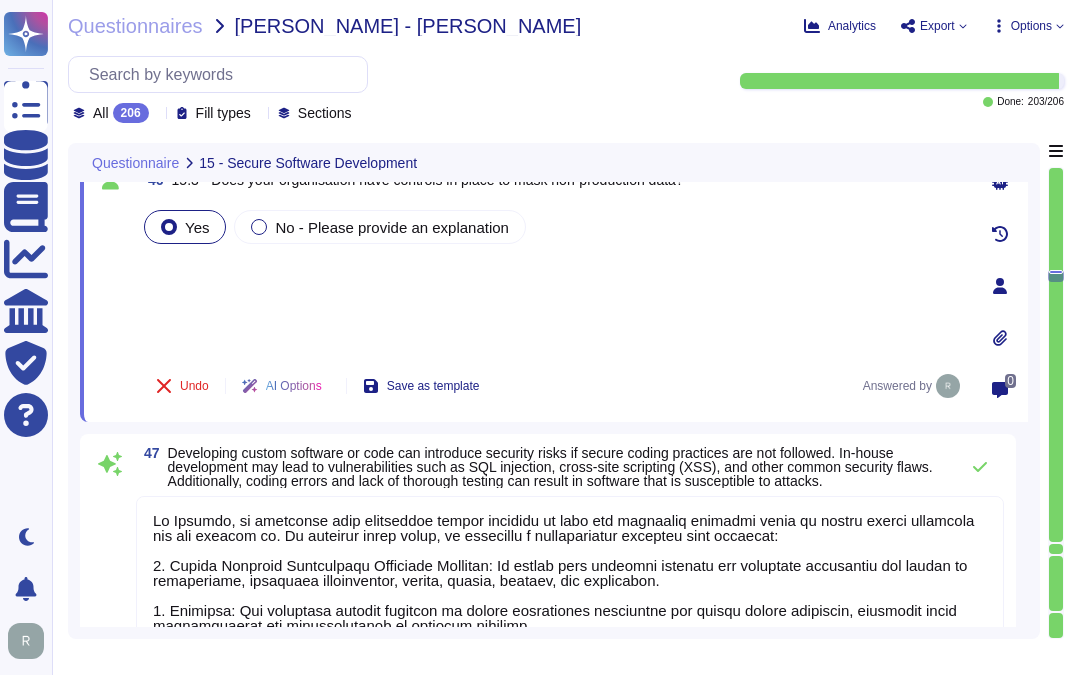 scroll, scrollTop: 9858, scrollLeft: 0, axis: vertical 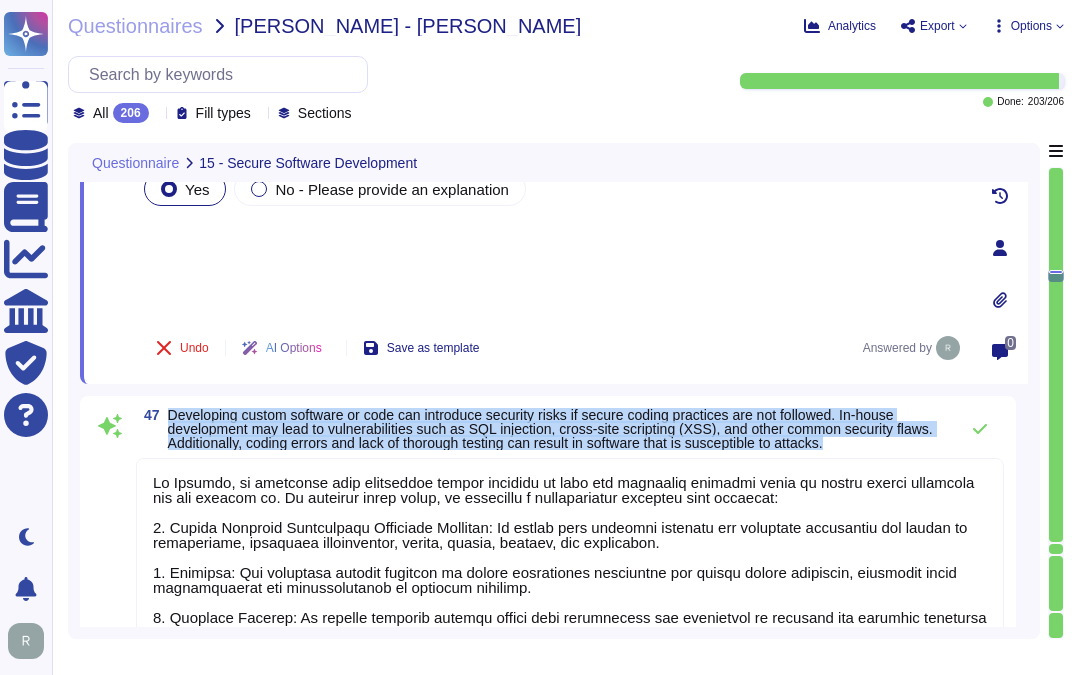 drag, startPoint x: 167, startPoint y: 406, endPoint x: 847, endPoint y: 438, distance: 680.7525 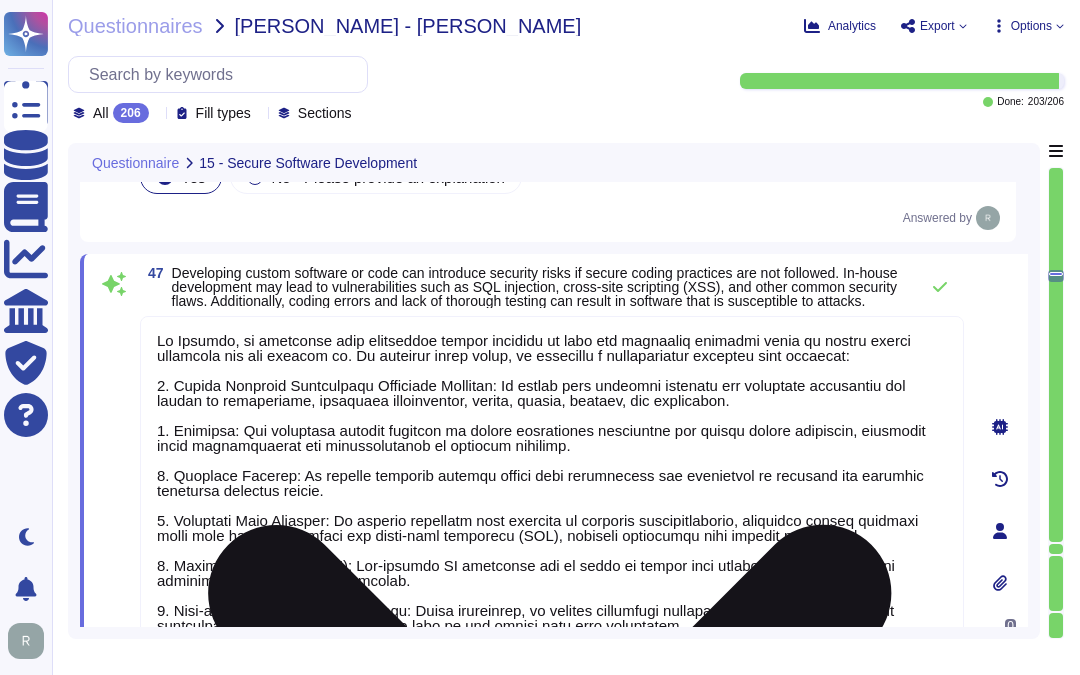 type on "Sensitive data shall be protected against disclosure to unauthorised users." 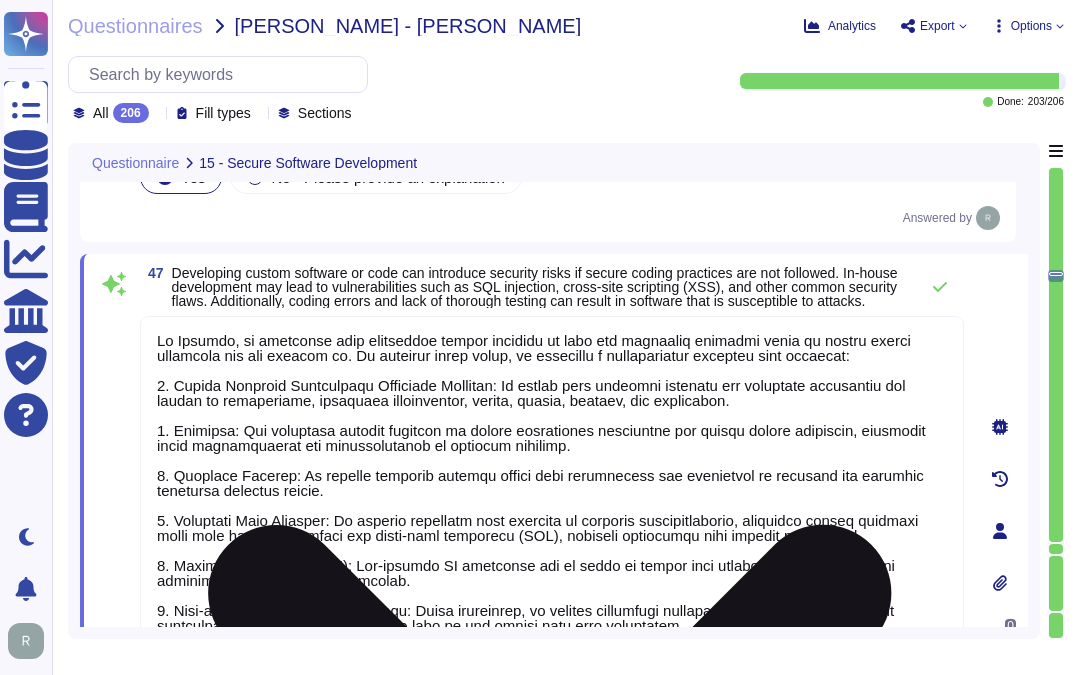 click at bounding box center [552, 527] 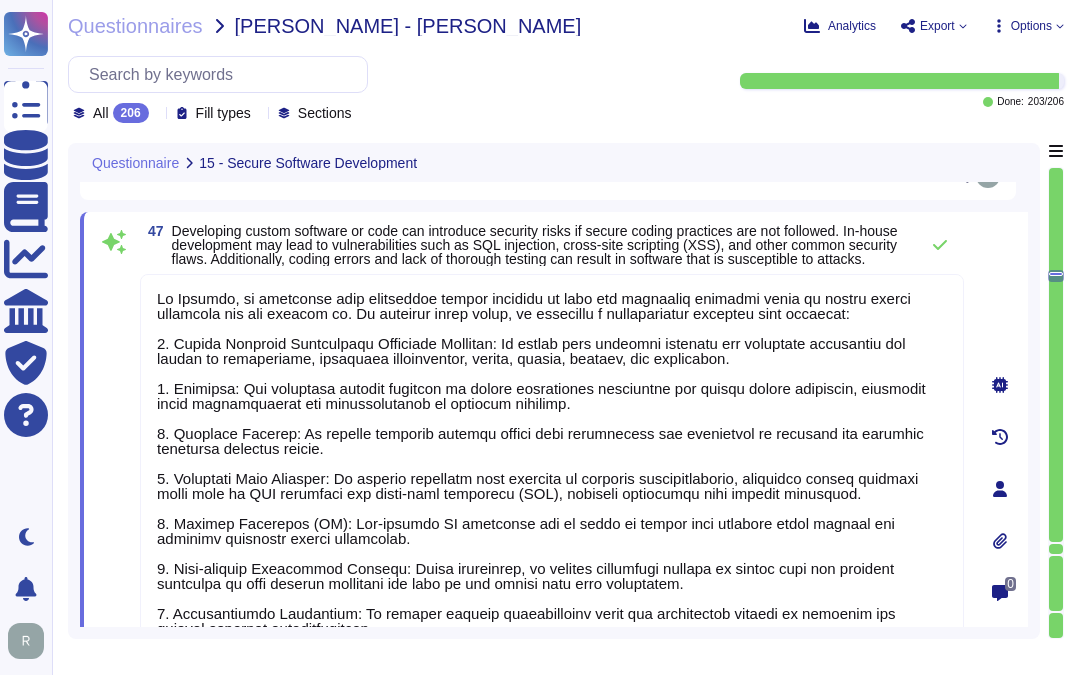 scroll, scrollTop: 9970, scrollLeft: 0, axis: vertical 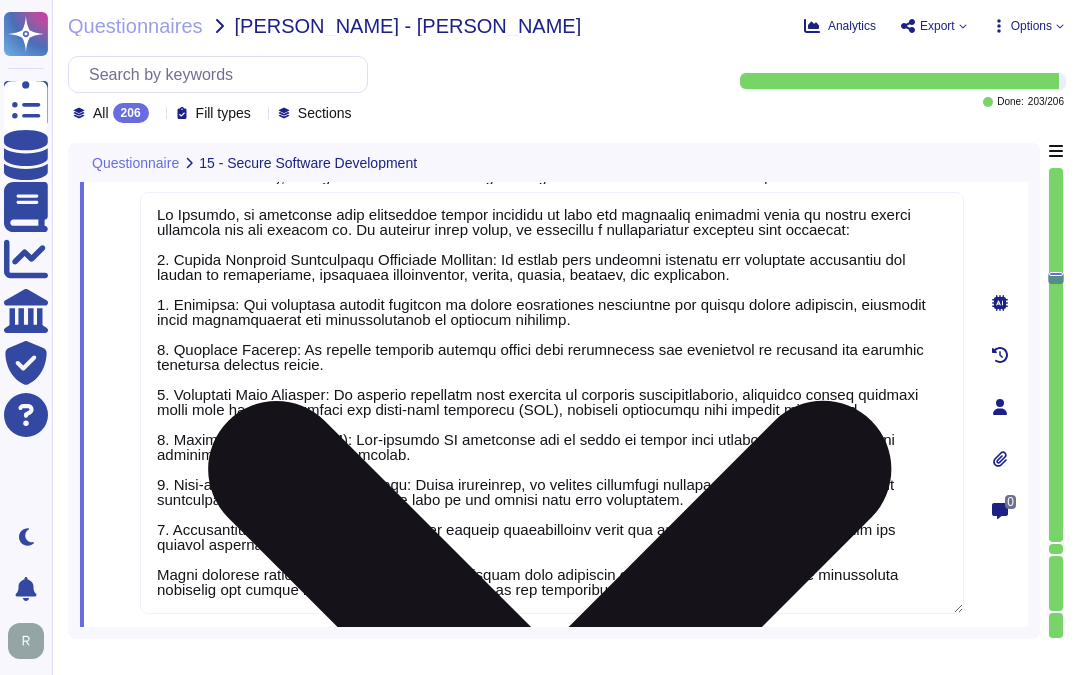 type on "Sectigo is committed to ensuring its information systems are designed and configured using controls sufficient to safeguard the company's data. Failure to protect the Sectigo’s systems against threats can result in the loss of data integrity, unavailability of data, and/or unauthorised use of data or other company assets." 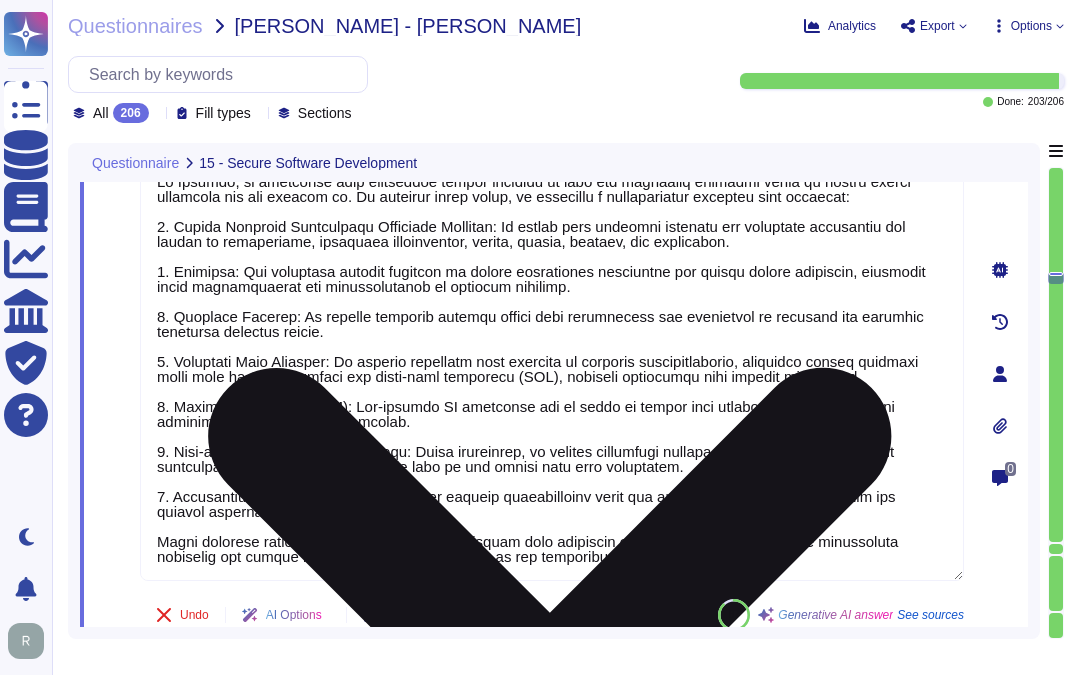 scroll, scrollTop: 9970, scrollLeft: 0, axis: vertical 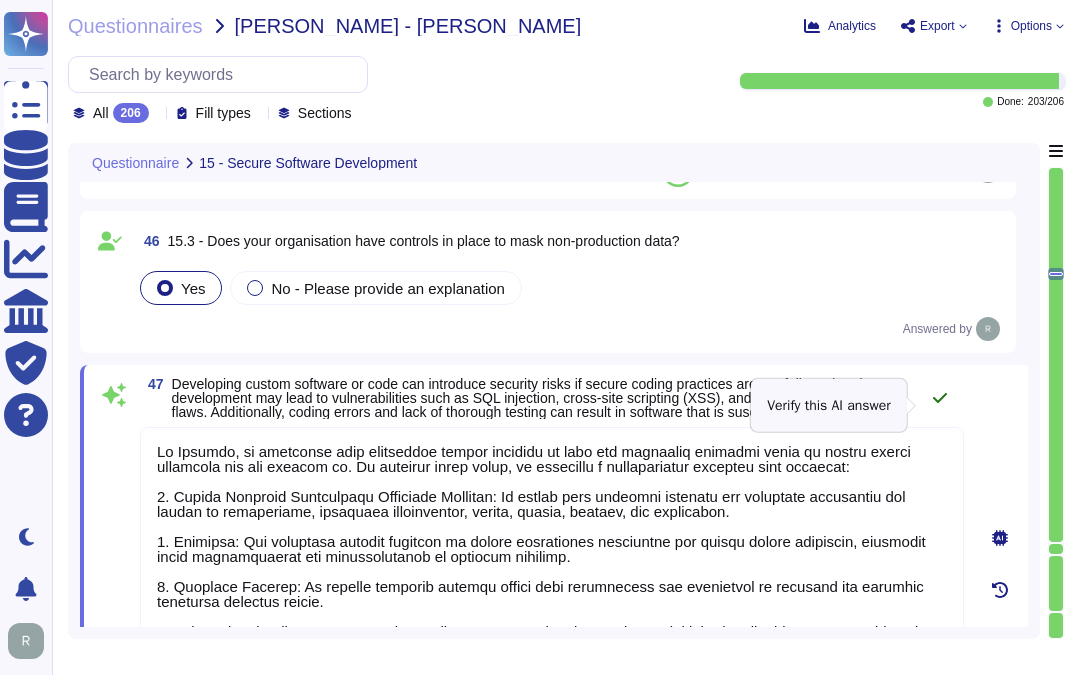 click 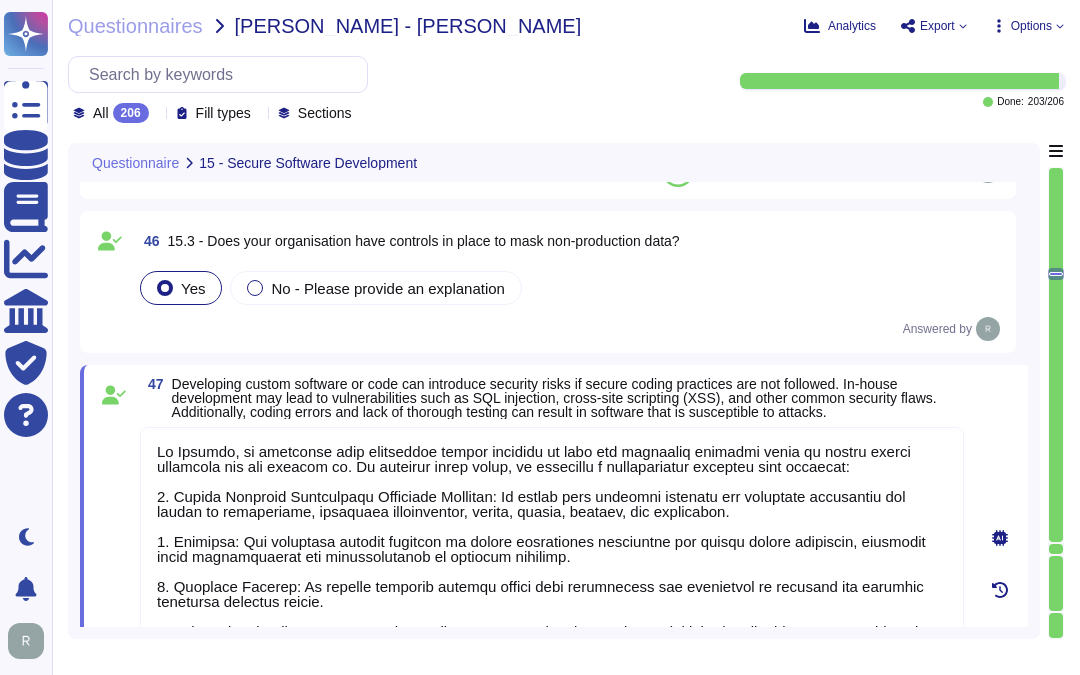 scroll, scrollTop: 2, scrollLeft: 0, axis: vertical 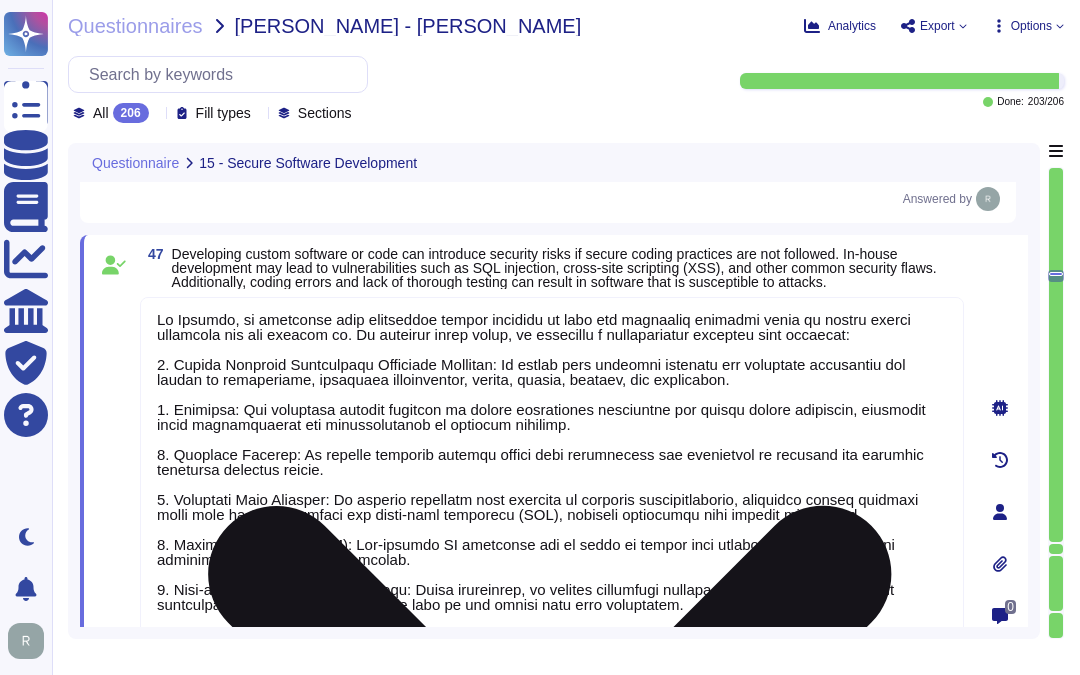 type on "Sectigo is committed to ensuring its information systems are designed and configured using controls sufficient to safeguard the company's data. Failure to protect the Sectigo’s systems against threats can result in the loss of data integrity, unavailability of data, and/or unauthorised use of data or other company assets." 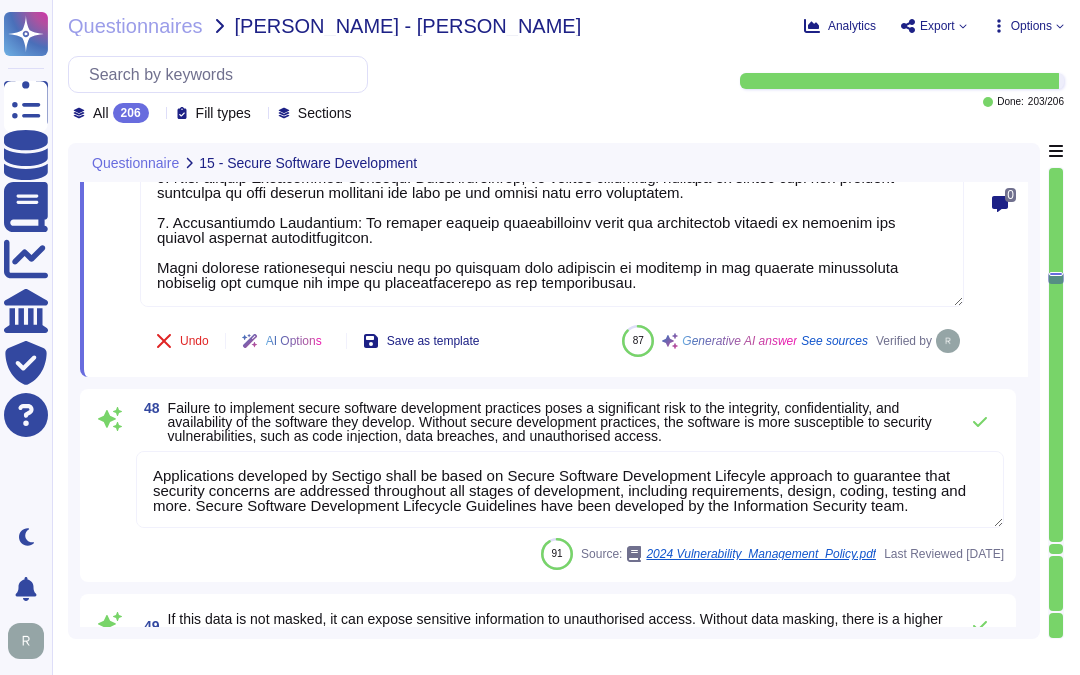 scroll, scrollTop: 10303, scrollLeft: 0, axis: vertical 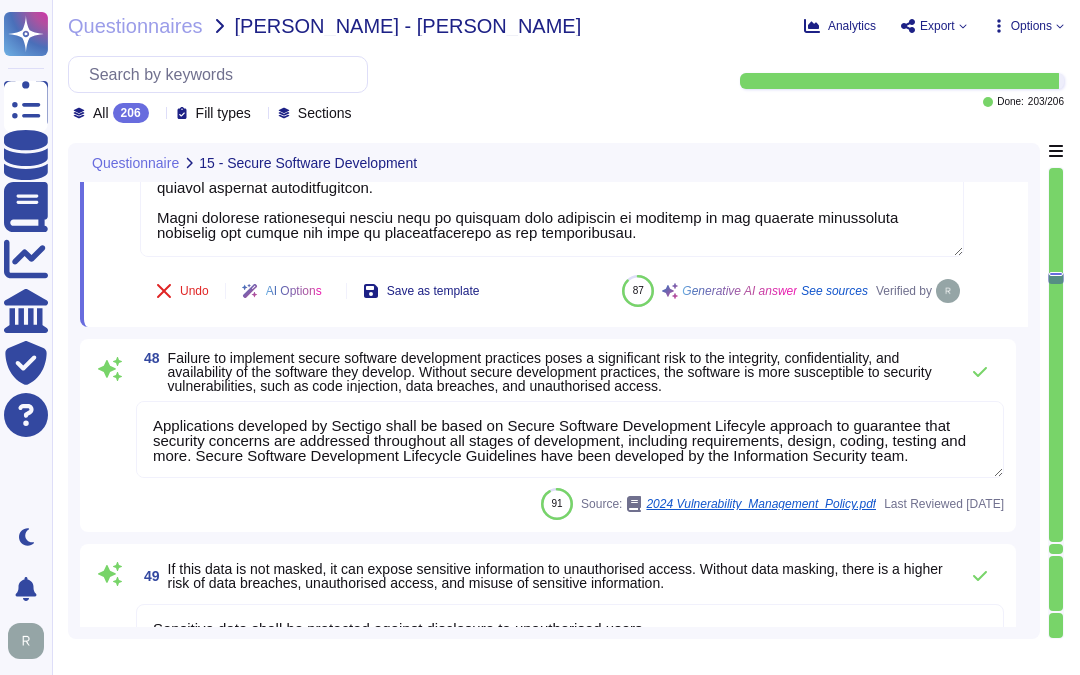 click on "Applications developed by Sectigo shall be based on Secure Software Development Lifecyle approach to guarantee that security concerns are addressed throughout all stages of development, including requirements, design, coding, testing and more. Secure Software Development Lifecycle Guidelines have been developed by the Information Security team." at bounding box center (570, 439) 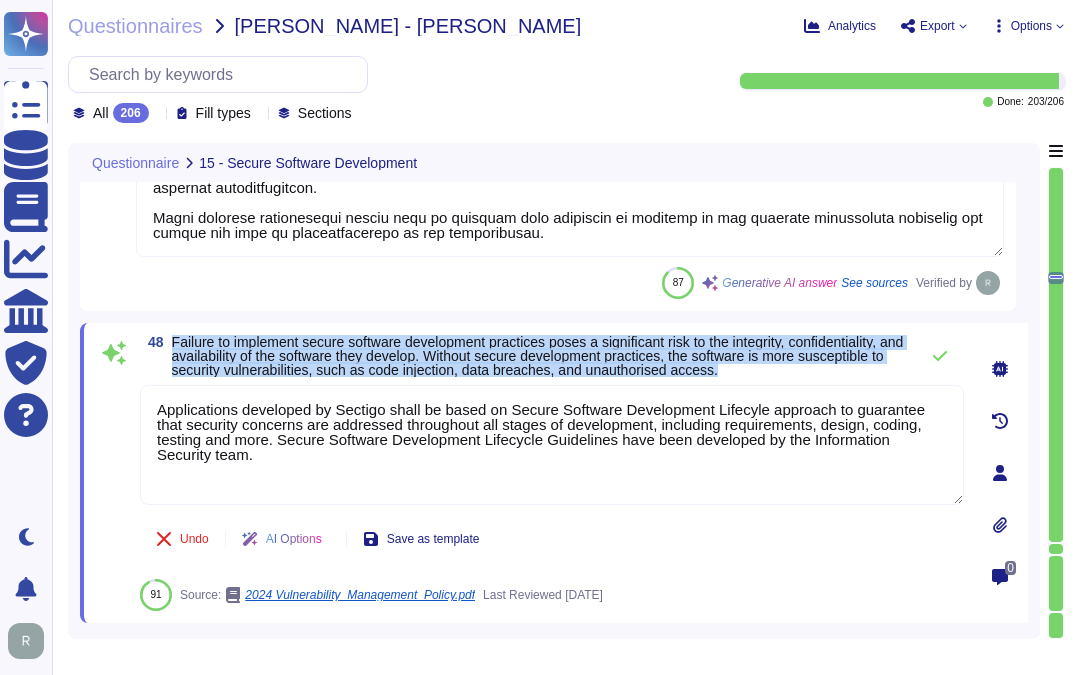 drag, startPoint x: 171, startPoint y: 341, endPoint x: 828, endPoint y: 367, distance: 657.5143 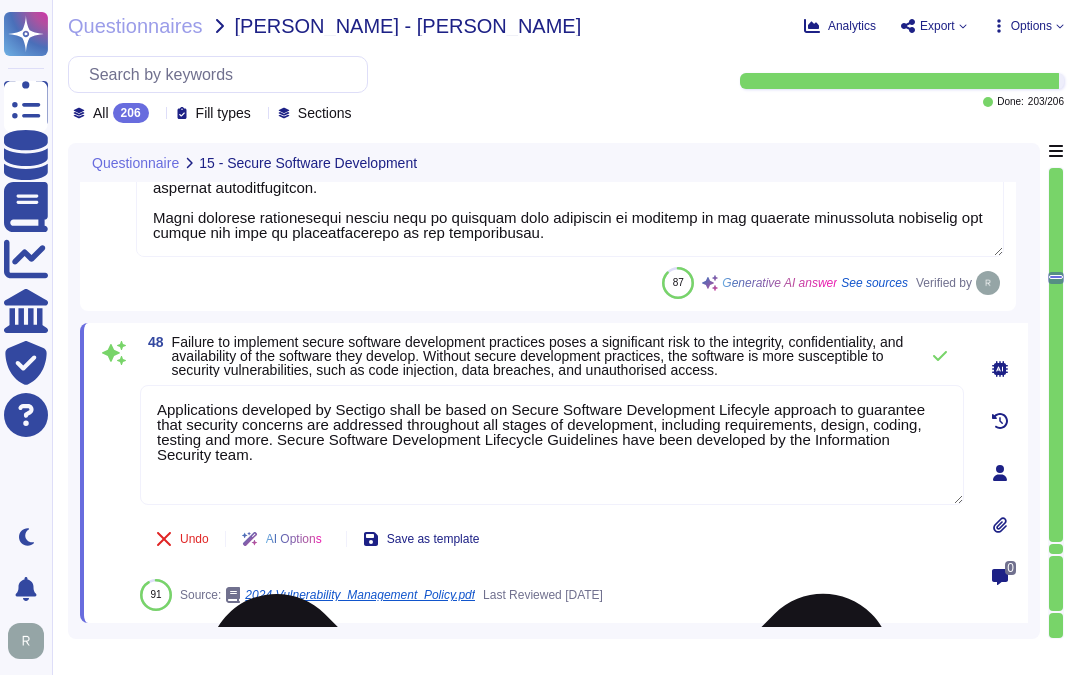 drag, startPoint x: 213, startPoint y: 457, endPoint x: 144, endPoint y: 392, distance: 94.79452 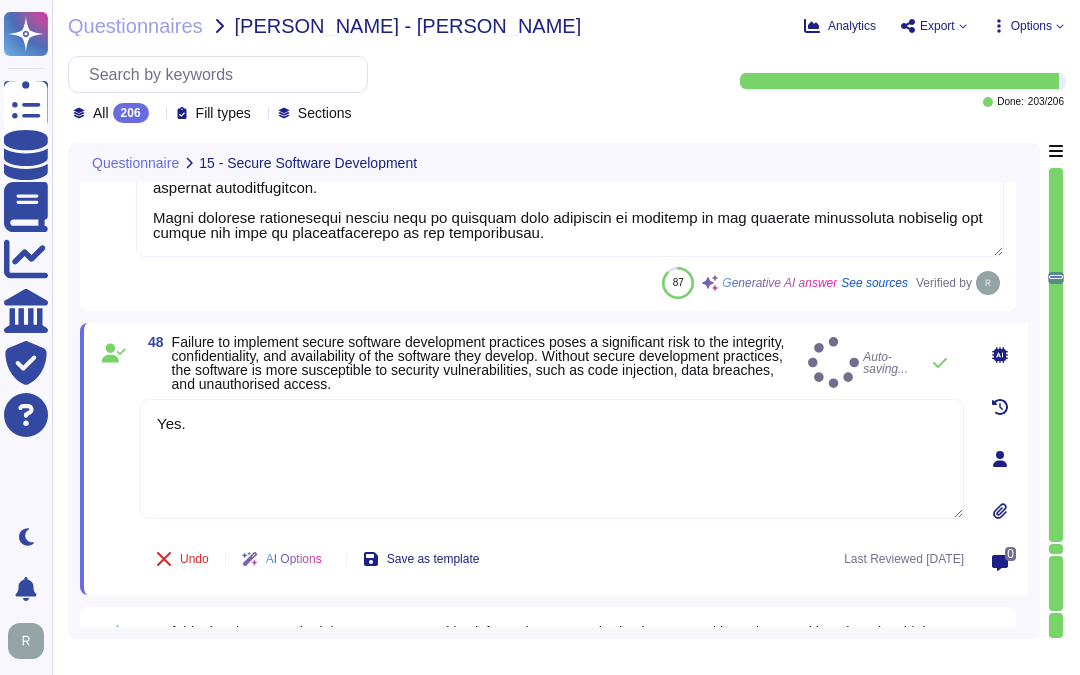 type on "Yes." 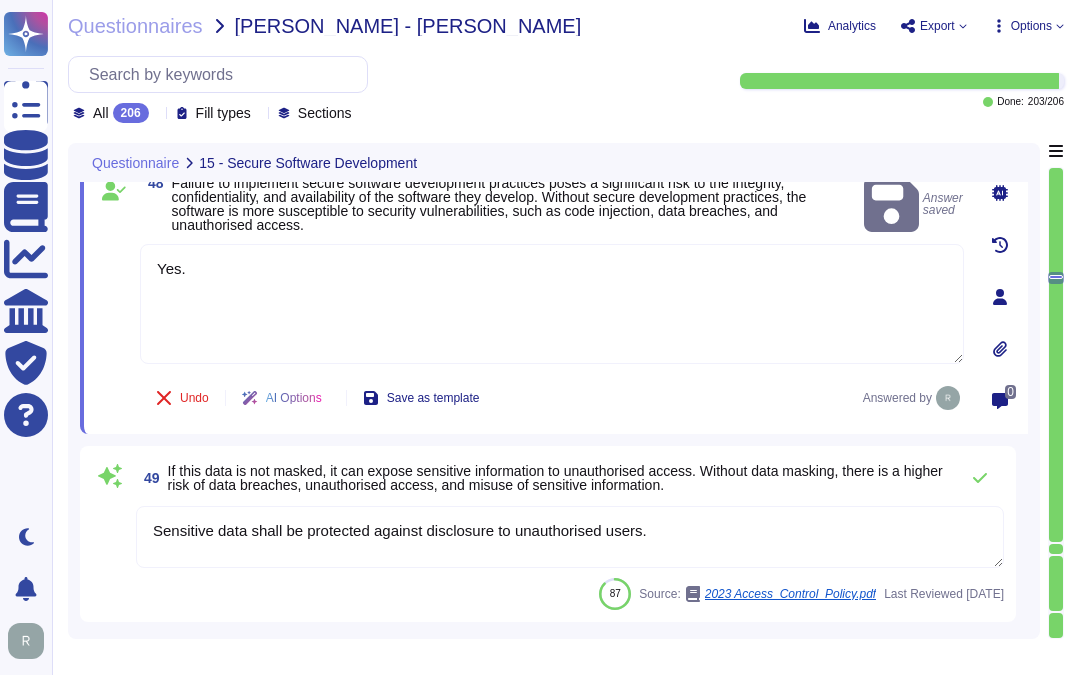 scroll, scrollTop: 10414, scrollLeft: 0, axis: vertical 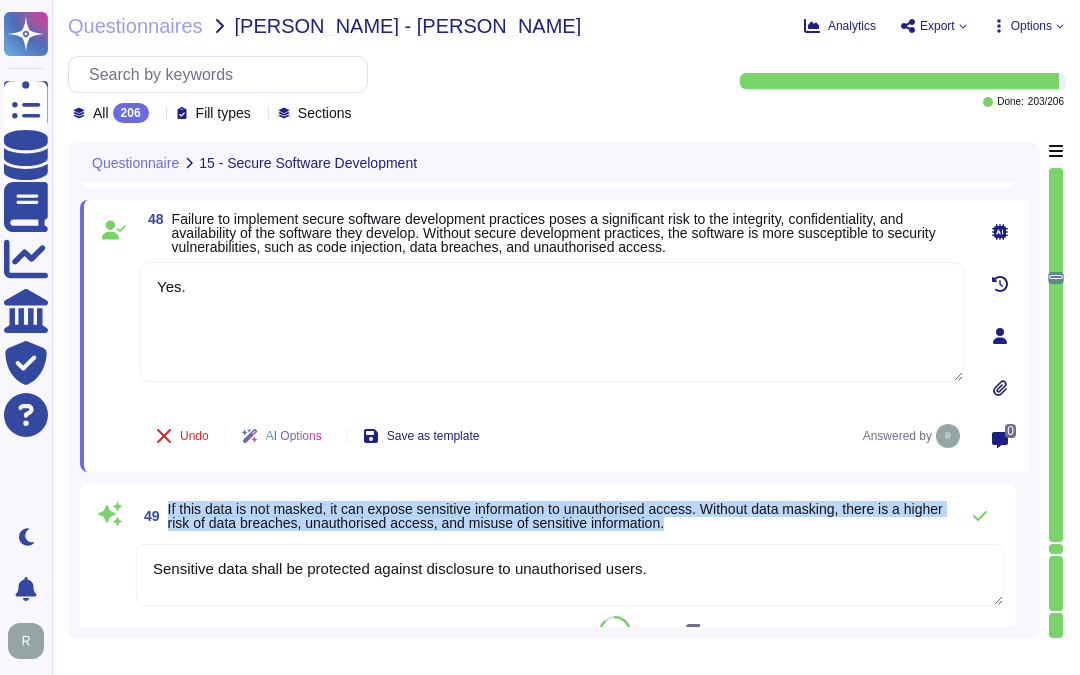 drag, startPoint x: 167, startPoint y: 501, endPoint x: 701, endPoint y: 538, distance: 535.2803 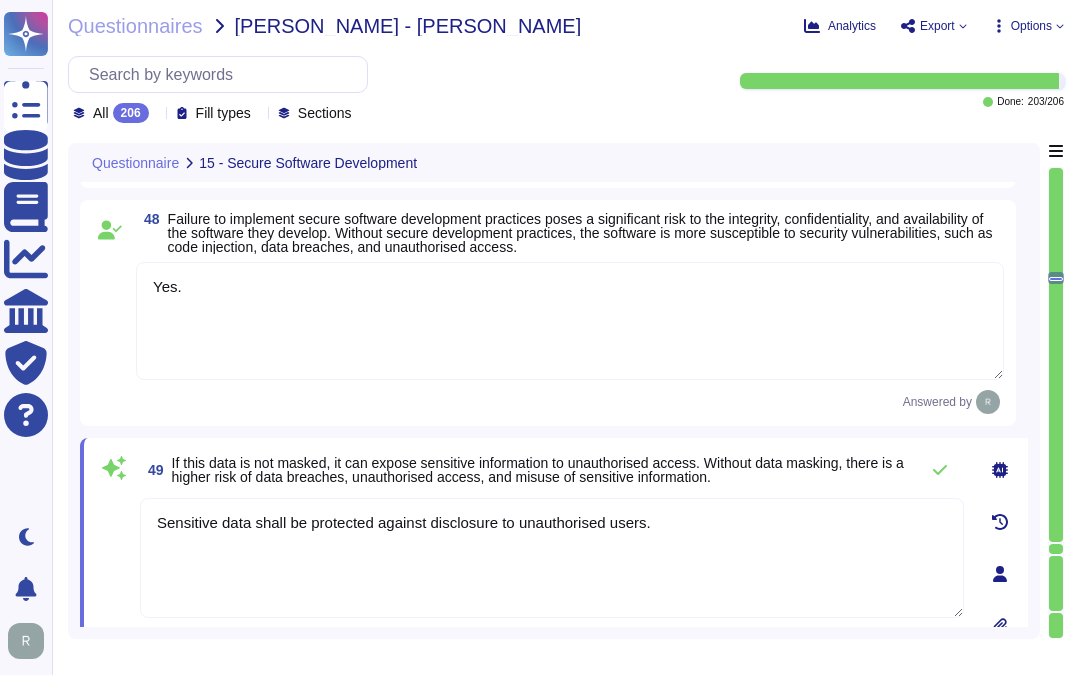 drag, startPoint x: 676, startPoint y: 523, endPoint x: 144, endPoint y: 533, distance: 532.094 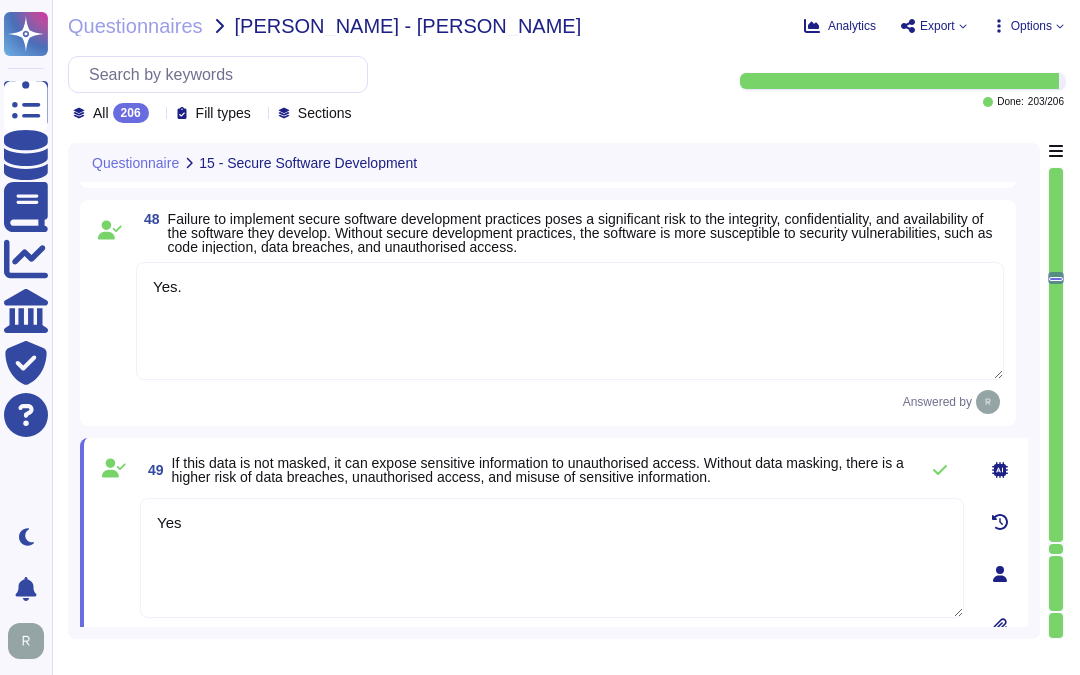 type on "Yes" 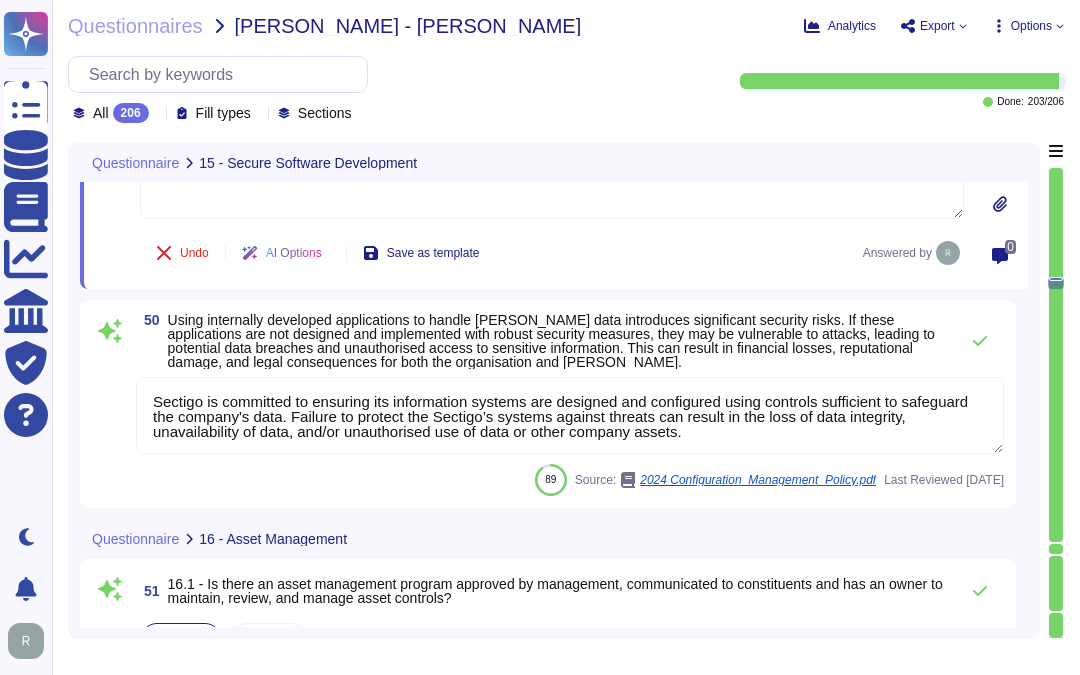 scroll, scrollTop: 10858, scrollLeft: 0, axis: vertical 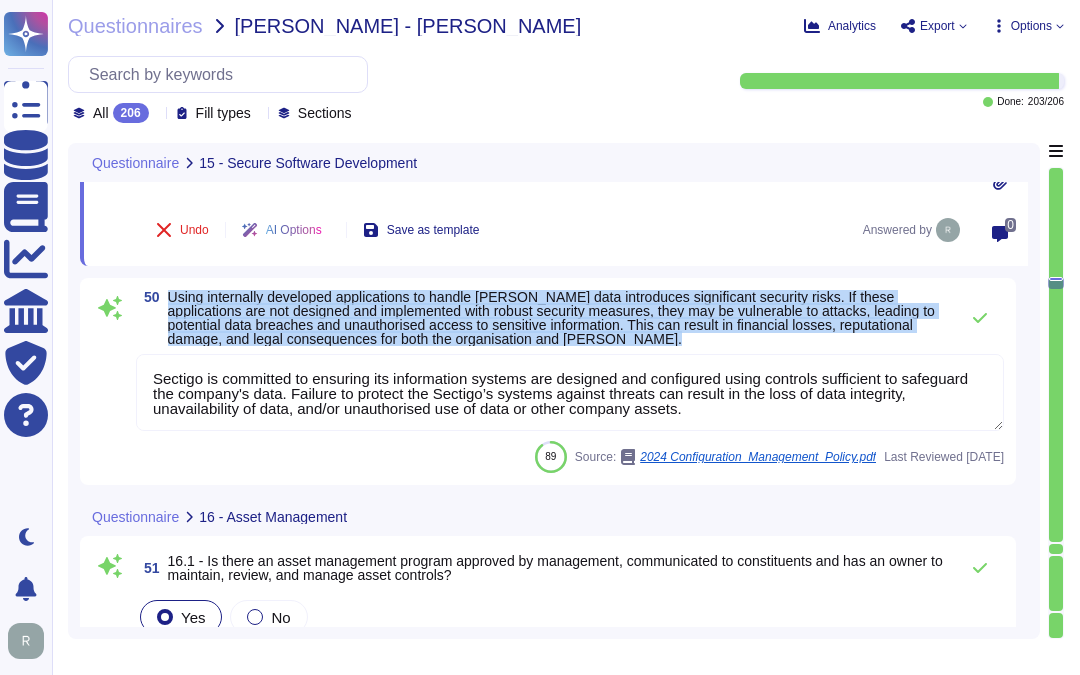 drag, startPoint x: 171, startPoint y: 294, endPoint x: 828, endPoint y: 327, distance: 657.82825 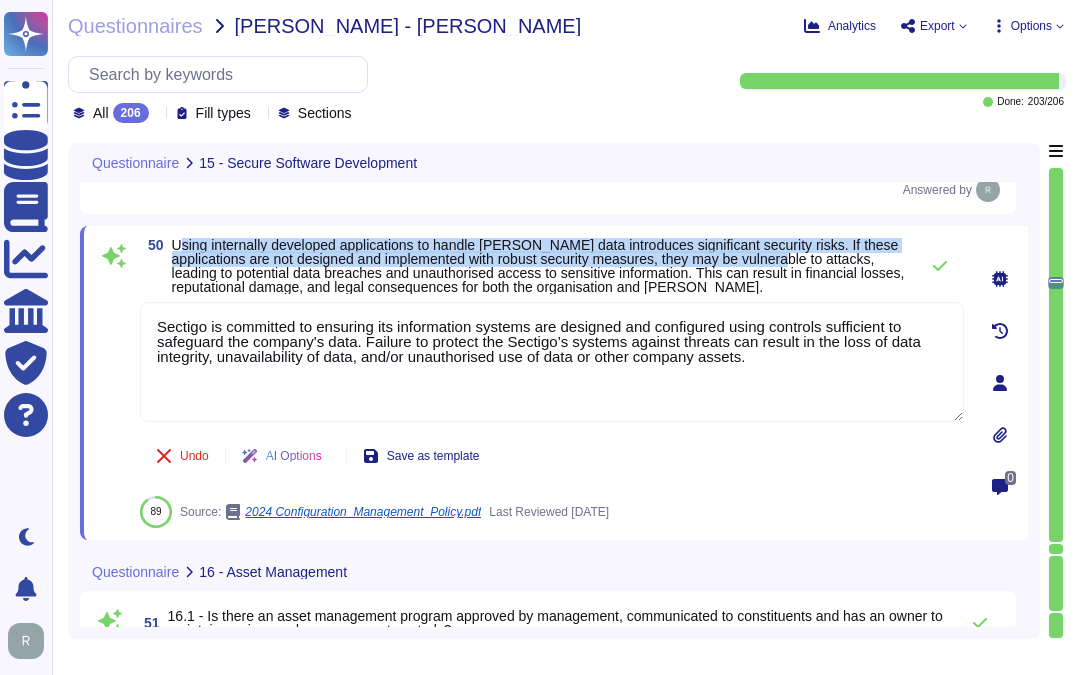 drag, startPoint x: 176, startPoint y: 237, endPoint x: 804, endPoint y: 252, distance: 628.17914 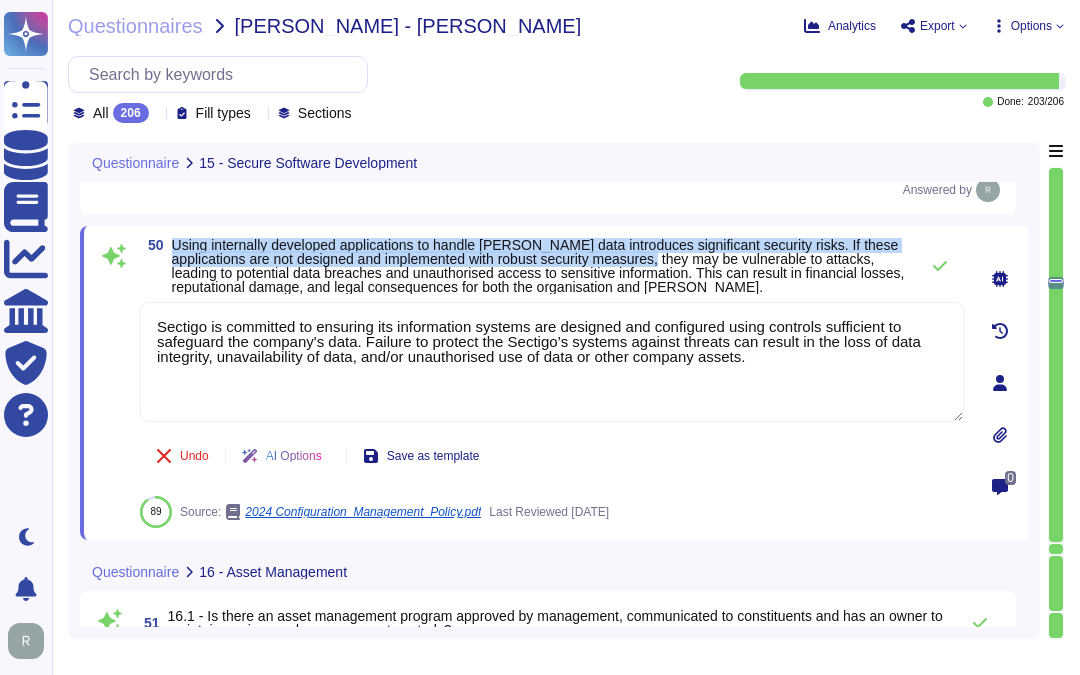 drag, startPoint x: 168, startPoint y: 237, endPoint x: 673, endPoint y: 261, distance: 505.56998 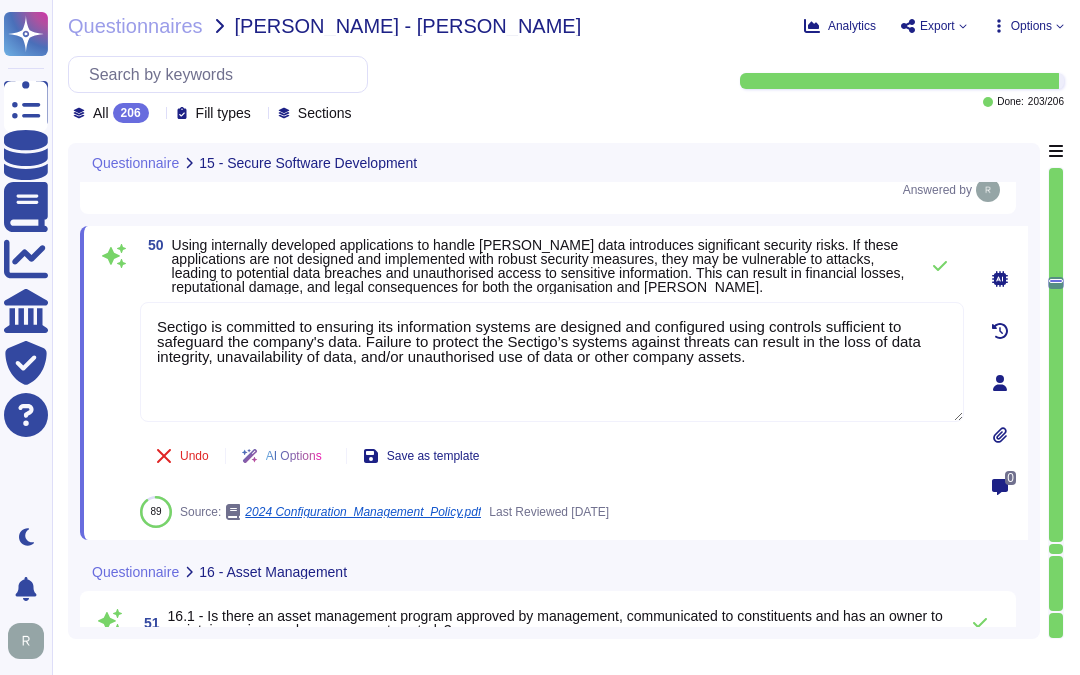 drag, startPoint x: 618, startPoint y: 335, endPoint x: 78, endPoint y: 305, distance: 540.8327 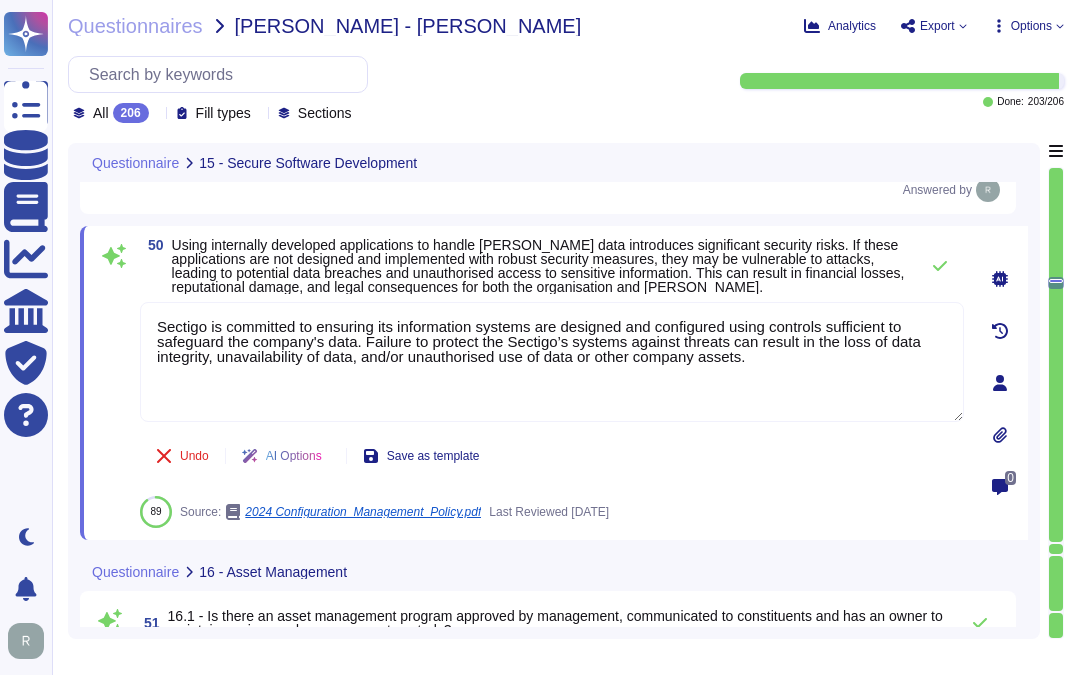 paste on "Using internally developed applications to handle data introduces significant security risks, particularly if these applications are not designed and implemented with robust security measures. Sectigo is committed to safeguarding its data through a Secure Software Development Lifecycle approach, which ensures that security concerns are addressed throughout all stages of development, including requirements, design, coding, testing, and deployment.
To mitigate risks, Sectigo implements several key controls, including:
1. Training: Engineers receive training on secure development lifecycles and software assurance practices.
2. Security Reviews: Development and deployment processes include security reviews to identify and mitigate potential security issues.
3. Automated Code Scanning: Regular automated code scanning is performed to identify vulnerabilities.
4. Quality Assurance (QA): Pre-release QA processes verify that software meets quality standards.
5. Internal and External Penetration Testing: Continuo..." 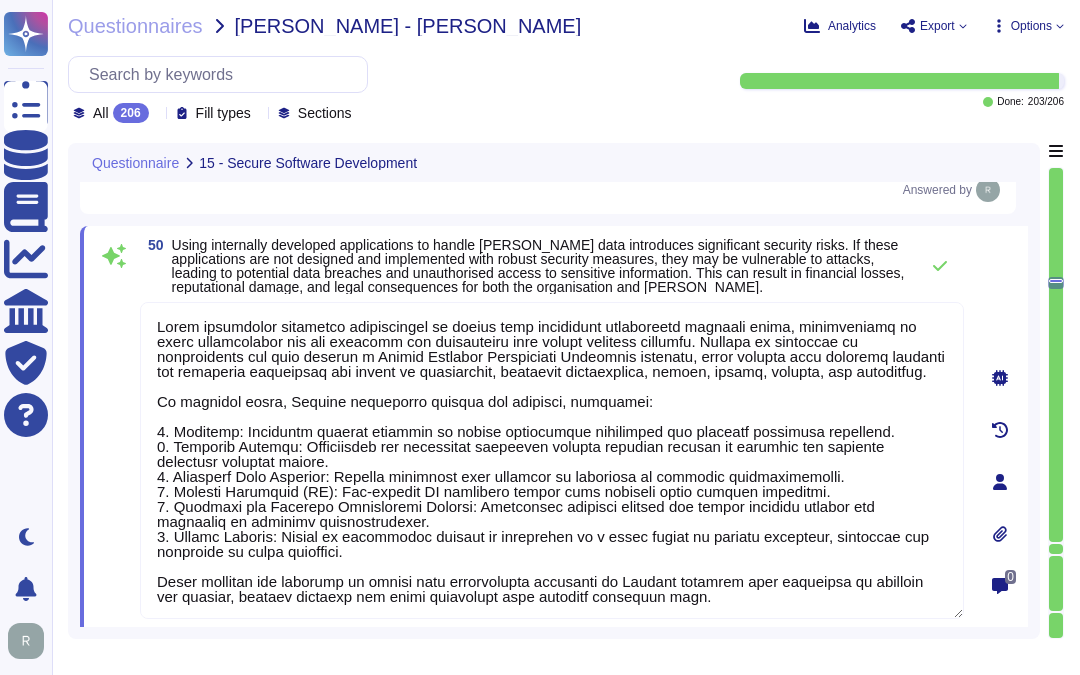 drag, startPoint x: 682, startPoint y: 343, endPoint x: 114, endPoint y: 324, distance: 568.3177 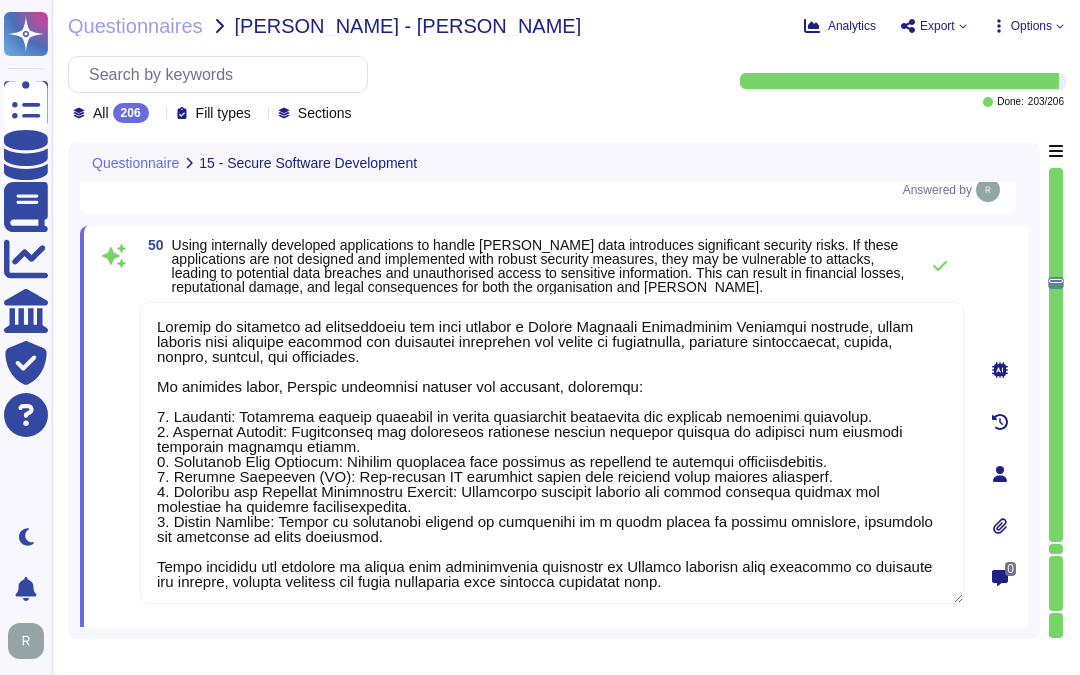 click on "50 Using internally developed applications to handle [PERSON_NAME] data introduces significant security risks. If these applications are not designed and implemented with robust security measures, they may be vulnerable to attacks, leading to potential data breaches and unauthorised access to sensitive information. This can result in financial losses, reputational damage, and legal consequences for both the organisation and [PERSON_NAME]." at bounding box center [552, 266] 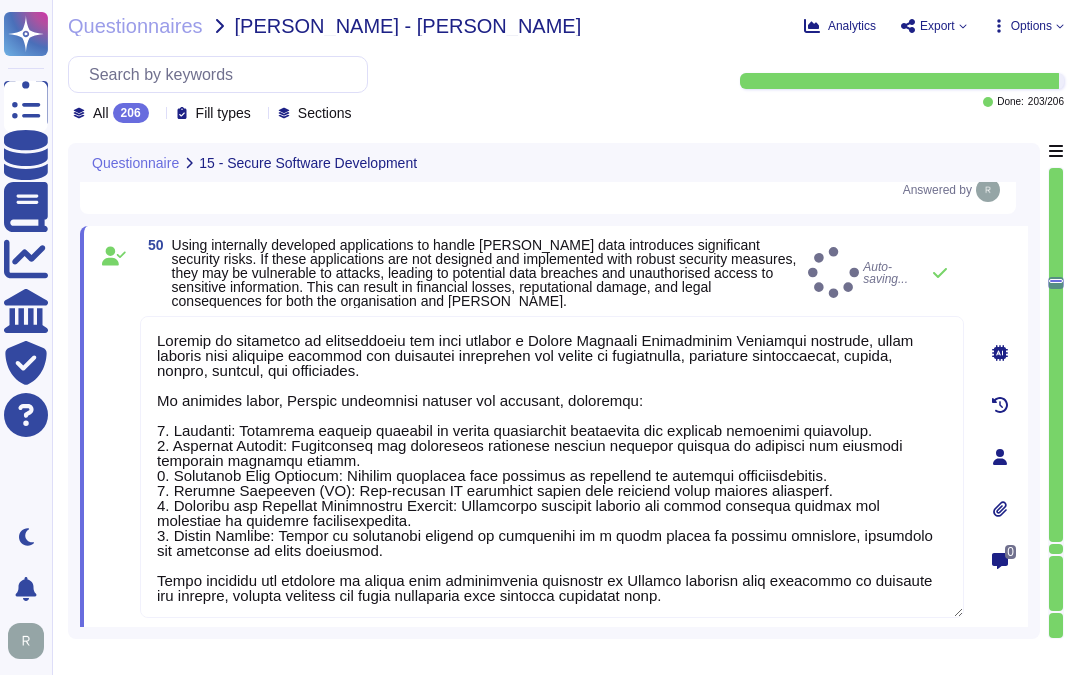 type on "Sectigo is committed to safeguarding its data through a Secure Software Development Lifecycle approach, which ensures that security concerns are addressed throughout all stages of development, including requirements, design, coding, testing, and deployment.
To mitigate risks, Sectigo implements several key controls, including:
1. Training: Engineers receive training on secure development lifecycles and software assurance practices.
2. Security Reviews: Development and deployment processes include security reviews to identify and mitigate potential security issues.
3. Automated Code Scanning: Regular automated code scanning is performed to identify vulnerabilities.
4. Quality Assurance (QA): Pre-release QA processes verify that software meets quality standards.
5. Internal and External Penetration Testing: Continuous internal testing and annual external testing are conducted to identify vulnerabilities.
6. Access Control: Access to production systems is restricted to a small number of trusted employees, ..." 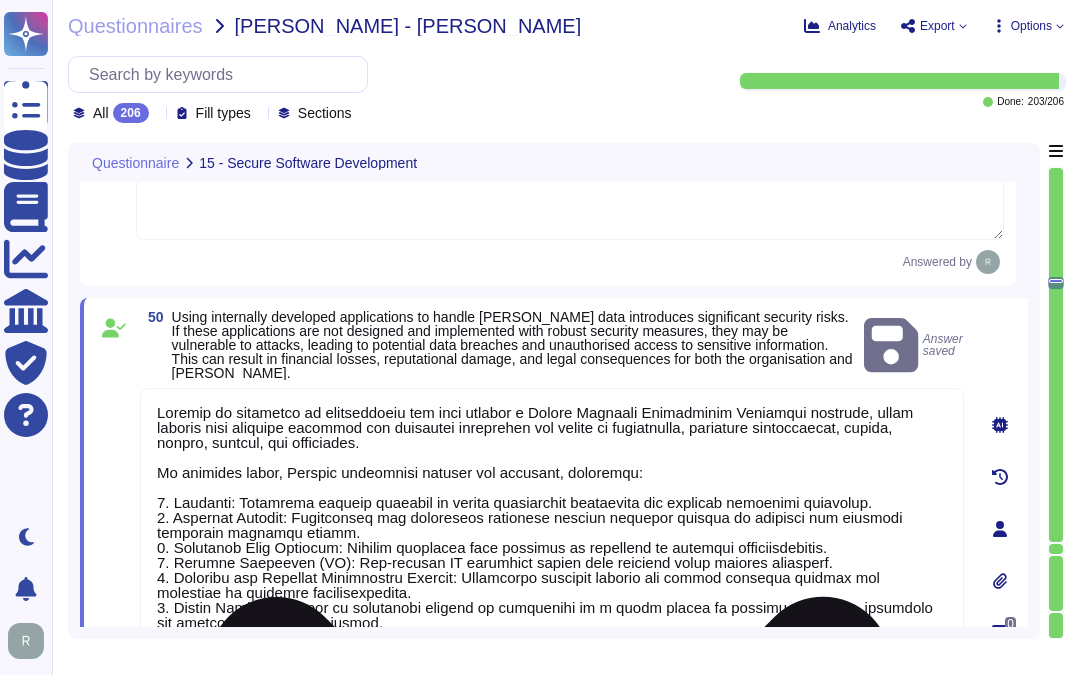 scroll, scrollTop: 10747, scrollLeft: 0, axis: vertical 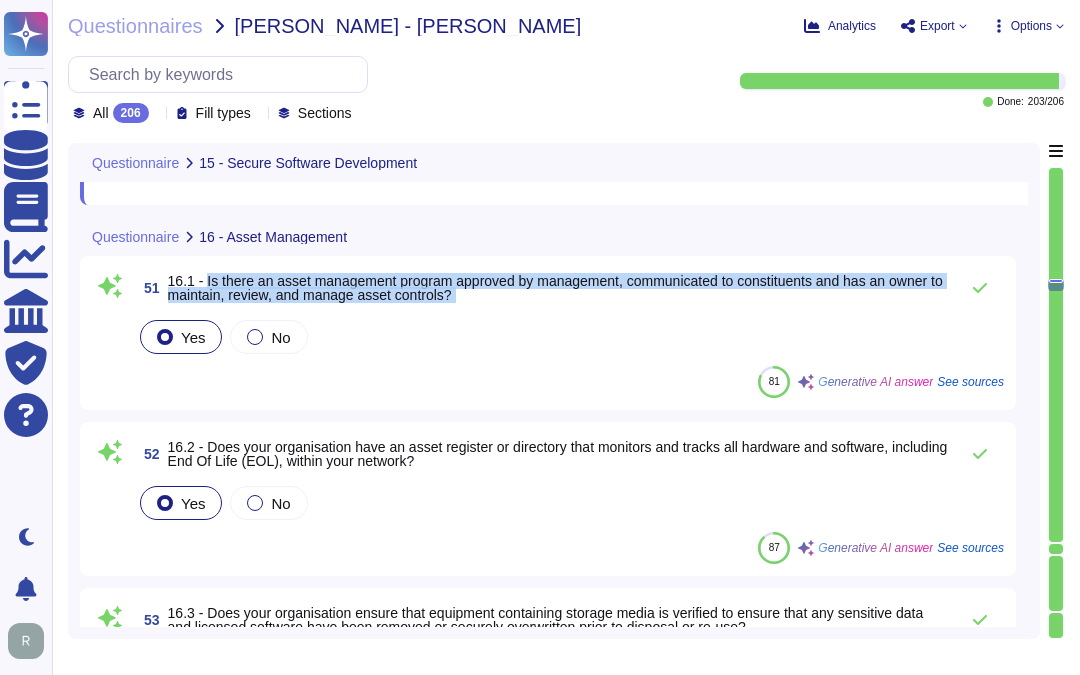 drag, startPoint x: 205, startPoint y: 277, endPoint x: 491, endPoint y: 313, distance: 288.25684 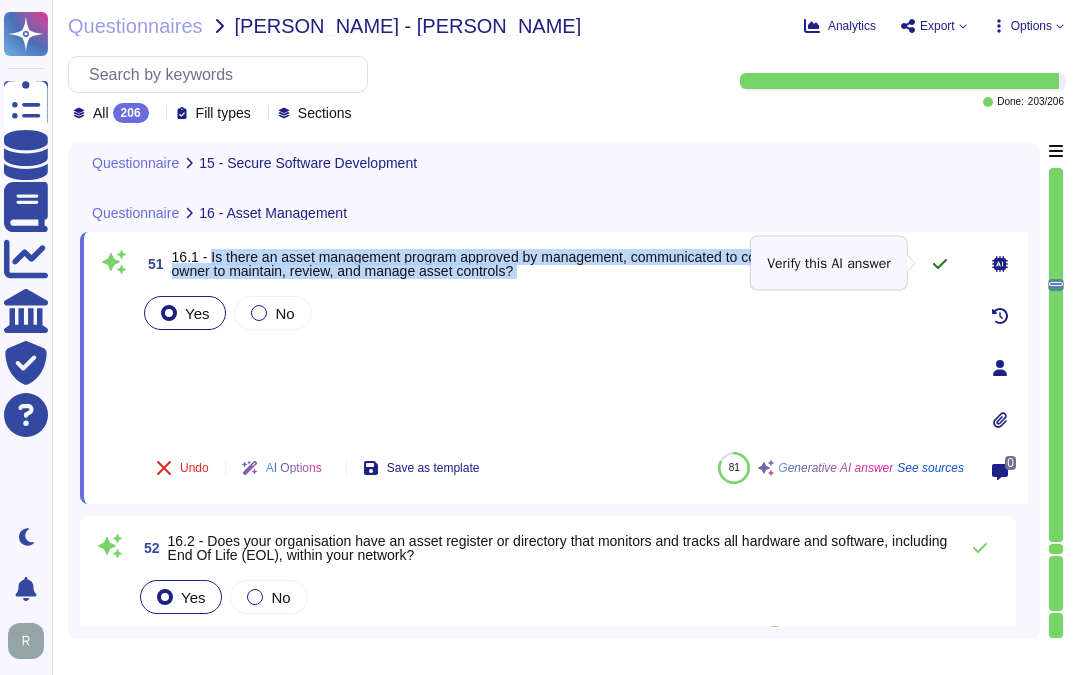 click 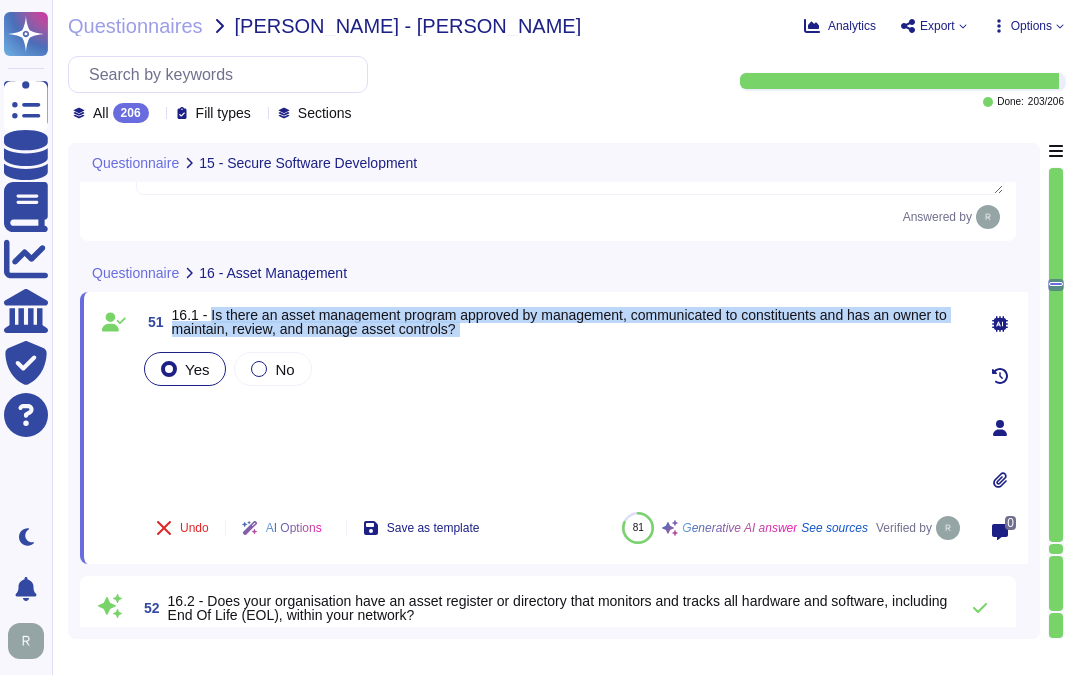 scroll, scrollTop: 11192, scrollLeft: 0, axis: vertical 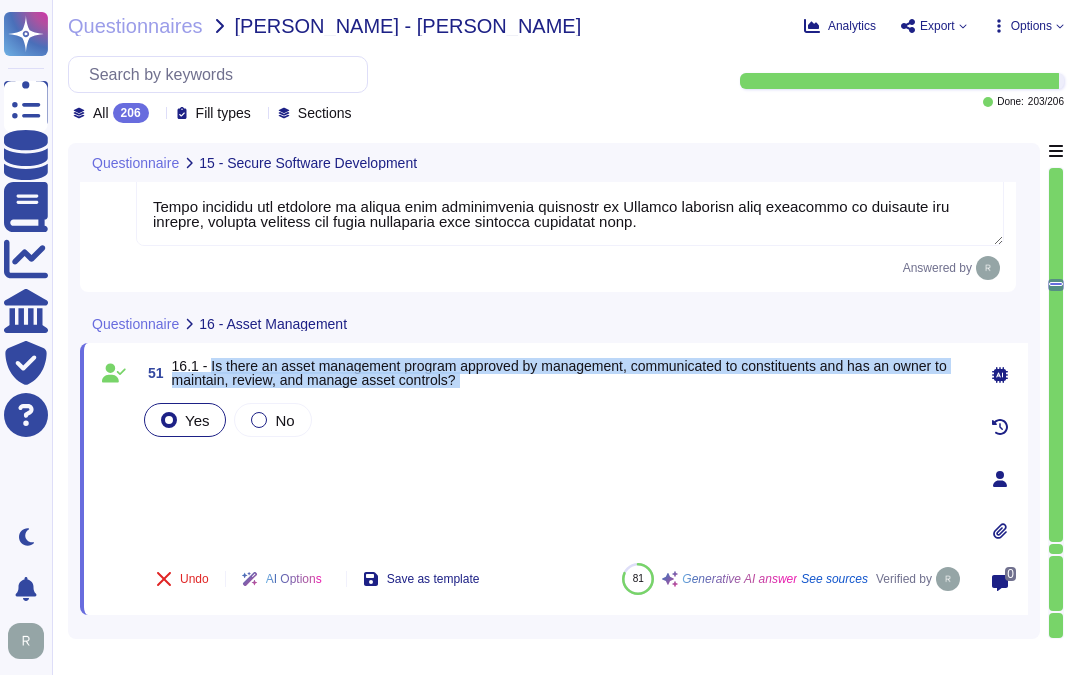 click on "Yes No" at bounding box center (552, 473) 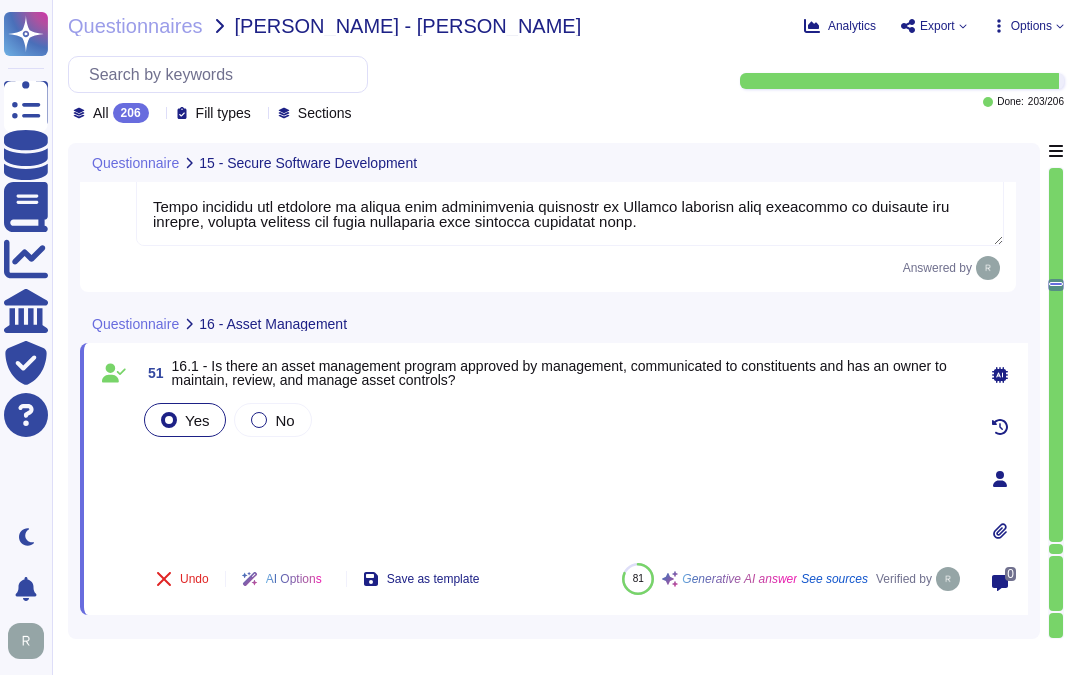 click on "Yes No" at bounding box center (552, 473) 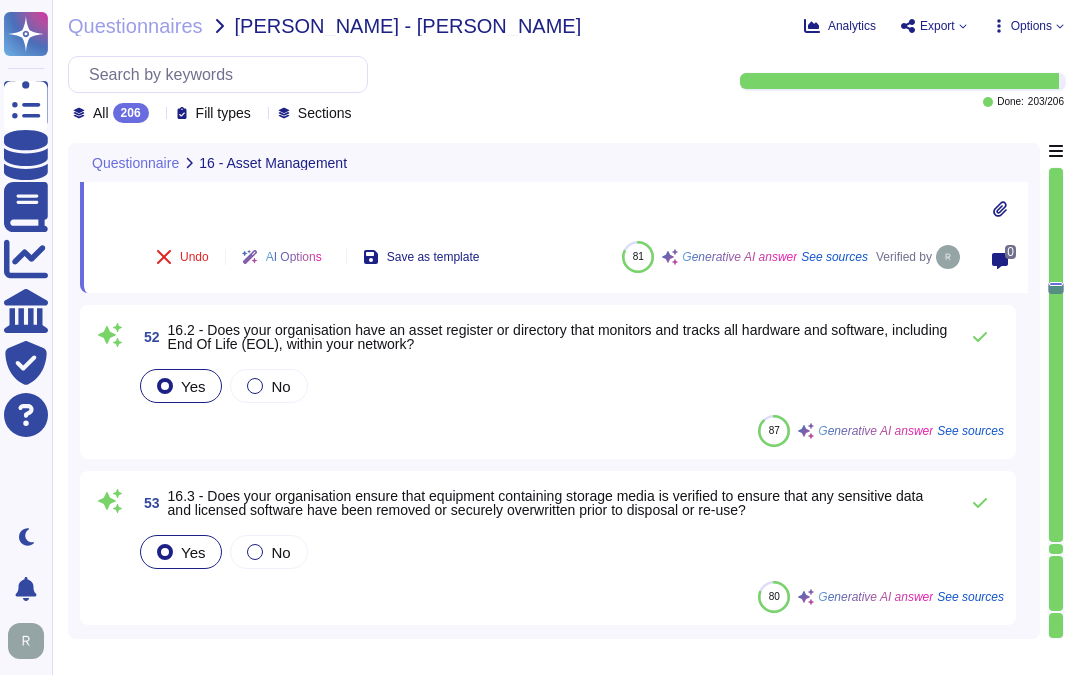 scroll, scrollTop: 11525, scrollLeft: 0, axis: vertical 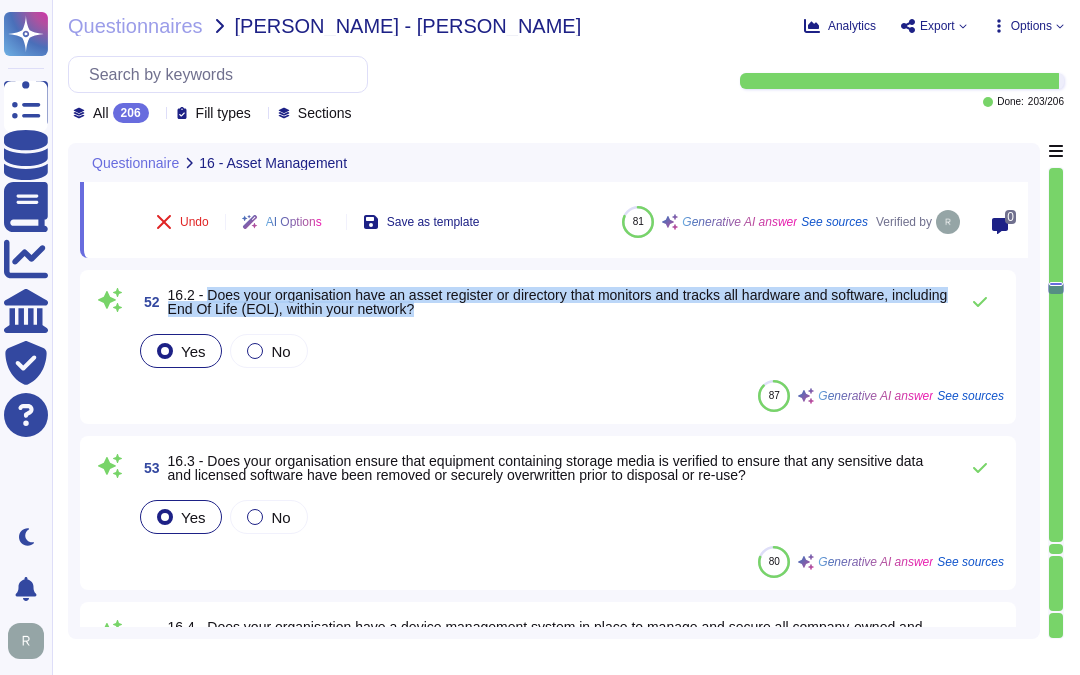 drag, startPoint x: 206, startPoint y: 290, endPoint x: 488, endPoint y: 307, distance: 282.51193 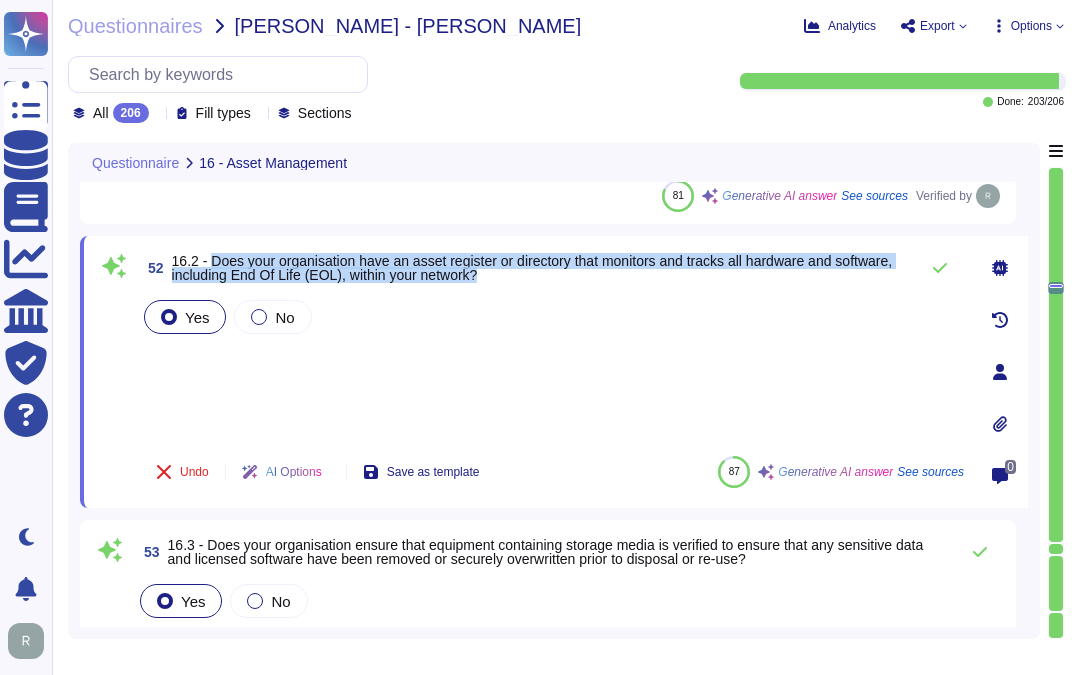 scroll, scrollTop: 11414, scrollLeft: 0, axis: vertical 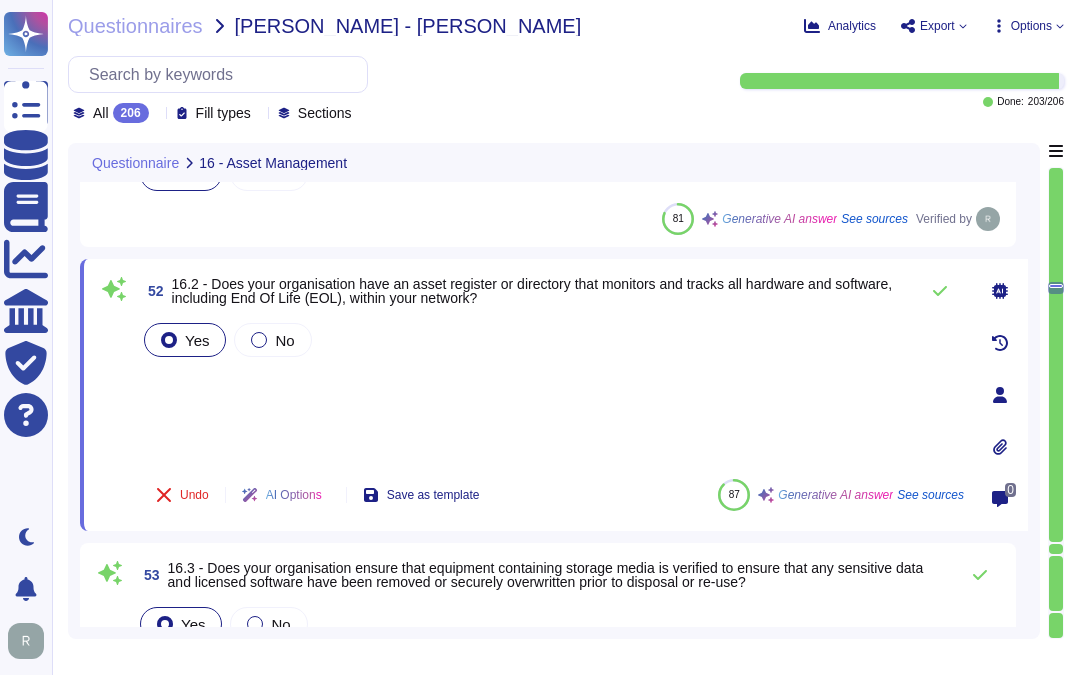 click on "Yes No" at bounding box center (552, 391) 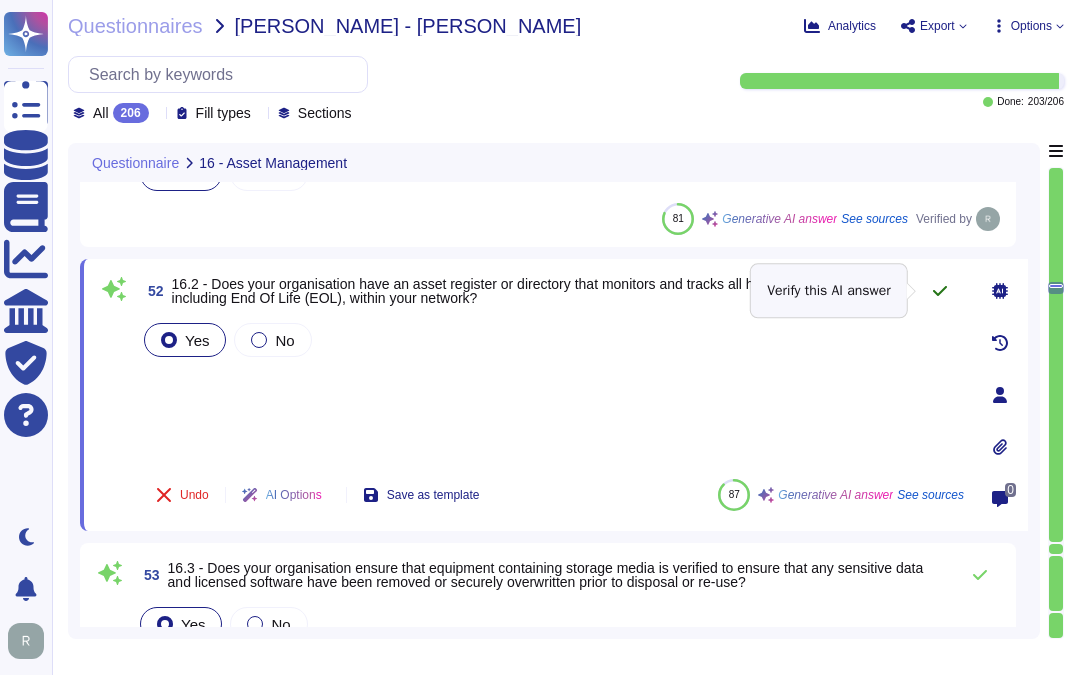 click 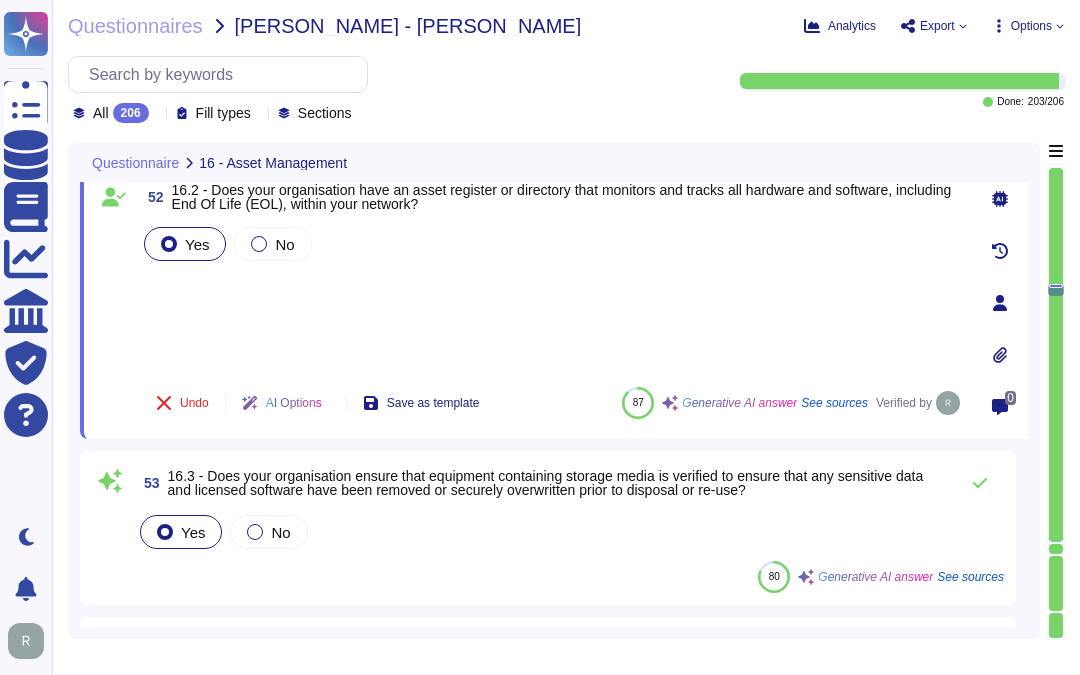 scroll, scrollTop: 11636, scrollLeft: 0, axis: vertical 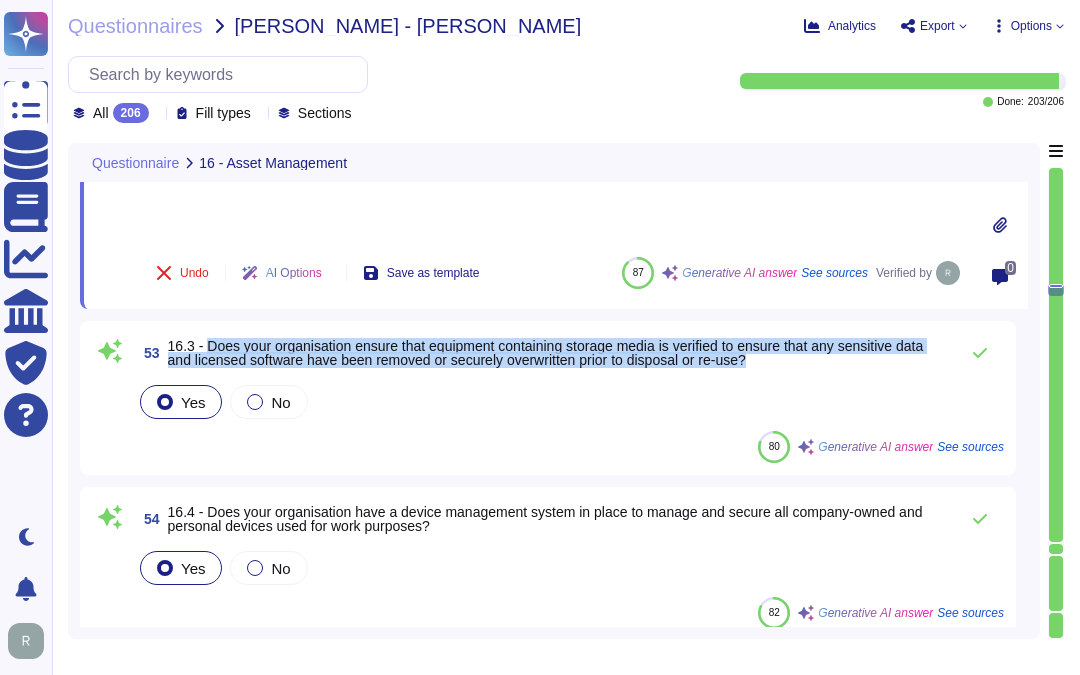 drag, startPoint x: 208, startPoint y: 341, endPoint x: 771, endPoint y: 355, distance: 563.174 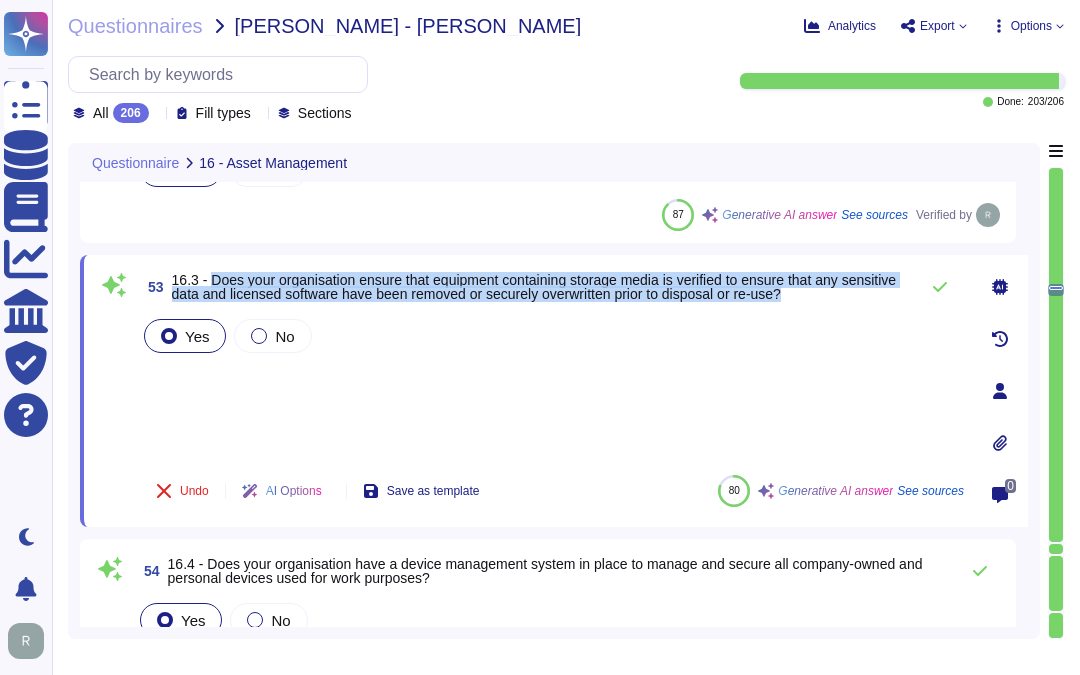 scroll, scrollTop: 11525, scrollLeft: 0, axis: vertical 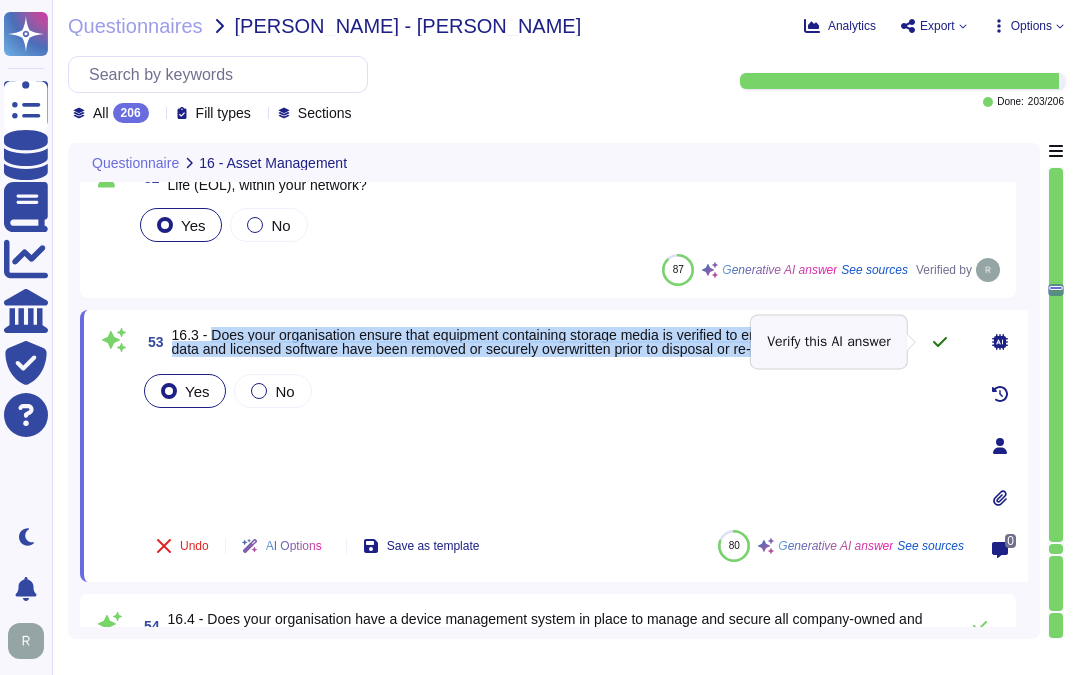 click 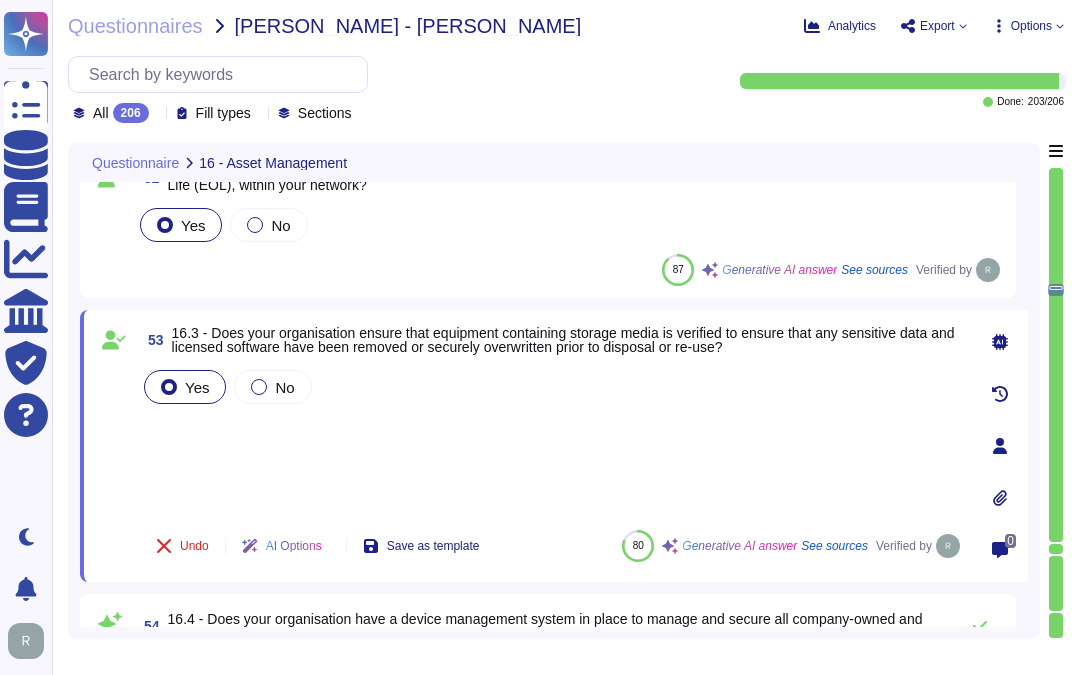 click on "Yes No" at bounding box center [552, 440] 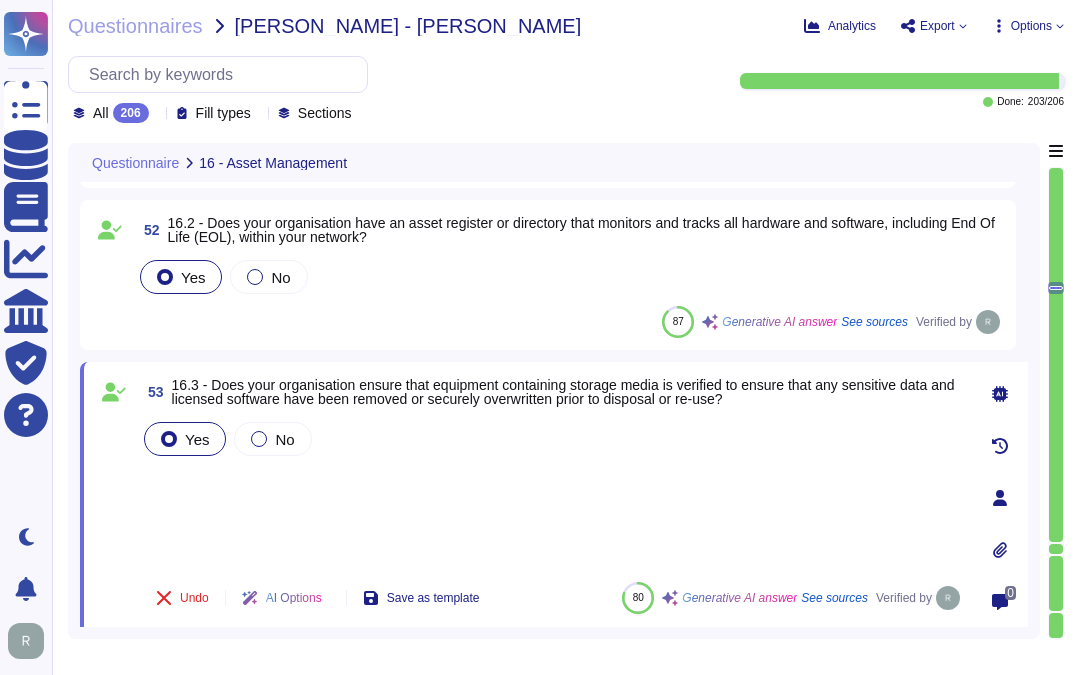 scroll, scrollTop: 11525, scrollLeft: 0, axis: vertical 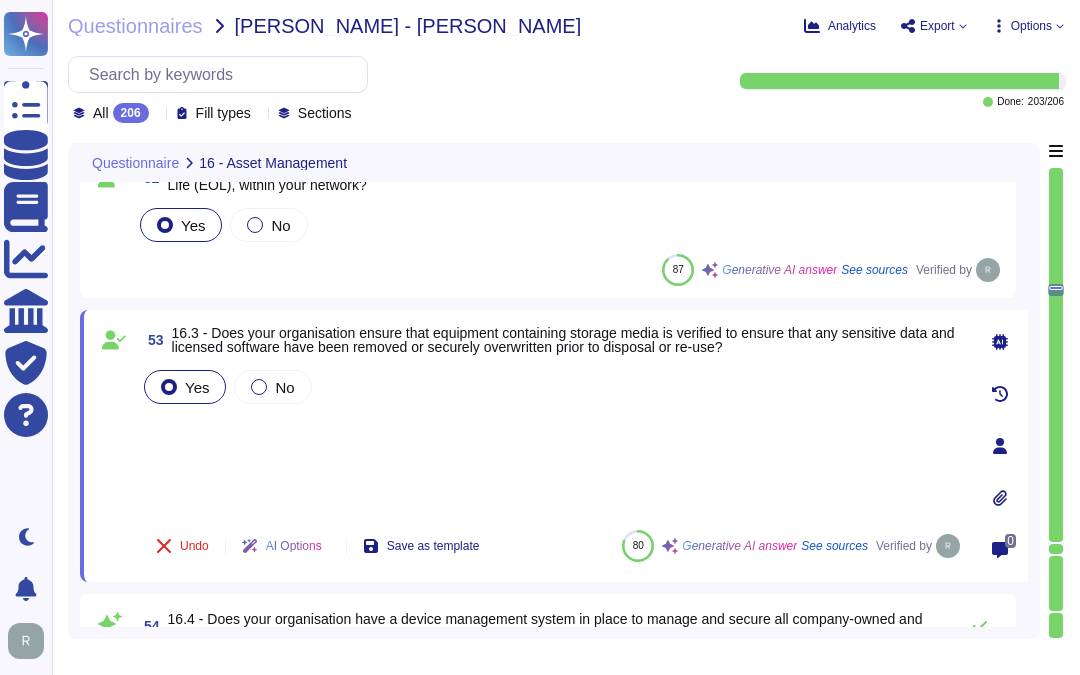 type on "Sectigo provides comprehensive logging capabilities that are essential for maintaining accountability, detecting unauthorized access, and investigating security incidents. Our logging system is centralized and automated, capturing all security-relevant events, including user activities, security incidents, and system events.
Audit logs are encrypted, timestamped, and securely stored, with access restricted to authorized personnel. Regular reviews are conducted by our security team to monitor for suspicious activities. We retain audit trails for detecting and responding to cybersecurity events for a period of three years, ensuring compliance with regulatory requirements and facilitating the tracking of user activities and potential security breaches.
If you have further questions or need additional information, please let us know." 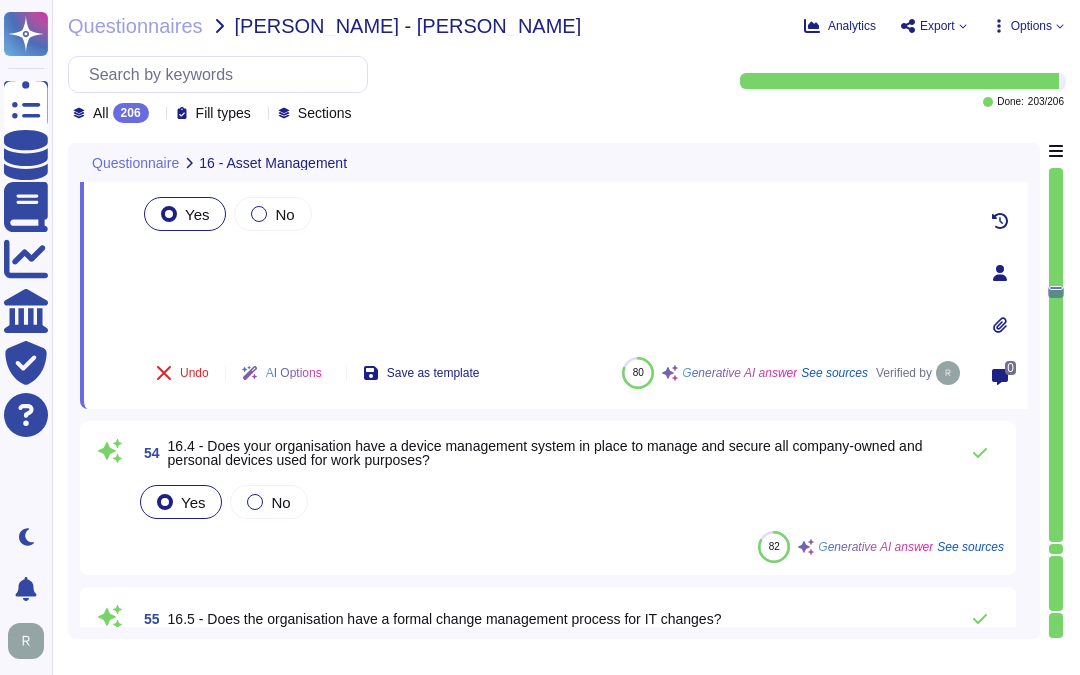 scroll, scrollTop: 11747, scrollLeft: 0, axis: vertical 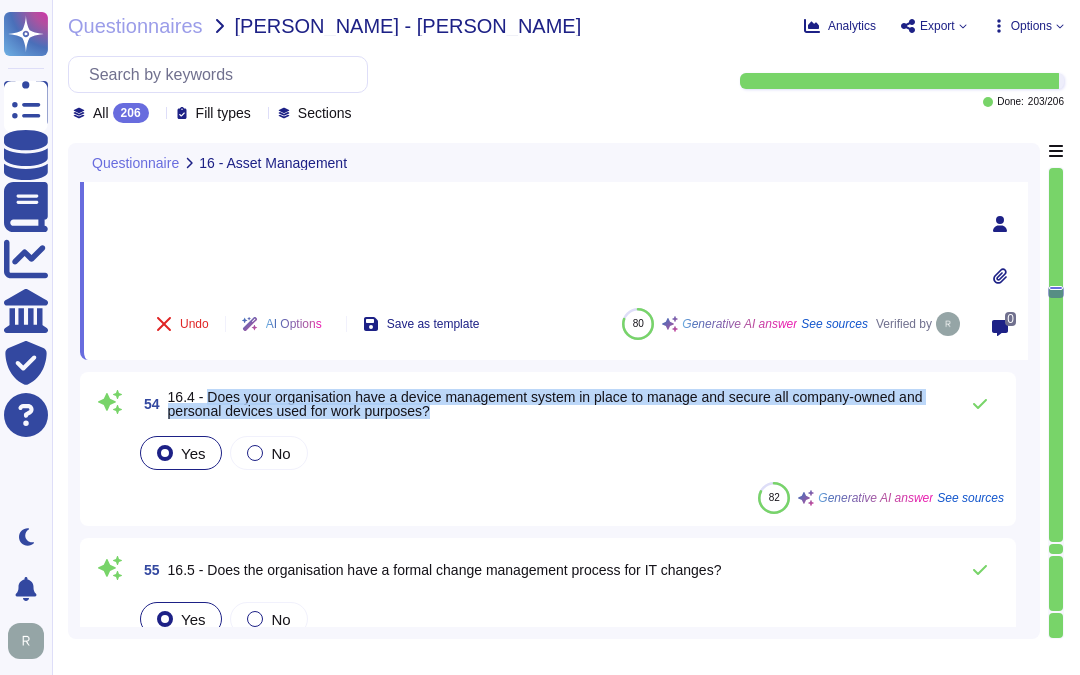 drag, startPoint x: 208, startPoint y: 387, endPoint x: 466, endPoint y: 407, distance: 258.77405 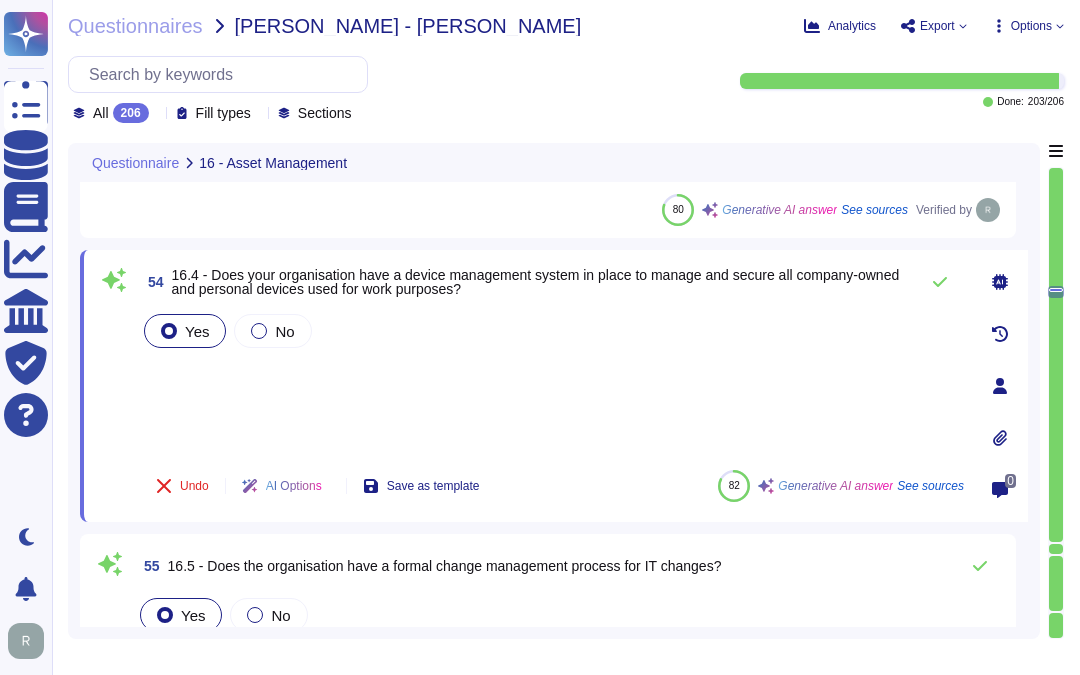 click on "Yes No" at bounding box center (552, 382) 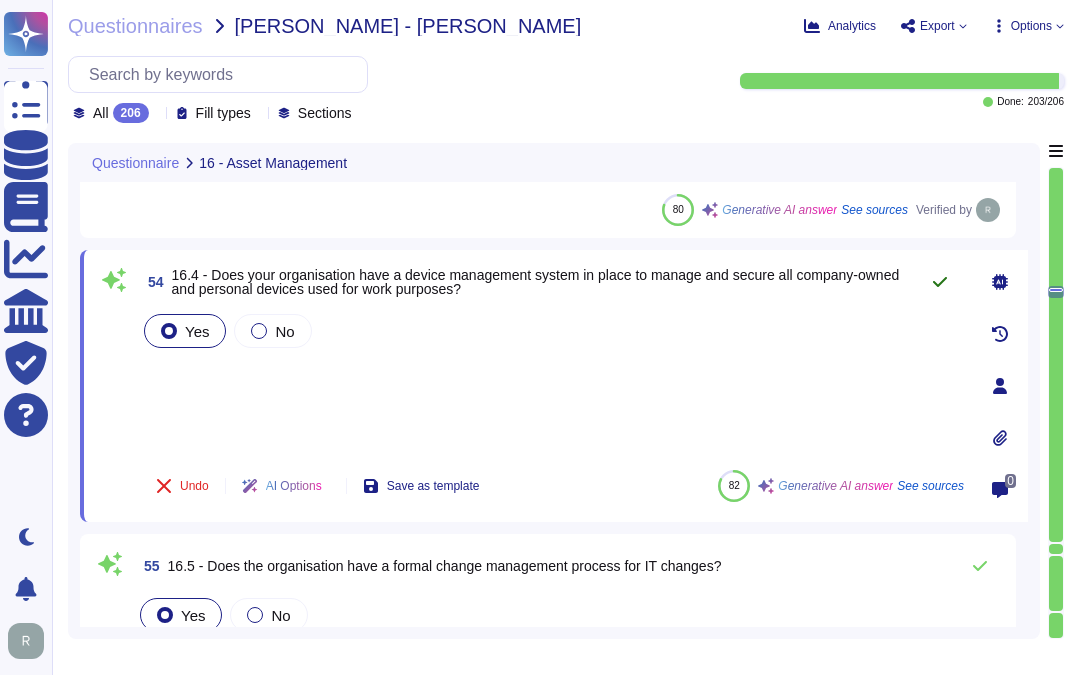 click 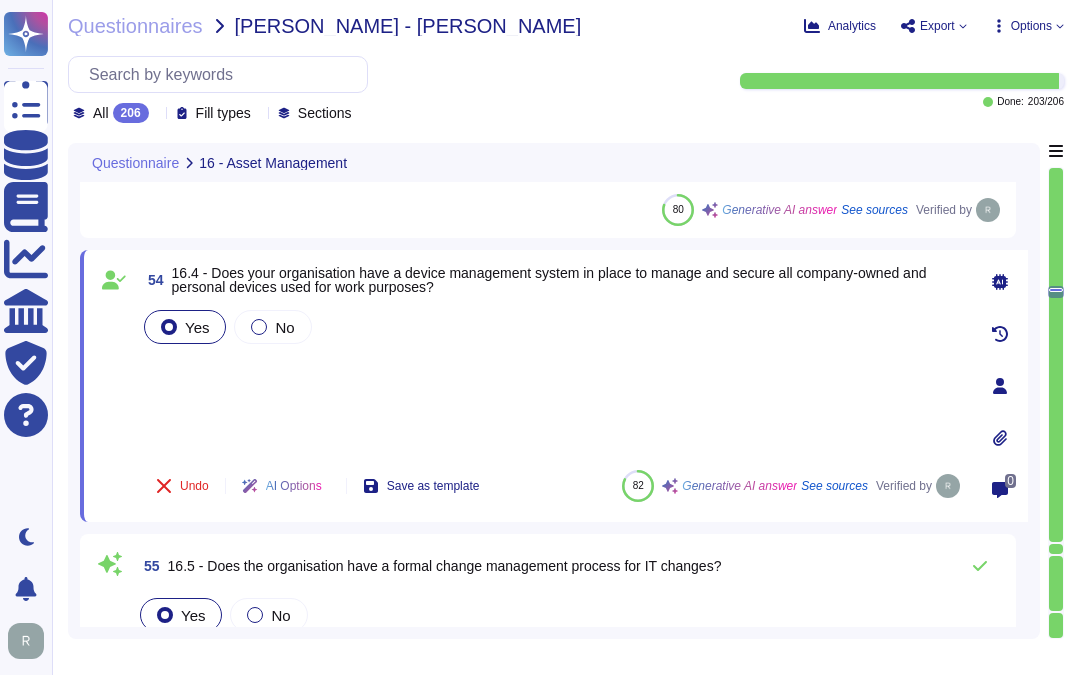 click on "Yes No" at bounding box center [552, 380] 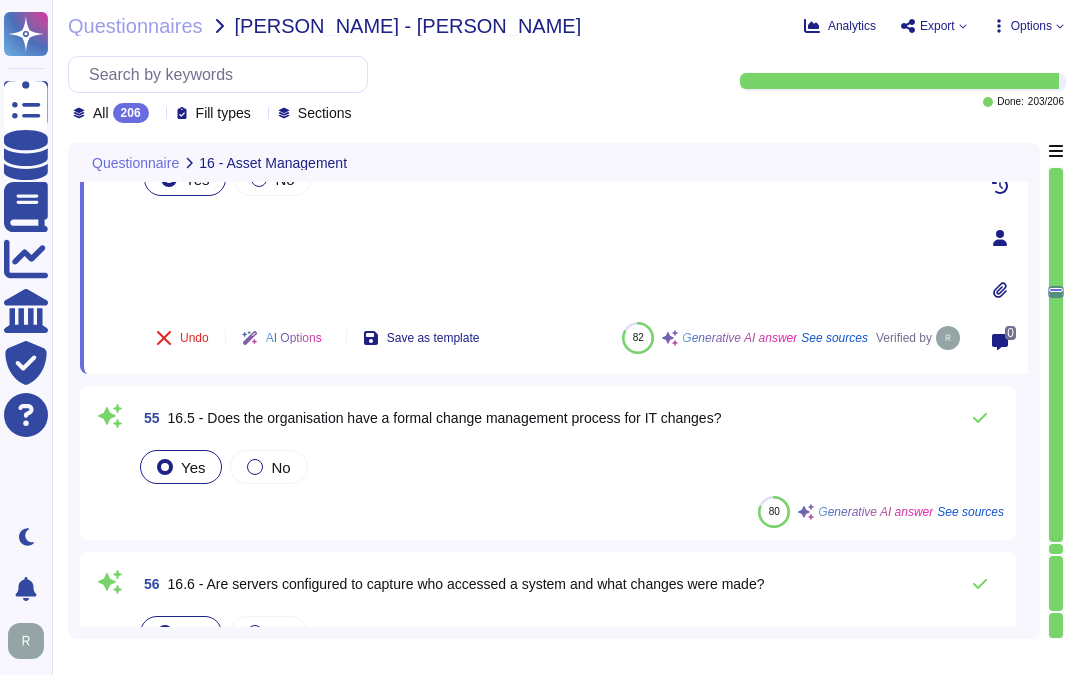 scroll, scrollTop: 11970, scrollLeft: 0, axis: vertical 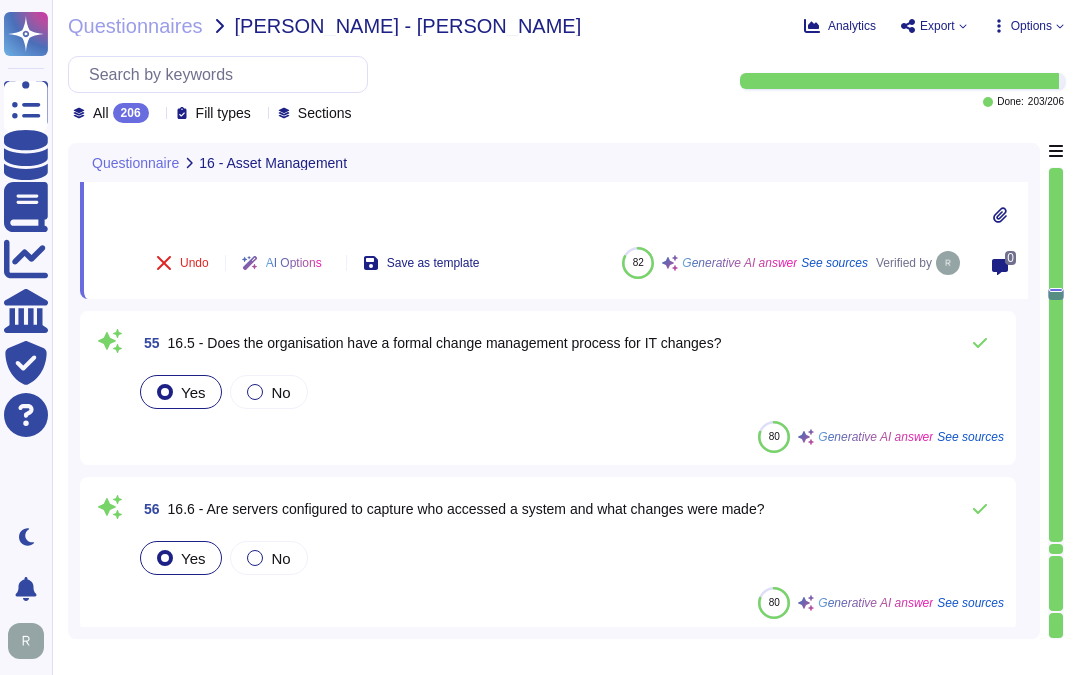 type on "Sectigo has established a formal change management process that ensures IT changes are planned, tested, and implemented in a controlled manner. This process includes:
1. Documentation: All change requests are documented using a Release Management Jira workflow project, capturing all required details from the initial request to final production deployment.
2. Approval Process: Changes must be approved by development, QA, security, and a risk panel of senior technical leaders before deployment. Changes to core operations also require compliance approval.
3. Testing Requirements: Changes are assessed for potential impact and must be tested in a testing environment before implementation.
4. Regular Reviews: The change management procedures are regularly reviewed to ensure compliance with security and availability policies, with internal audits conducted quarterly and external audits performed annually.
5. Classification of Changes: Changes are classified as Standard, Out of Cycle, or Emergency, with the m..." 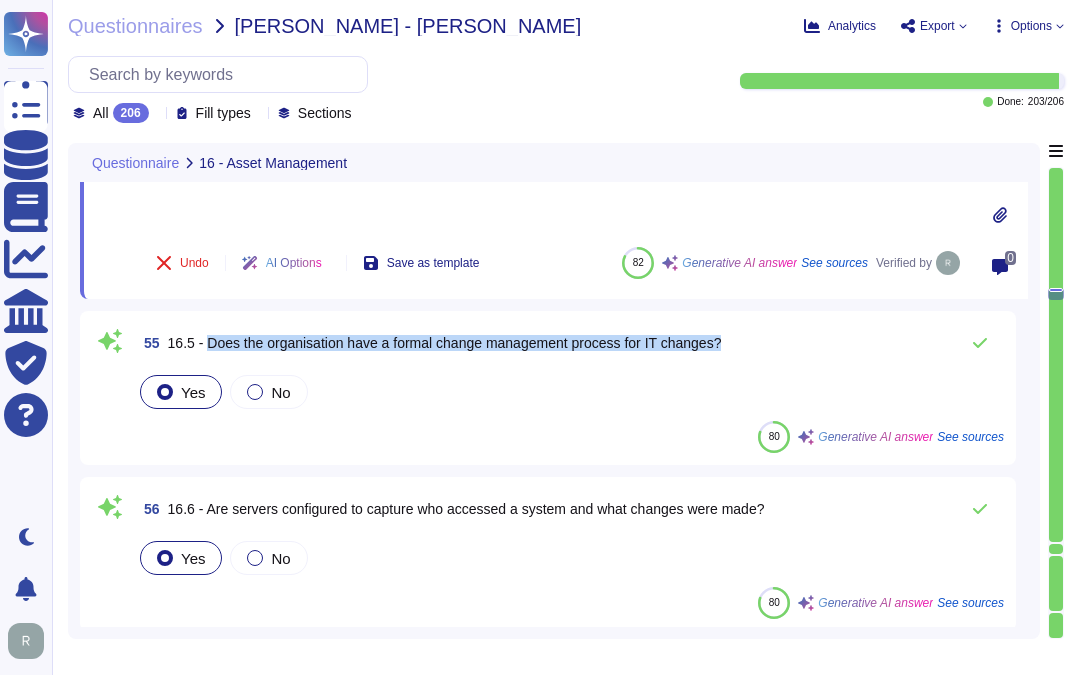 drag, startPoint x: 208, startPoint y: 338, endPoint x: 744, endPoint y: 343, distance: 536.0233 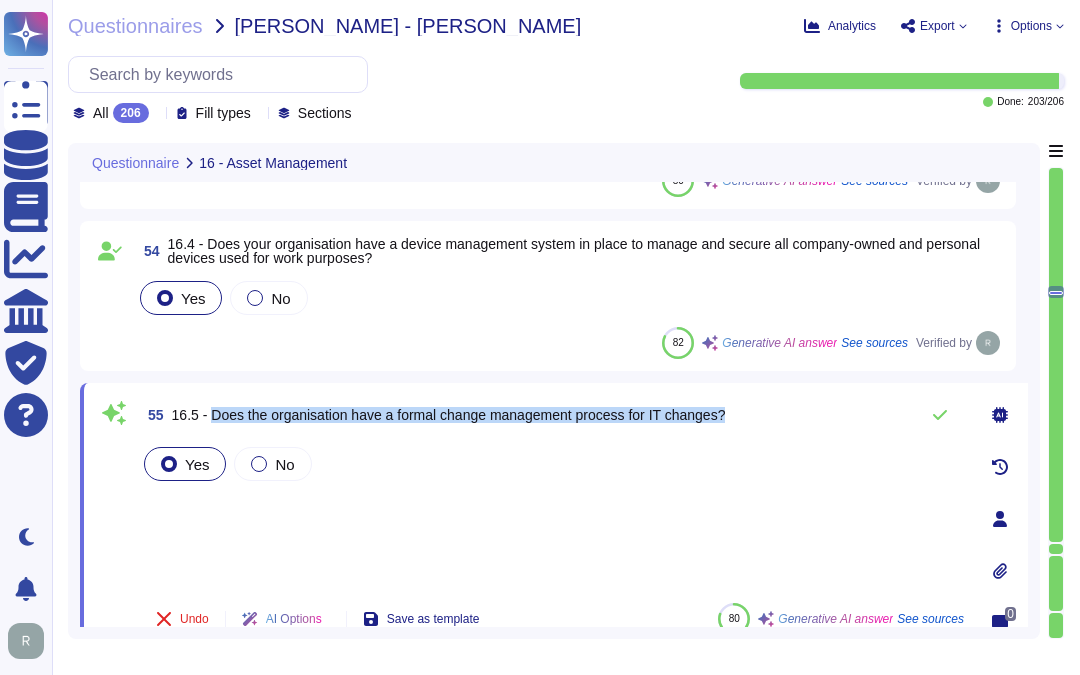 type on "Sectigo has established a formal change management process that ensures IT changes are planned, tested, and implemented in a controlled manner. This process includes:
1. Documentation: All change requests are documented using a Release Management Jira workflow project, capturing all required details from the initial request to final production deployment.
2. Approval Process: Changes must be approved by development, QA, security, and a risk panel of senior technical leaders before deployment. Changes to core operations also require compliance approval.
3. Testing Requirements: Changes are assessed for potential impact and must be tested in a testing environment before implementation.
4. Regular Reviews: The change management procedures are regularly reviewed to ensure compliance with security and availability policies, with internal audits conducted quarterly and external audits performed annually.
5. Classification of Changes: Changes are classified as Standard, Out of Cycle, or Emergency, with the m..." 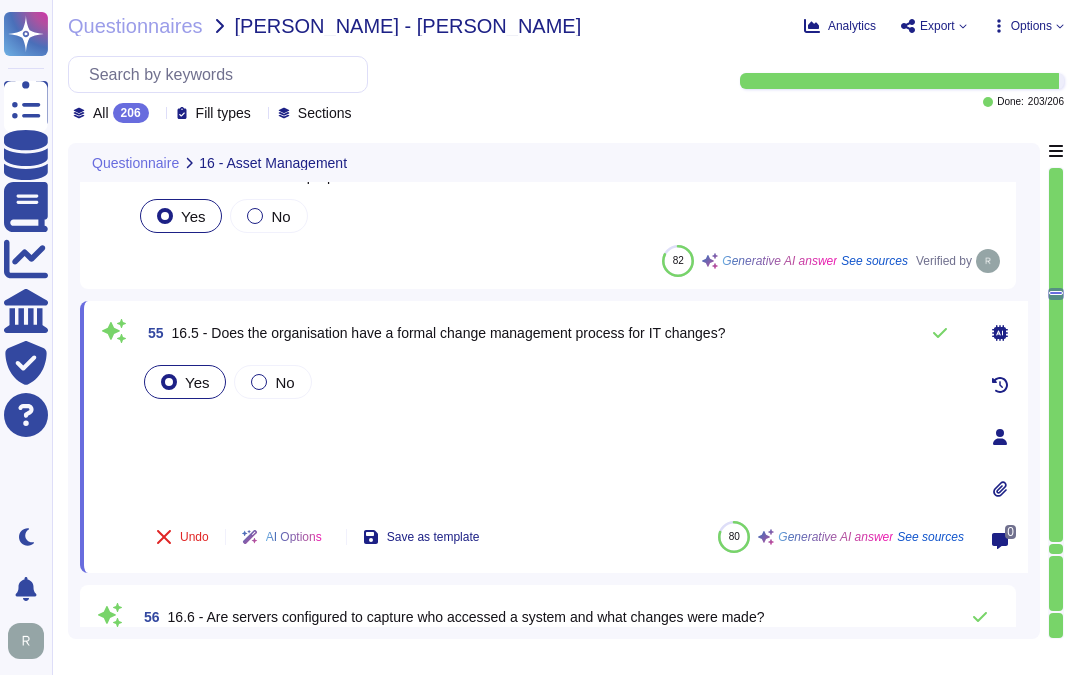 click on "Yes No" at bounding box center (552, 433) 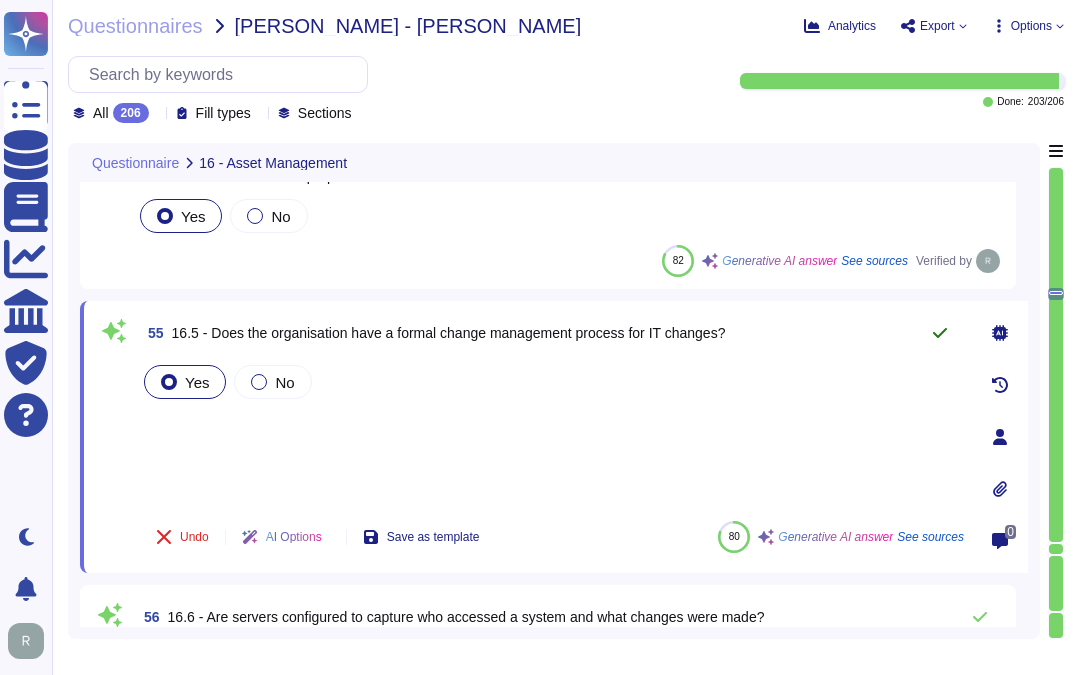 click 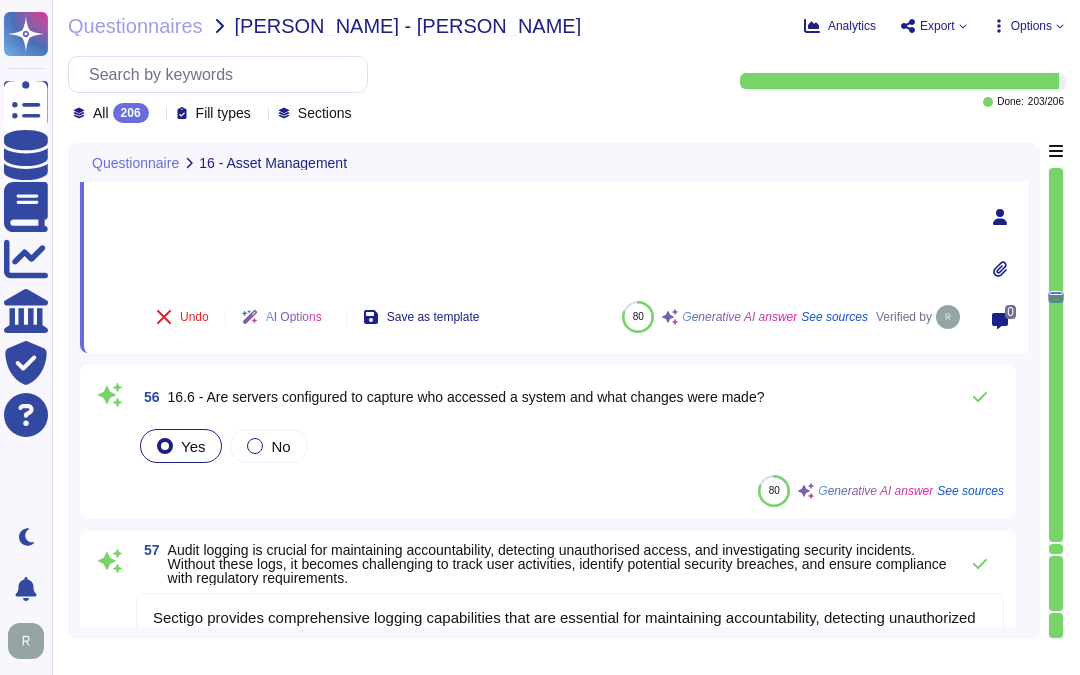 scroll, scrollTop: 12081, scrollLeft: 0, axis: vertical 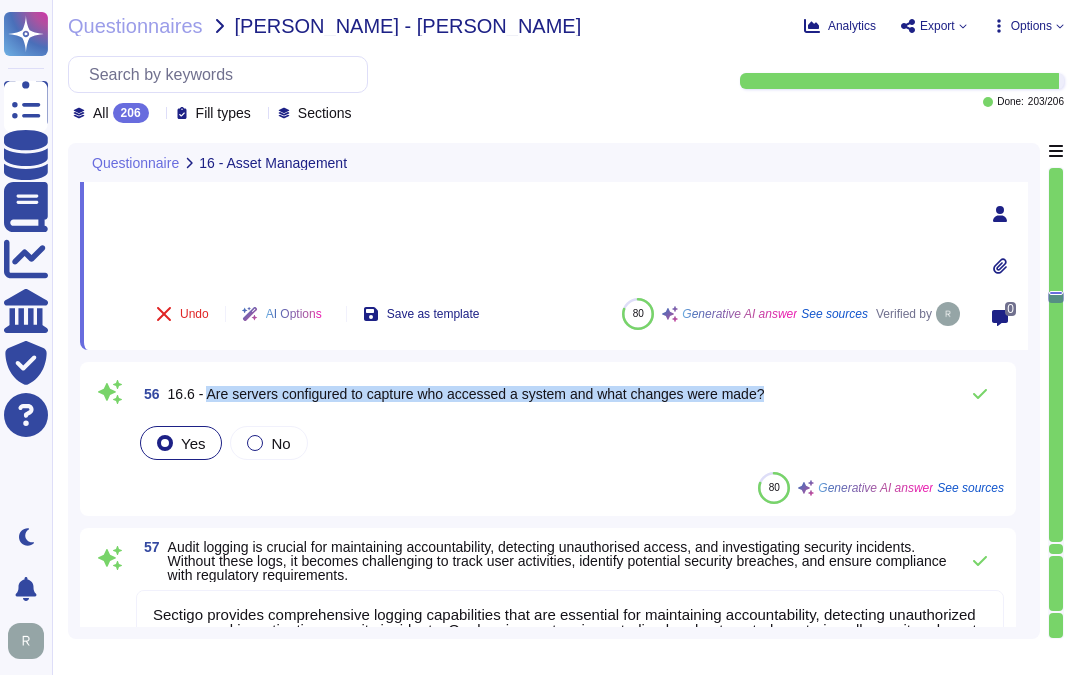 drag, startPoint x: 208, startPoint y: 385, endPoint x: 797, endPoint y: 388, distance: 589.0076 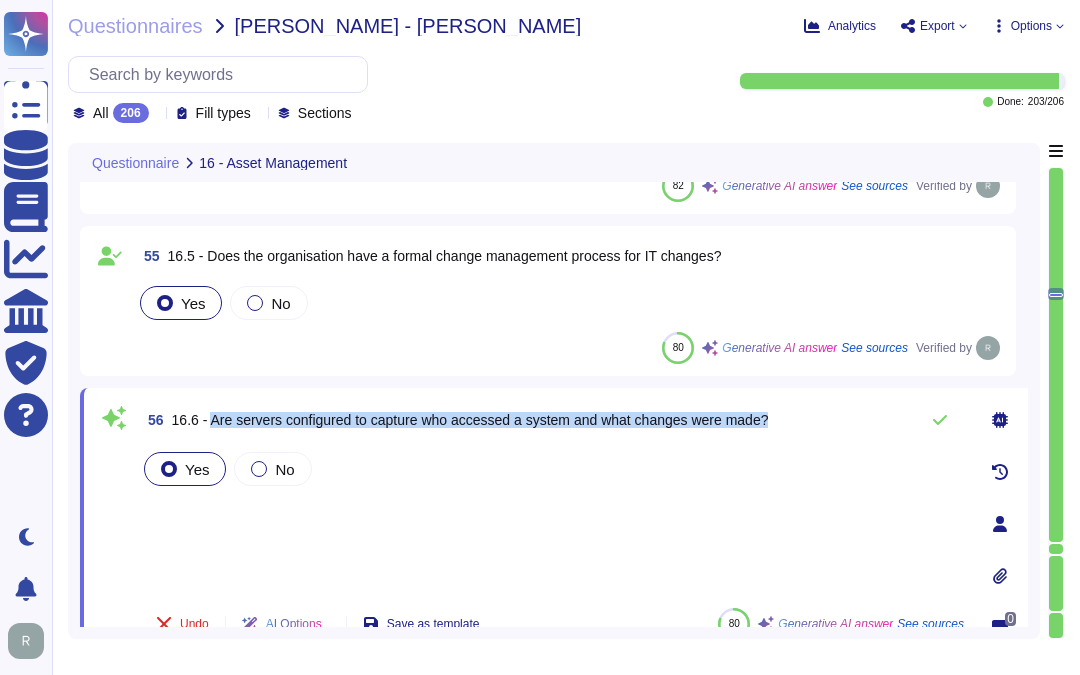 scroll, scrollTop: 11970, scrollLeft: 0, axis: vertical 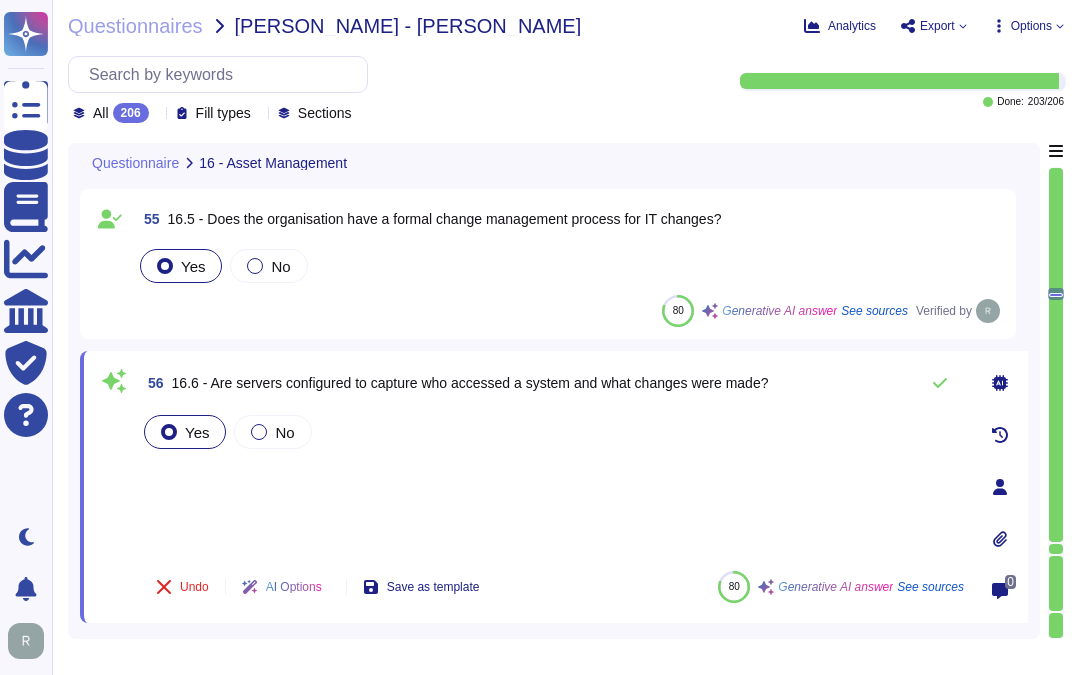 click on "Yes No" at bounding box center [552, 483] 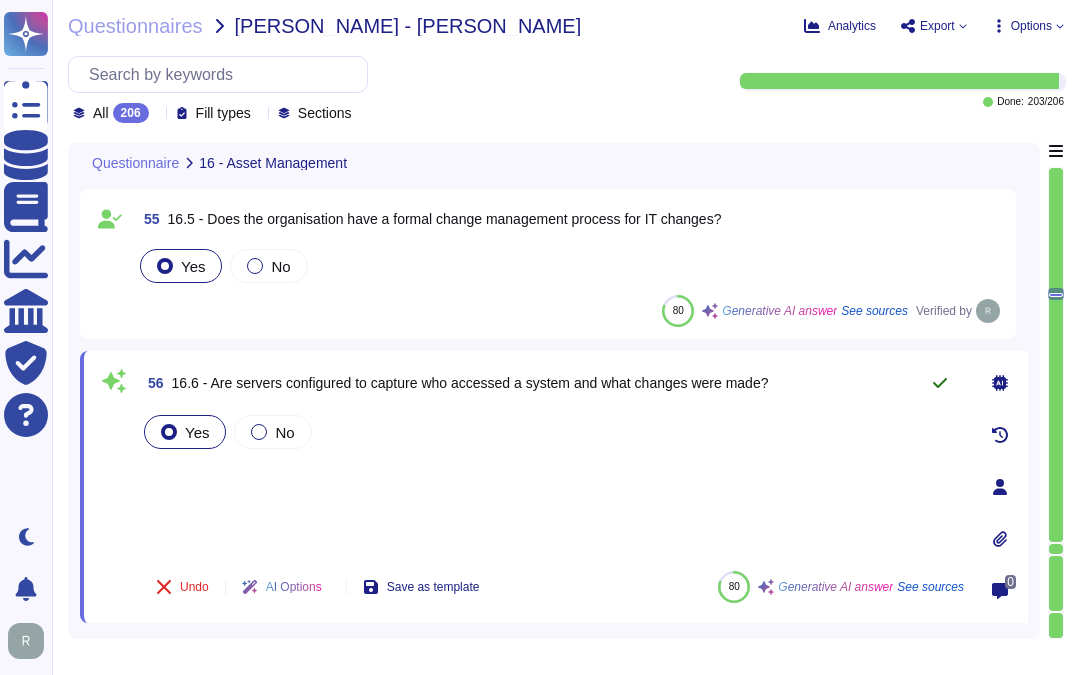 click 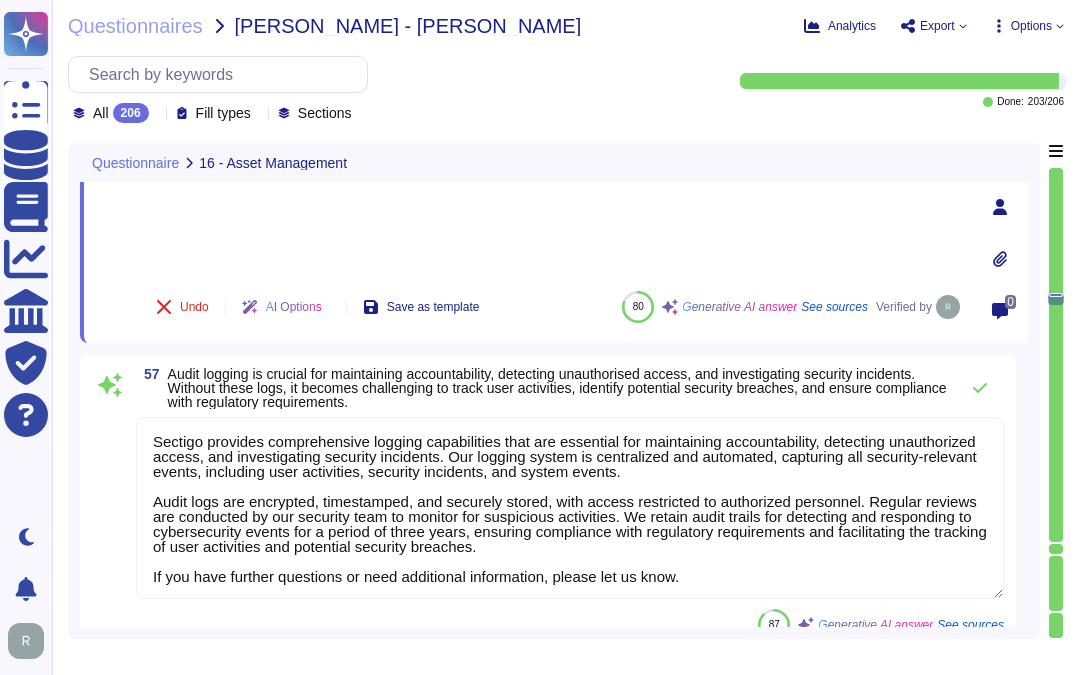 scroll, scrollTop: 12303, scrollLeft: 0, axis: vertical 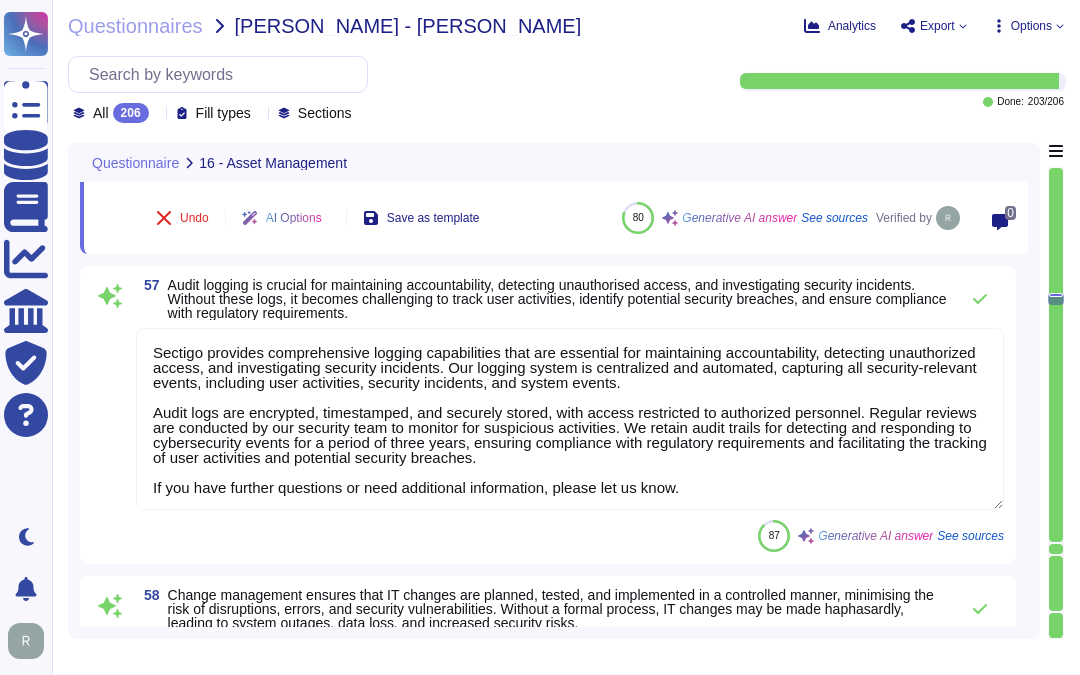 type on "Our Secure Disposal Policy ensures that sensitive information is handled appropriately to prevent data breaches, intellectual property theft, and non-compliance with data protection regulations. We implement strict procedures for the destruction of data storage media containing sensitive information, which includes either physical destruction or irretrievable erasure in compliance with NIST 800-88 “Media Sanitation.”
We utilize methods such as disk wiping, degaussing, shredding, and incineration to securely destroy backups and other media. Additionally, all materials that could potentially reveal sensitive information are destroyed in the same manner as required for sensitive information.
Our practices are designed to maintain the confidentiality, integrity, and availability of information throughout its lifecycle, ensuring that sensitive data cannot be recovered from discarded or repurposed equipment." 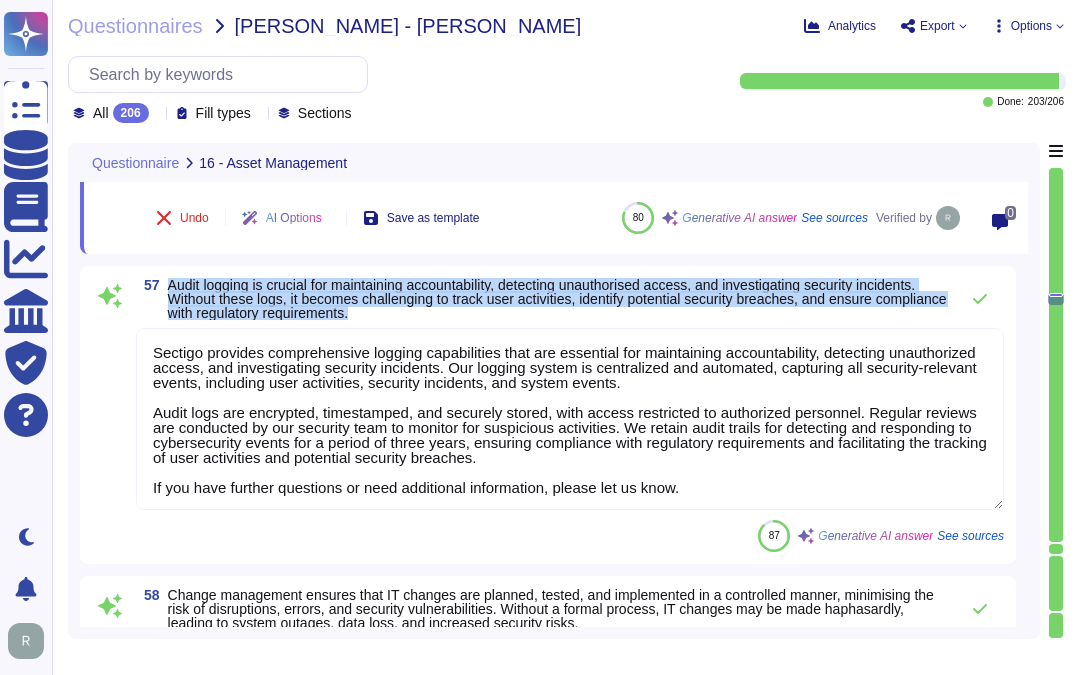 drag, startPoint x: 171, startPoint y: 276, endPoint x: 435, endPoint y: 307, distance: 265.81384 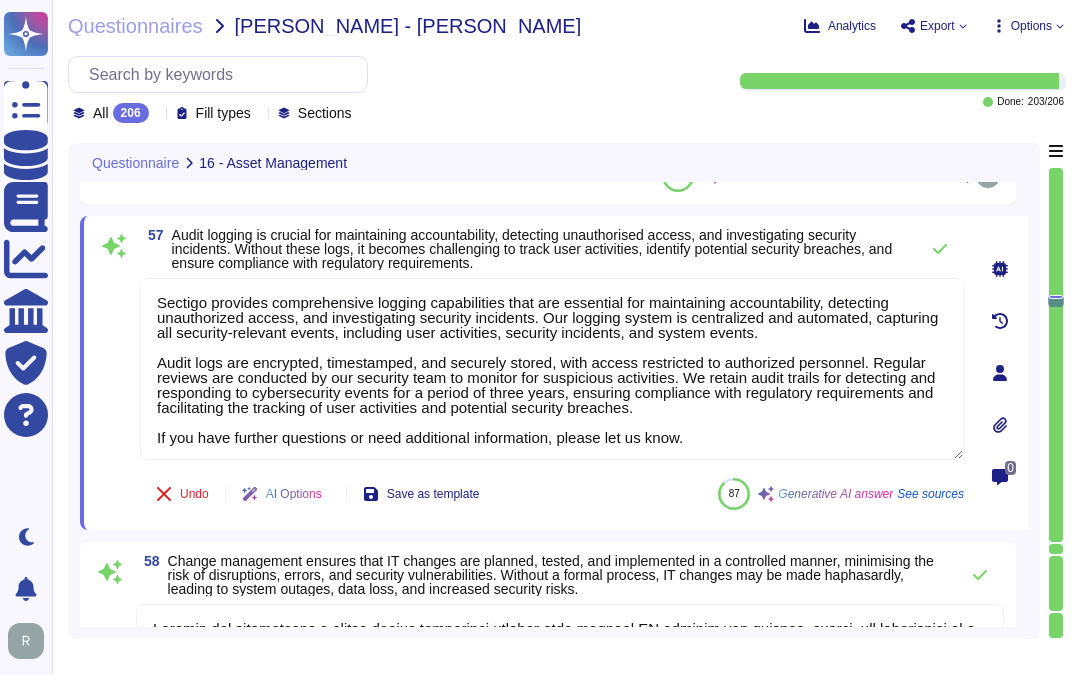 scroll, scrollTop: 12192, scrollLeft: 0, axis: vertical 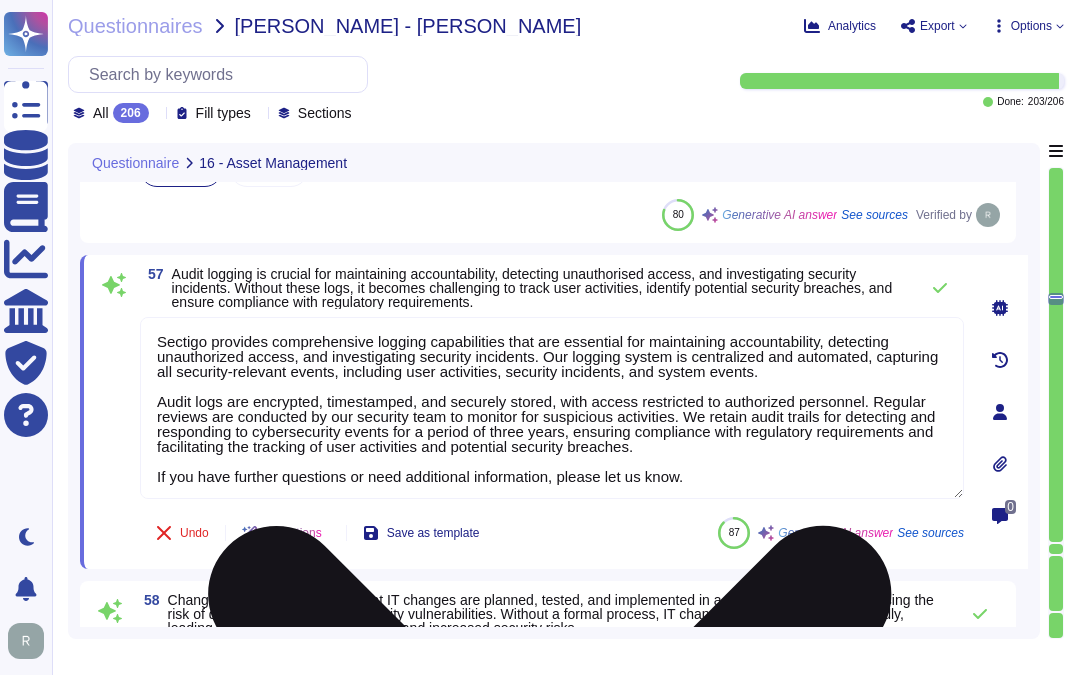 drag, startPoint x: 711, startPoint y: 476, endPoint x: 152, endPoint y: 324, distance: 579.297 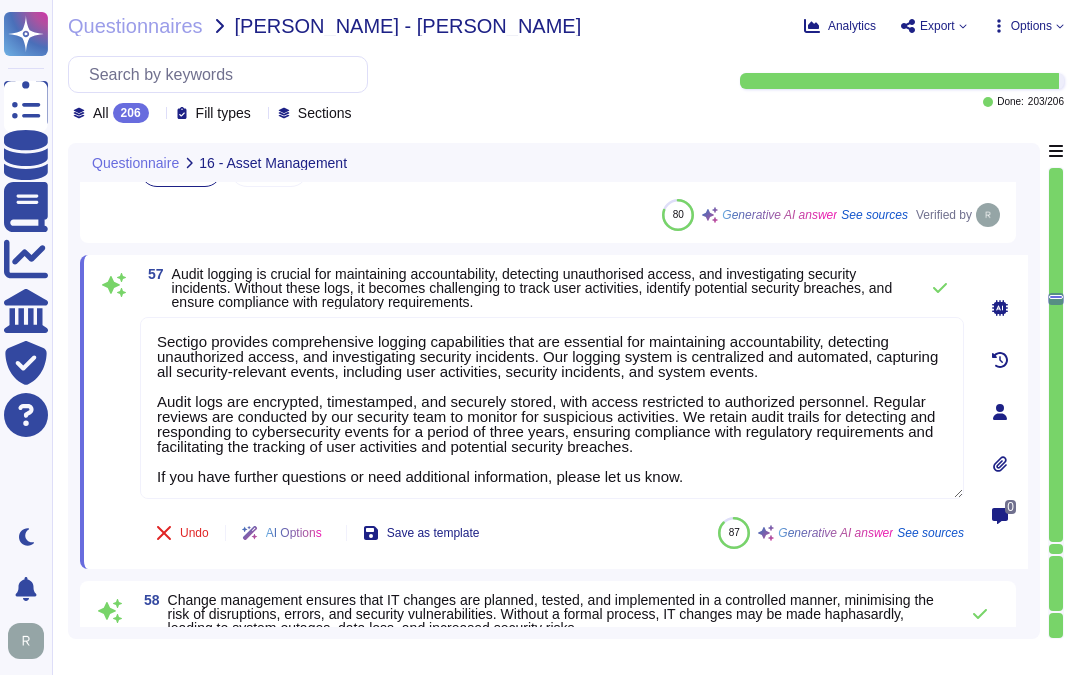 scroll, scrollTop: 2, scrollLeft: 0, axis: vertical 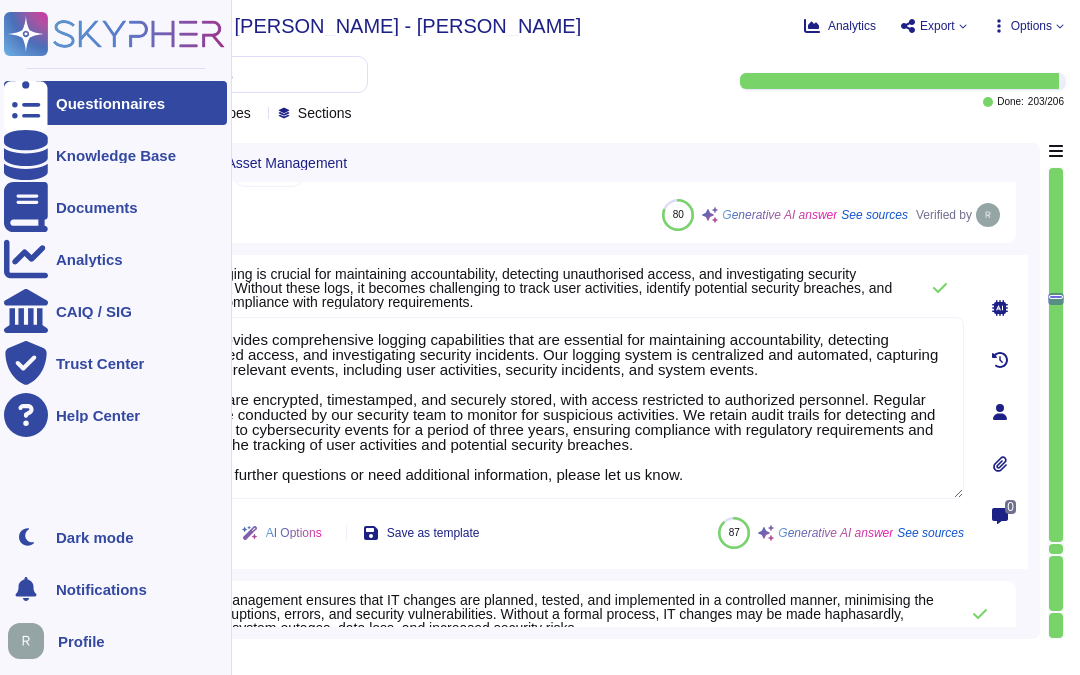drag, startPoint x: 701, startPoint y: 474, endPoint x: 68, endPoint y: 471, distance: 633.0071 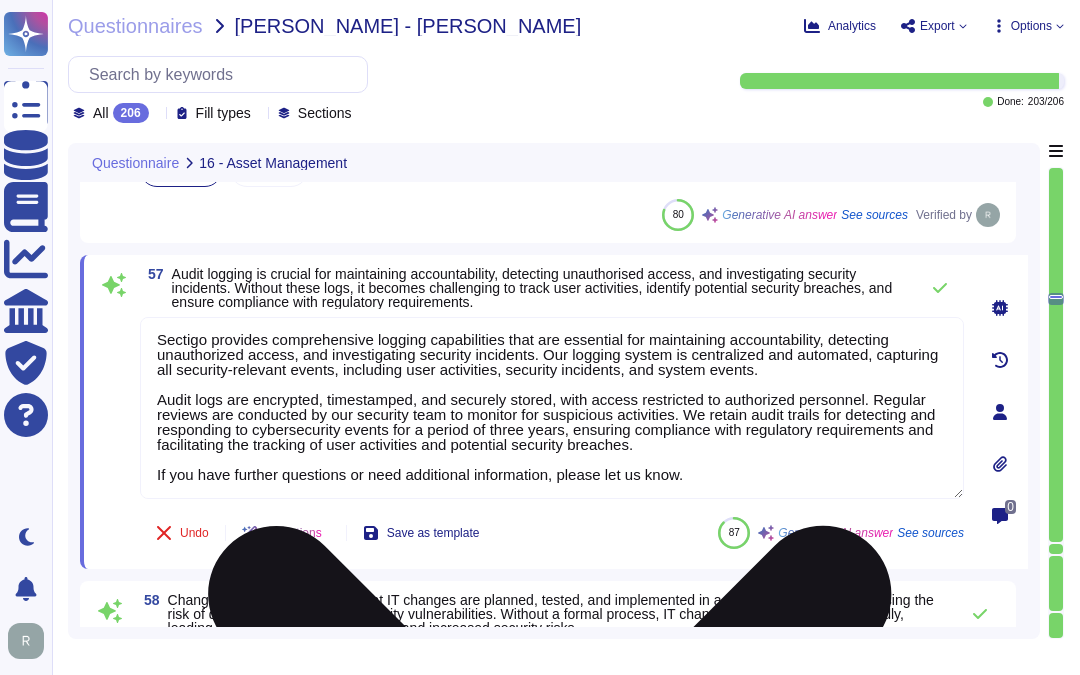 scroll, scrollTop: 0, scrollLeft: 0, axis: both 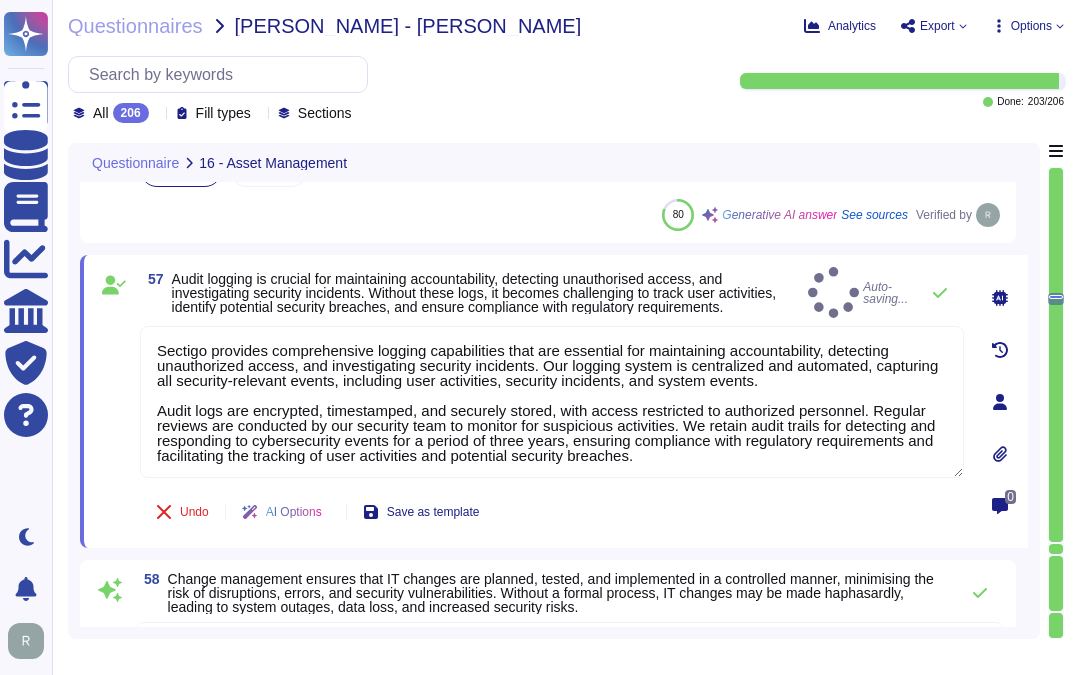 type on "Sectigo provides comprehensive logging capabilities that are essential for maintaining accountability, detecting unauthorized access, and investigating security incidents. Our logging system is centralized and automated, capturing all security-relevant events, including user activities, security incidents, and system events.
Audit logs are encrypted, timestamped, and securely stored, with access restricted to authorized personnel. Regular reviews are conducted by our security team to monitor for suspicious activities. We retain audit trails for detecting and responding to cybersecurity events for a period of three years, ensuring compliance with regulatory requirements and facilitating the tracking of user activities and potential security breaches." 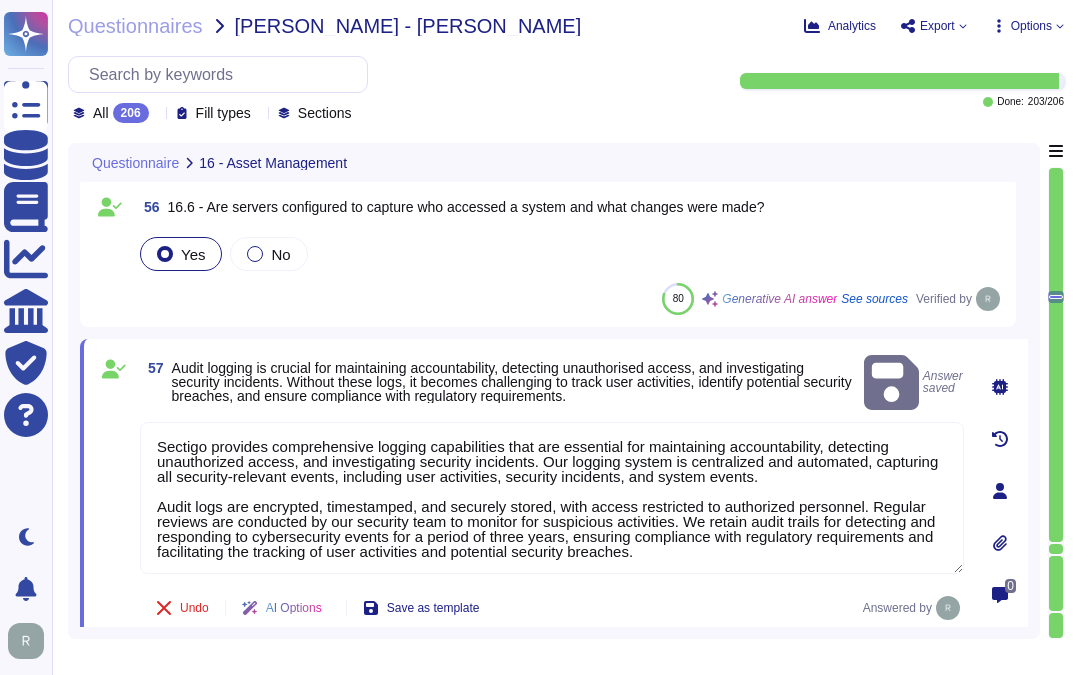 scroll, scrollTop: 12081, scrollLeft: 0, axis: vertical 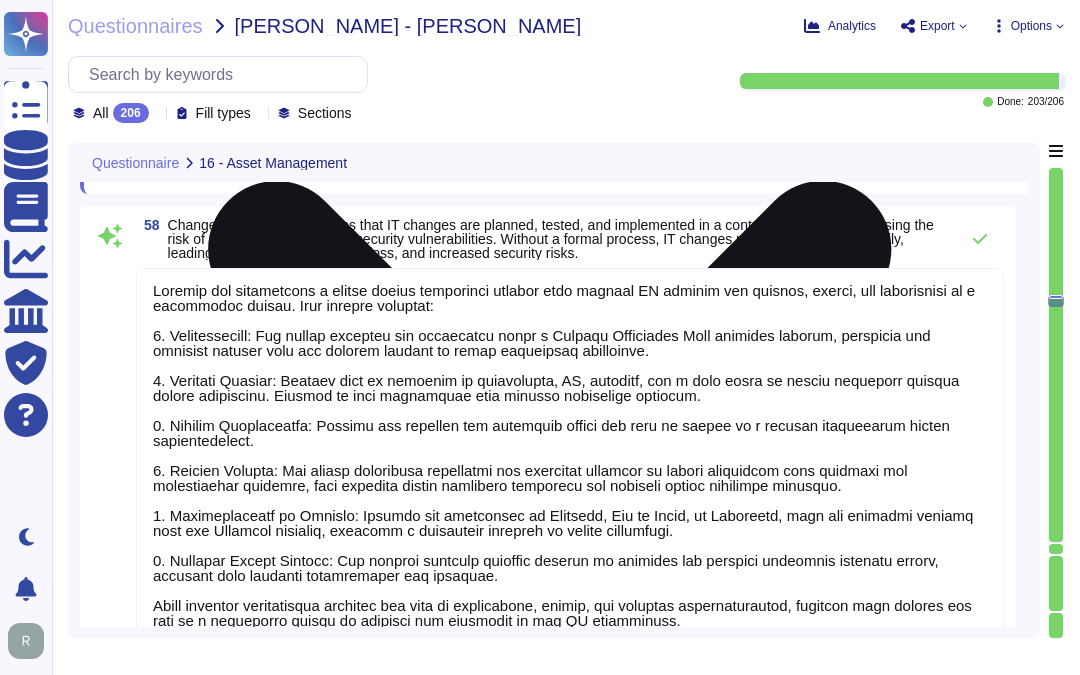 type on "Sectigo specially configures mobile devices and issues them to personnel travelling to high-risk locations. Additionally, devices are checked for malware and physical tampering upon return." 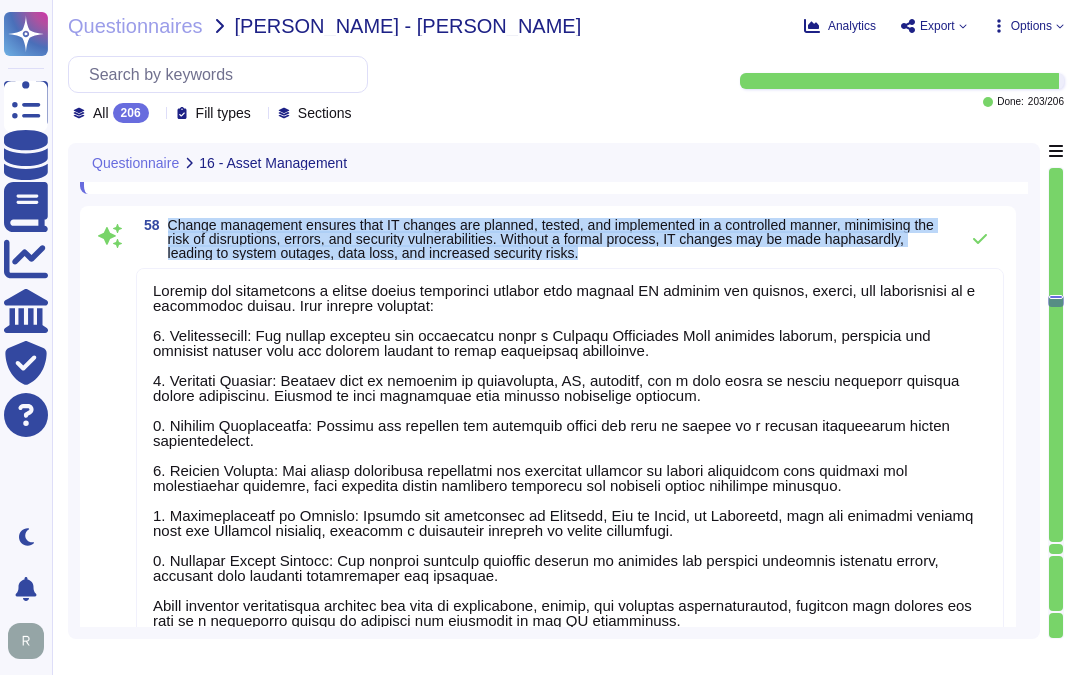 drag, startPoint x: 168, startPoint y: 221, endPoint x: 626, endPoint y: 250, distance: 458.9172 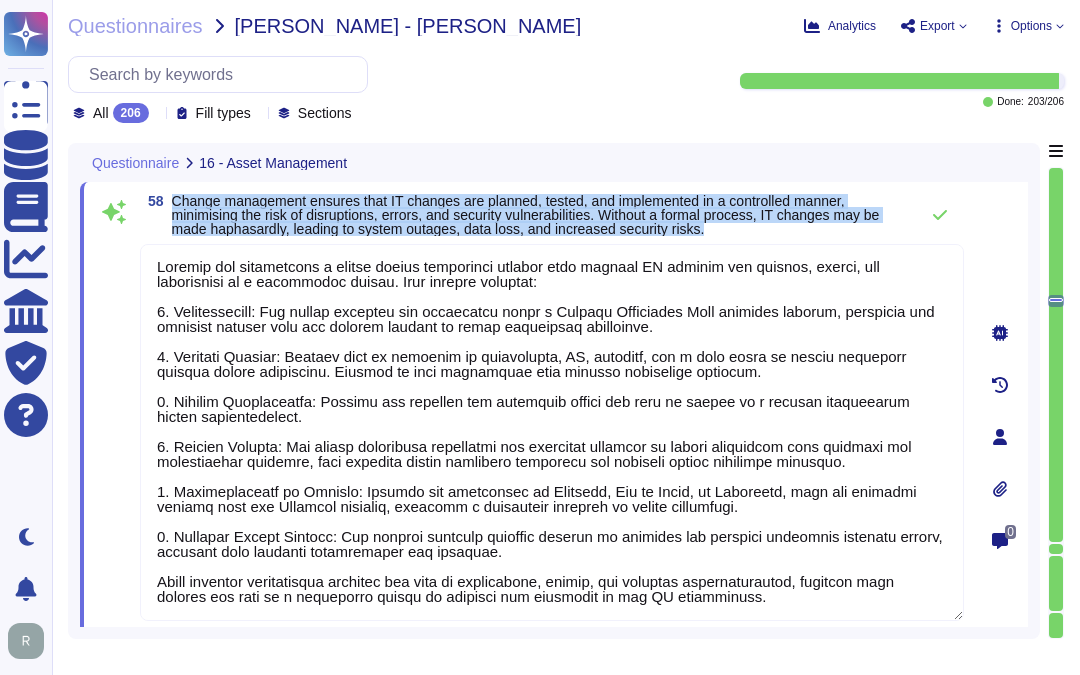 drag, startPoint x: 172, startPoint y: 197, endPoint x: 737, endPoint y: 242, distance: 566.7892 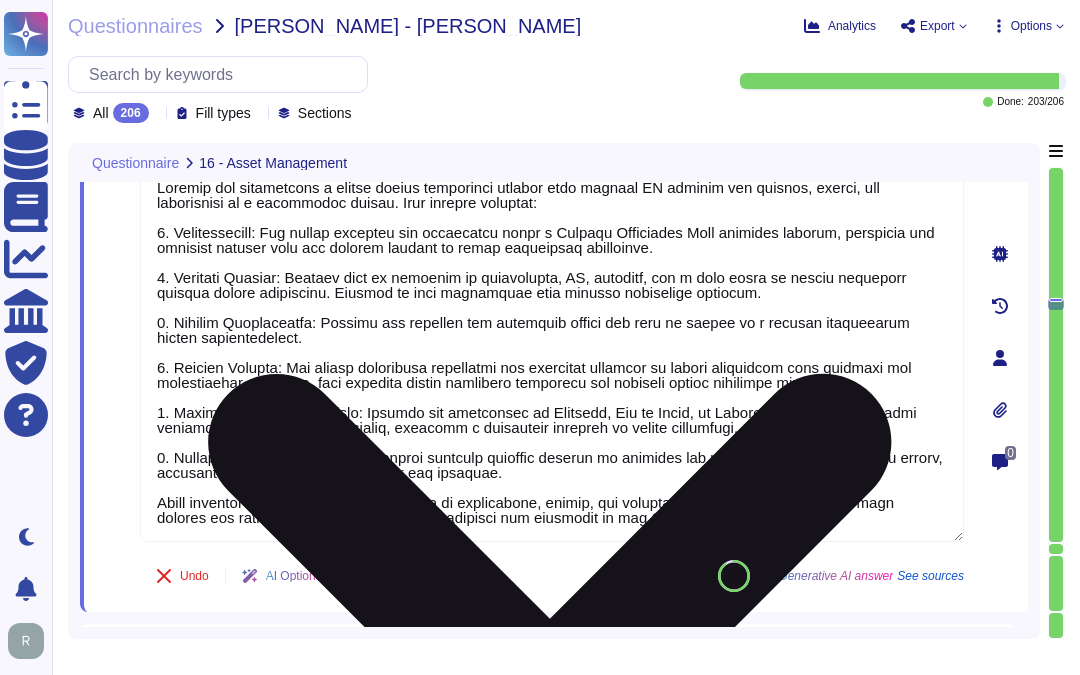 scroll, scrollTop: 12525, scrollLeft: 0, axis: vertical 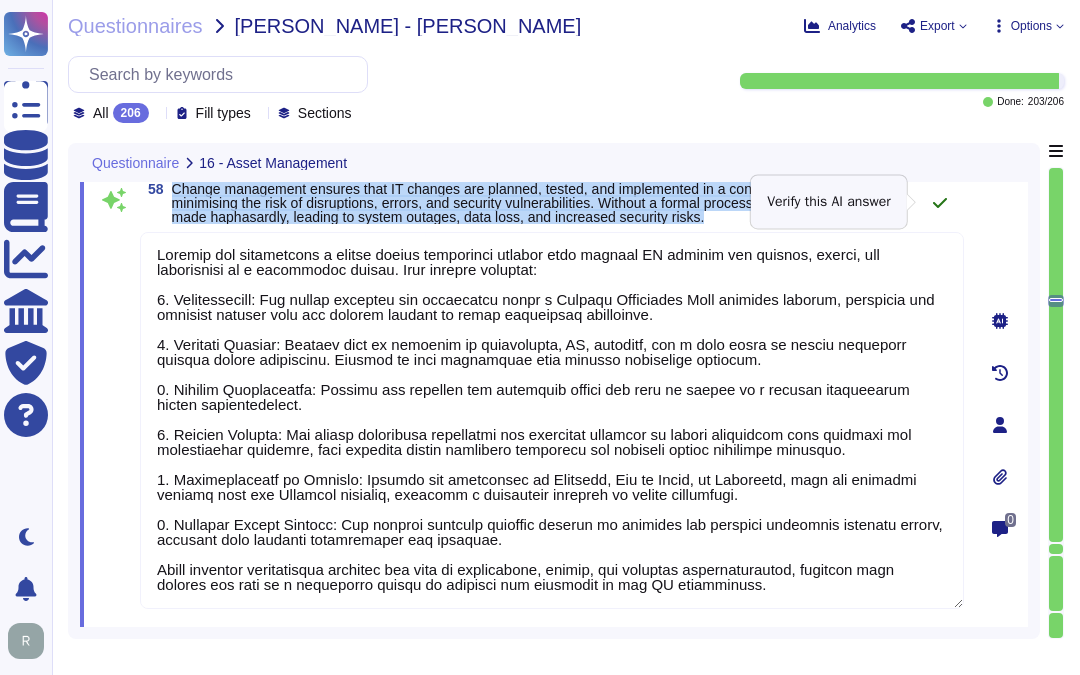 click 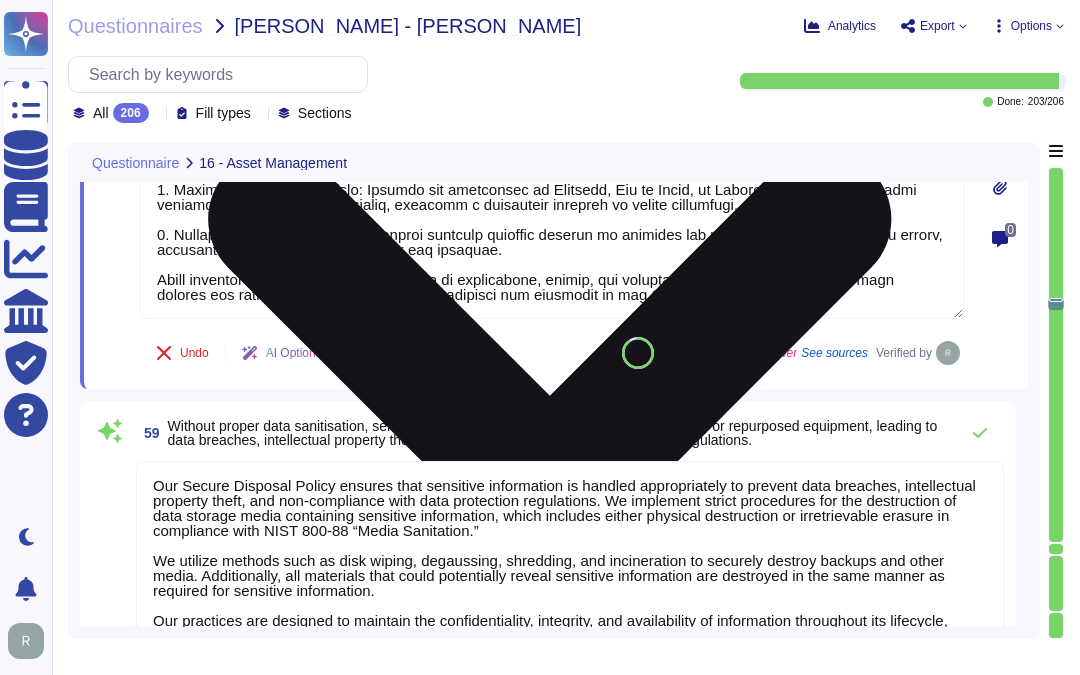 scroll, scrollTop: 12858, scrollLeft: 0, axis: vertical 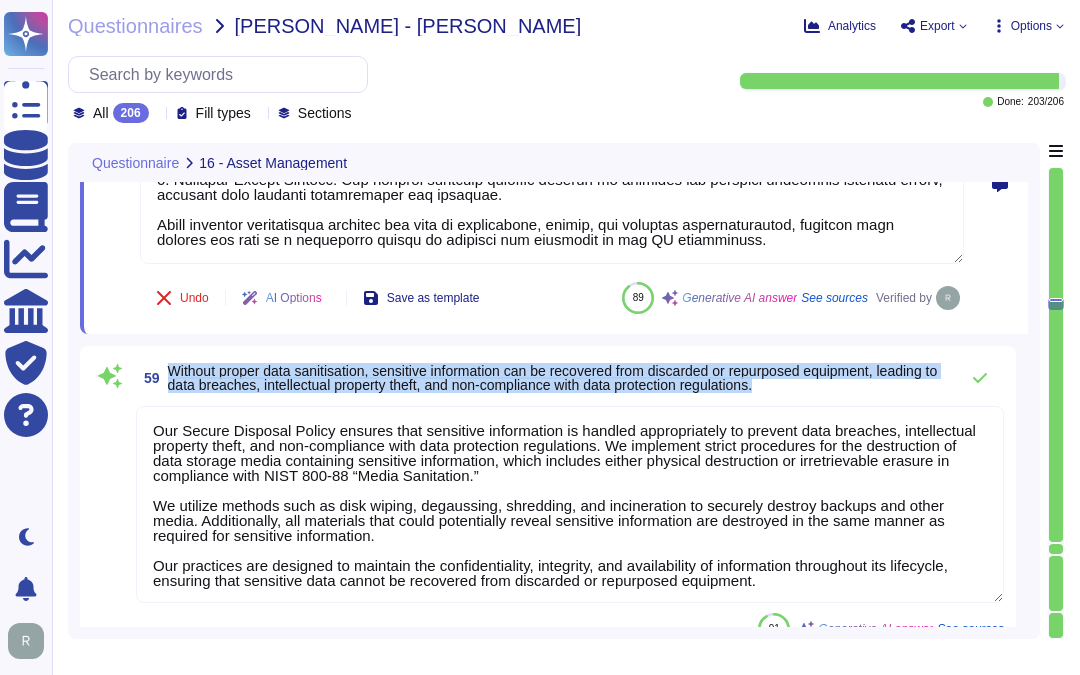 drag, startPoint x: 168, startPoint y: 365, endPoint x: 851, endPoint y: 390, distance: 683.4574 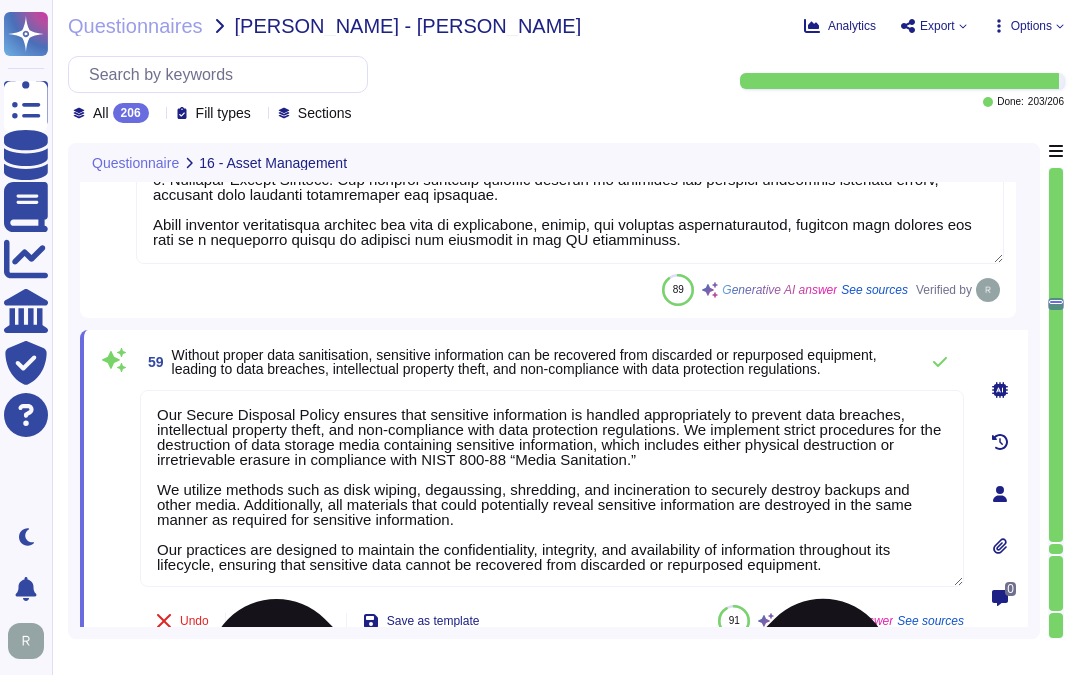 scroll, scrollTop: 2, scrollLeft: 0, axis: vertical 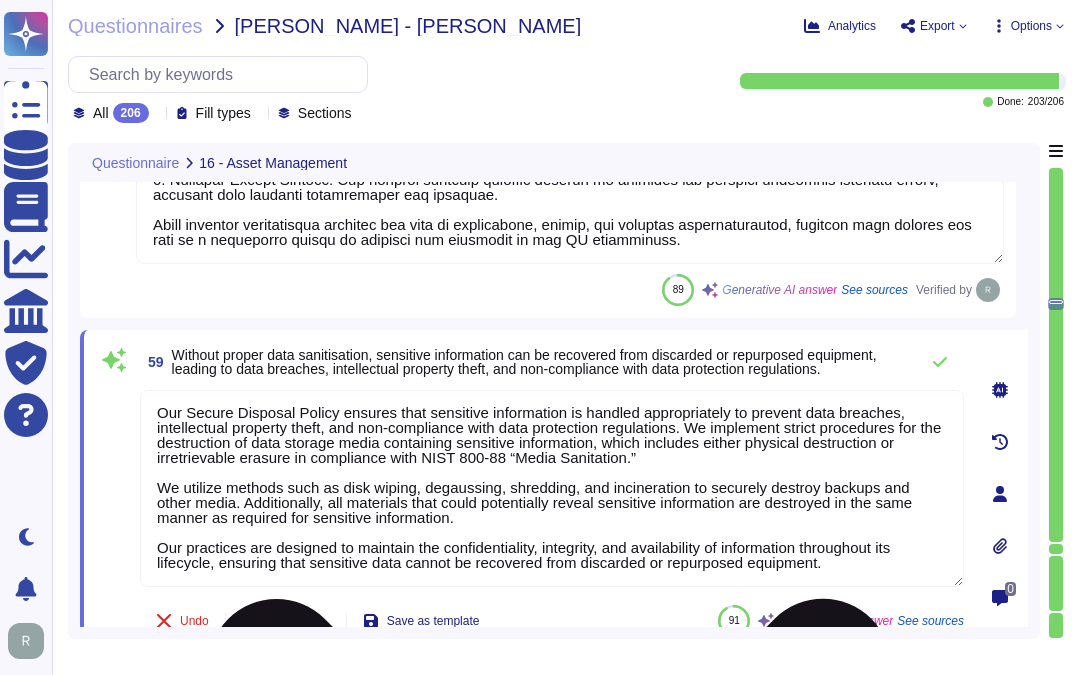 drag, startPoint x: 694, startPoint y: 428, endPoint x: 891, endPoint y: 566, distance: 240.5265 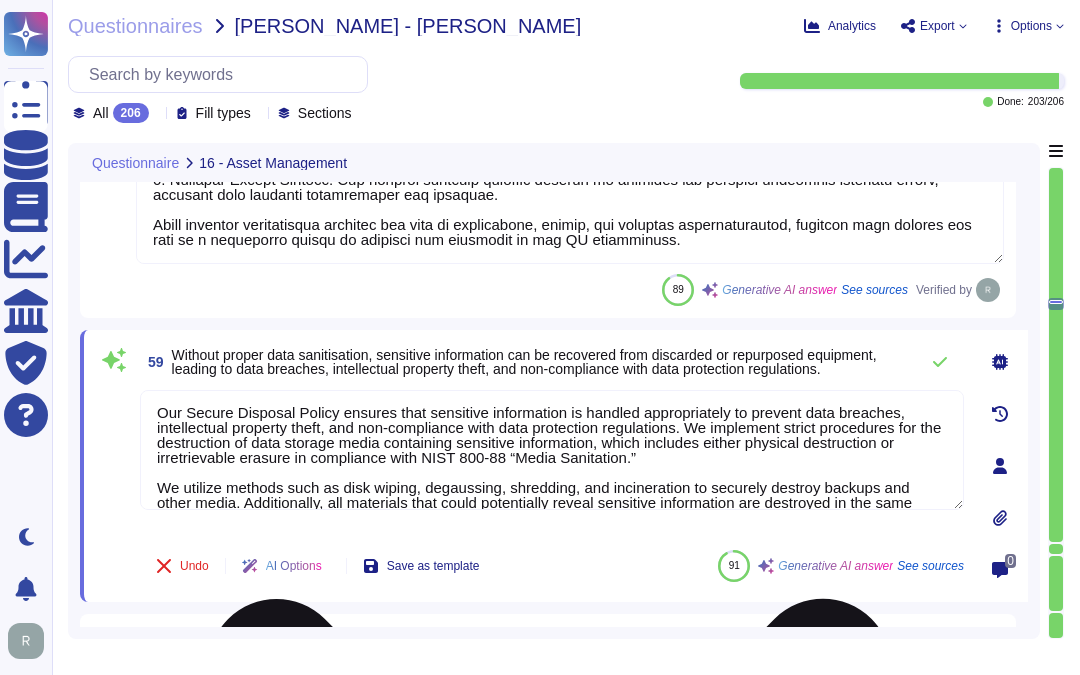 scroll, scrollTop: 0, scrollLeft: 0, axis: both 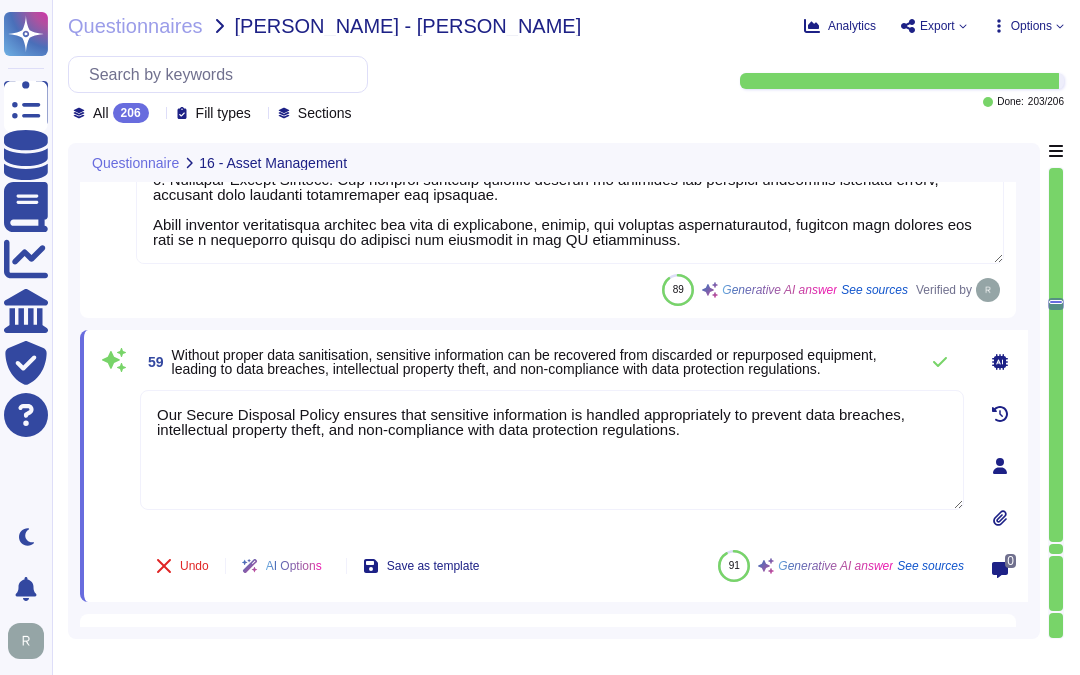 type on "Our Secure Disposal Policy ensures that sensitive information is handled appropriately to prevent data breaches, intellectual property theft, and non-compliance with data protection regulations." 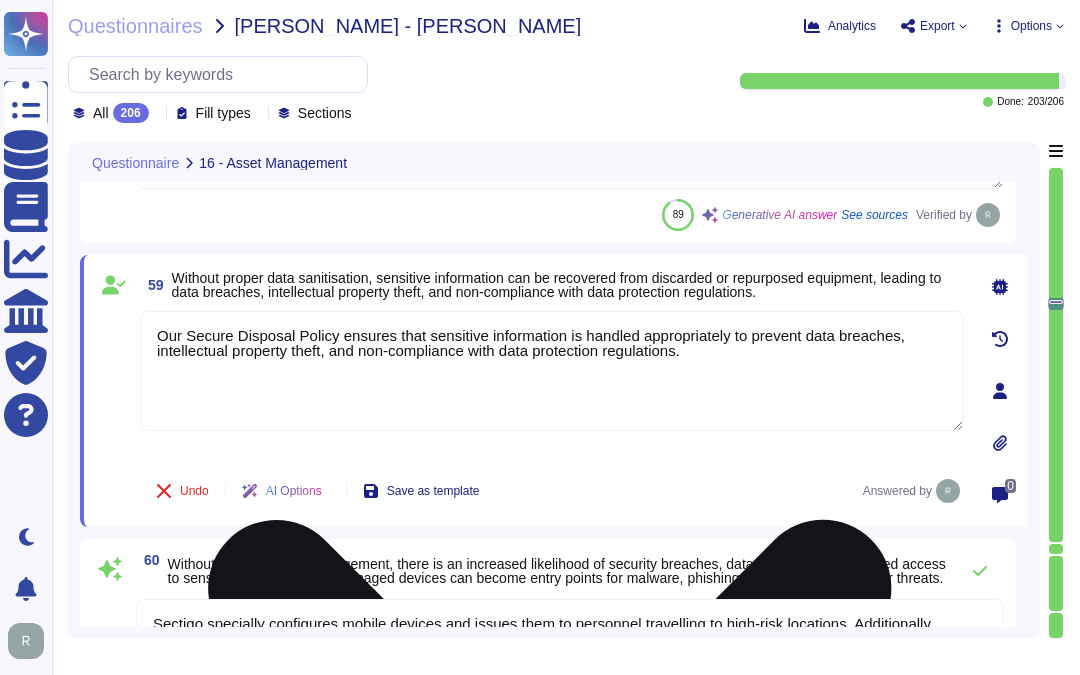 scroll, scrollTop: 13081, scrollLeft: 0, axis: vertical 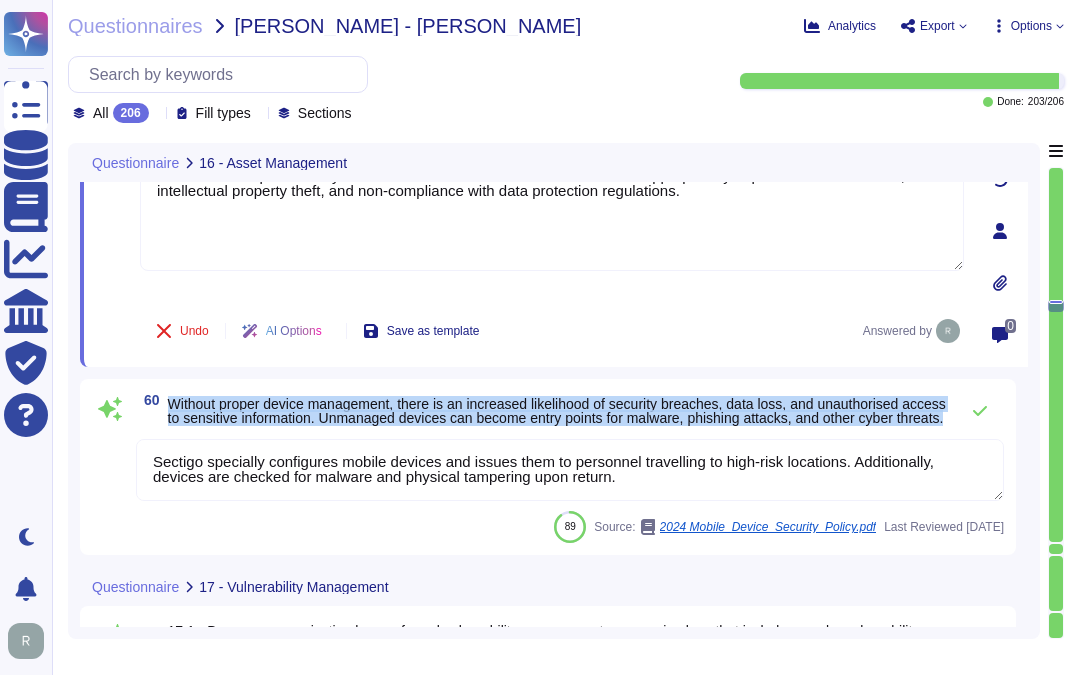 drag, startPoint x: 167, startPoint y: 390, endPoint x: 285, endPoint y: 423, distance: 122.52755 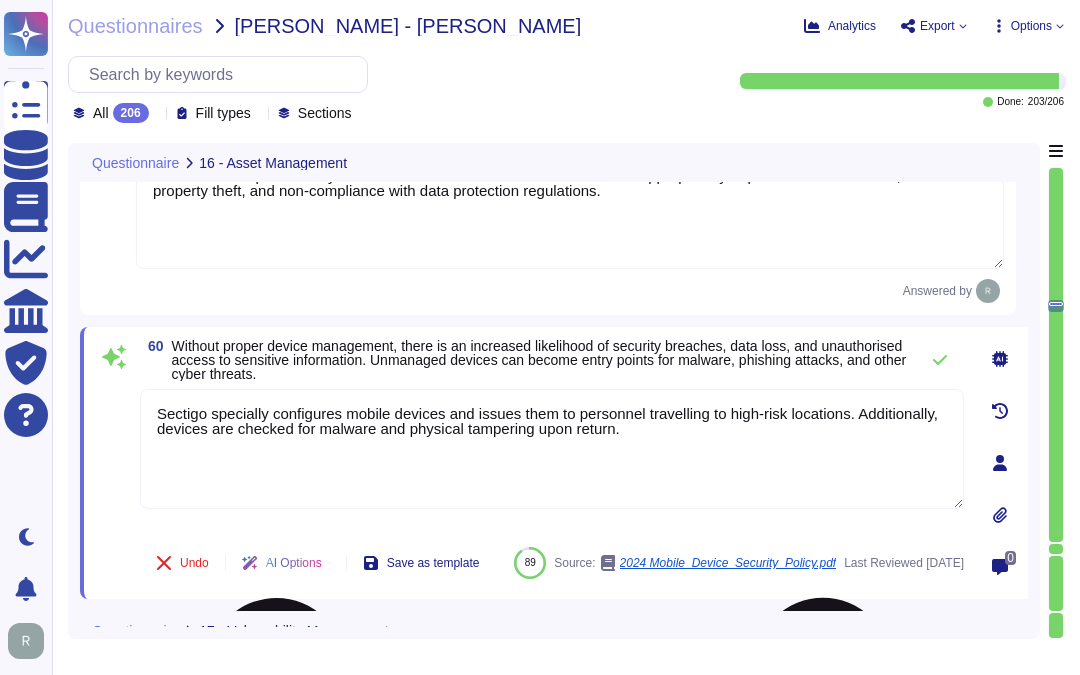 scroll, scrollTop: 0, scrollLeft: 0, axis: both 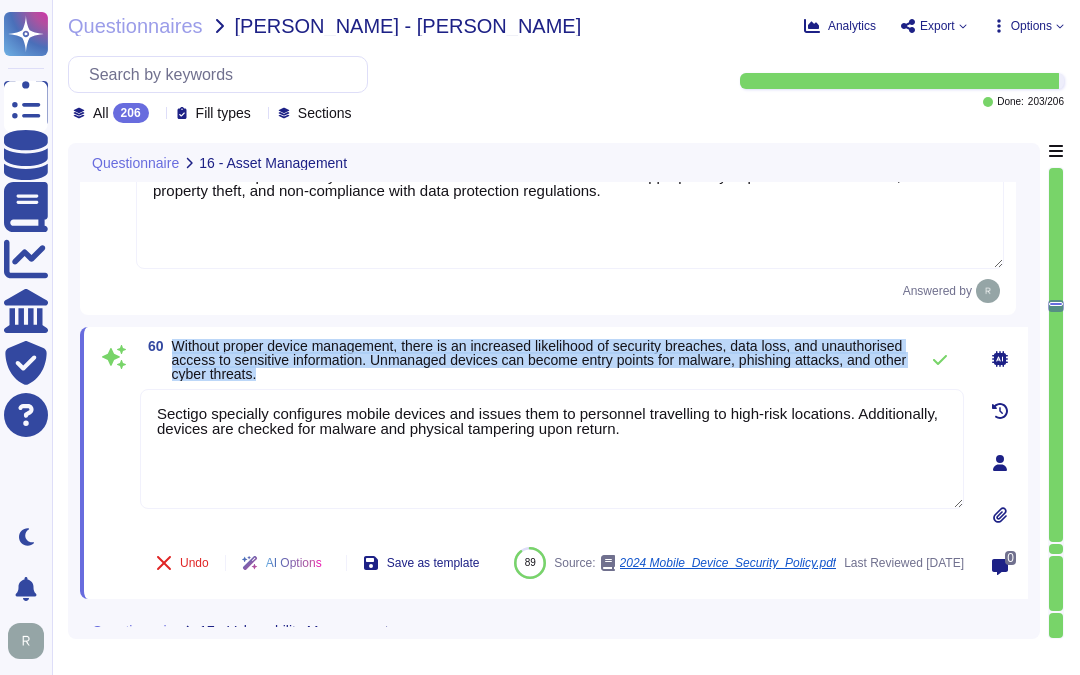 drag, startPoint x: 172, startPoint y: 344, endPoint x: 408, endPoint y: 374, distance: 237.89914 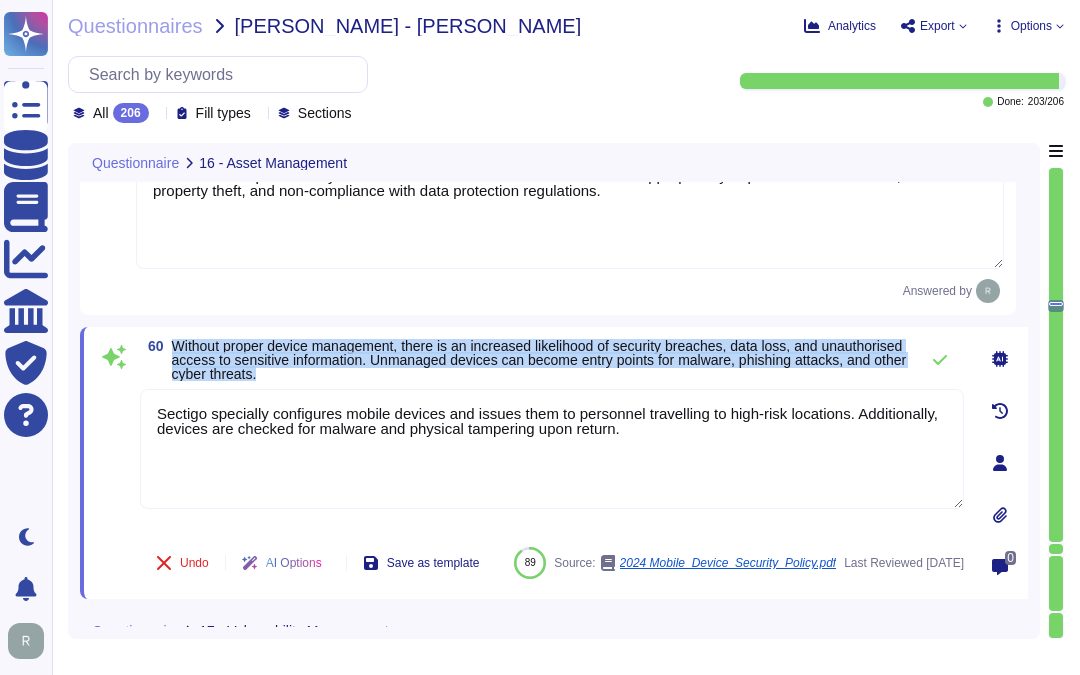 click on "Without proper device management, there is an increased likelihood of security breaches, data loss, and unauthorised access to sensitive information. Unmanaged devices can become entry points for malware, phishing attacks, and other cyber threats." at bounding box center (539, 360) 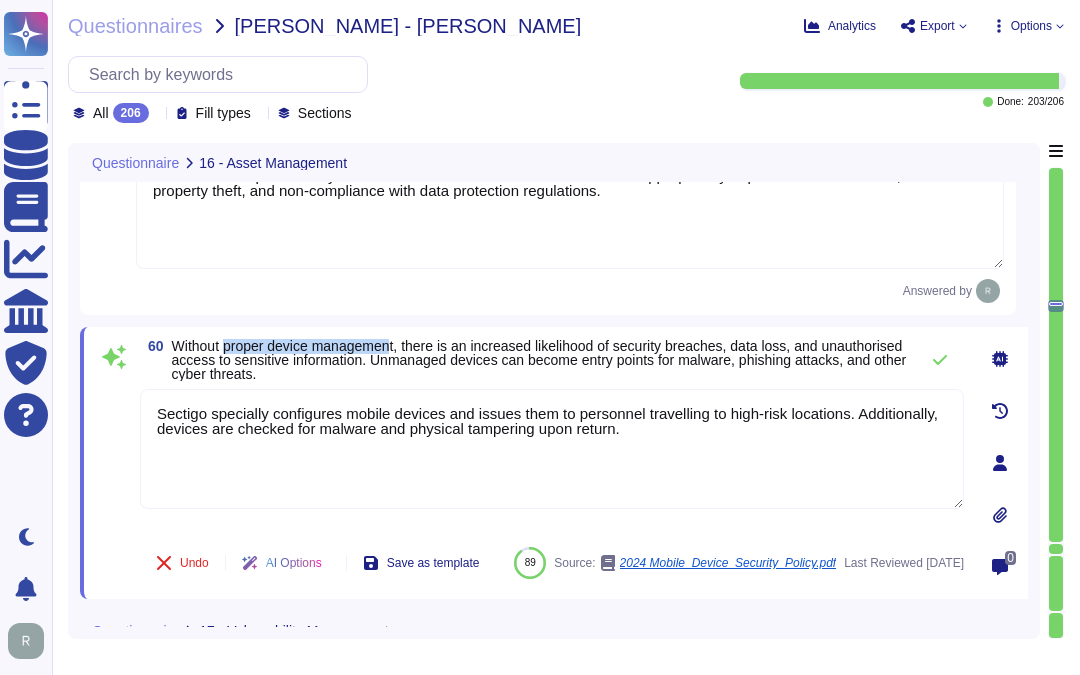 drag, startPoint x: 228, startPoint y: 346, endPoint x: 395, endPoint y: 345, distance: 167.00299 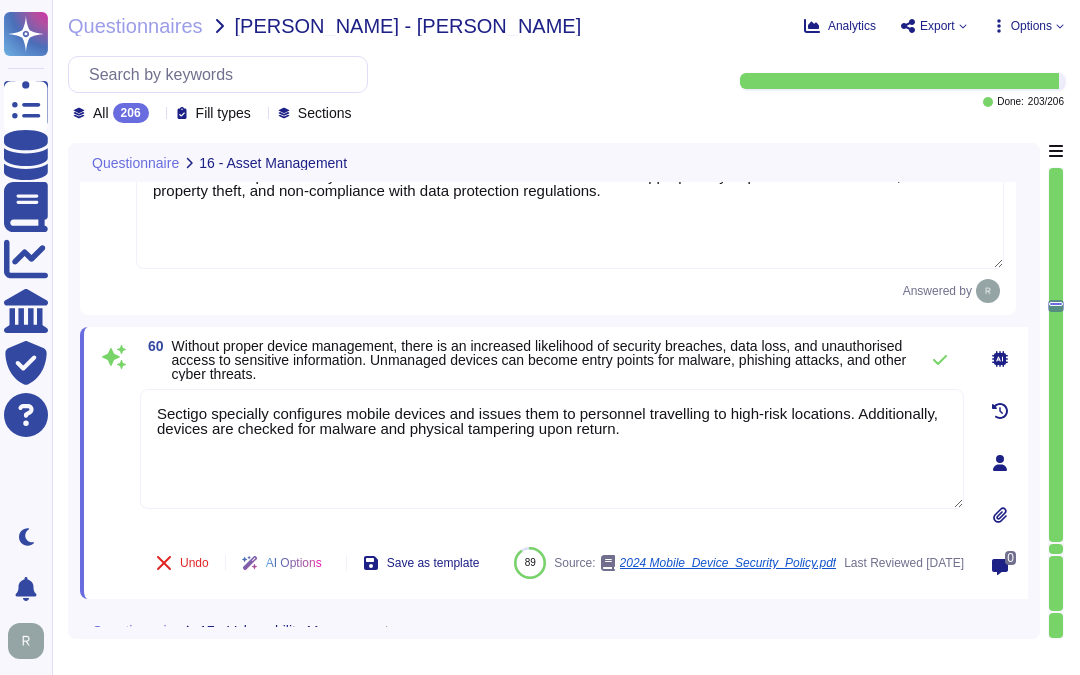 click on "Without proper device management, there is an increased likelihood of security breaches, data loss, and unauthorised access to sensitive information. Unmanaged devices can become entry points for malware, phishing attacks, and other cyber threats." at bounding box center (539, 360) 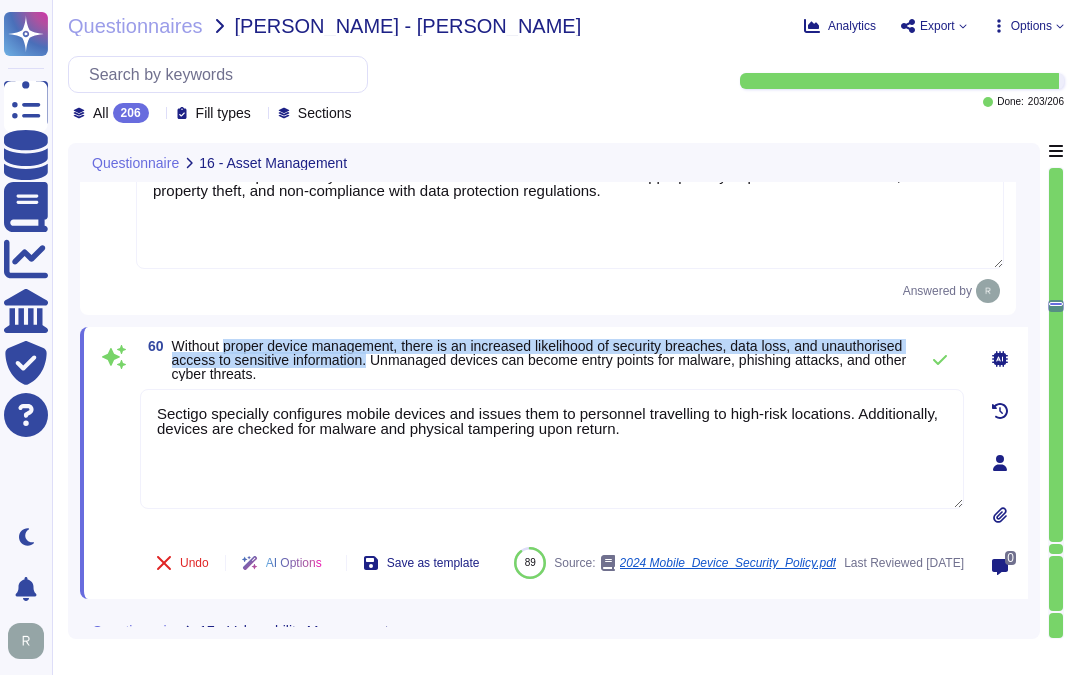 drag, startPoint x: 231, startPoint y: 343, endPoint x: 456, endPoint y: 363, distance: 225.88715 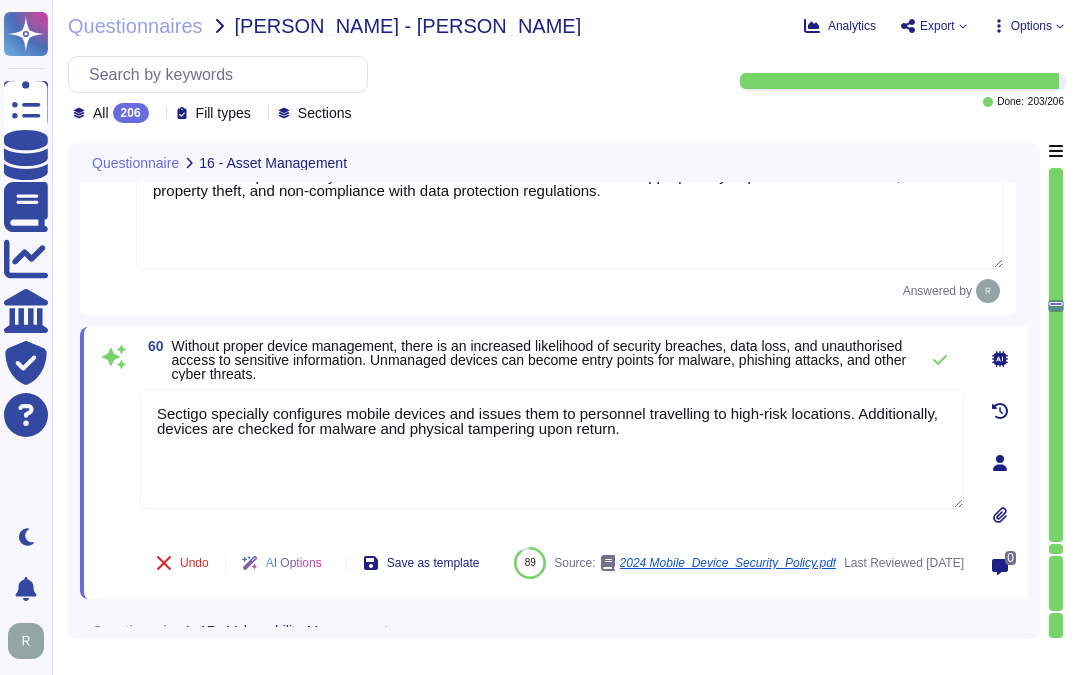 drag, startPoint x: 634, startPoint y: 434, endPoint x: 78, endPoint y: 390, distance: 557.7383 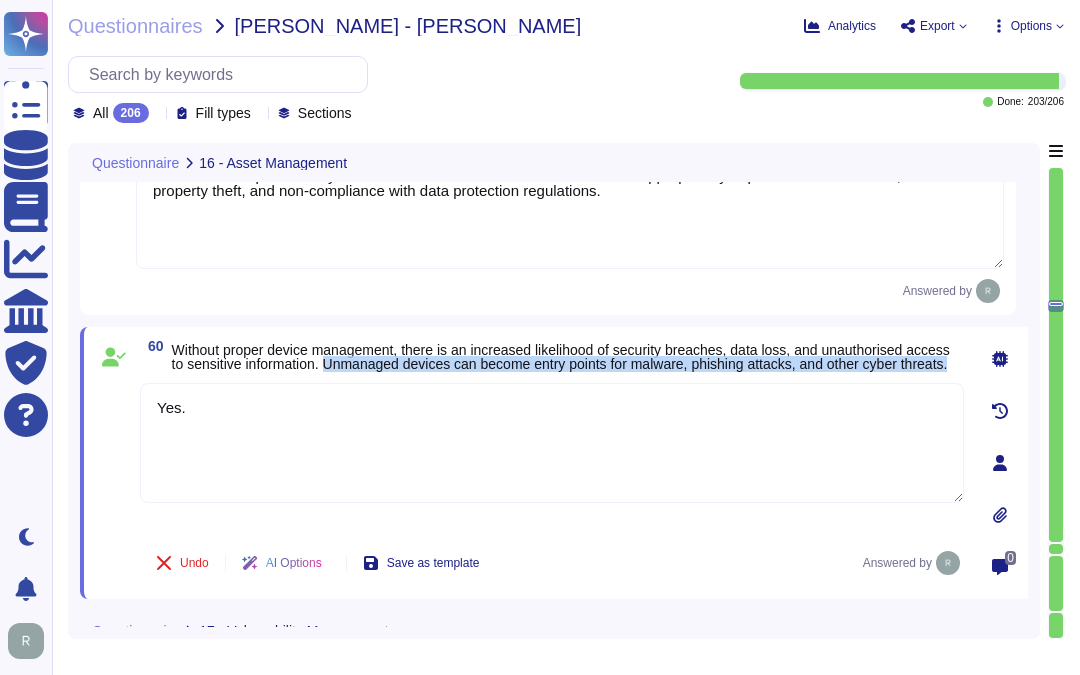 drag, startPoint x: 331, startPoint y: 356, endPoint x: 340, endPoint y: 367, distance: 14.21267 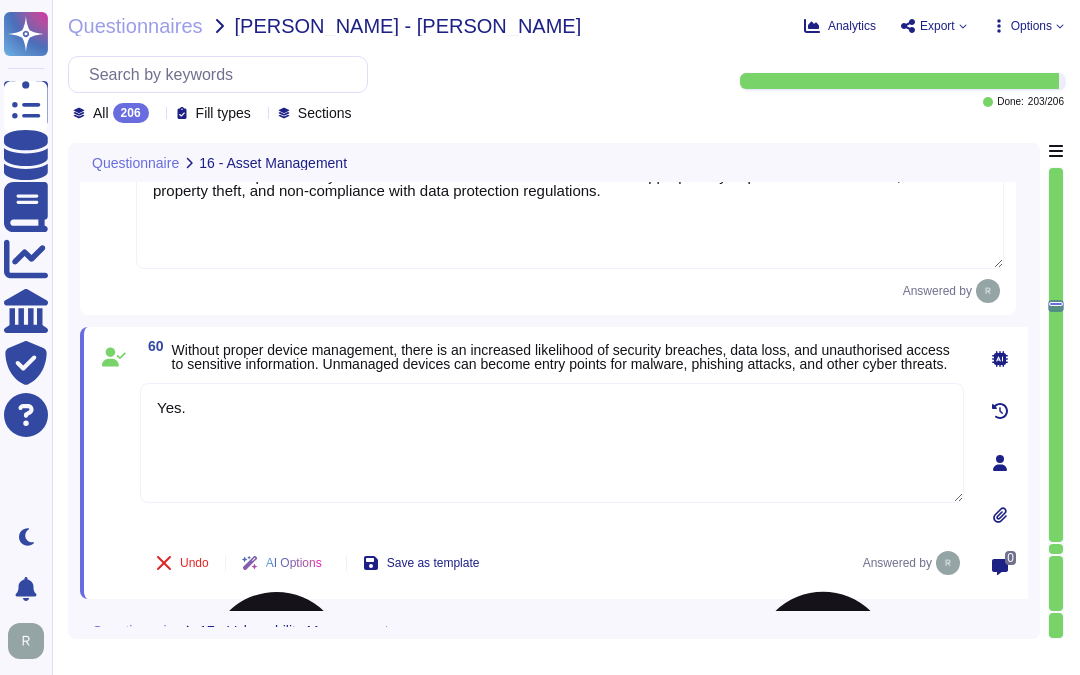 drag, startPoint x: 255, startPoint y: 395, endPoint x: 207, endPoint y: 422, distance: 55.072678 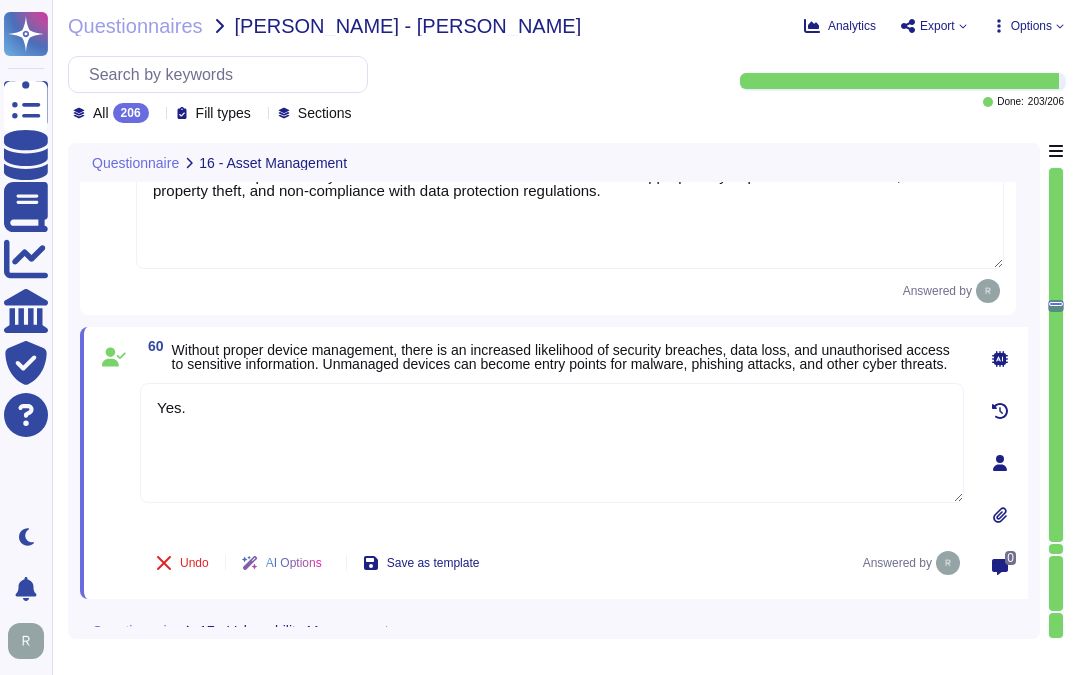 drag, startPoint x: 194, startPoint y: 414, endPoint x: 131, endPoint y: 402, distance: 64.132675 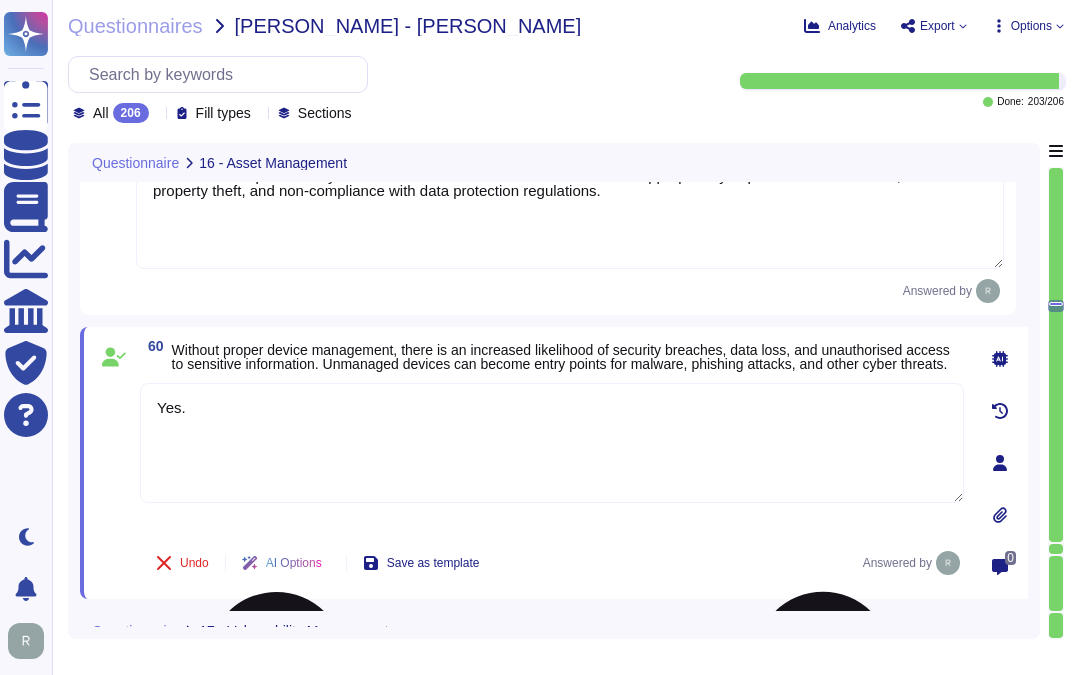 paste on "Sectigo recognizes the risks associated with unmanaged devices, particularly in relation to malware, phishing attacks, and other cyber threats. To mitigate these risks, we enforce a BYOD policy that allows personal devices for specific use cases, ensuring they are isolated to prevent unauthorized access. Additionally, all remote user access, including from unmanaged devices, must utilize multi-factor authentication and encrypted communications. We also implement Mobile Device Management (MDM) to monitor and secure devices, ensuring they are encrypted and regularly patched. Furthermore, we provide mandatory security training for employees to enhance awareness and preparedness against such threats. These measures collectively help protect against the risks posed by unmanaged devic" 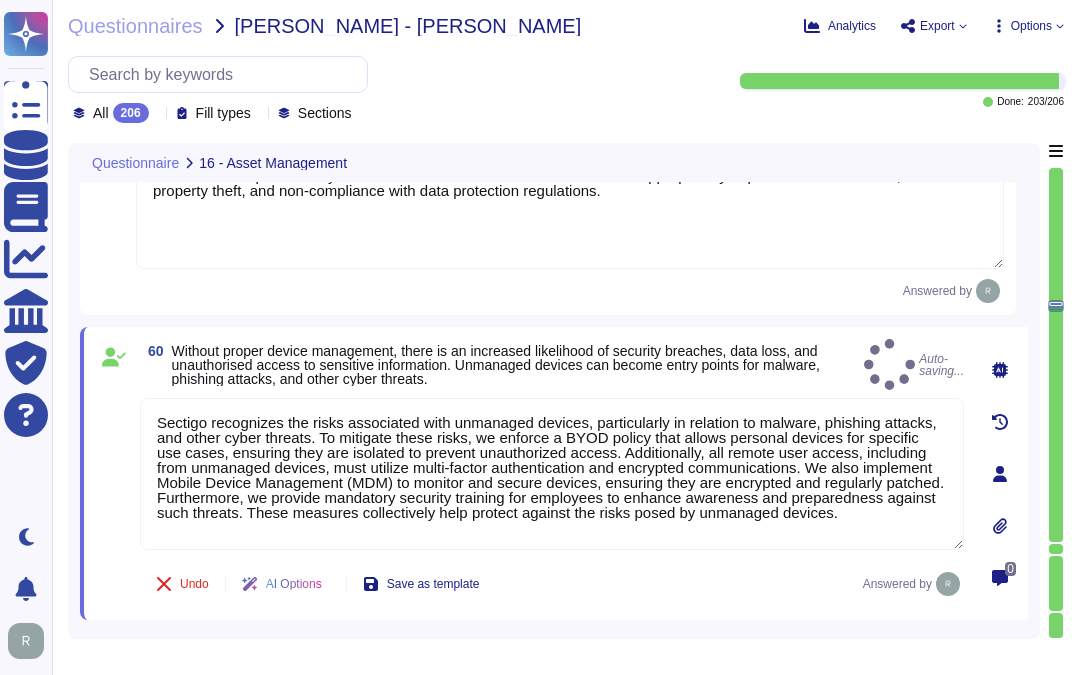 type on "Sectigo recognizes the risks associated with unmanaged devices, particularly in relation to malware, phishing attacks, and other cyber threats. To mitigate these risks, we enforce a BYOD policy that allows personal devices for specific use cases, ensuring they are isolated to prevent unauthorized access. Additionally, all remote user access, including from unmanaged devices, must utilize multi-factor authentication and encrypted communications. We also implement Mobile Device Management (MDM) to monitor and secure devices, ensuring they are encrypted and regularly patched. Furthermore, we provide mandatory security training for employees to enhance awareness and preparedness against such threats. These measures collectively help protect against the risks posed by unmanaged devices." 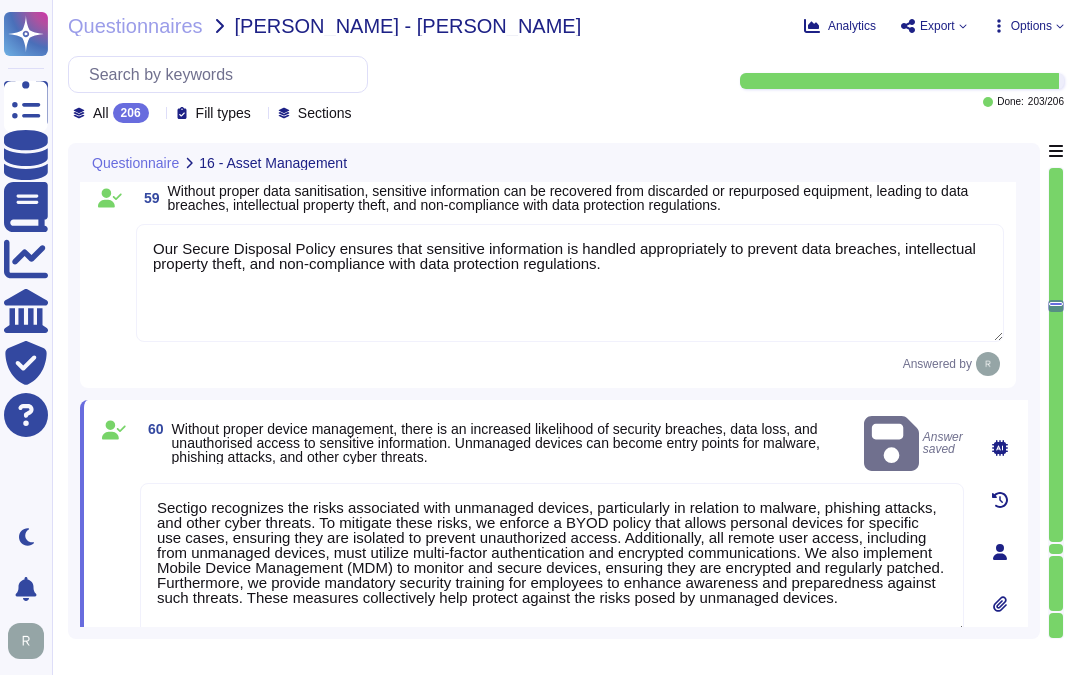 scroll, scrollTop: 12970, scrollLeft: 0, axis: vertical 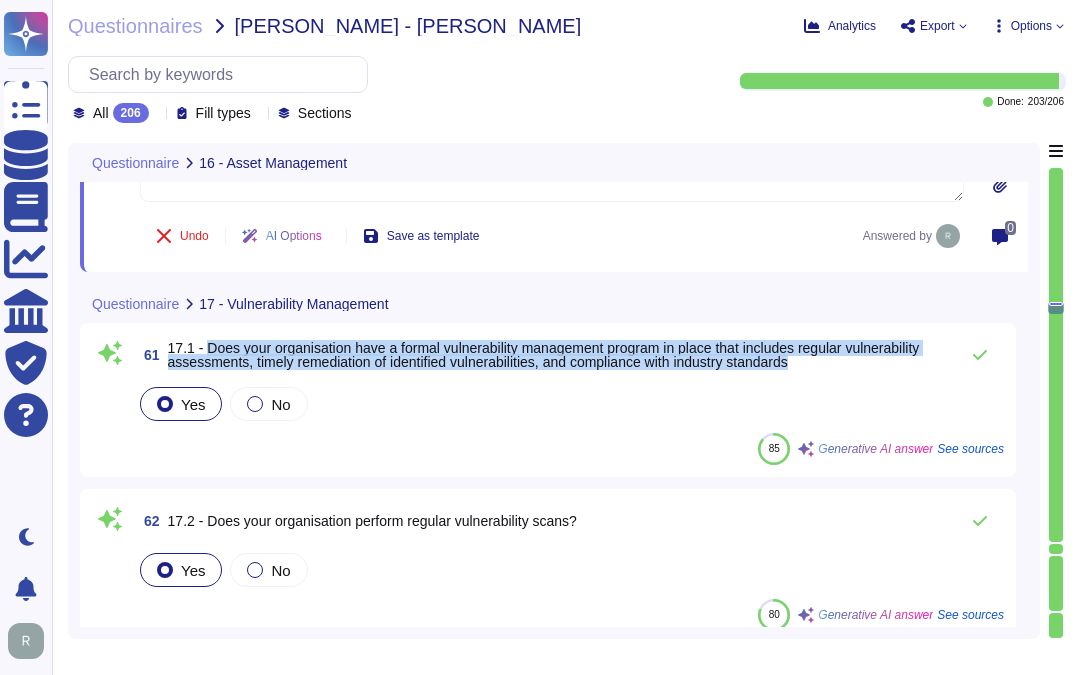 drag, startPoint x: 203, startPoint y: 352, endPoint x: 843, endPoint y: 368, distance: 640.19995 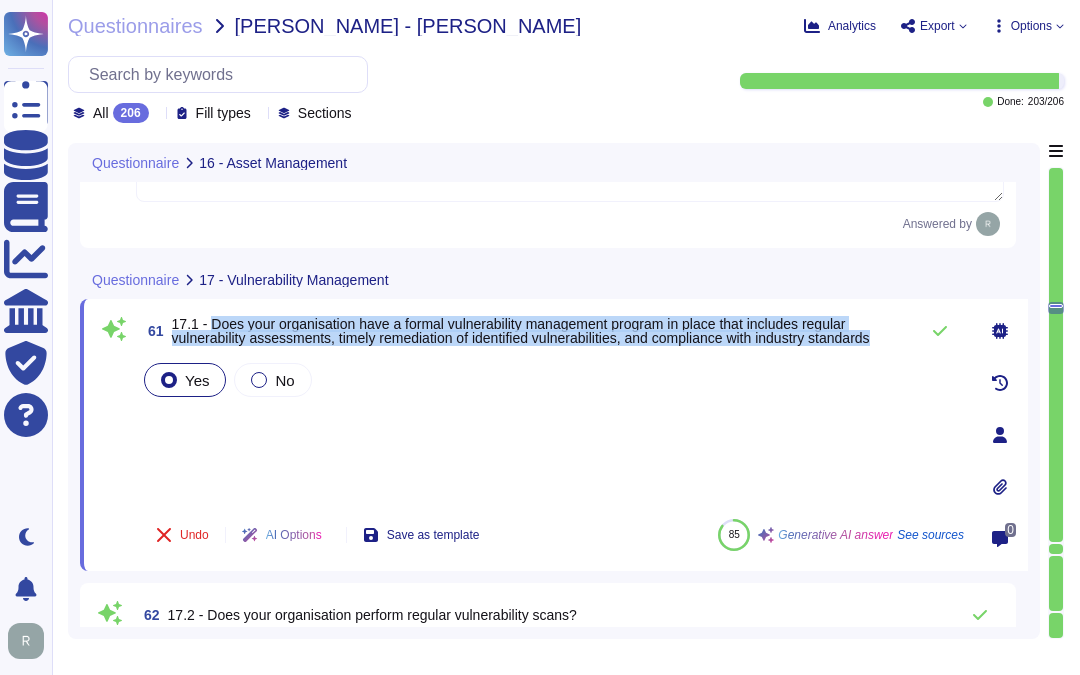 scroll, scrollTop: 0, scrollLeft: 0, axis: both 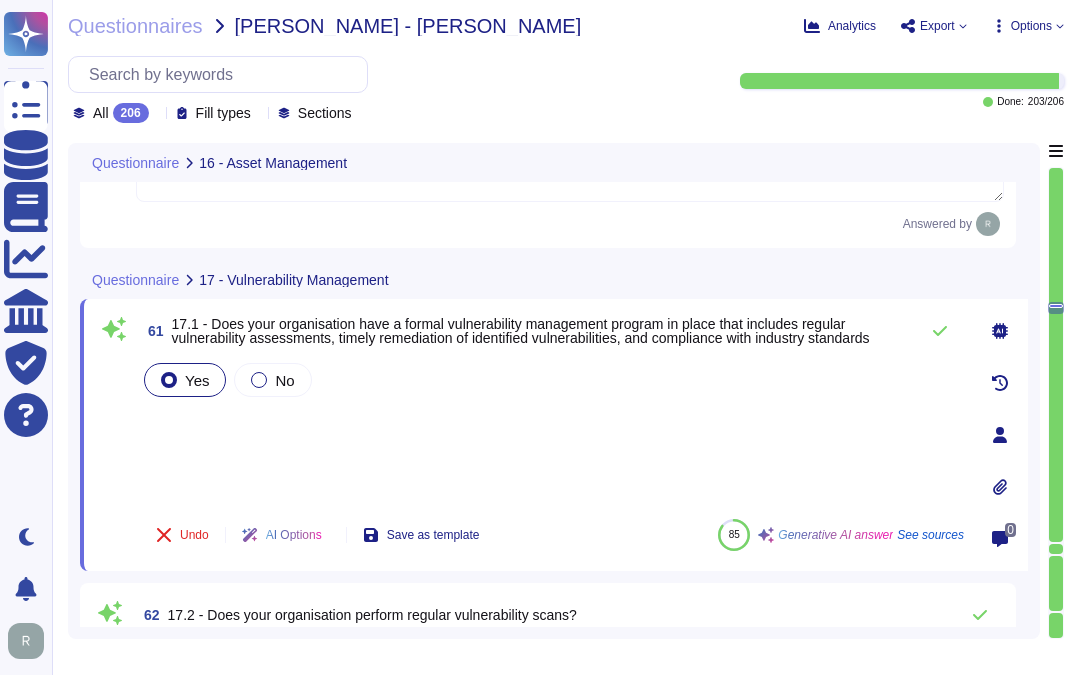 click on "Yes No" at bounding box center [552, 431] 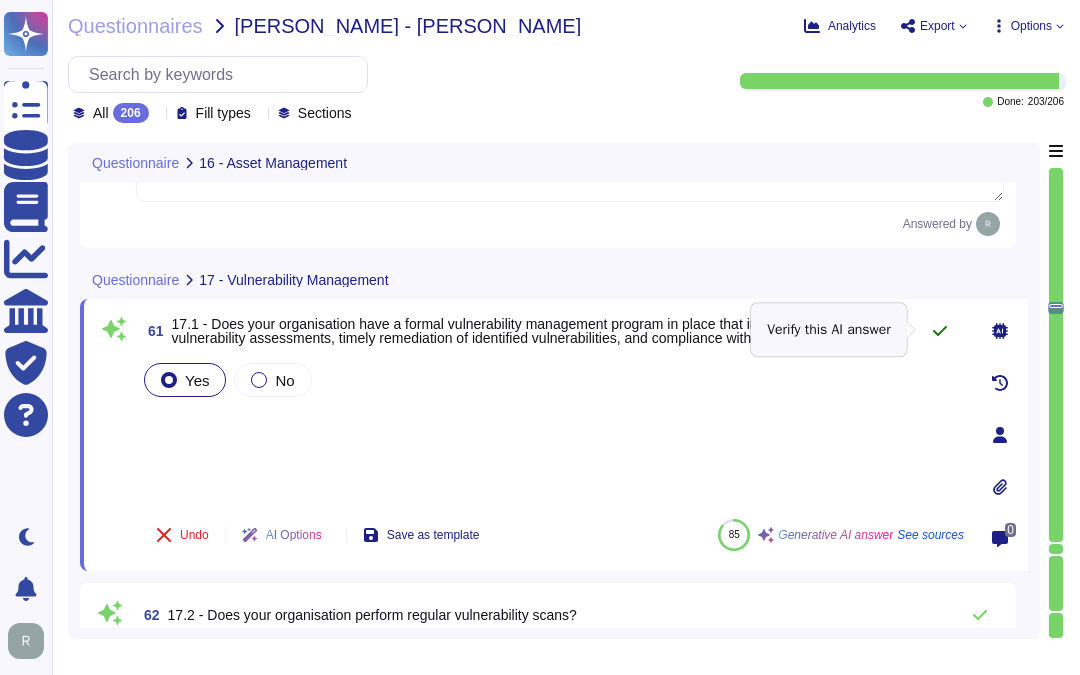click 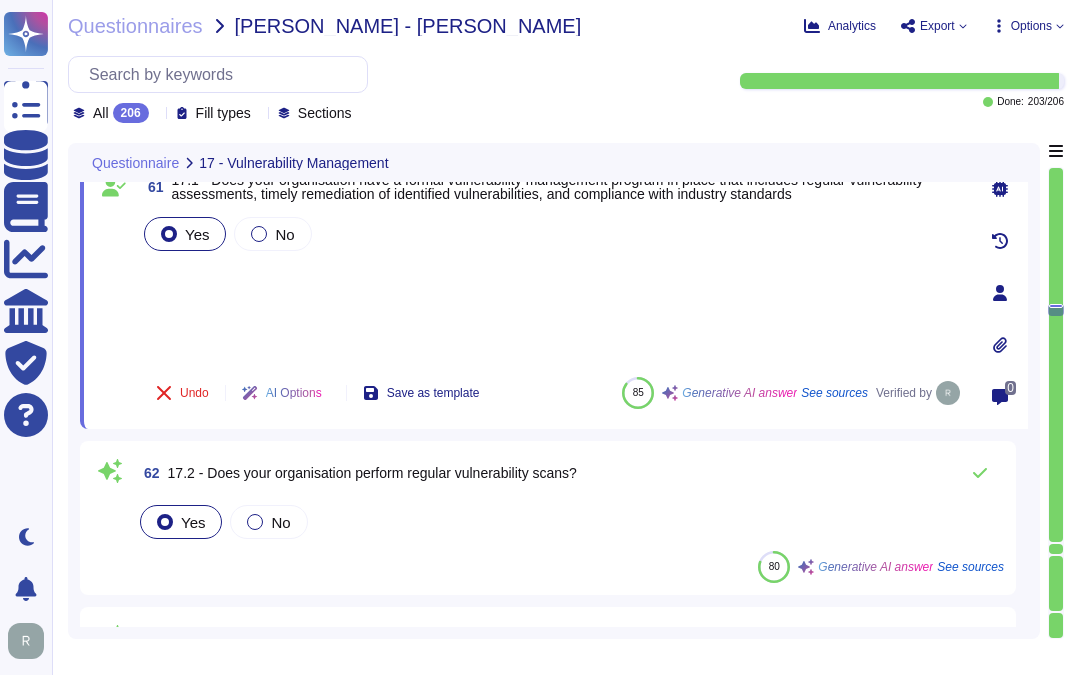 scroll, scrollTop: 13636, scrollLeft: 0, axis: vertical 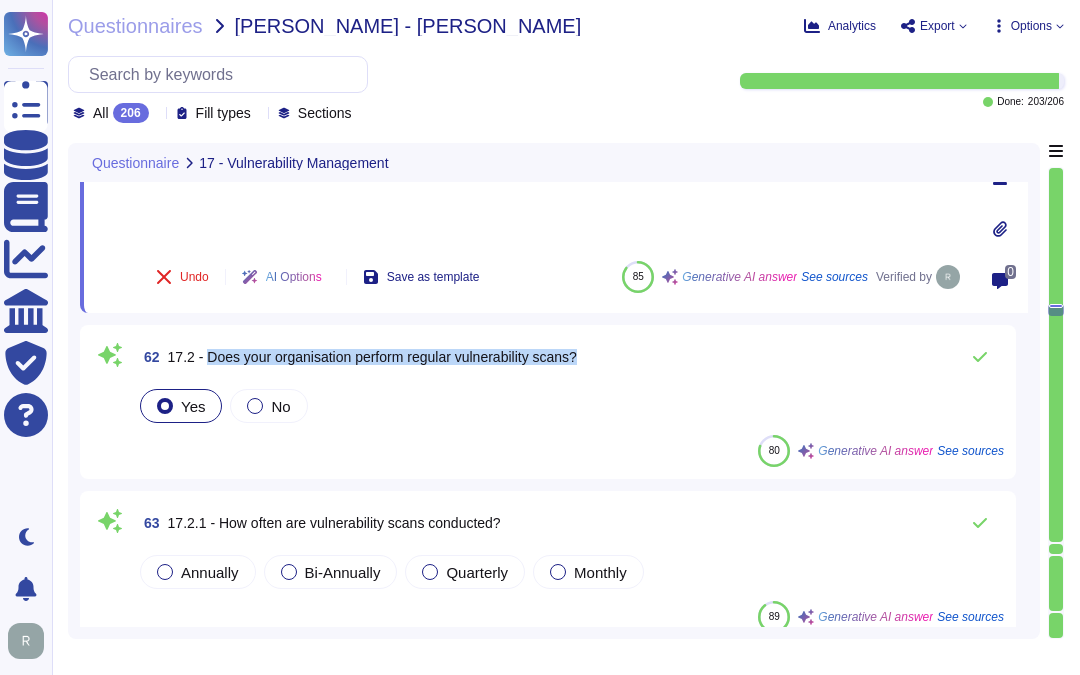 drag, startPoint x: 206, startPoint y: 348, endPoint x: 586, endPoint y: 362, distance: 380.2578 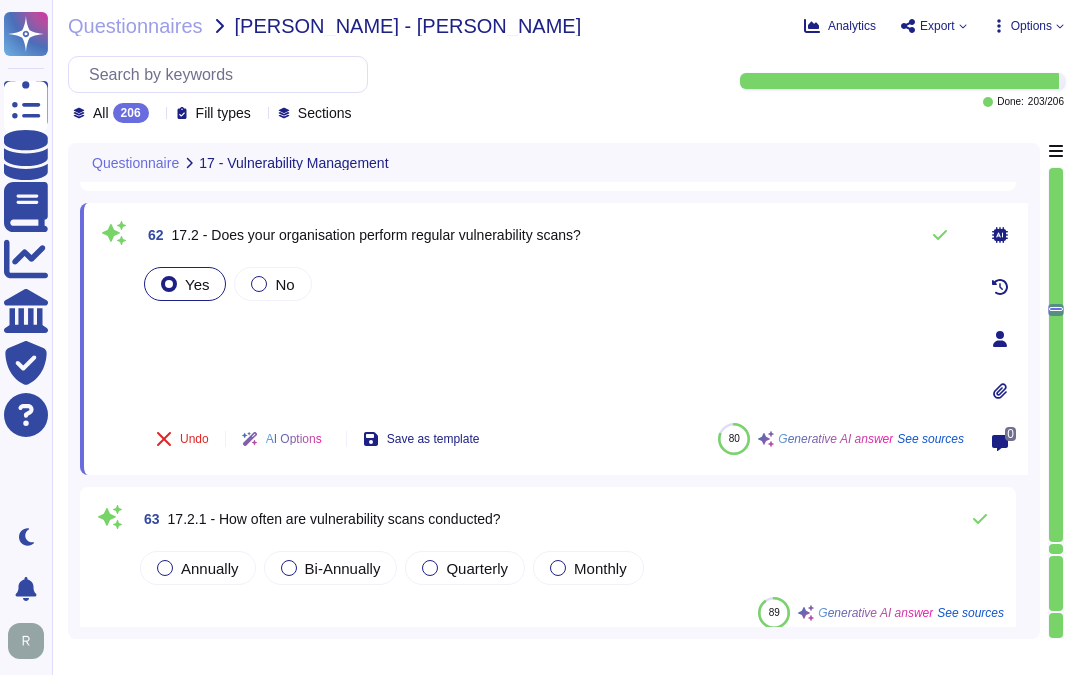 click on "Yes No" at bounding box center (552, 335) 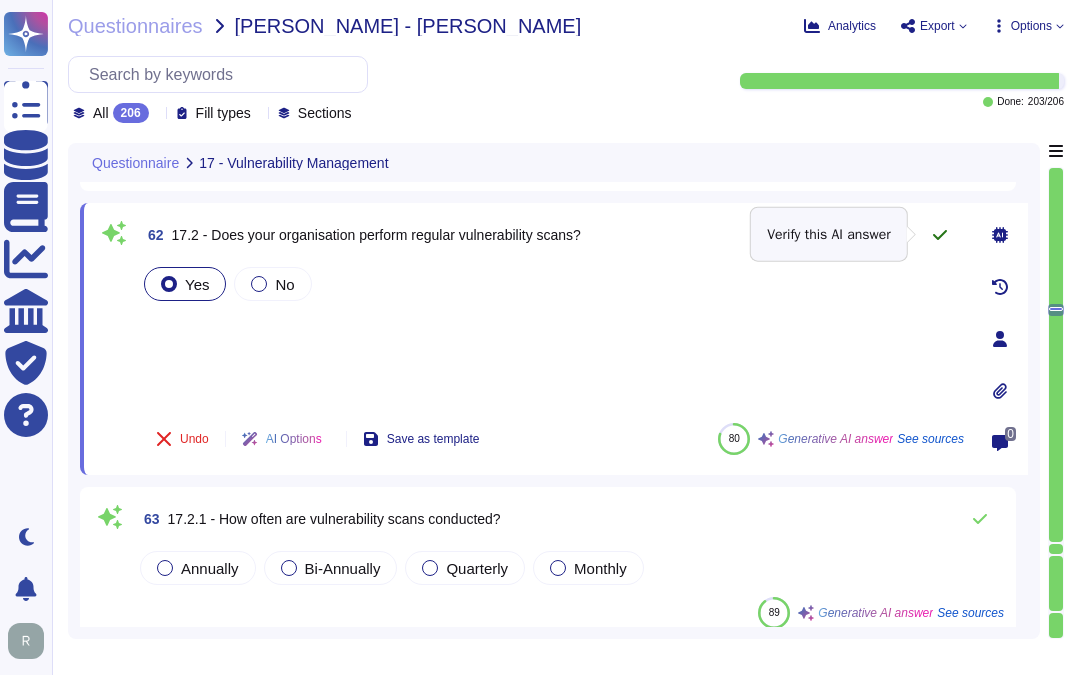 click 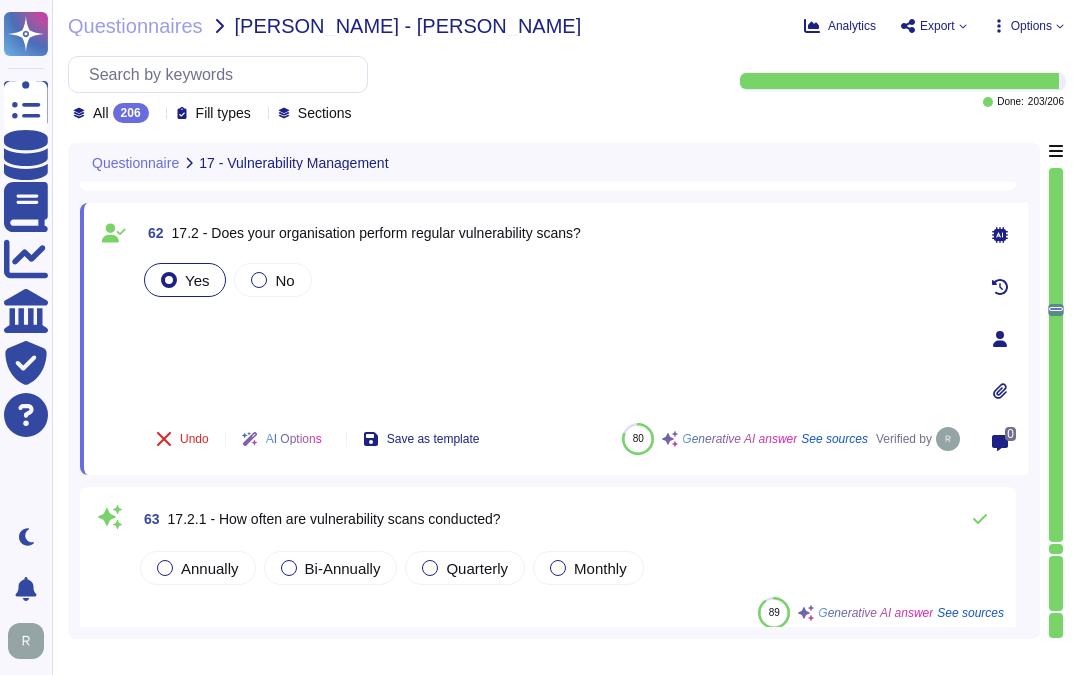 click on "Yes No" at bounding box center [552, 333] 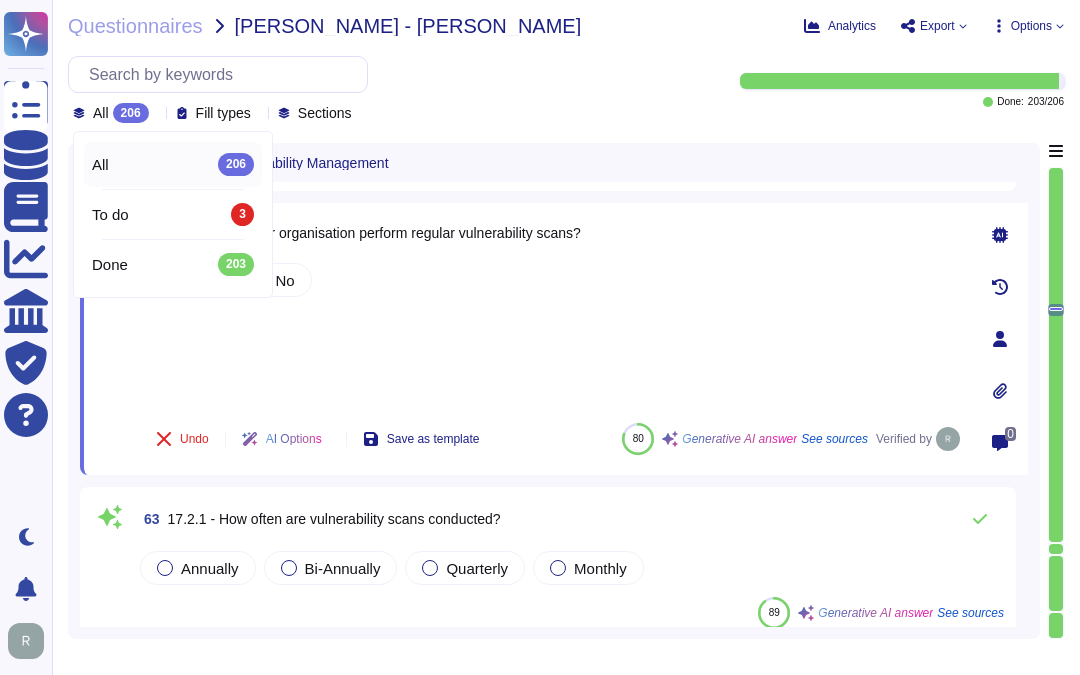 click on "Yes No" at bounding box center [552, 333] 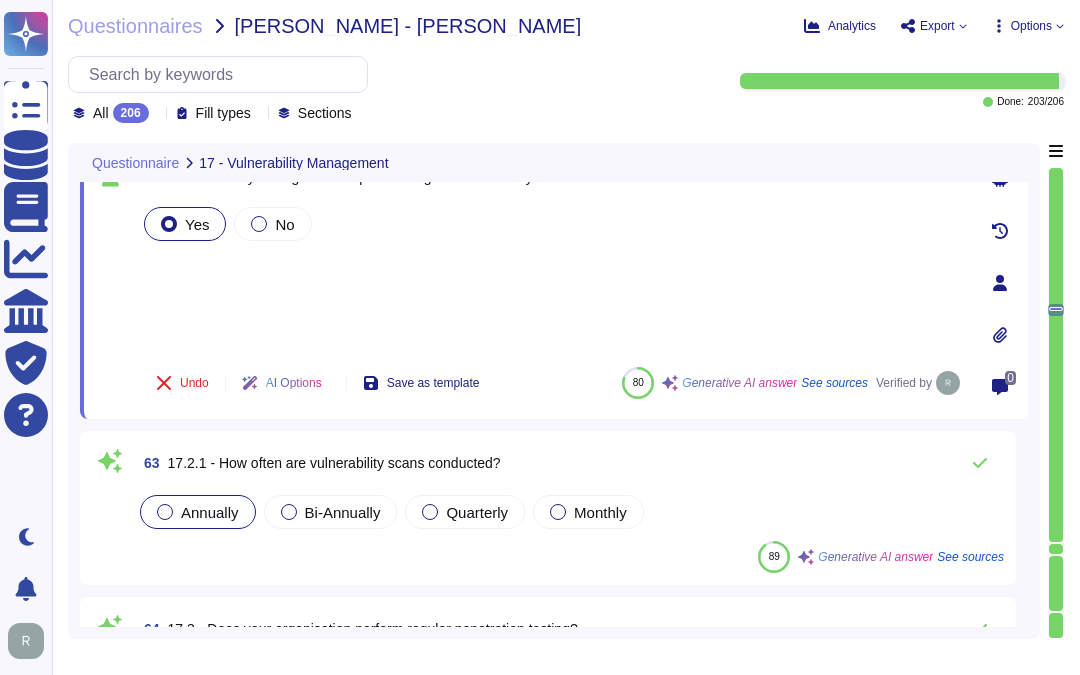 scroll, scrollTop: 13747, scrollLeft: 0, axis: vertical 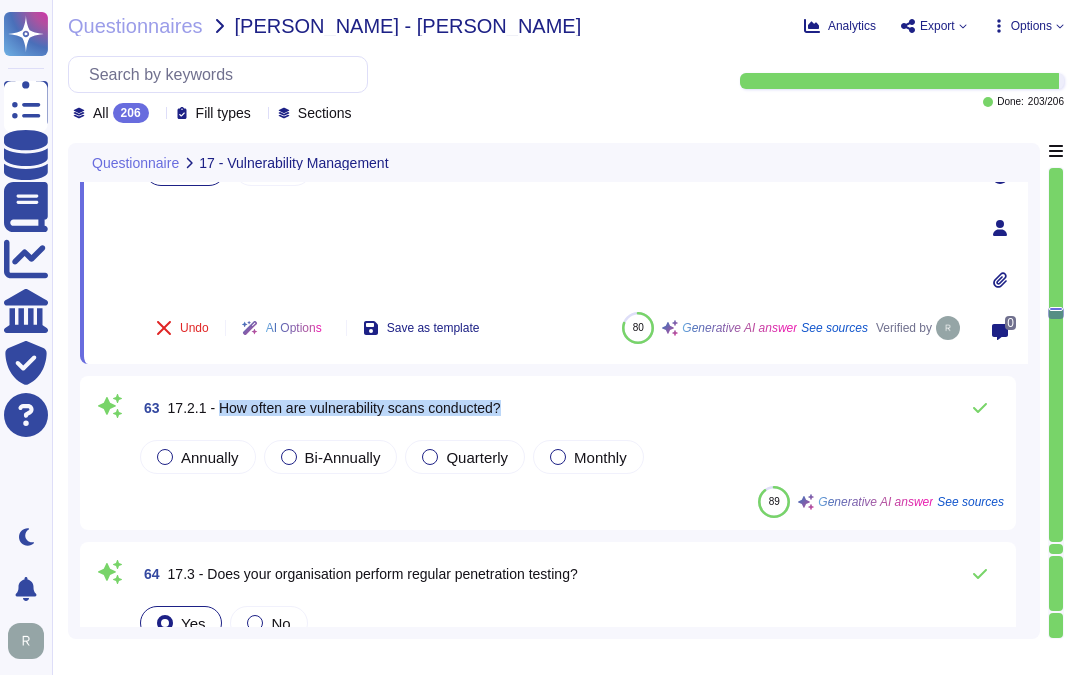 drag, startPoint x: 215, startPoint y: 400, endPoint x: 603, endPoint y: 412, distance: 388.18552 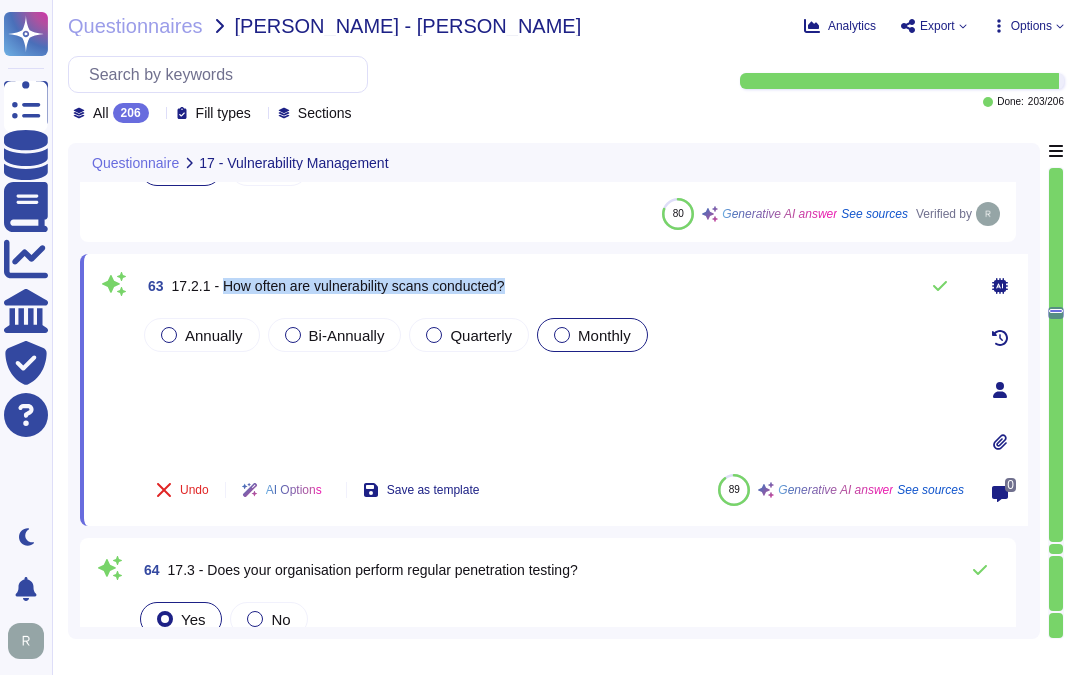 click at bounding box center [562, 335] 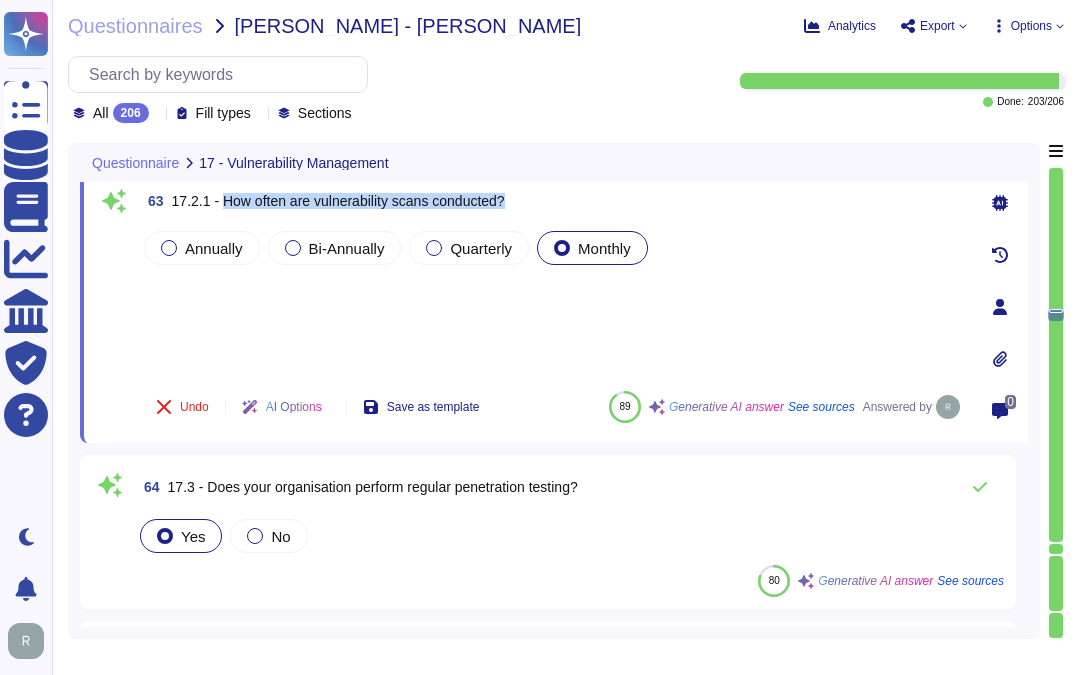 scroll, scrollTop: 13970, scrollLeft: 0, axis: vertical 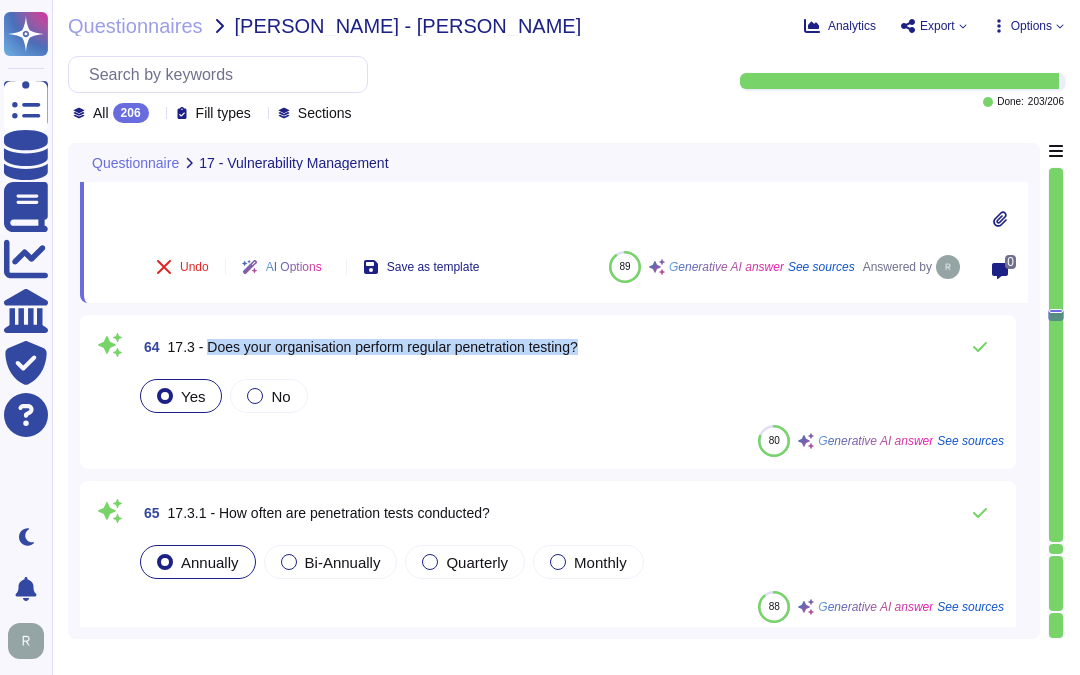 drag, startPoint x: 205, startPoint y: 340, endPoint x: 695, endPoint y: 340, distance: 490 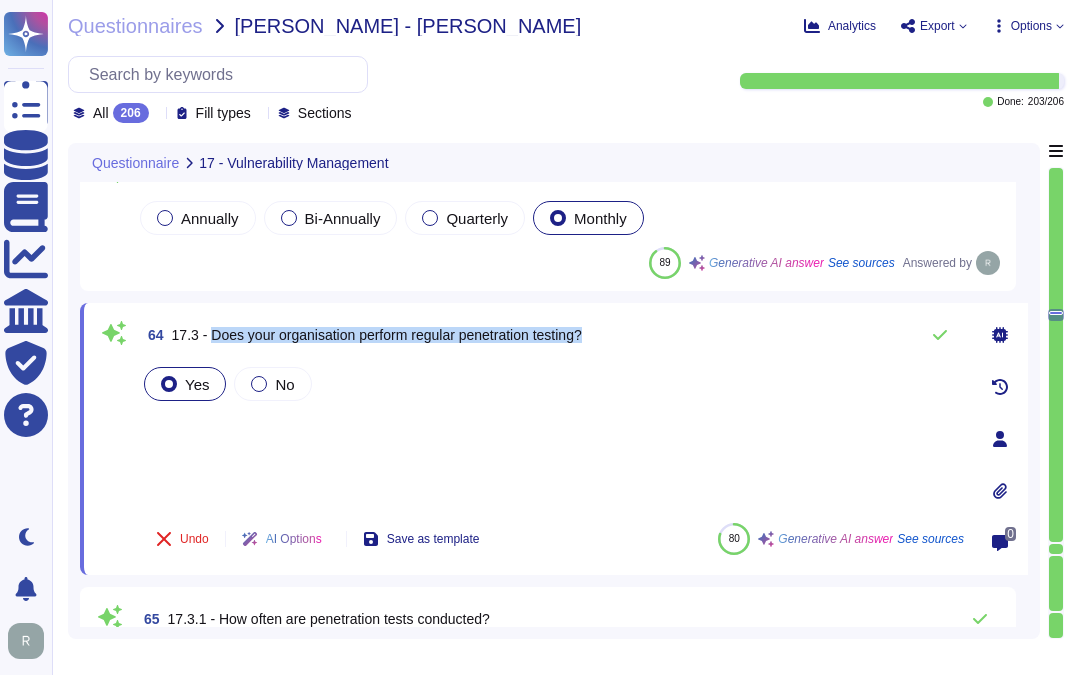 scroll, scrollTop: 13858, scrollLeft: 0, axis: vertical 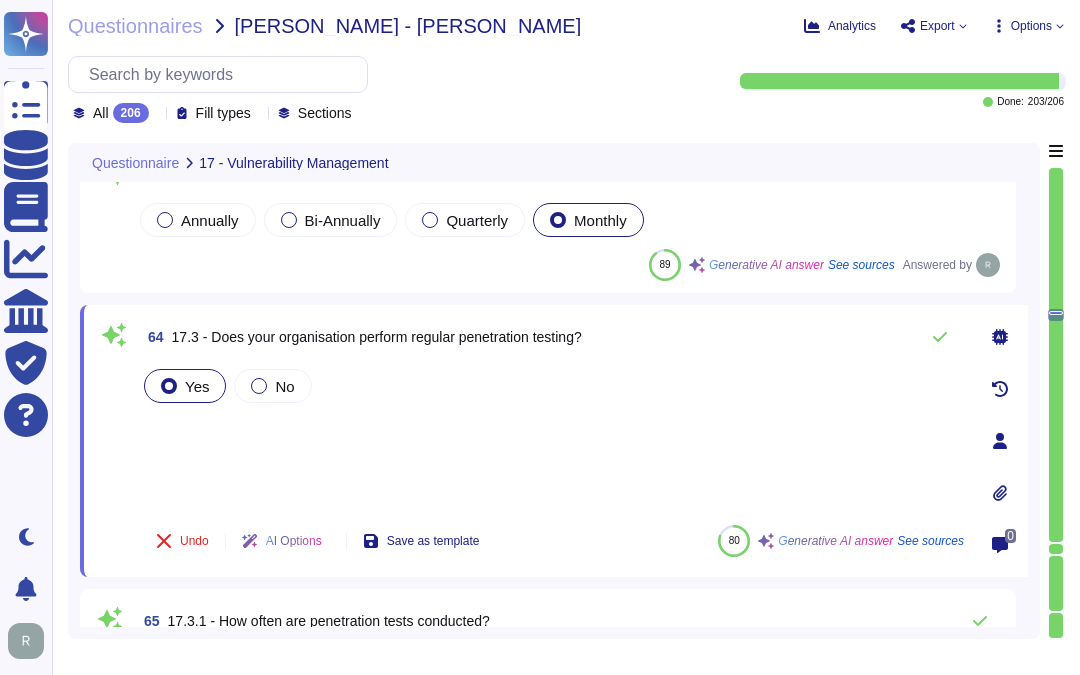 click on "Yes No" at bounding box center (552, 437) 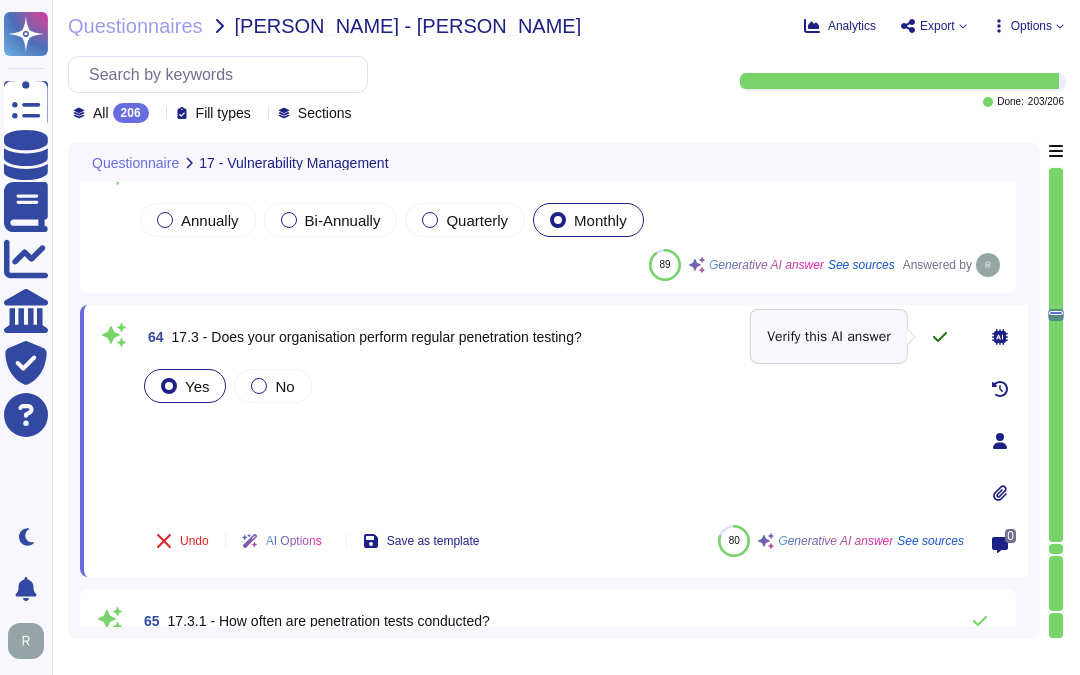 click 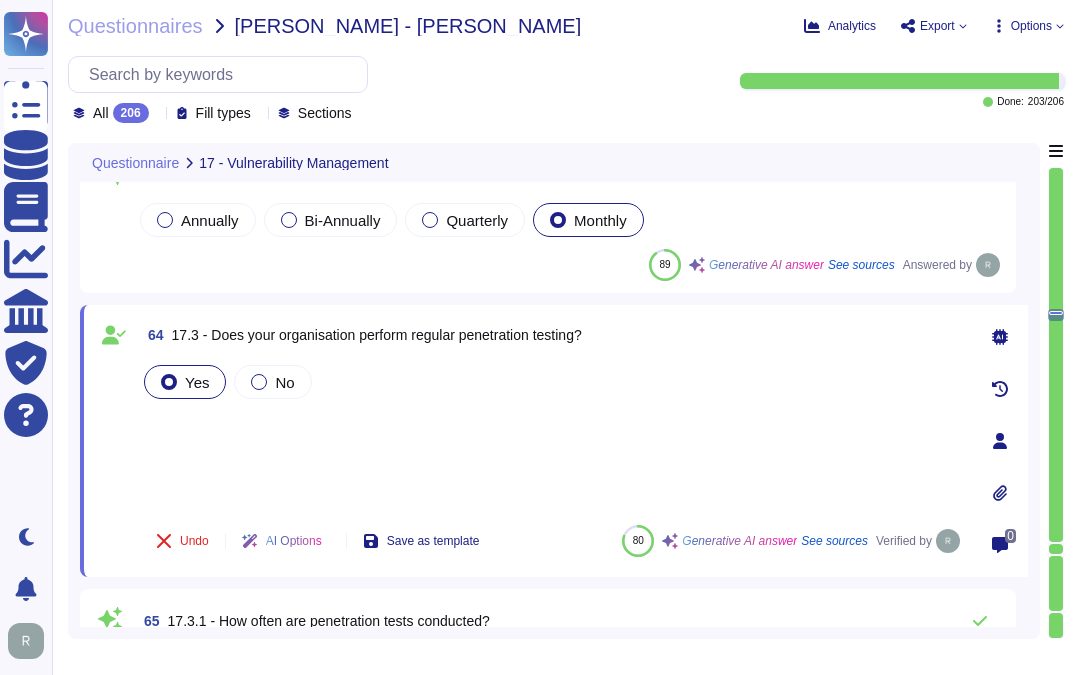 click on "Yes No" at bounding box center (552, 435) 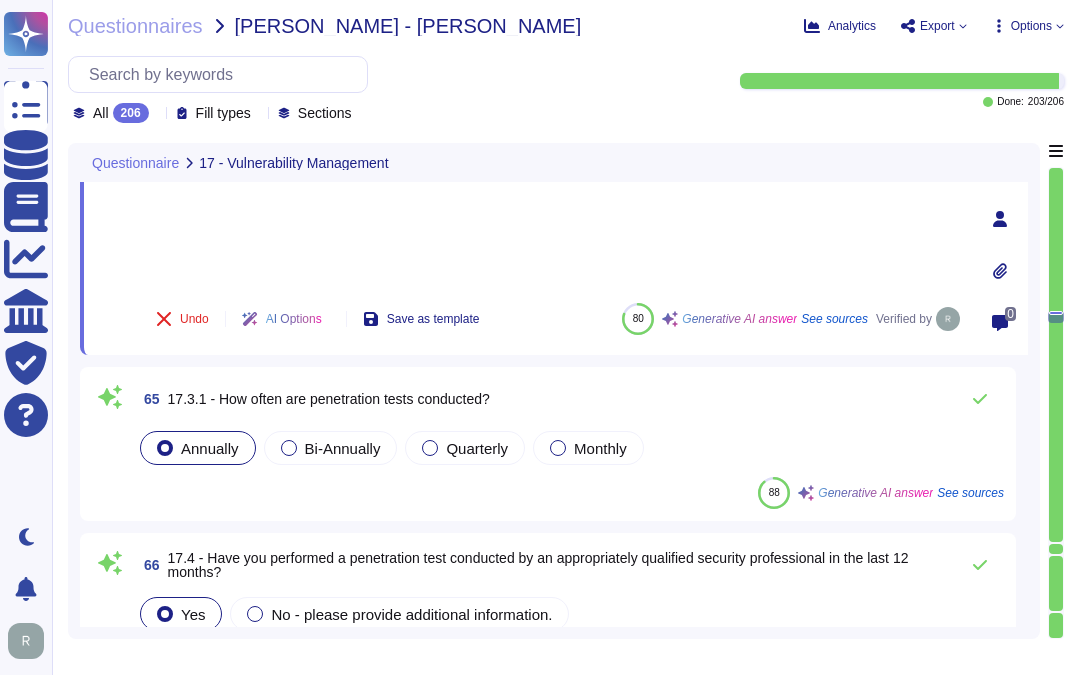 scroll, scrollTop: 14081, scrollLeft: 0, axis: vertical 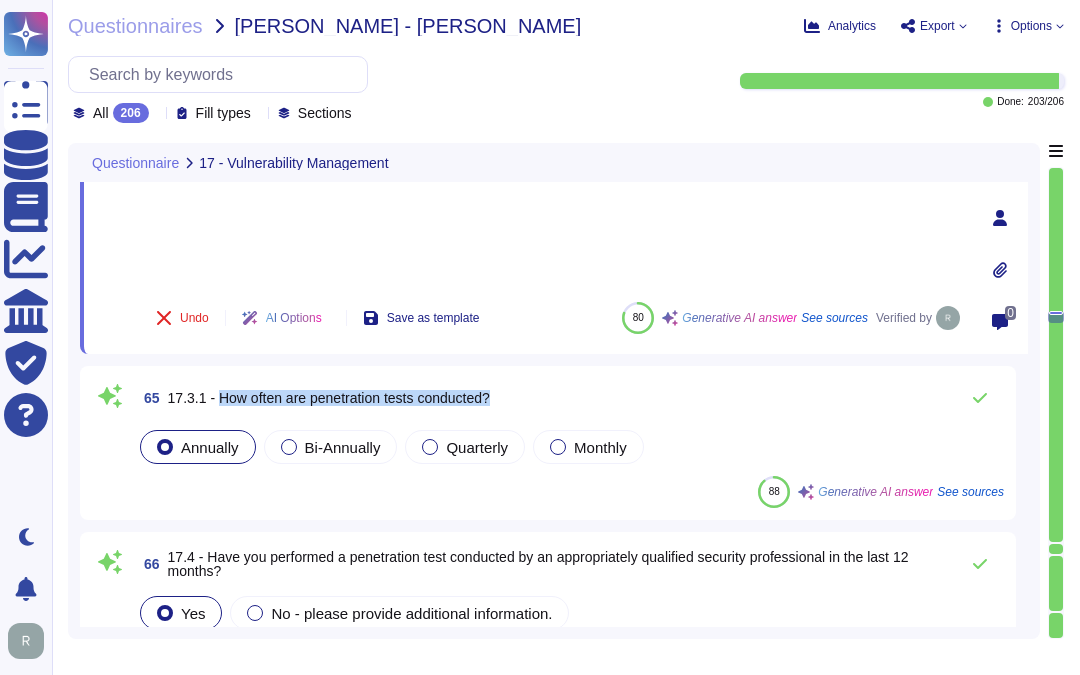 drag, startPoint x: 217, startPoint y: 393, endPoint x: 571, endPoint y: 390, distance: 354.01273 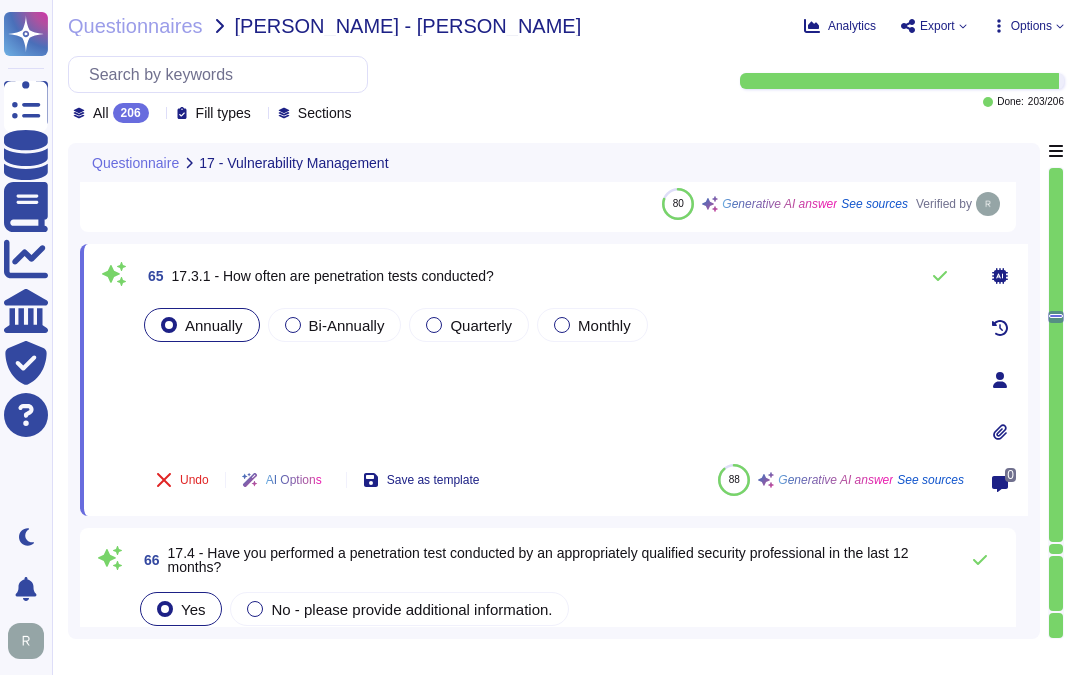 click on "Annually Bi-Annually Quarterly Monthly" at bounding box center [552, 376] 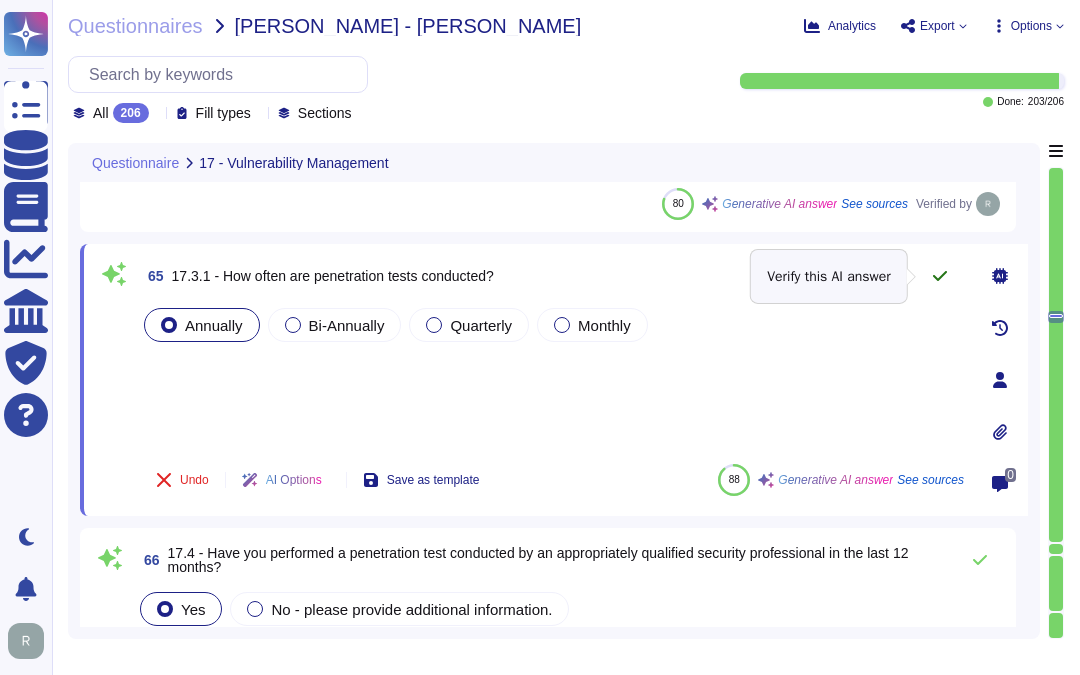 click 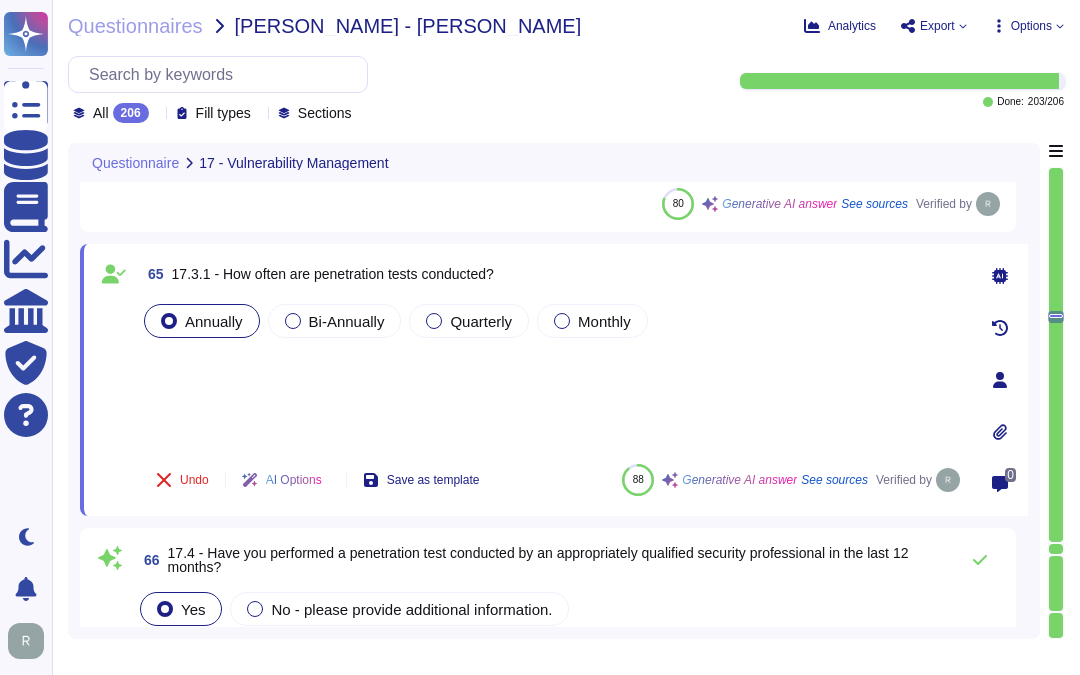 click on "Annually Bi-Annually Quarterly Monthly" at bounding box center (552, 374) 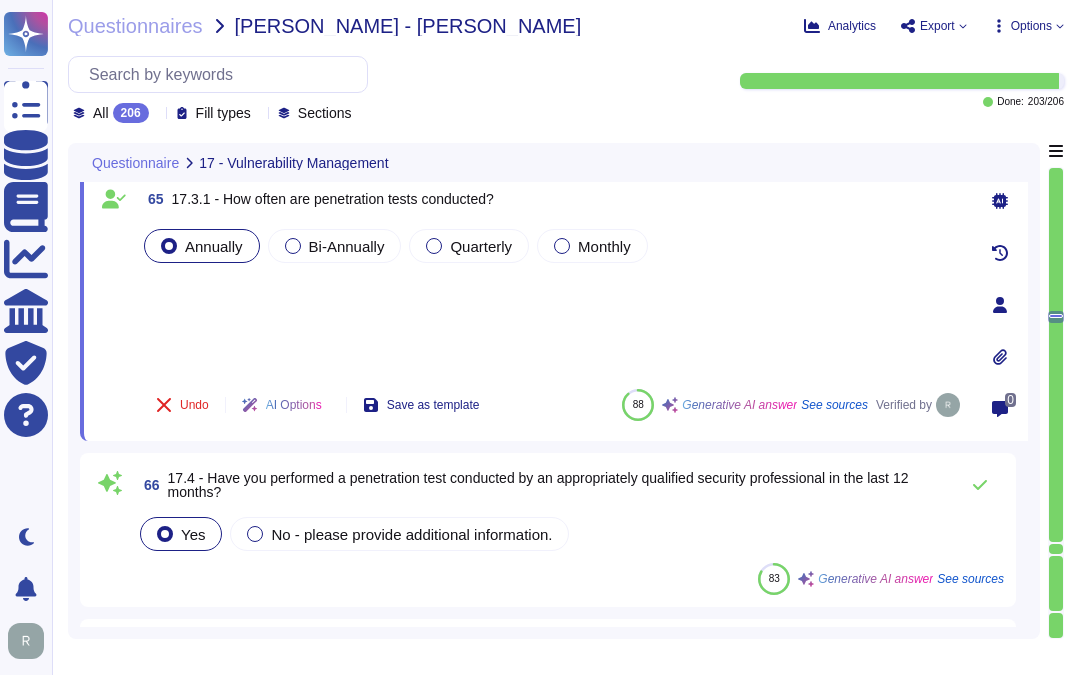 scroll, scrollTop: 14192, scrollLeft: 0, axis: vertical 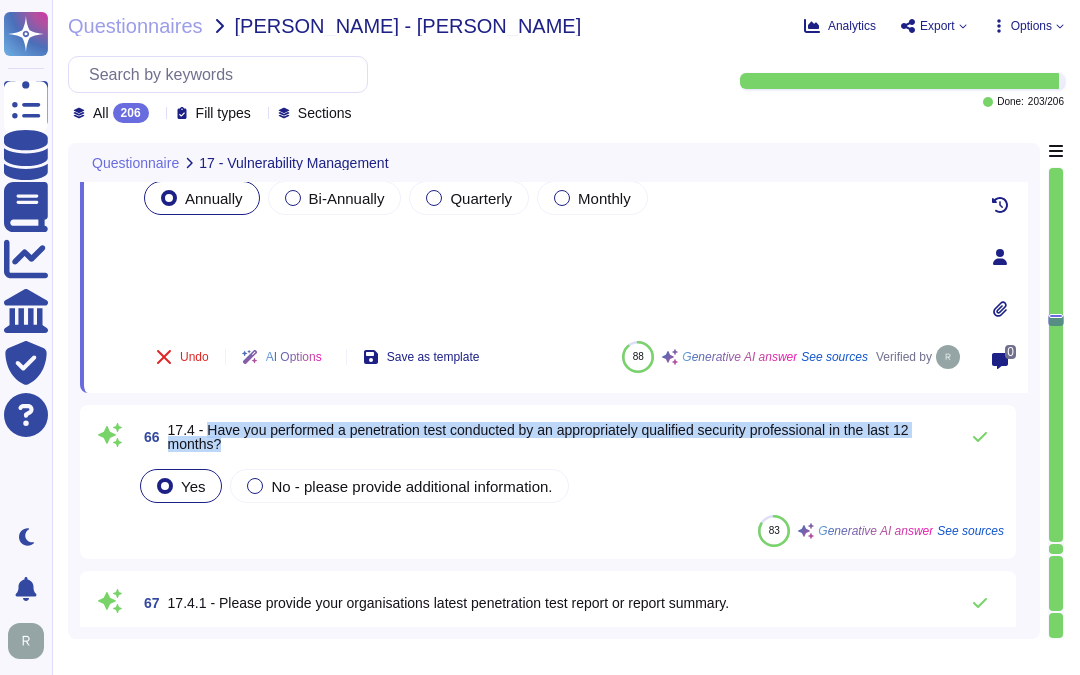 drag, startPoint x: 207, startPoint y: 424, endPoint x: 235, endPoint y: 437, distance: 30.870699 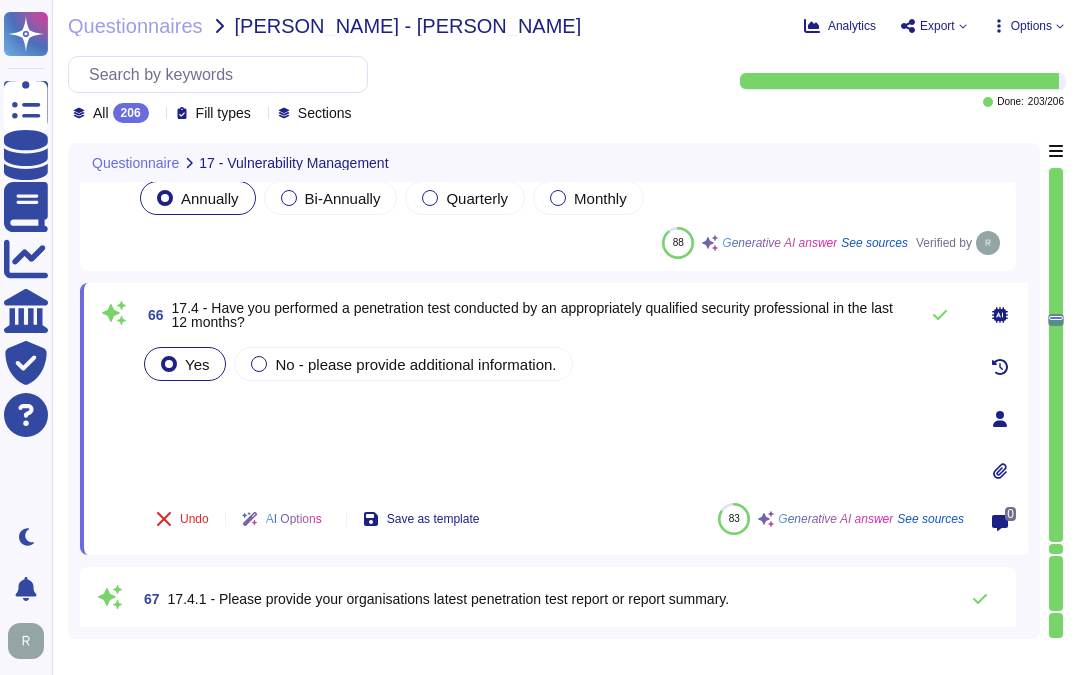 click on "Yes No - please provide additional information." at bounding box center [552, 415] 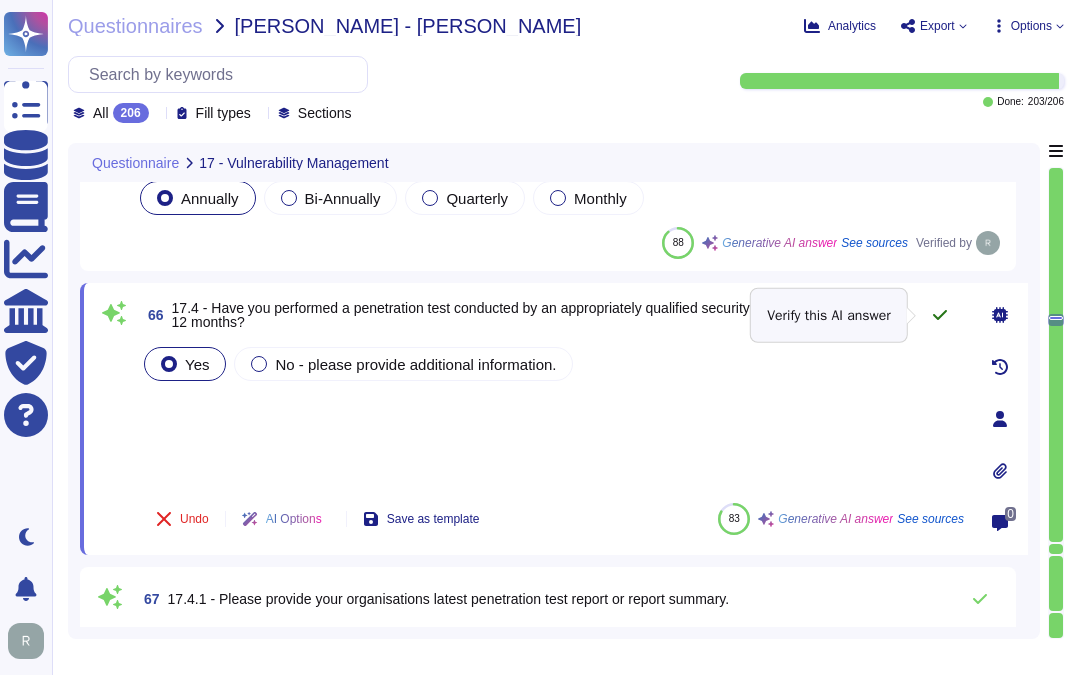 click 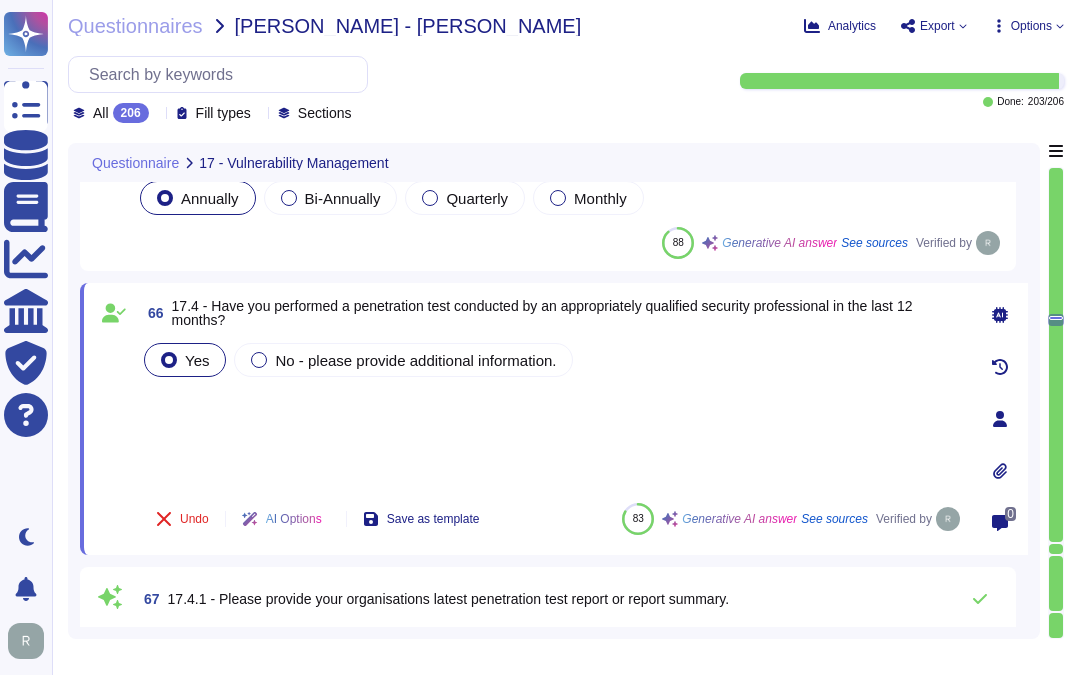 click on "Yes No - please provide additional information." at bounding box center (552, 413) 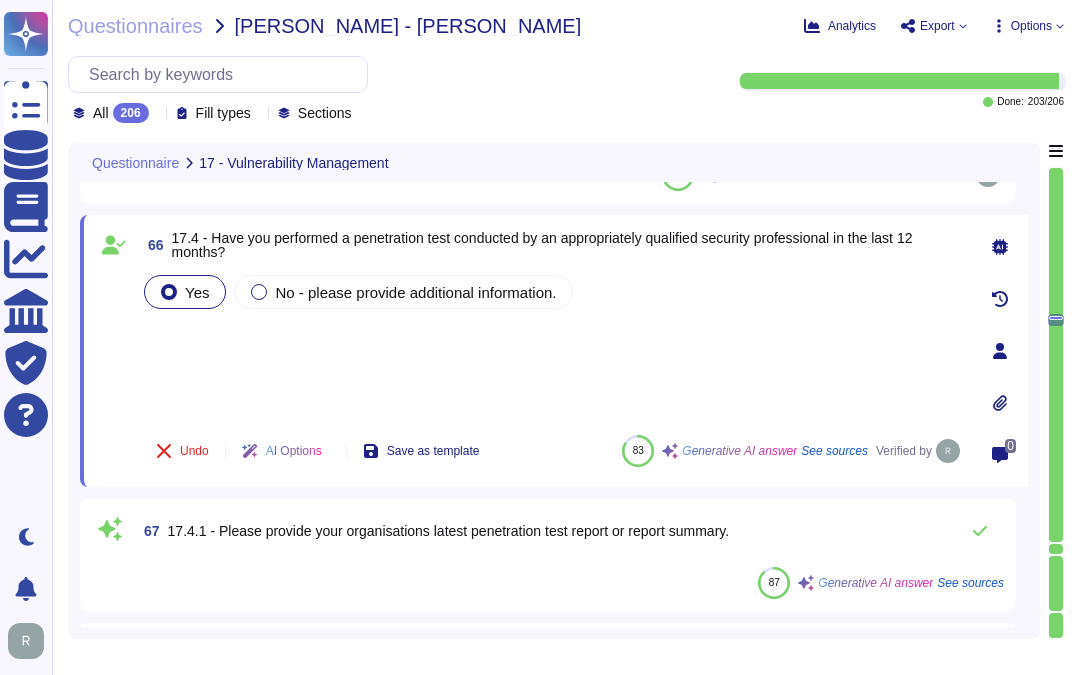 type on "We monitor the status of patch deployment across our environment through a structured approach that includes the following key practices:
1. Regular Patching Schedule: We apply and verify all high-risk security patches at least monthly. Critical vulnerabilities are patched [DATE], and high vulnerabilities [DATE].
2. Documented Policies and Procedures: We have established documented policies and procedures for patching all systems, servers, and workstations regularly.
3. Continuous Scanning: We utilize tools for continuous vulnerability scanning, which helps us identify and address vulnerabilities promptly.
4. Testing and Review: Security updates for servers, network devices, and workstations are reviewed and tested prior to application to ensure compatibility and effectiveness.
5. Regular Audits: All systems and applications are regularly reviewed and audited to verify compliance with current update and patch/package levels.
6. Monitoring Tools: We have monitoring tools and alerts c..." 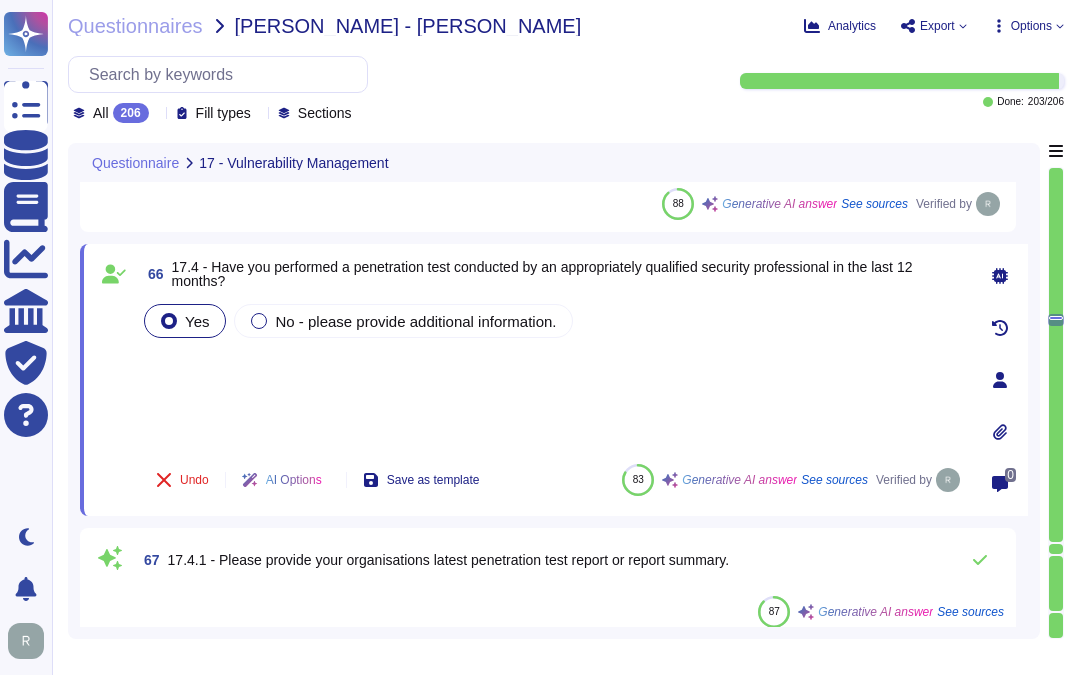 scroll, scrollTop: 14192, scrollLeft: 0, axis: vertical 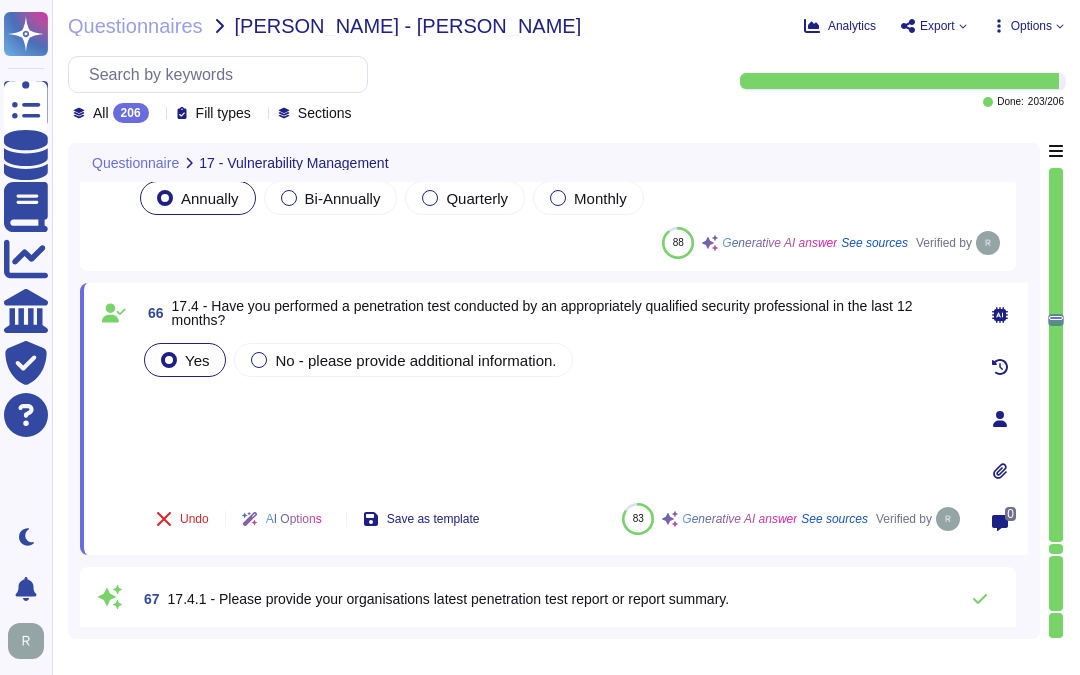 click on "Yes No - please provide additional information." at bounding box center [552, 413] 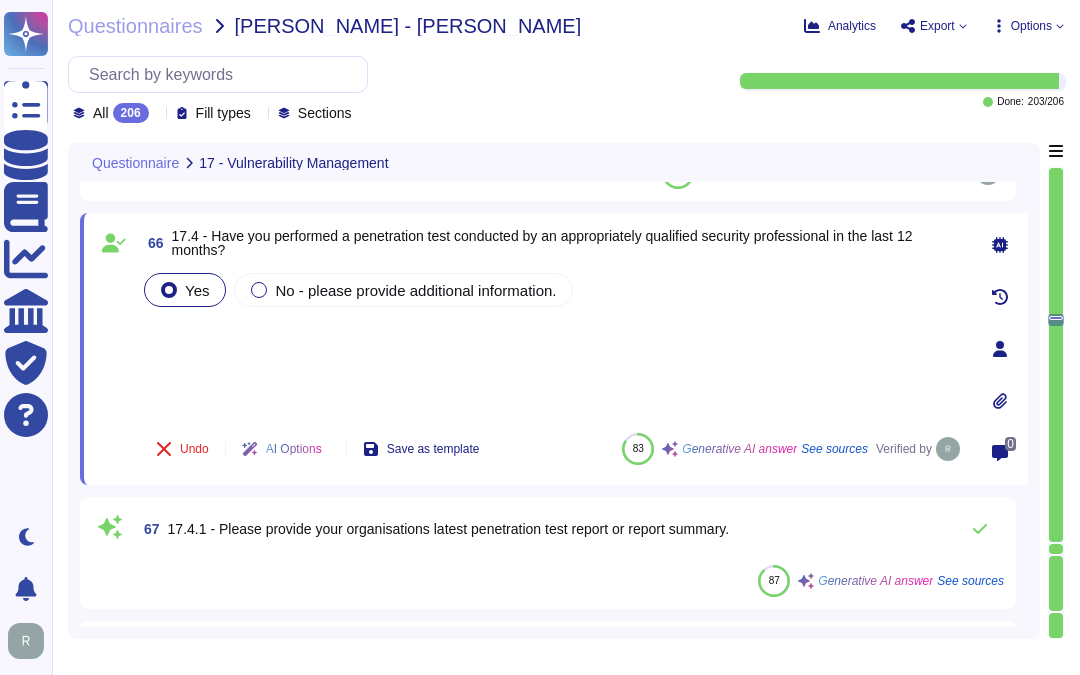 scroll, scrollTop: 14303, scrollLeft: 0, axis: vertical 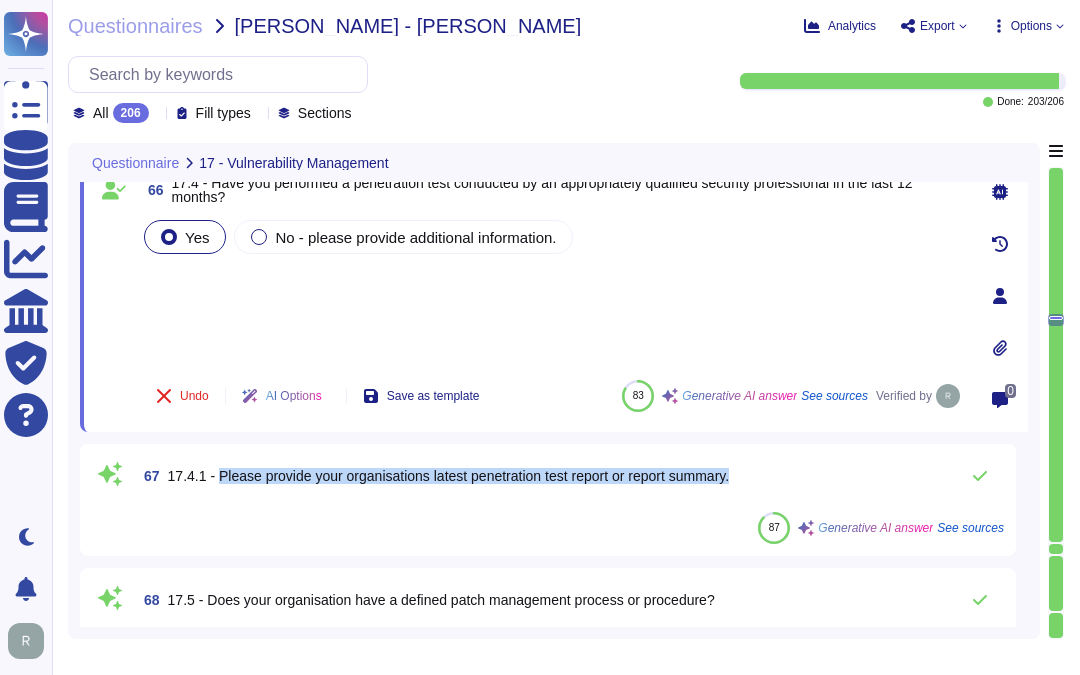 drag, startPoint x: 216, startPoint y: 467, endPoint x: 772, endPoint y: 470, distance: 556.0081 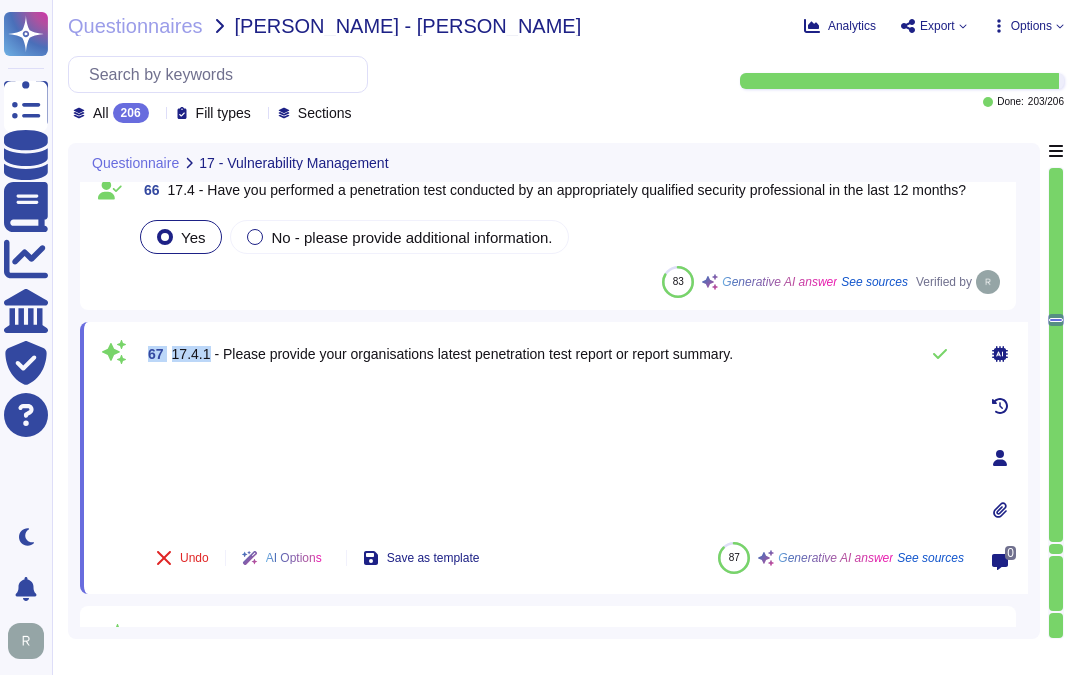 drag, startPoint x: 146, startPoint y: 347, endPoint x: 204, endPoint y: 347, distance: 58 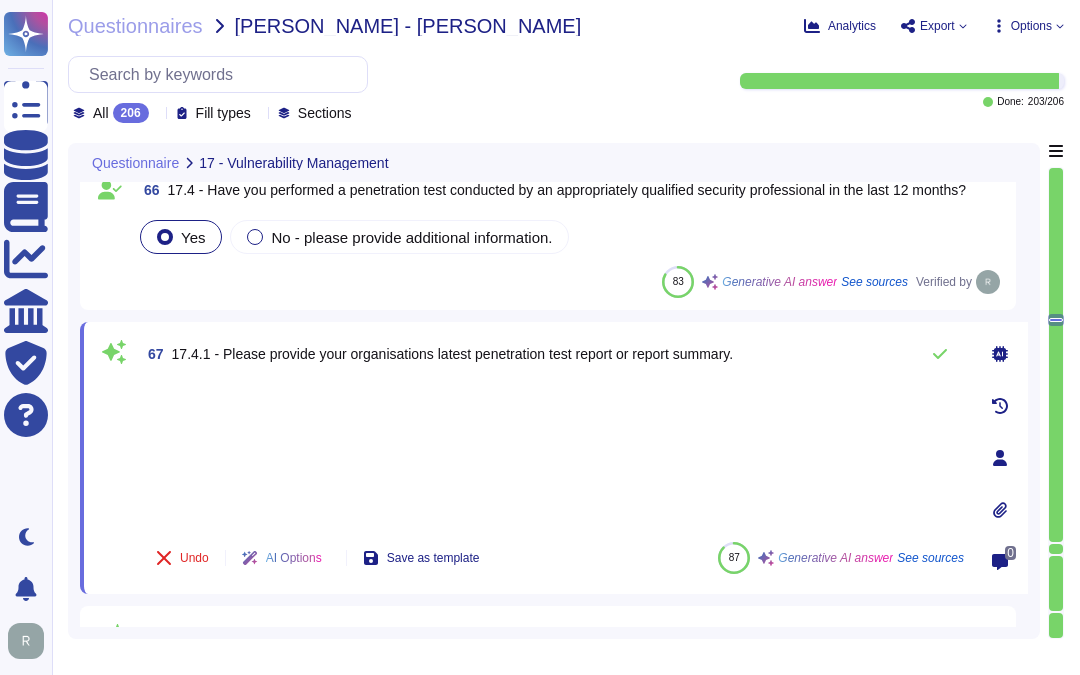 click at bounding box center (552, 454) 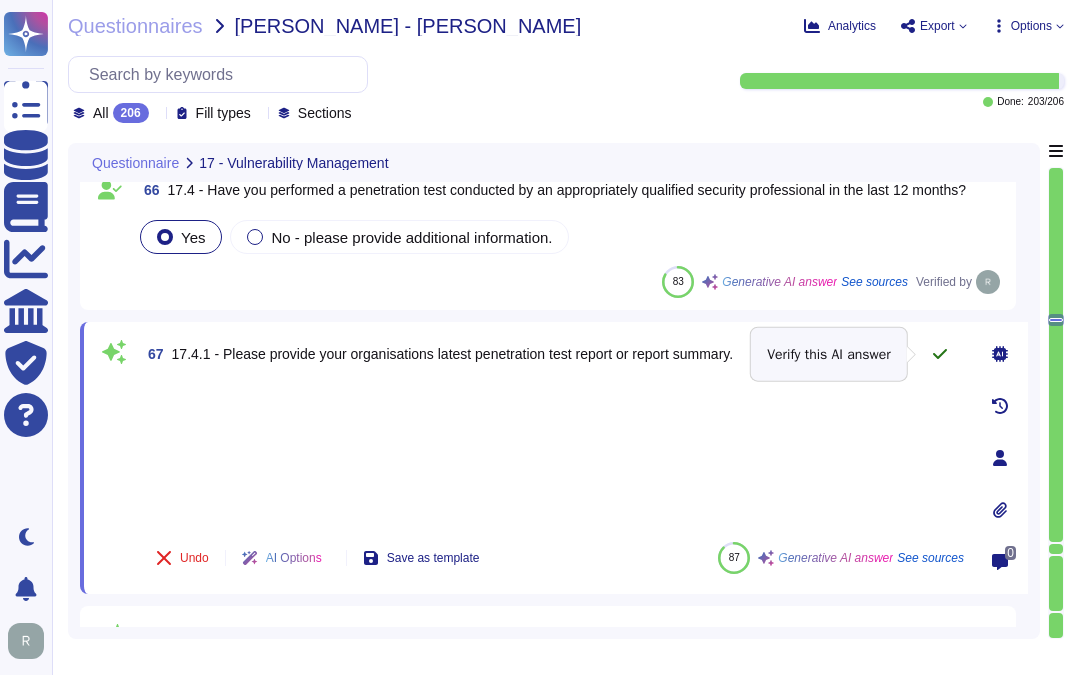 click 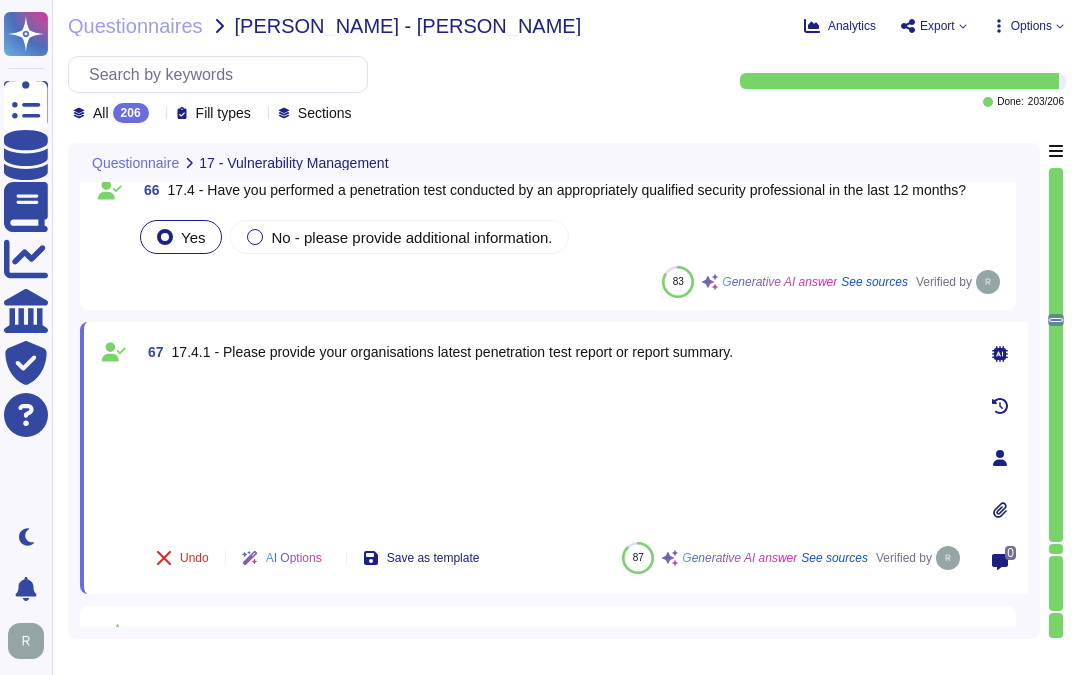 click at bounding box center [552, 452] 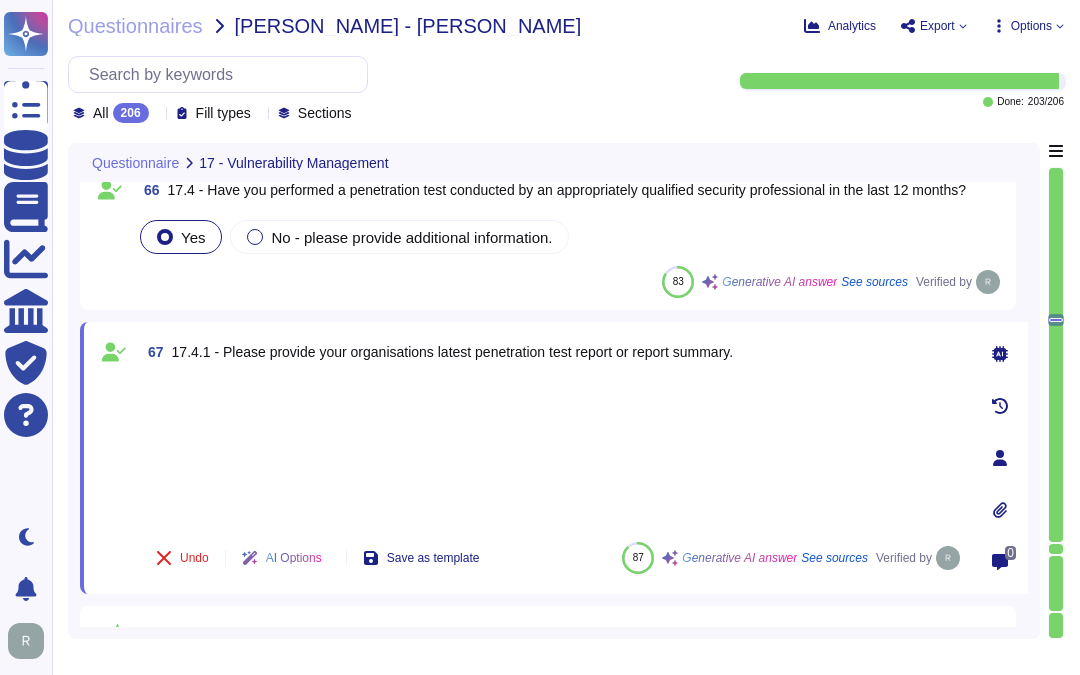 click at bounding box center [552, 452] 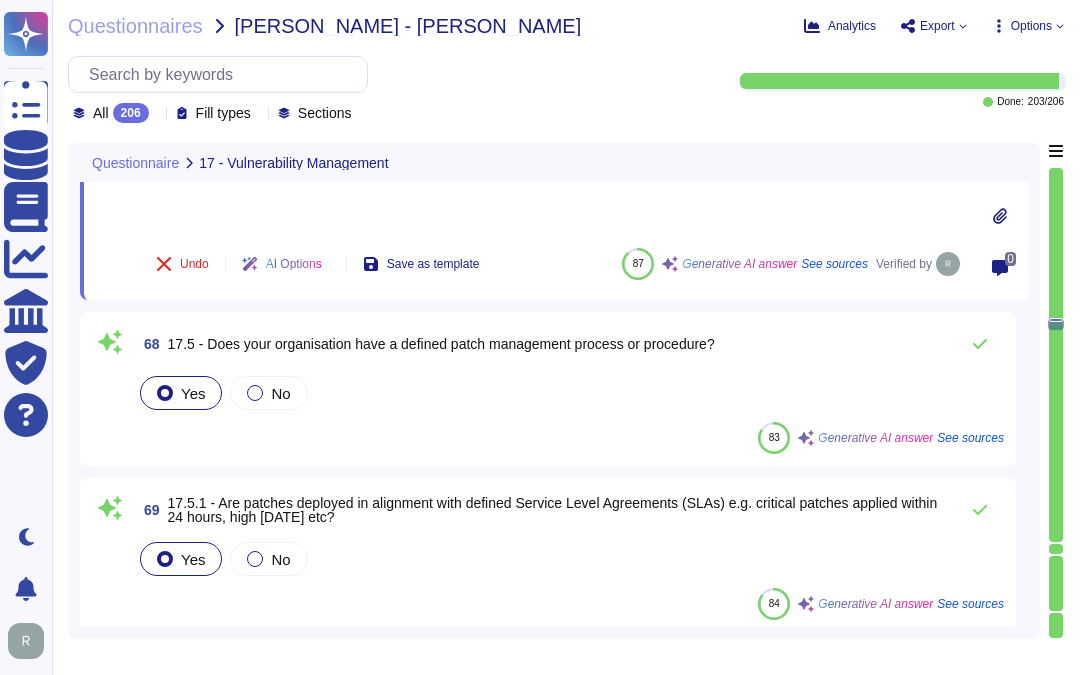 scroll, scrollTop: 14636, scrollLeft: 0, axis: vertical 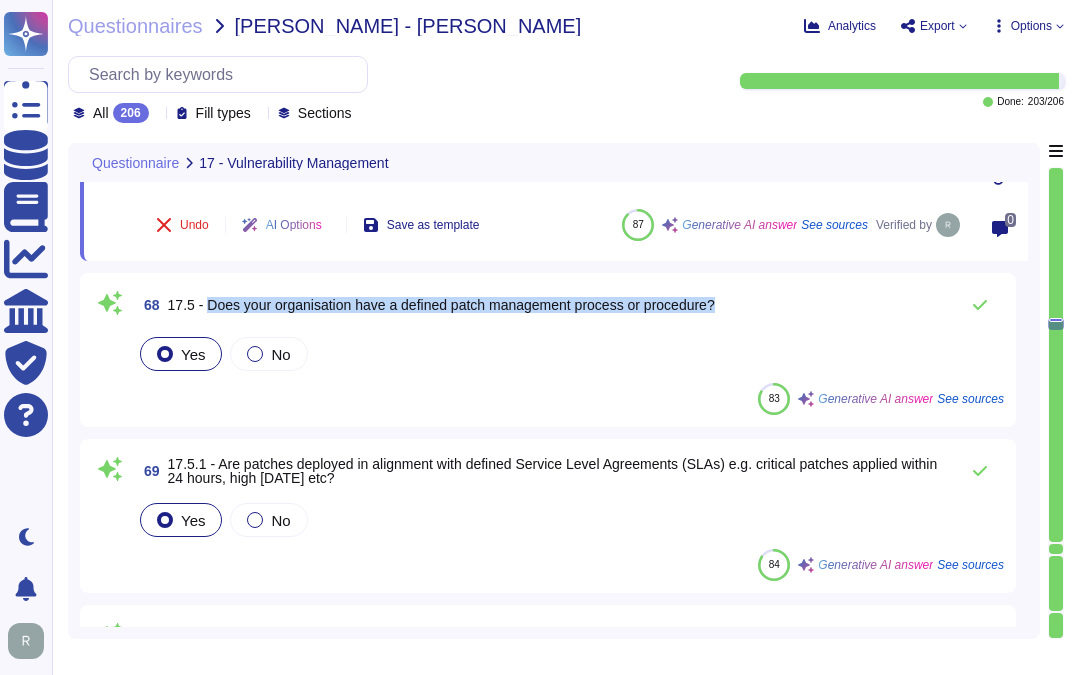 drag, startPoint x: 205, startPoint y: 301, endPoint x: 745, endPoint y: 300, distance: 540.0009 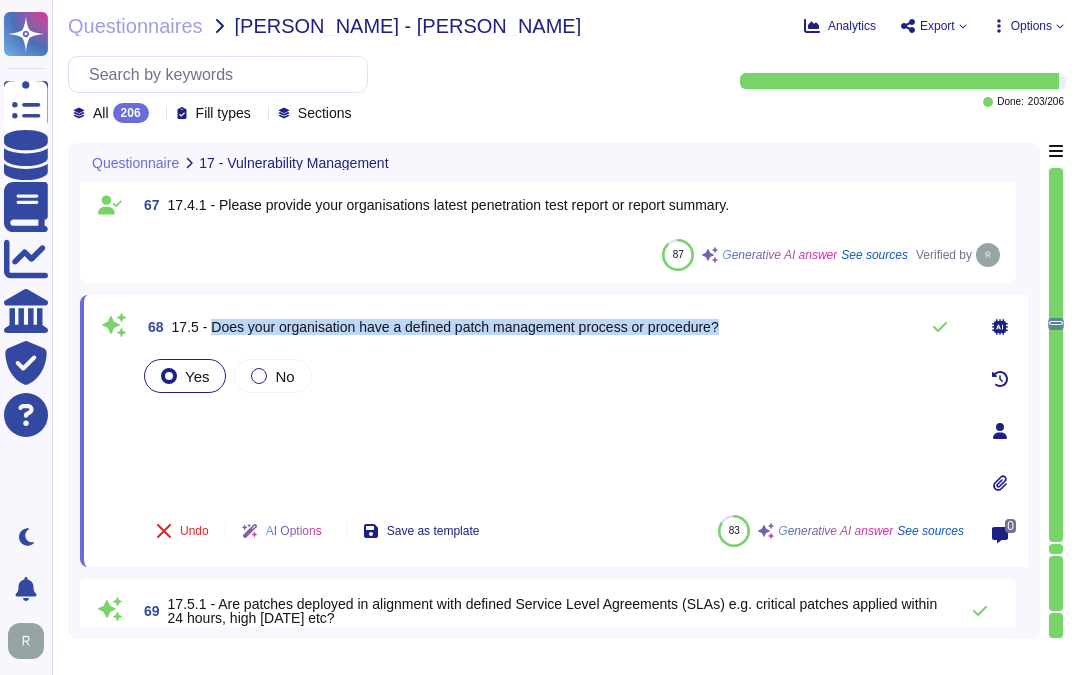 scroll, scrollTop: 14414, scrollLeft: 0, axis: vertical 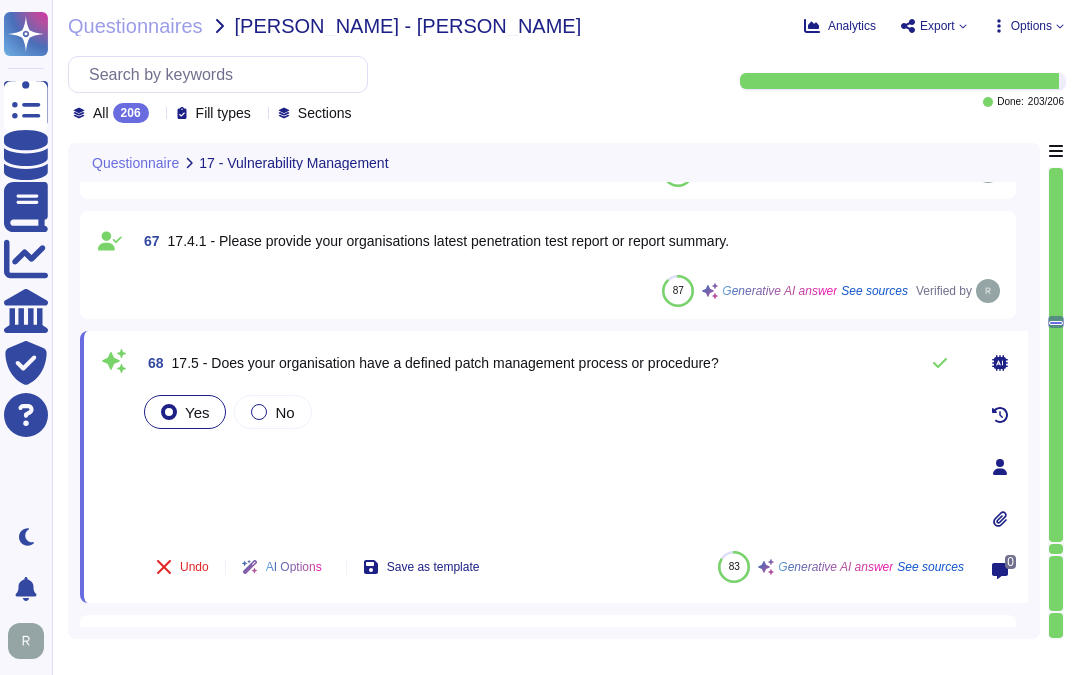 click on "Yes No" at bounding box center (552, 463) 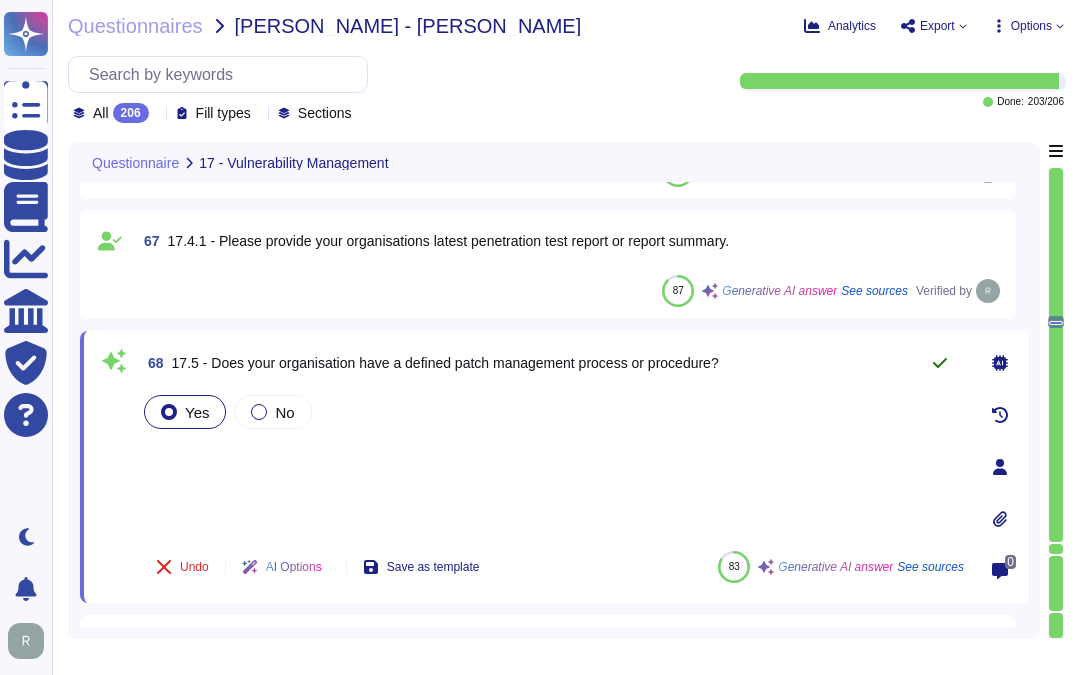 click 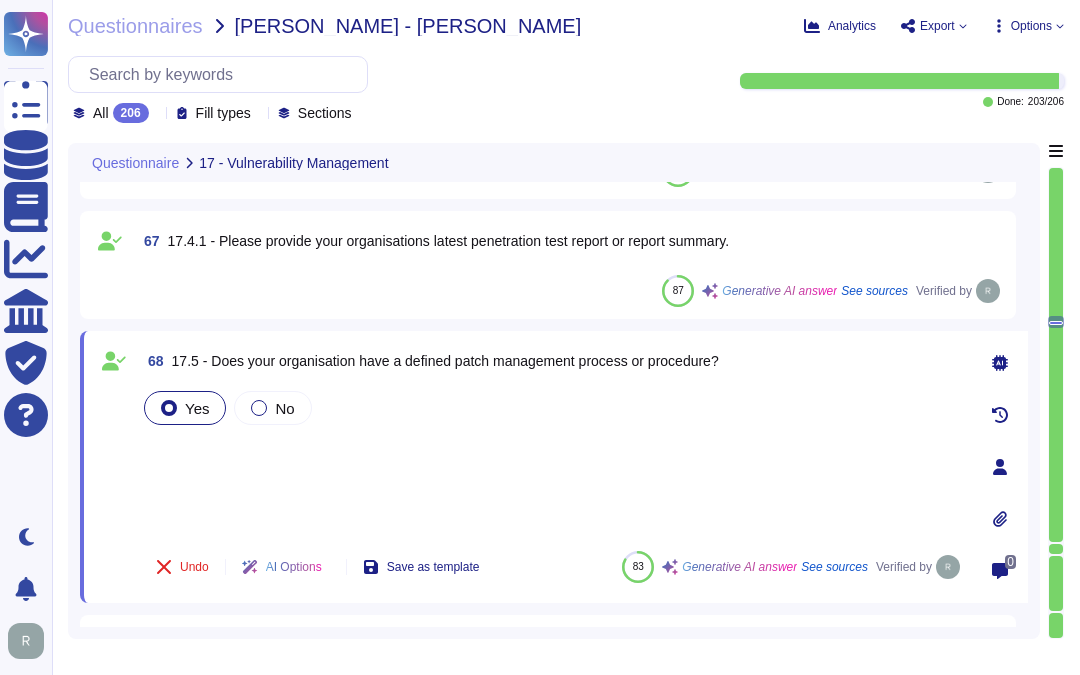 click on "Yes No" at bounding box center [552, 461] 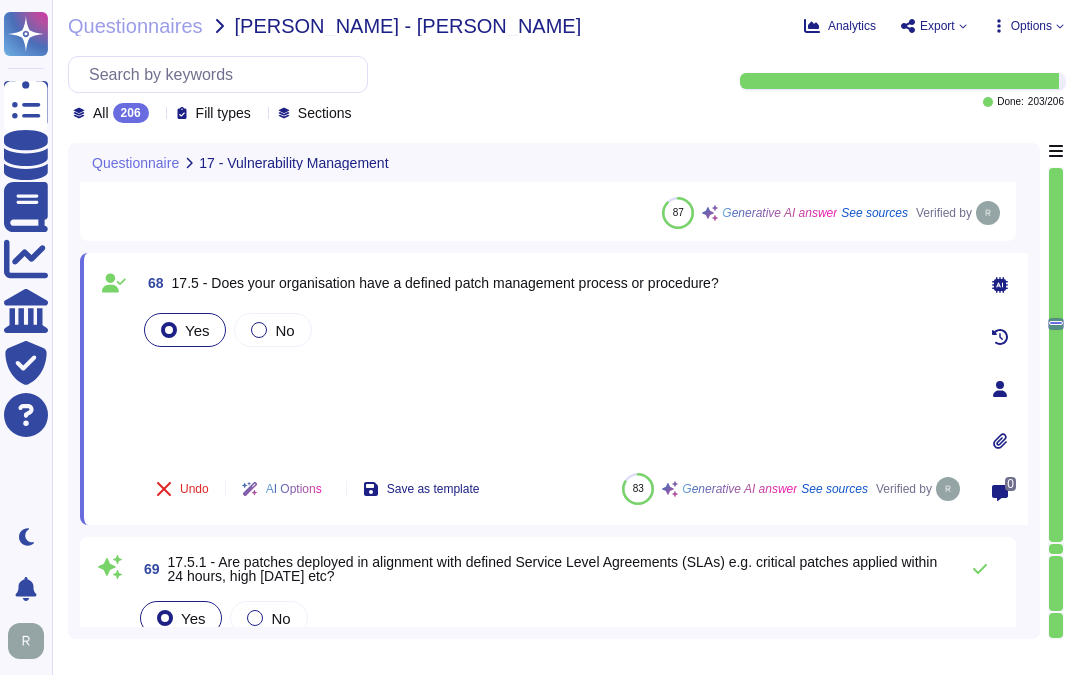 scroll, scrollTop: 14525, scrollLeft: 0, axis: vertical 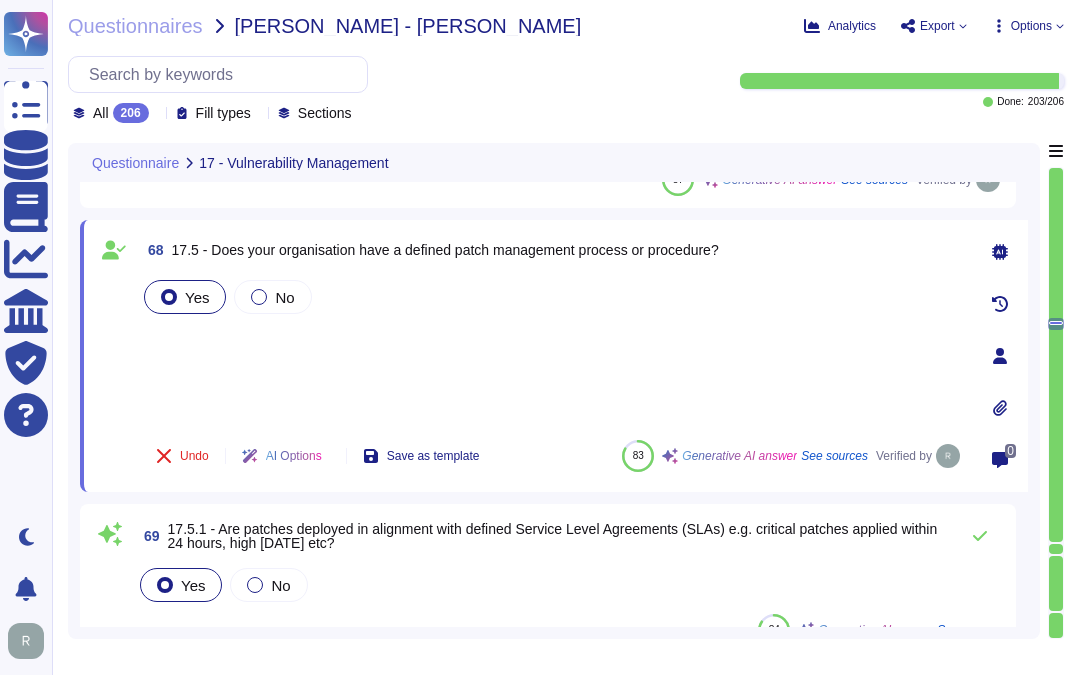 click on "Yes No" at bounding box center (552, 350) 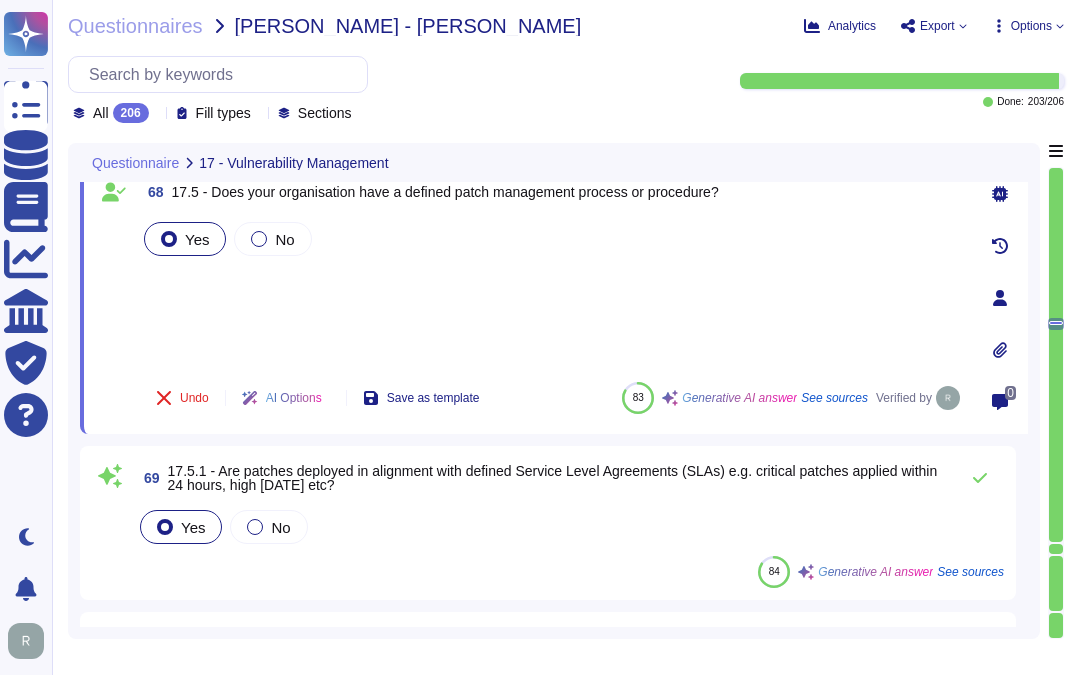 scroll, scrollTop: 14636, scrollLeft: 0, axis: vertical 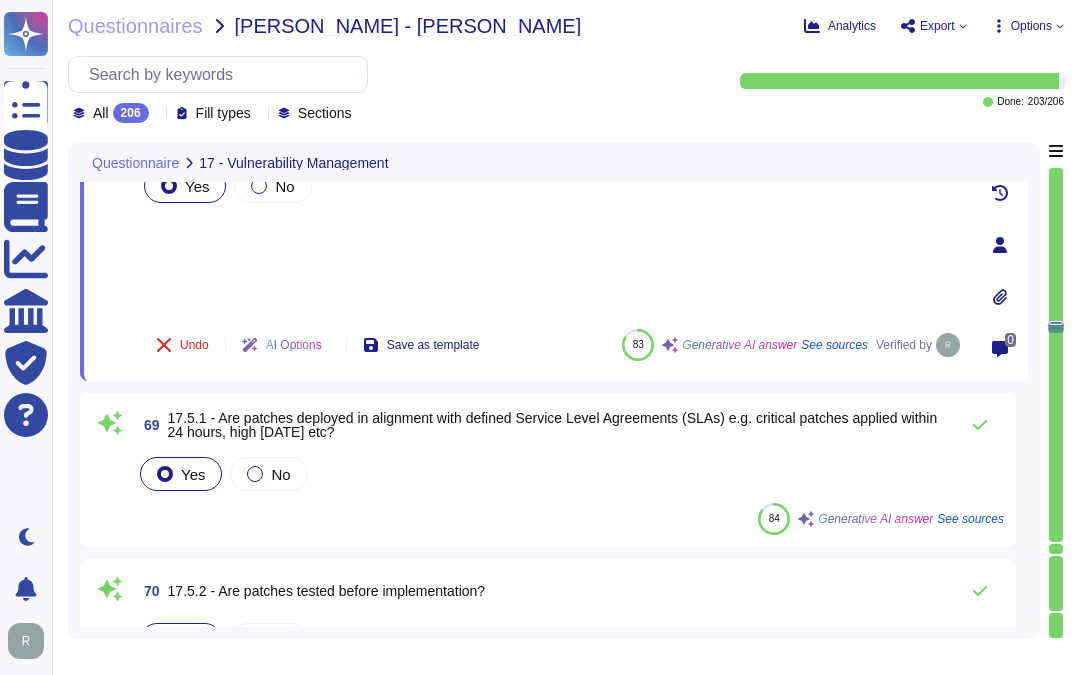 drag, startPoint x: 216, startPoint y: 412, endPoint x: 473, endPoint y: 424, distance: 257.28 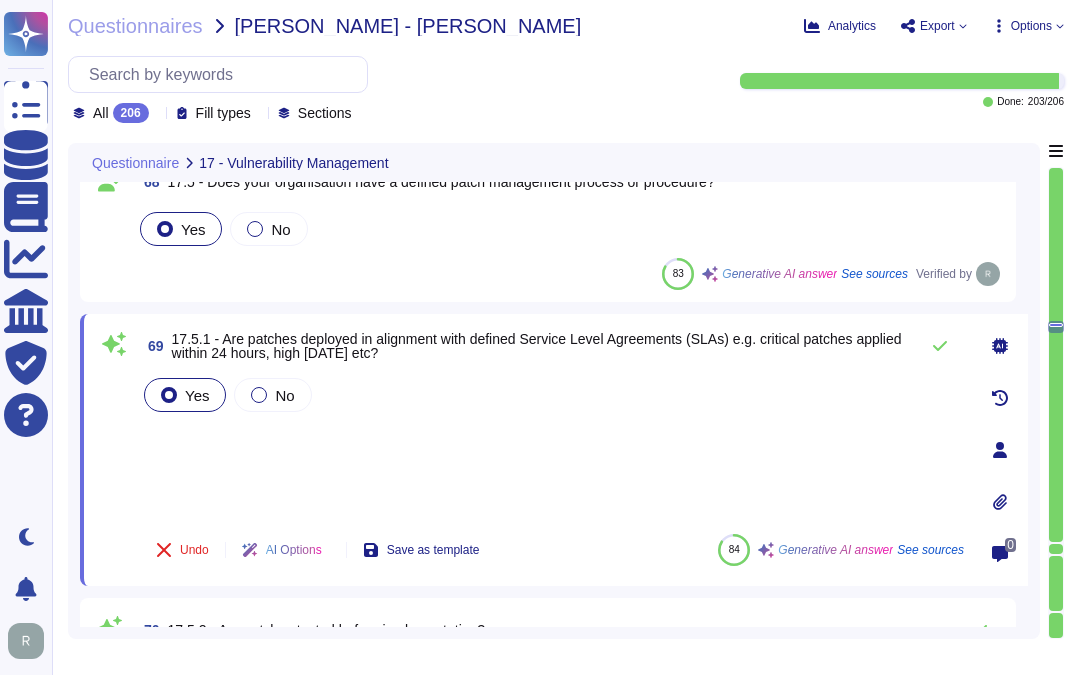 scroll, scrollTop: 14636, scrollLeft: 0, axis: vertical 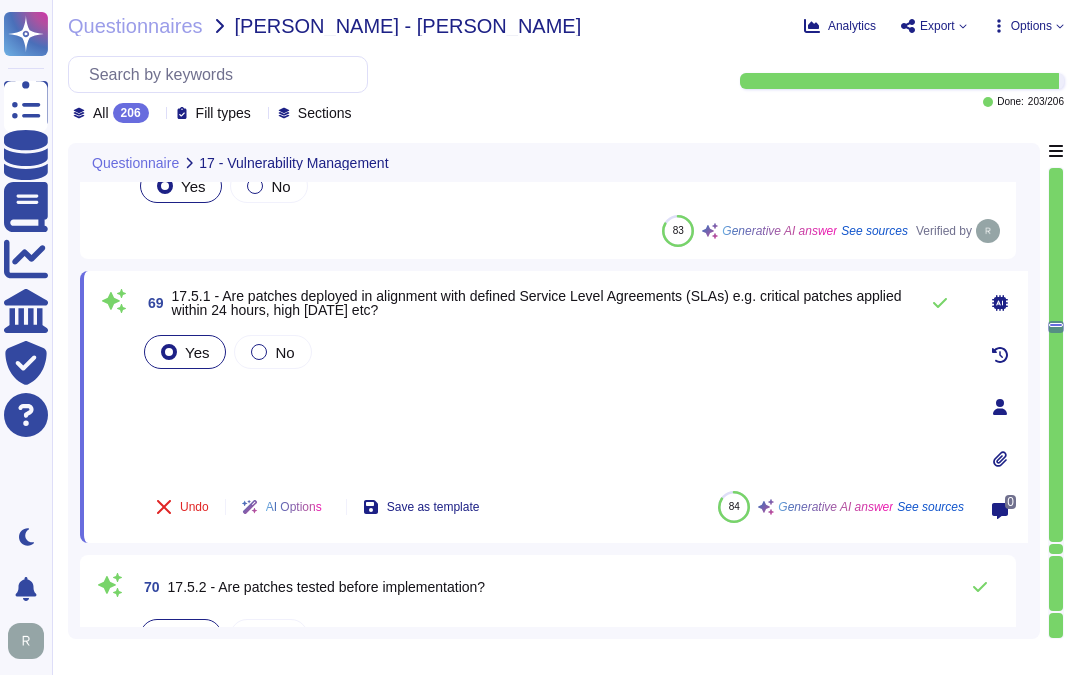 click on "Yes No" at bounding box center (552, 403) 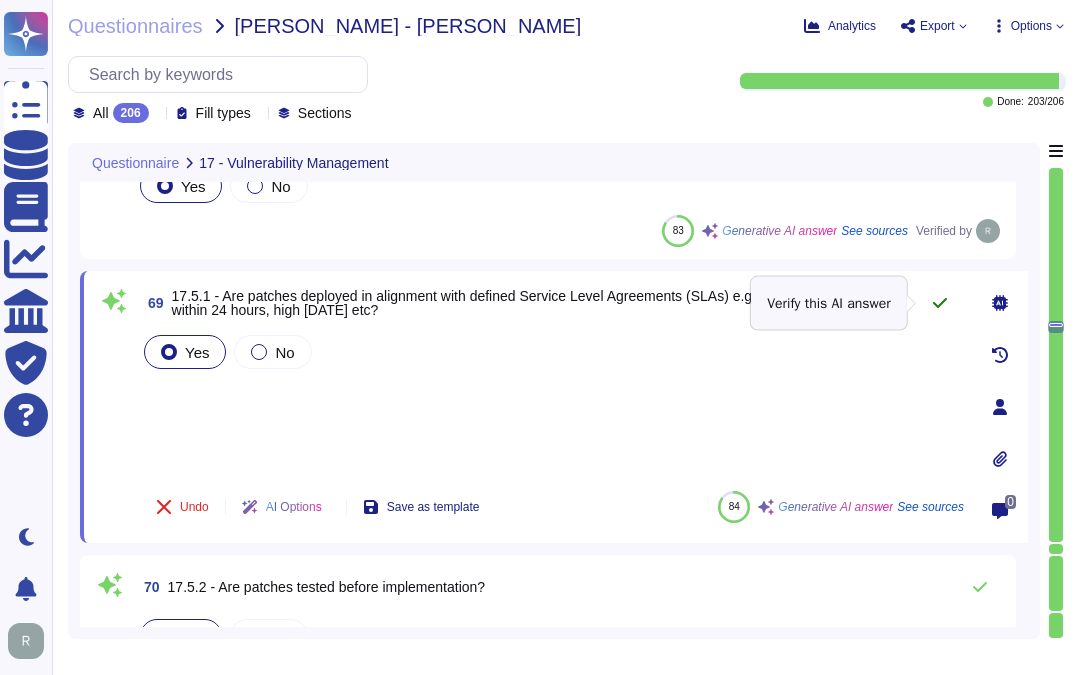 click 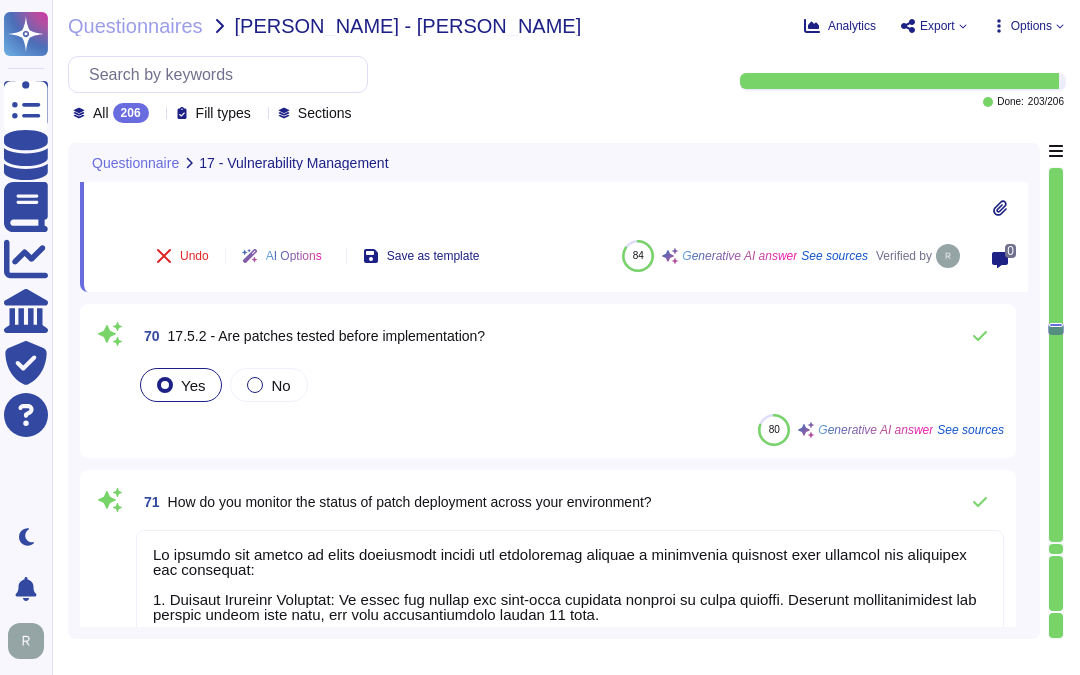 scroll, scrollTop: 14858, scrollLeft: 0, axis: vertical 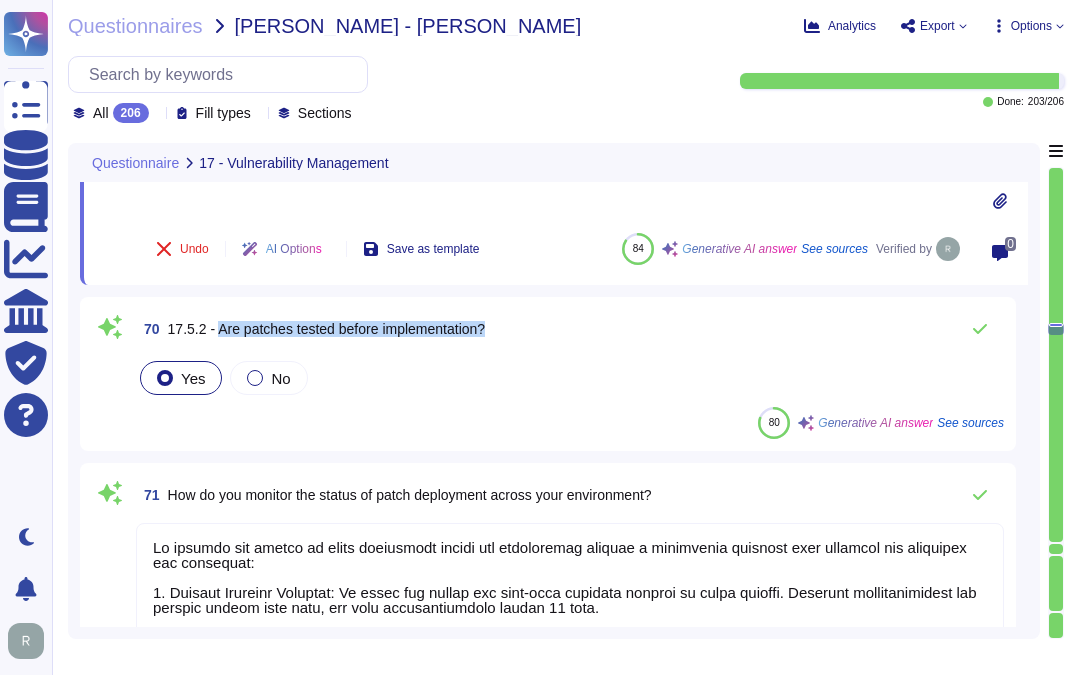drag, startPoint x: 215, startPoint y: 321, endPoint x: 545, endPoint y: 318, distance: 330.01364 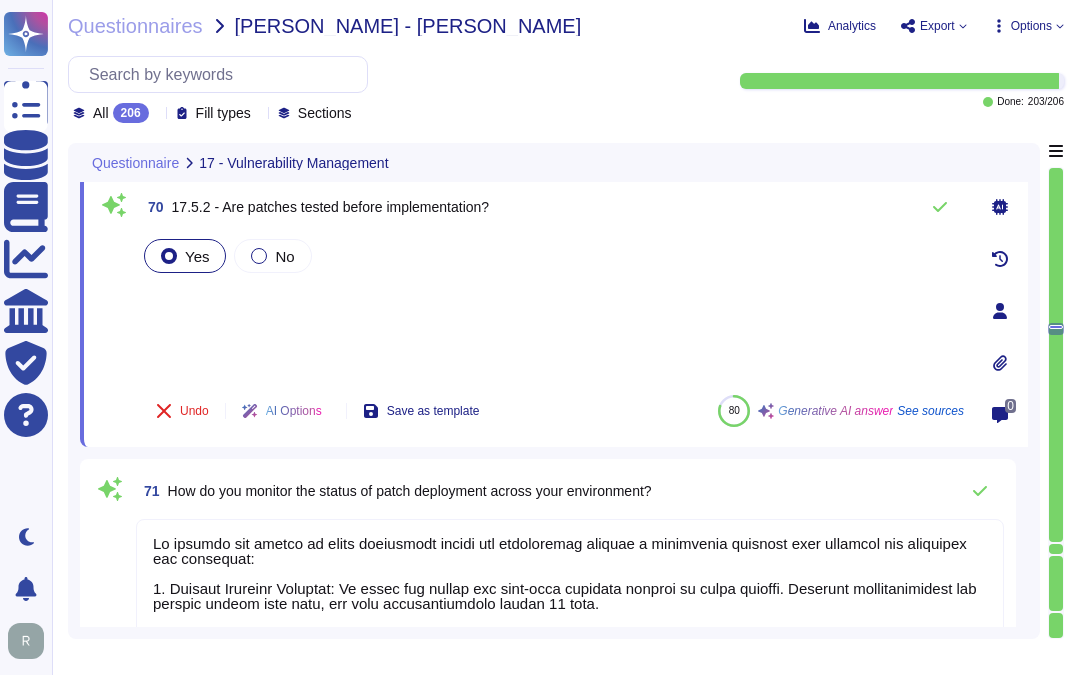 click on "Yes No" at bounding box center [552, 307] 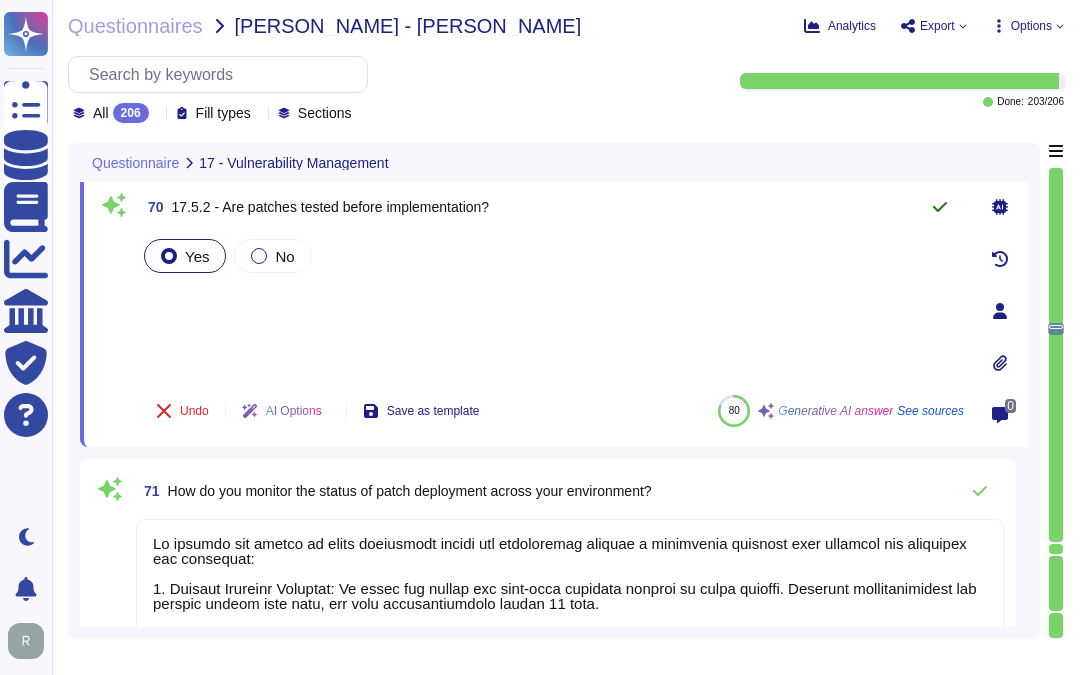 click 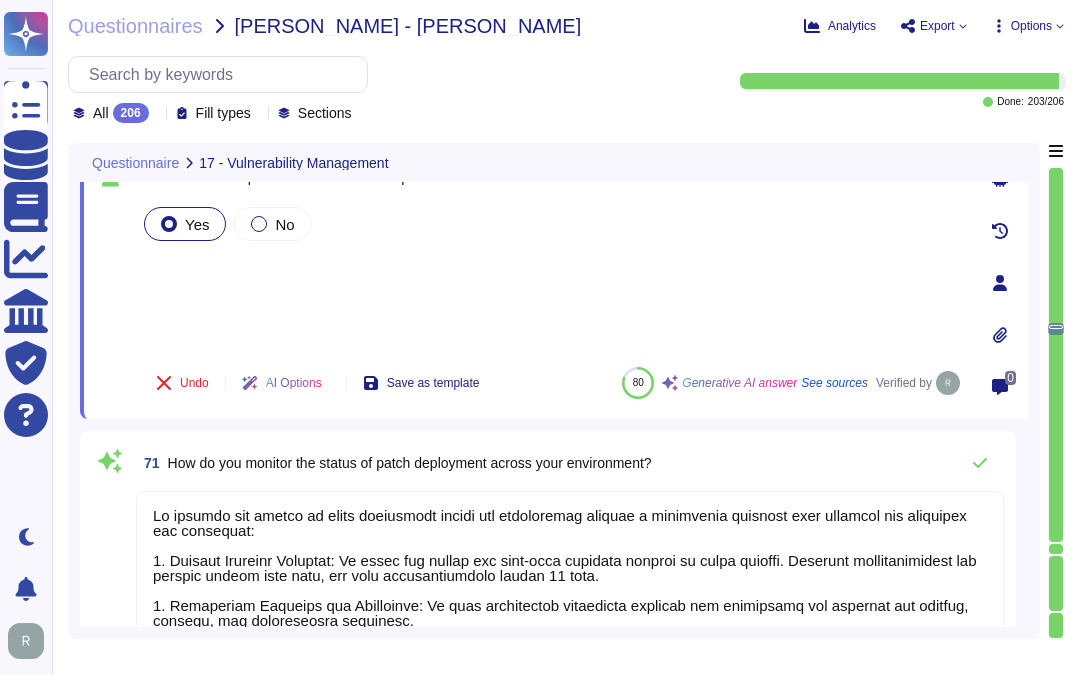 scroll, scrollTop: 14970, scrollLeft: 0, axis: vertical 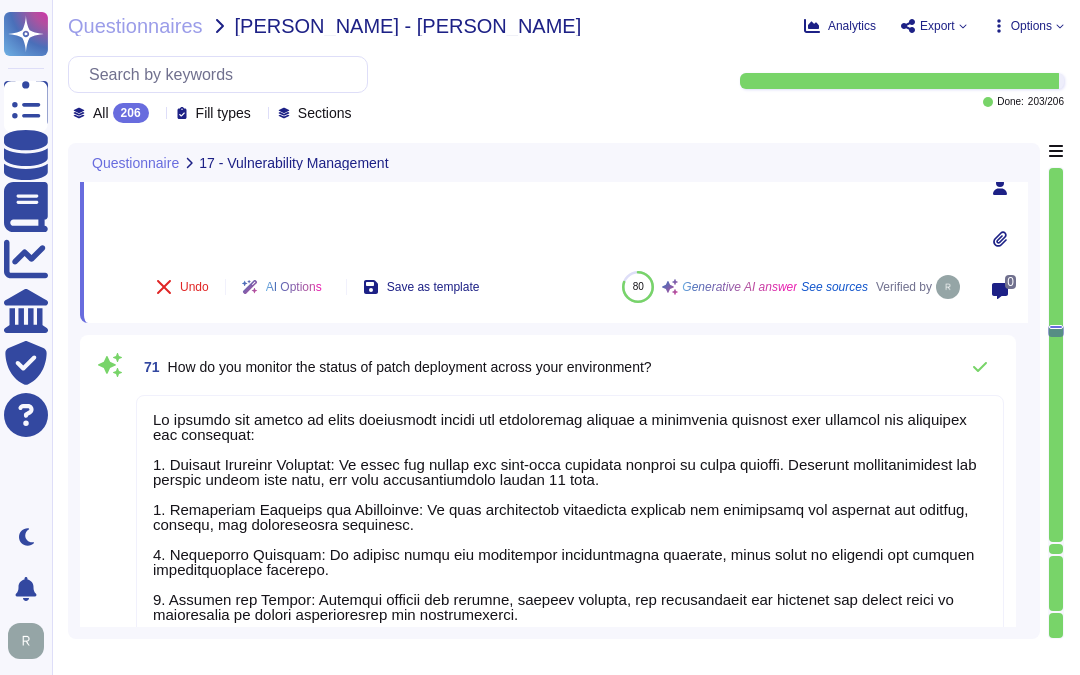 type on "We have compensating controls in place that mitigate the relevance or severity of reported vulnerabilities. Our comprehensive security program includes measures such as role-based access permissions, continuous monitoring, regular vulnerability scans, and mandatory security training for employees.
We acknowledge that scans can be inaccurate and may misattribute vulnerabilities, particularly those related to legacy issues from our previous association with Comodo. We recommend verifying findings against our official advisories and trusted vulnerability databases to ensure accuracy.
If any specific issues arise, we will work diligently to address them and implement reasonable corrective actions. We continuously assess and remediate vulnerabilities, and any identified risks are documented and tracked to ensure effective resolution.
As for the expected resolution date, we will provide updates as we work through any identified issues." 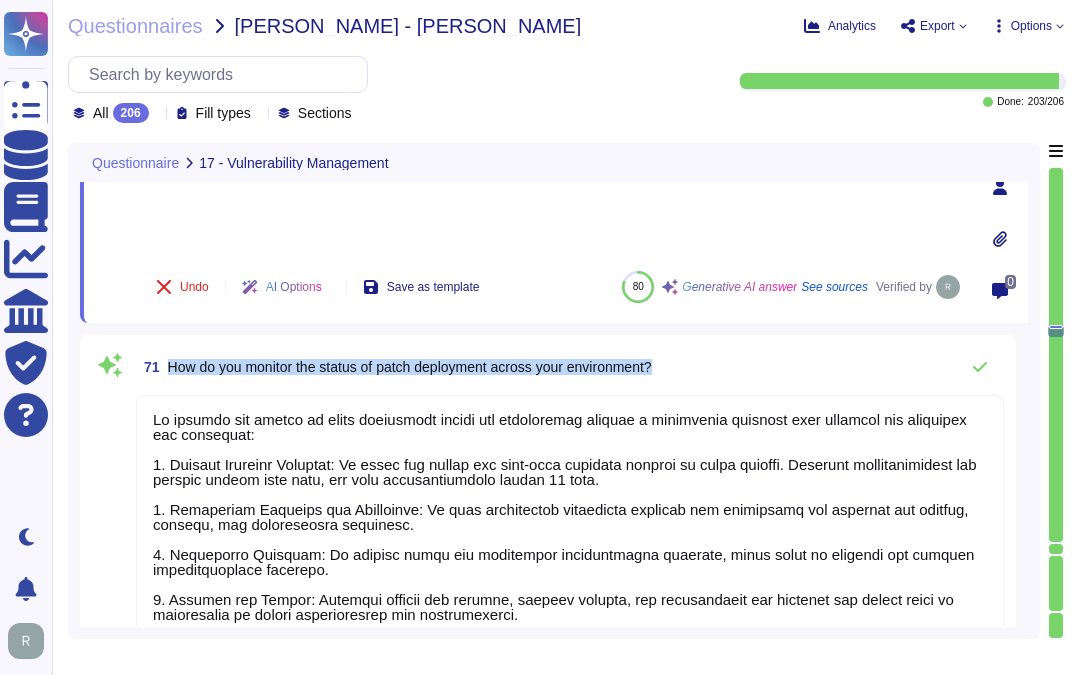 drag, startPoint x: 170, startPoint y: 361, endPoint x: 712, endPoint y: 365, distance: 542.0148 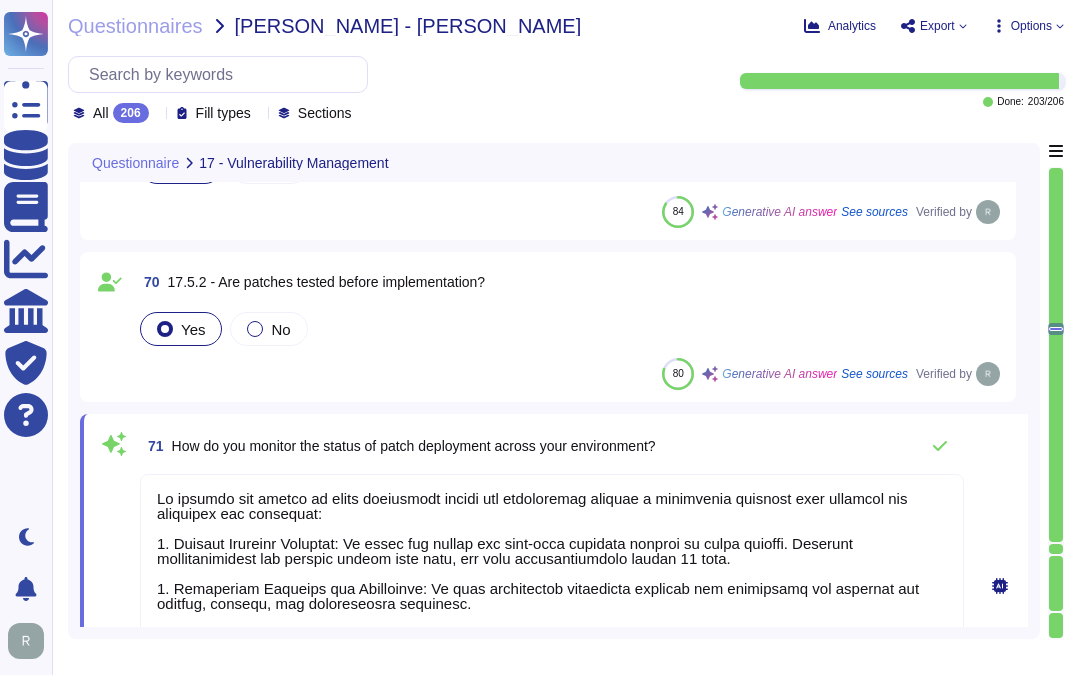 scroll, scrollTop: 14747, scrollLeft: 0, axis: vertical 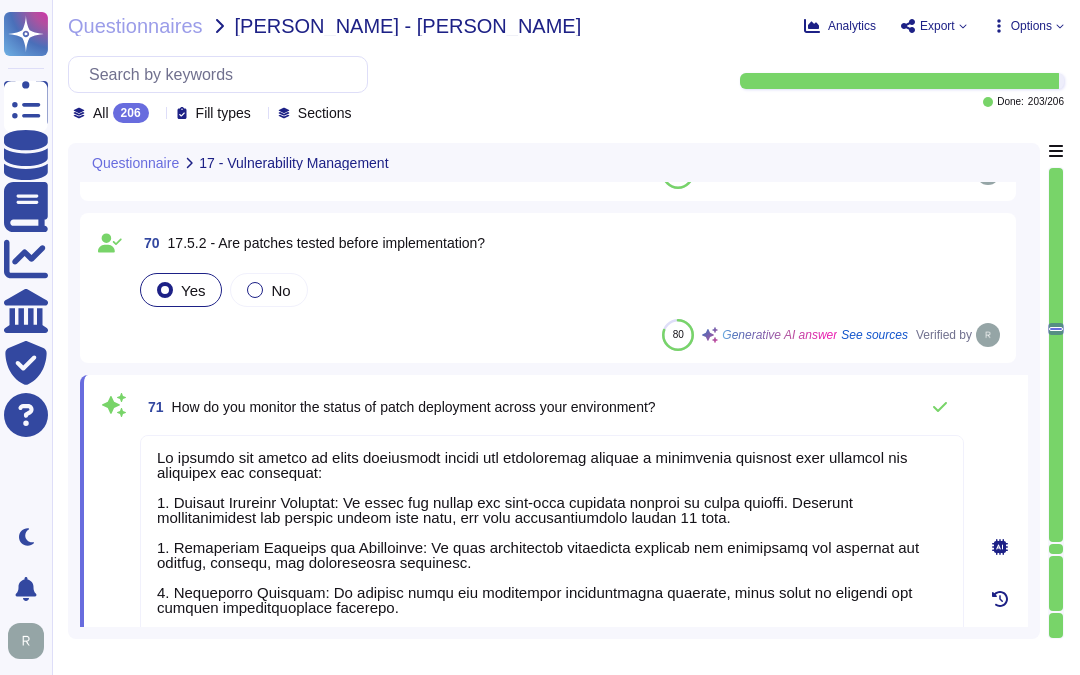 type on "We have compensating controls in place that mitigate the relevance or severity of reported vulnerabilities. Our comprehensive security program includes measures such as role-based access permissions, continuous monitoring, regular vulnerability scans, and mandatory security training for employees.
We acknowledge that scans can be inaccurate and may misattribute vulnerabilities, particularly those related to legacy issues from our previous association with Comodo. We recommend verifying findings against our official advisories and trusted vulnerability databases to ensure accuracy.
If any specific issues arise, we will work diligently to address them and implement reasonable corrective actions. We continuously assess and remediate vulnerabilities, and any identified risks are documented and tracked to ensure effective resolution.
As for the expected resolution date, we will provide updates as we work through any identified issues." 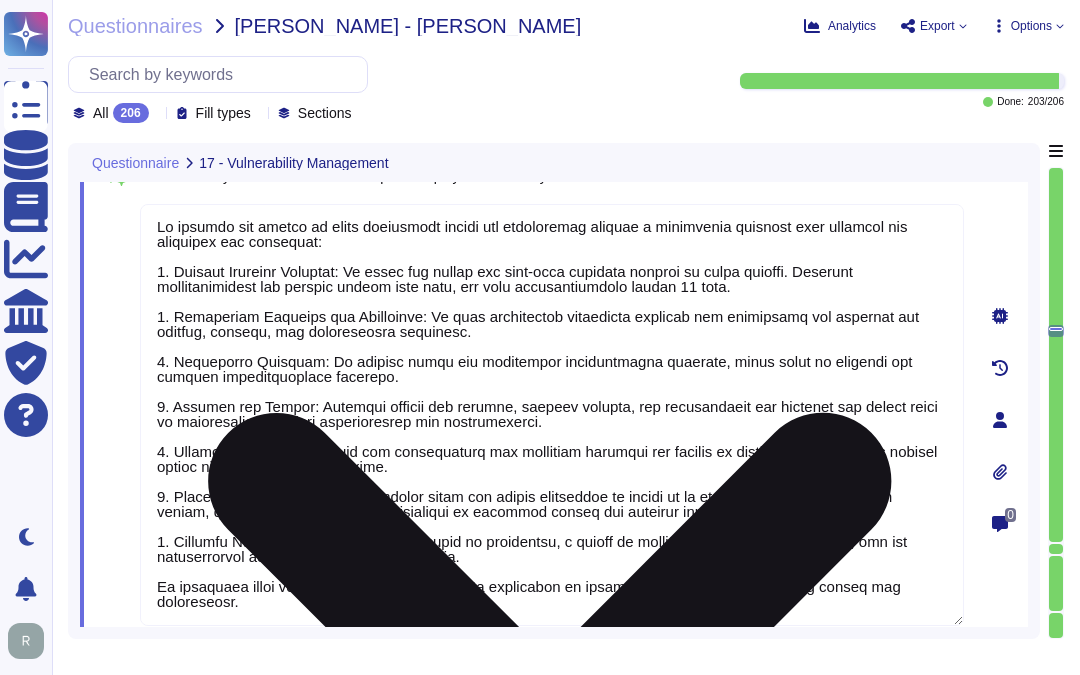 scroll, scrollTop: 15081, scrollLeft: 0, axis: vertical 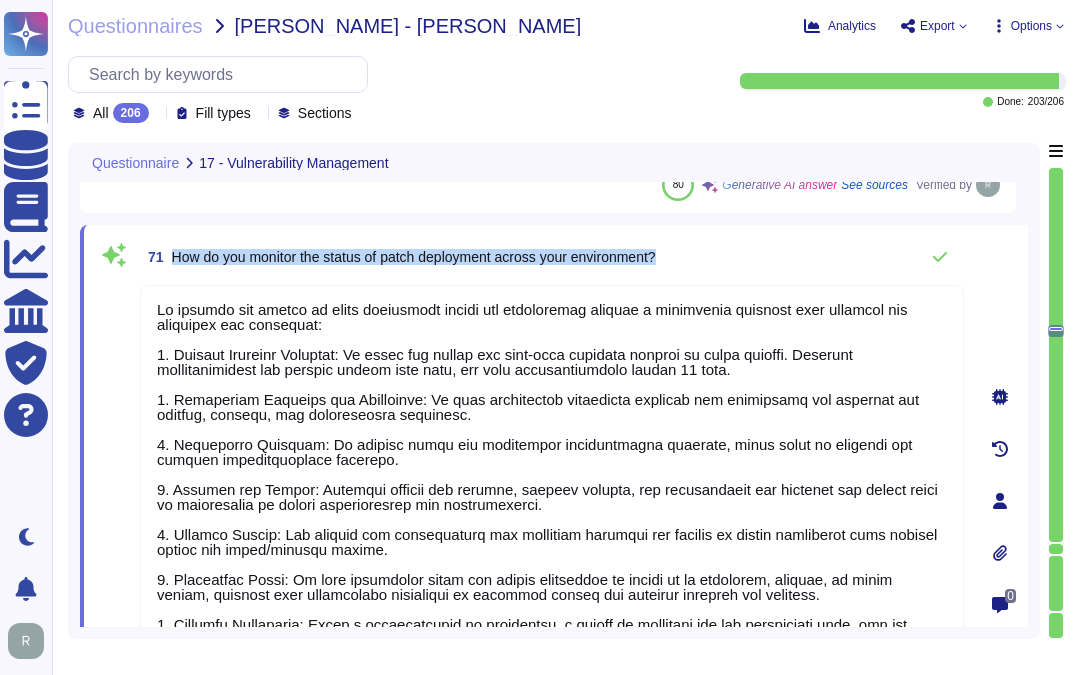 drag, startPoint x: 173, startPoint y: 255, endPoint x: 694, endPoint y: 246, distance: 521.07776 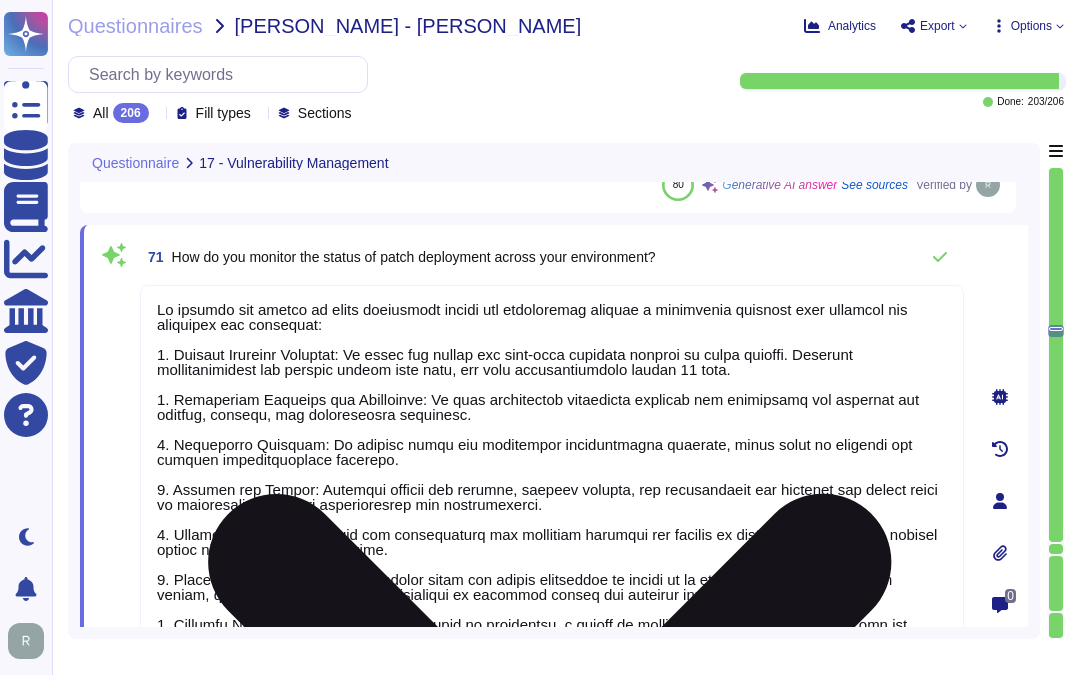 click at bounding box center (552, 496) 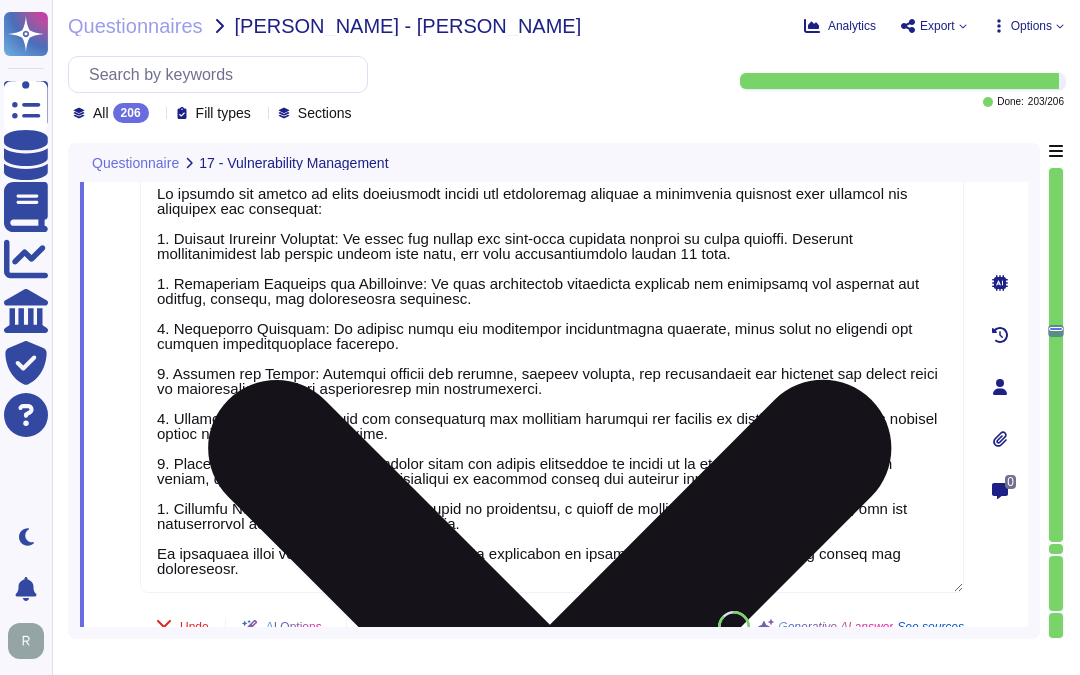 scroll, scrollTop: 15192, scrollLeft: 0, axis: vertical 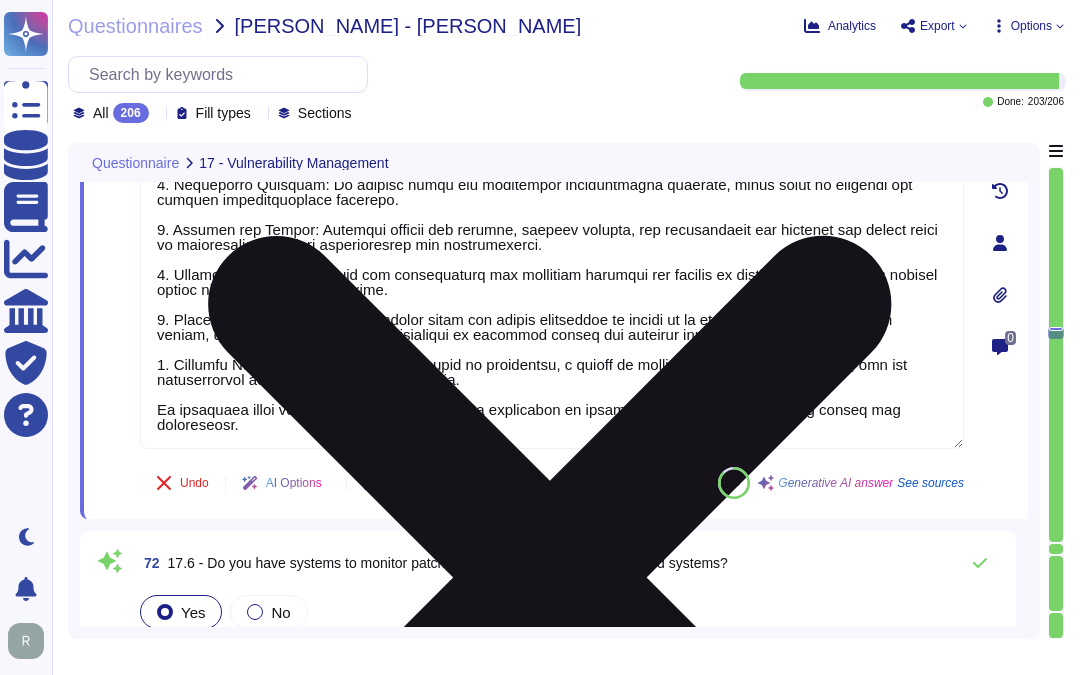 type on "We have compensating controls in place that mitigate the relevance or severity of reported vulnerabilities. Our comprehensive security program includes measures such as role-based access permissions, continuous monitoring, regular vulnerability scans, and mandatory security training for employees.
We acknowledge that scans can be inaccurate and may misattribute vulnerabilities, particularly those related to legacy issues from our previous association with Comodo. We recommend verifying findings against our official advisories and trusted vulnerability databases to ensure accuracy.
If any specific issues arise, we will work diligently to address them and implement reasonable corrective actions. We continuously assess and remediate vulnerabilities, and any identified risks are documented and tracked to ensure effective resolution.
As for the expected resolution date, we will provide updates as we work through any identified issues." 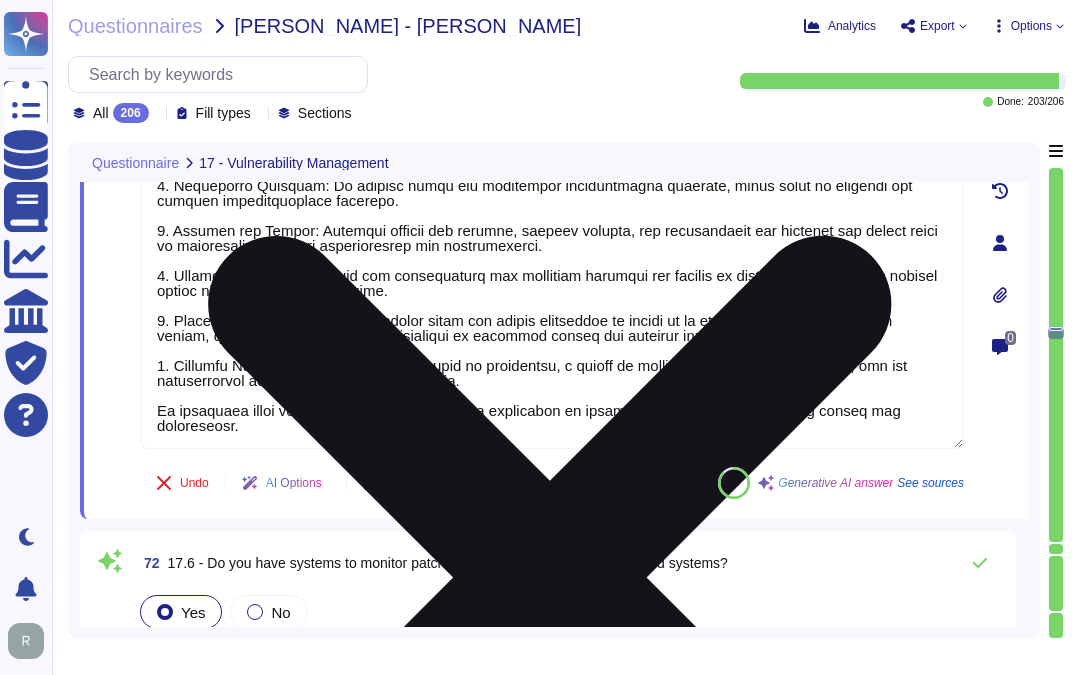 scroll, scrollTop: 0, scrollLeft: 0, axis: both 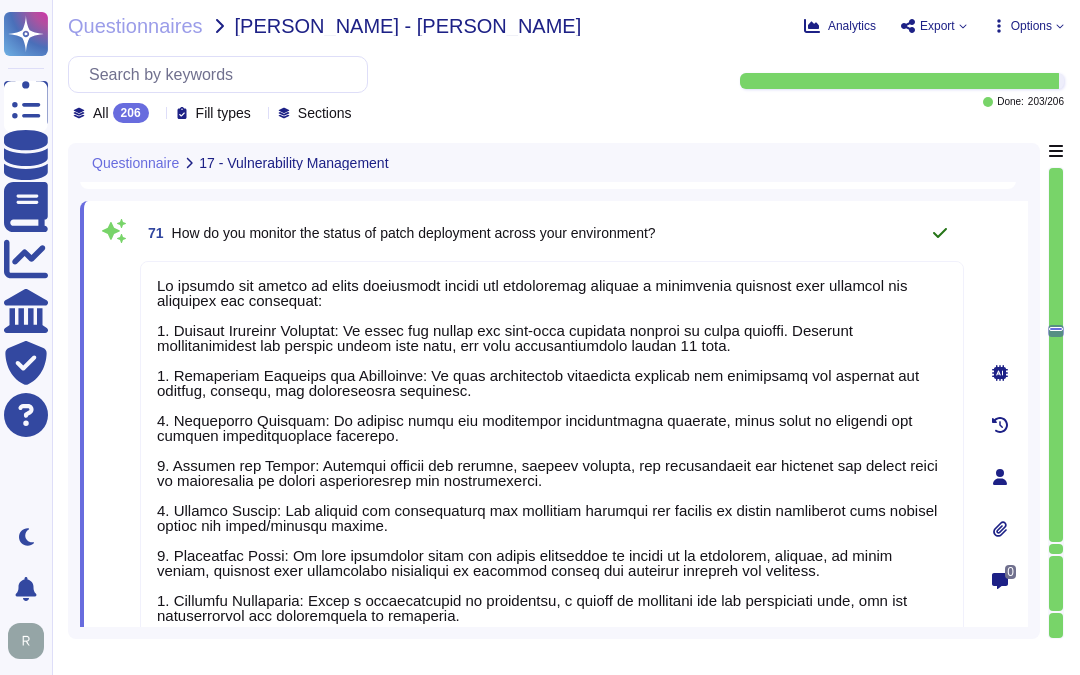 click 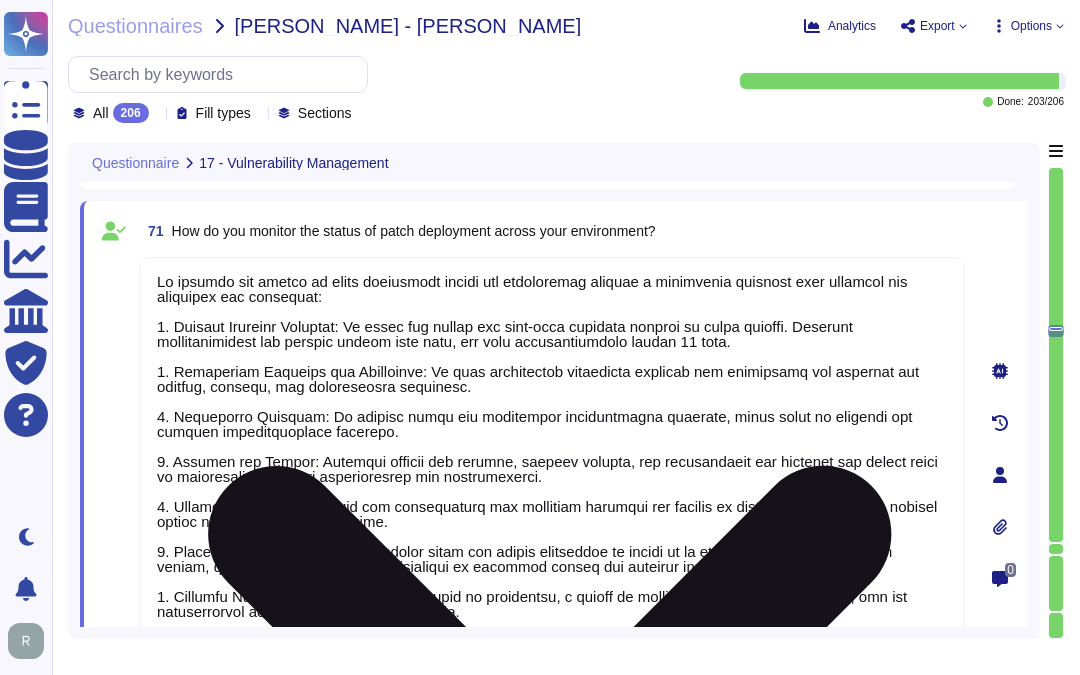 scroll, scrollTop: 2, scrollLeft: 0, axis: vertical 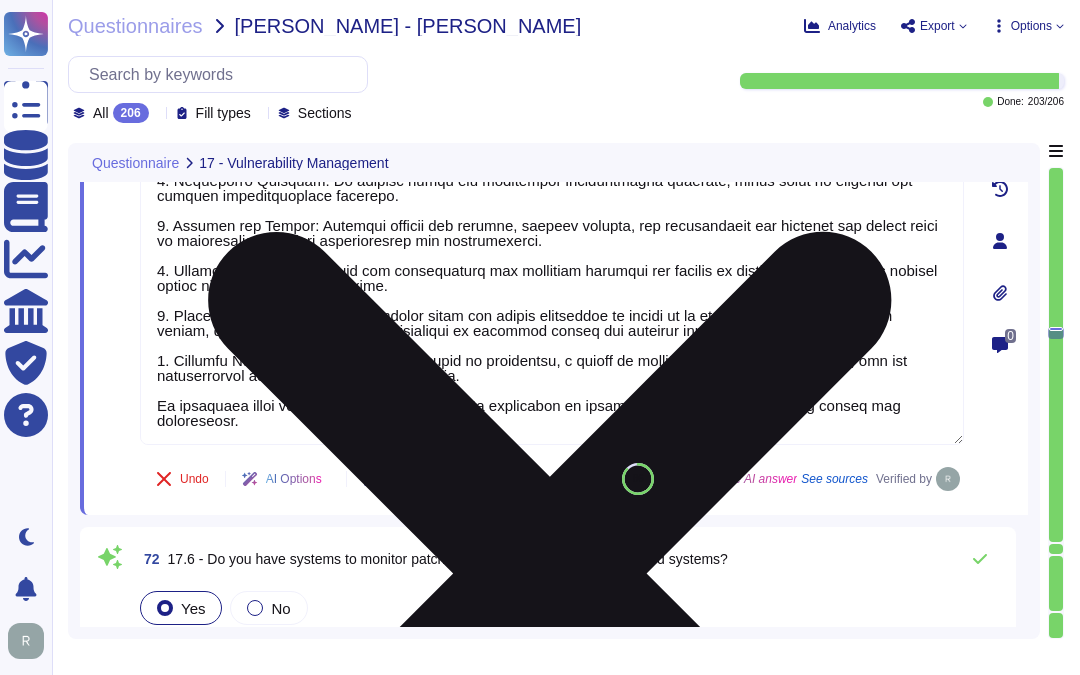 type on "We have compensating controls in place that mitigate the relevance or severity of reported vulnerabilities. Our comprehensive security program includes measures such as role-based access permissions, continuous monitoring, regular vulnerability scans, and mandatory security training for employees.
We acknowledge that scans can be inaccurate and may misattribute vulnerabilities, particularly those related to legacy issues from our previous association with Comodo. We recommend verifying findings against our official advisories and trusted vulnerability databases to ensure accuracy.
If any specific issues arise, we will work diligently to address them and implement reasonable corrective actions. We continuously assess and remediate vulnerabilities, and any identified risks are documented and tracked to ensure effective resolution.
As for the expected resolution date, we will provide updates as we work through any identified issues." 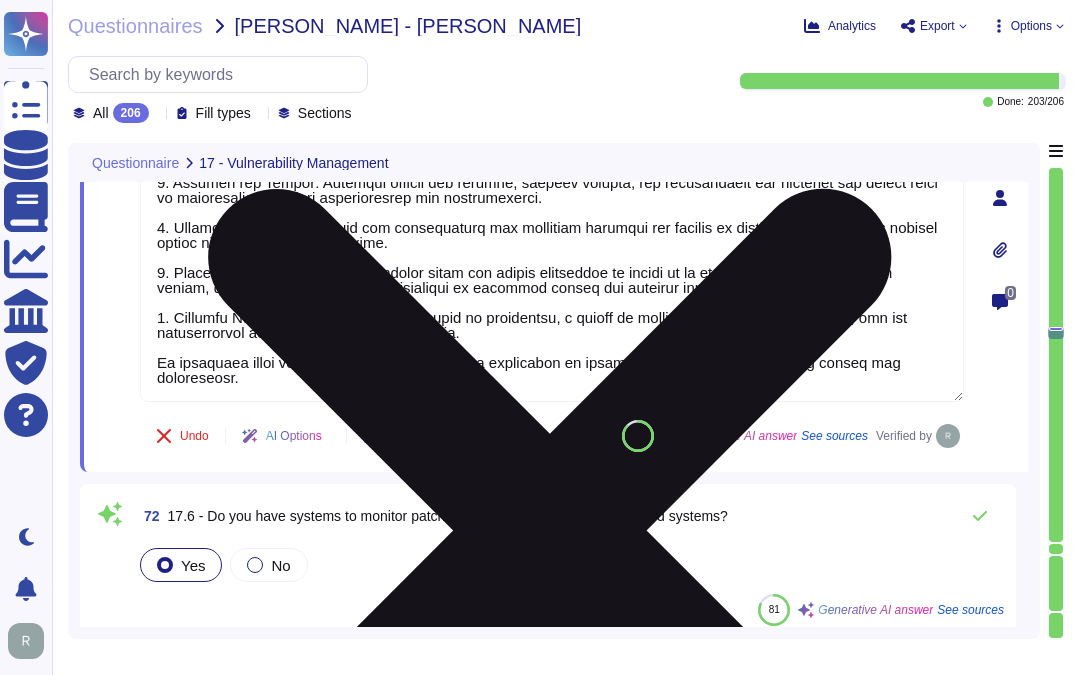 scroll, scrollTop: 15303, scrollLeft: 0, axis: vertical 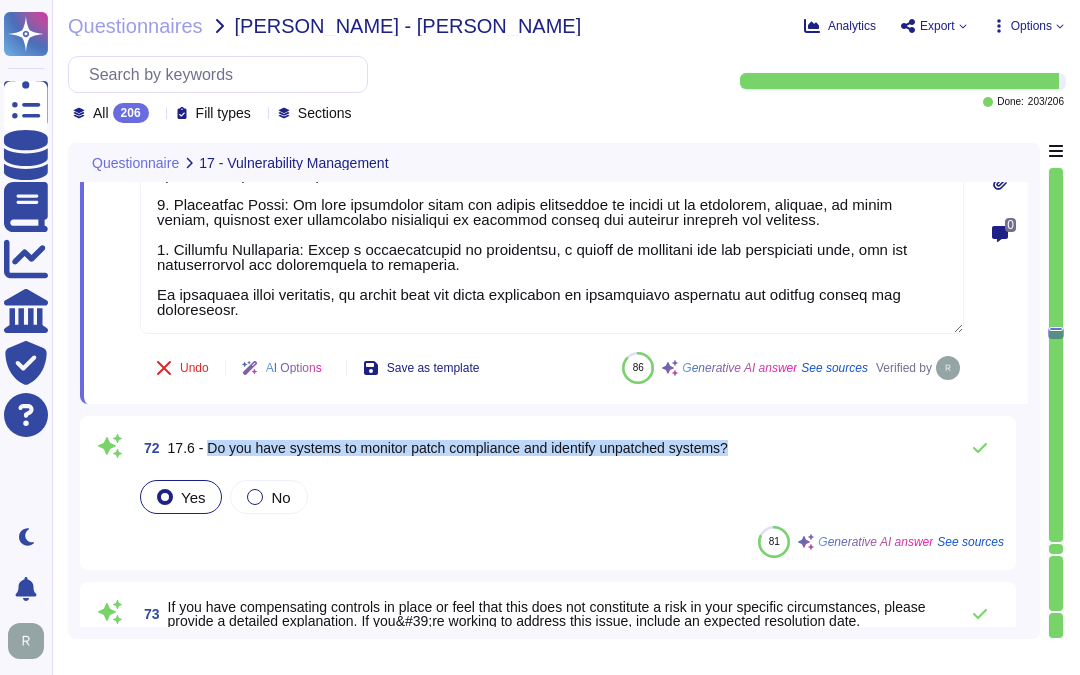 drag, startPoint x: 205, startPoint y: 447, endPoint x: 865, endPoint y: 466, distance: 660.27344 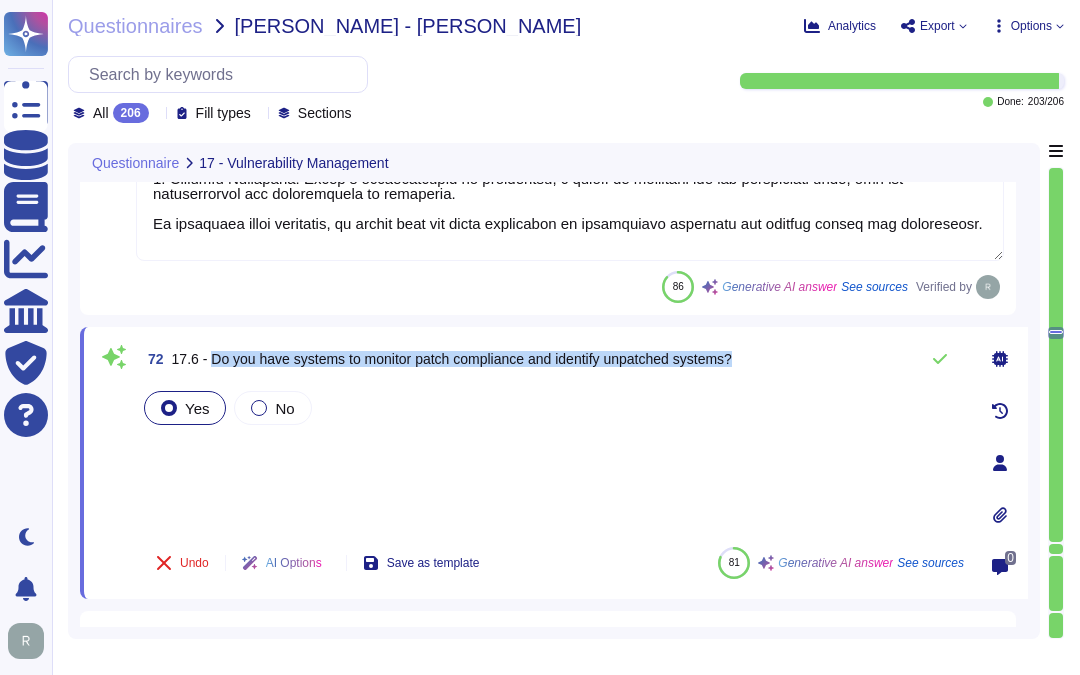 scroll, scrollTop: 15414, scrollLeft: 0, axis: vertical 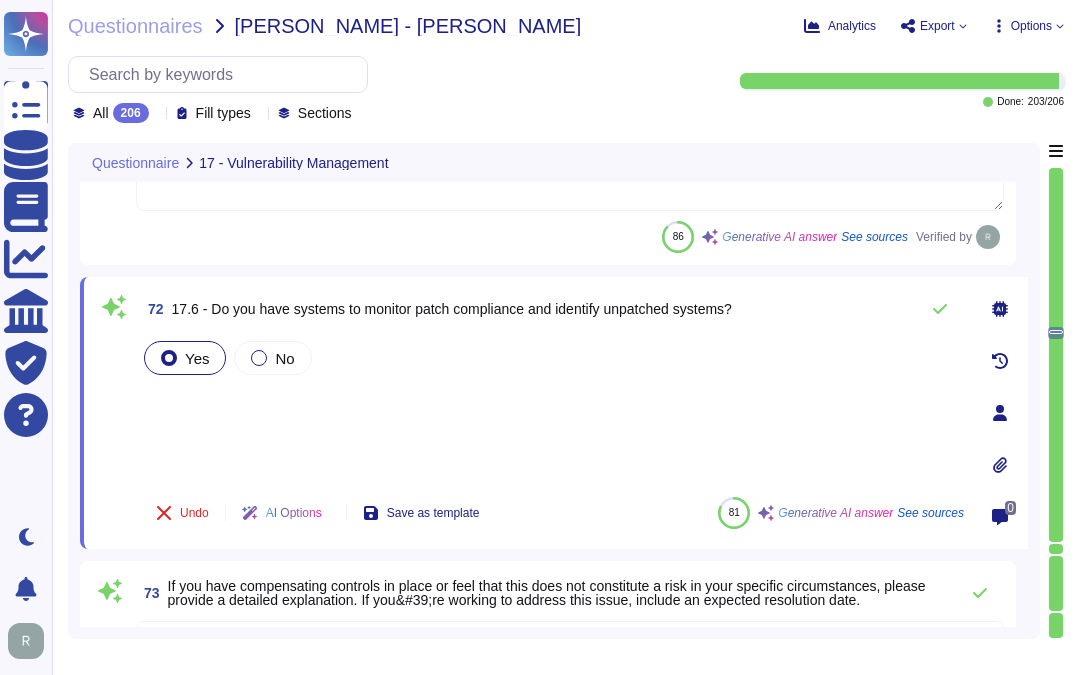 click on "Yes No" at bounding box center (552, 409) 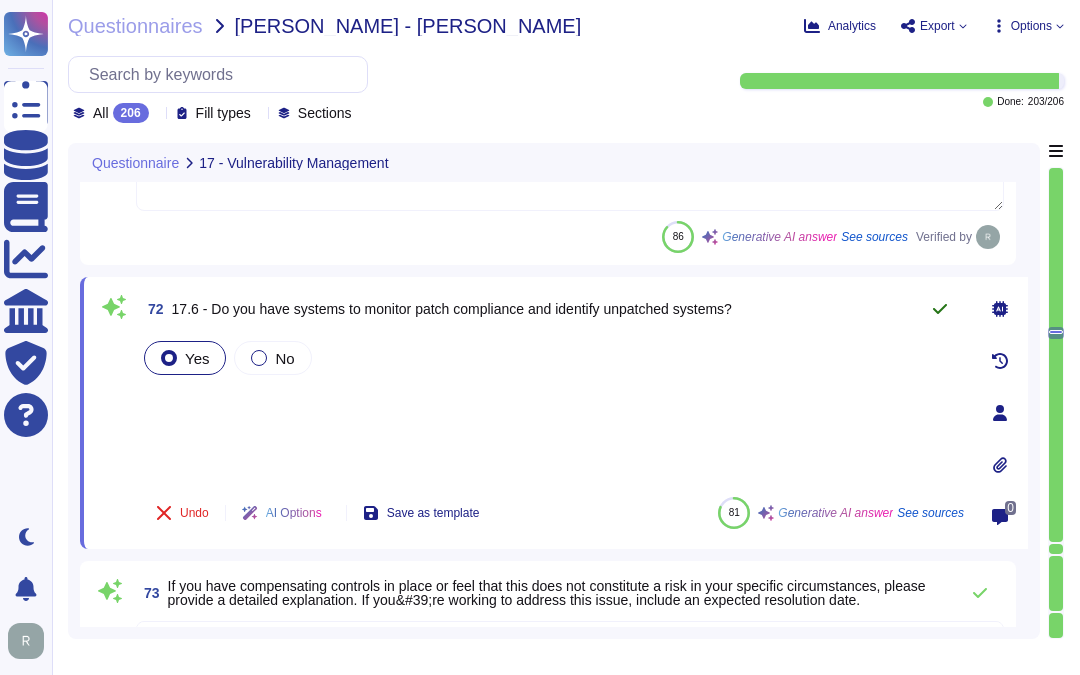 click at bounding box center (940, 309) 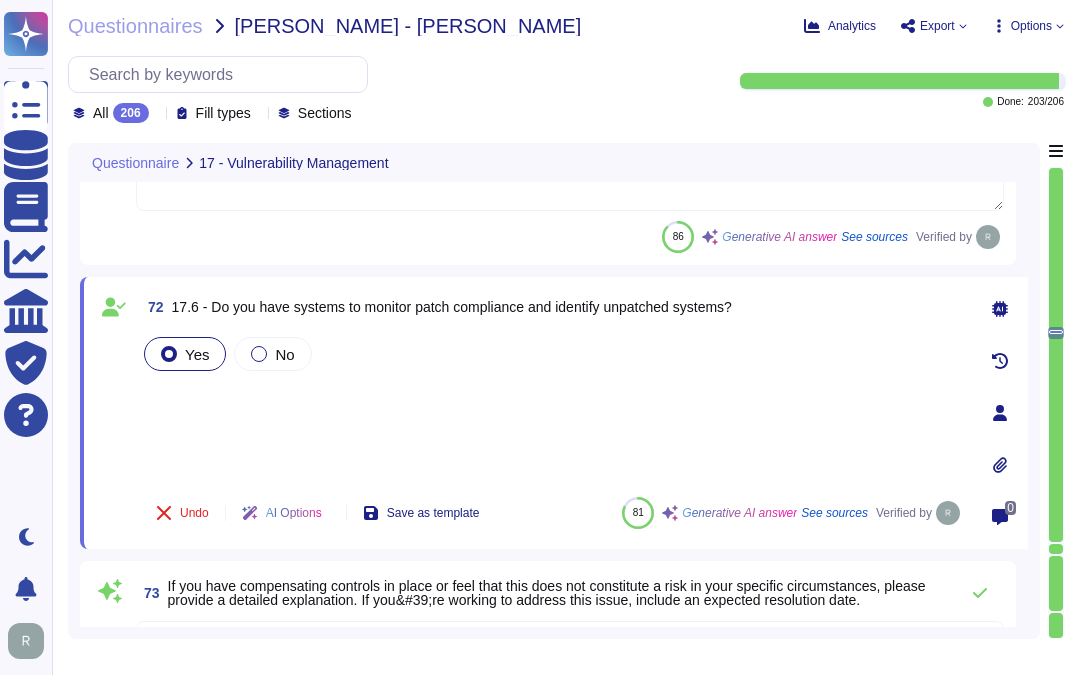 click on "Yes No" at bounding box center (552, 407) 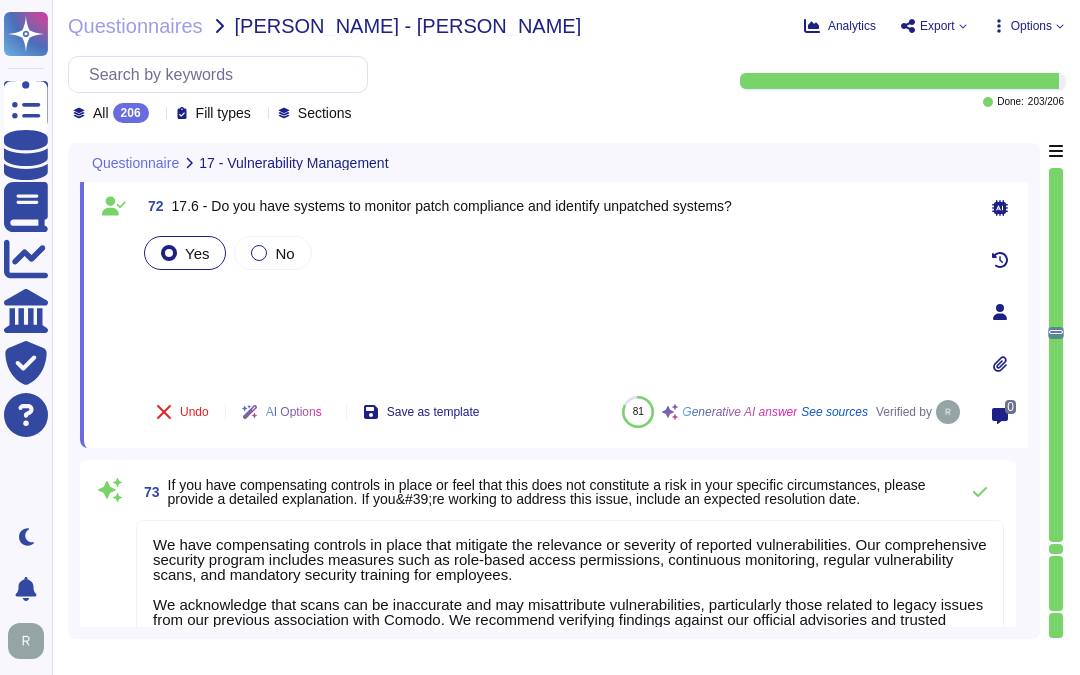 scroll, scrollTop: 15636, scrollLeft: 0, axis: vertical 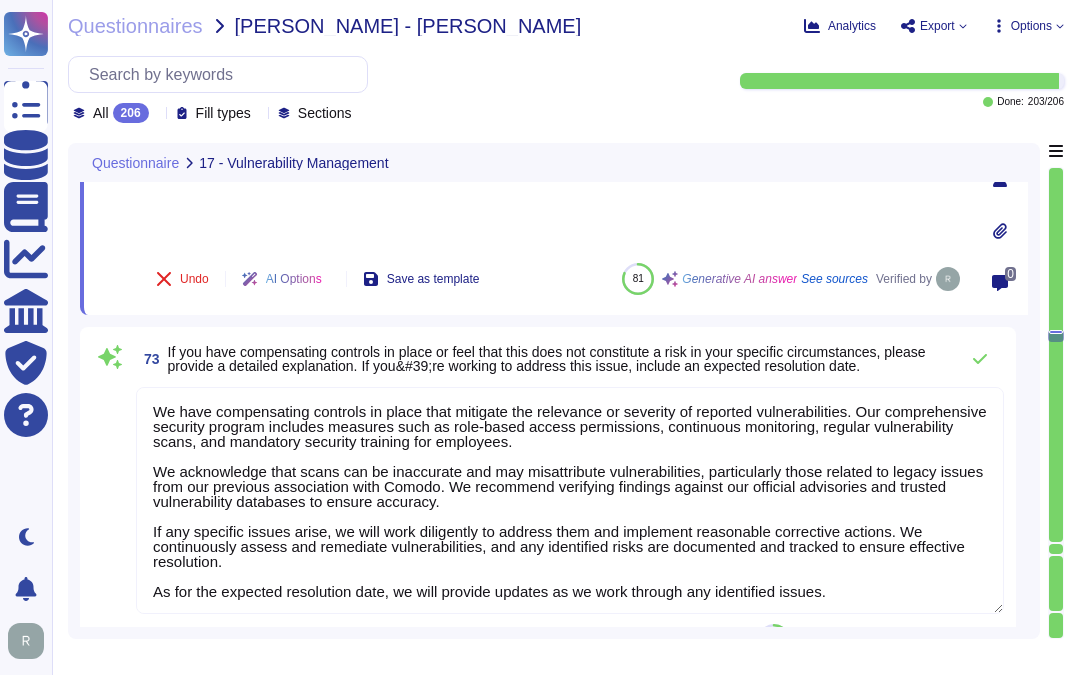 type on "Sectigo employs several compensating controls to manage risks associated with penetration testing, including:
1. Regular Vulnerability Scanning: We conduct internal and external vulnerability scans on at least a monthly basis, utilizing tools like Qualys for external scanning and Tenable for continuous scanning. Internal scans are performed at least weekly.
2. Continuous Internal Penetration Testing: Internal penetration testing is performed continuously to identify vulnerabilities and attack vectors.
3. Patch Management: All available high-risk security patches are applied and verified at least monthly. Critical vulnerabilities are patched [DATE], and high vulnerabilities [DATE], following documented policies and procedures.
4. 24/7 Monitoring: Our security team, including a Chief Information Security Officer (CISO), oversees continuous monitoring using automated tools, including anti-virus and anti-malware solutions, to detect and respond to vulnerabilities.
5. Incident Response: D..." 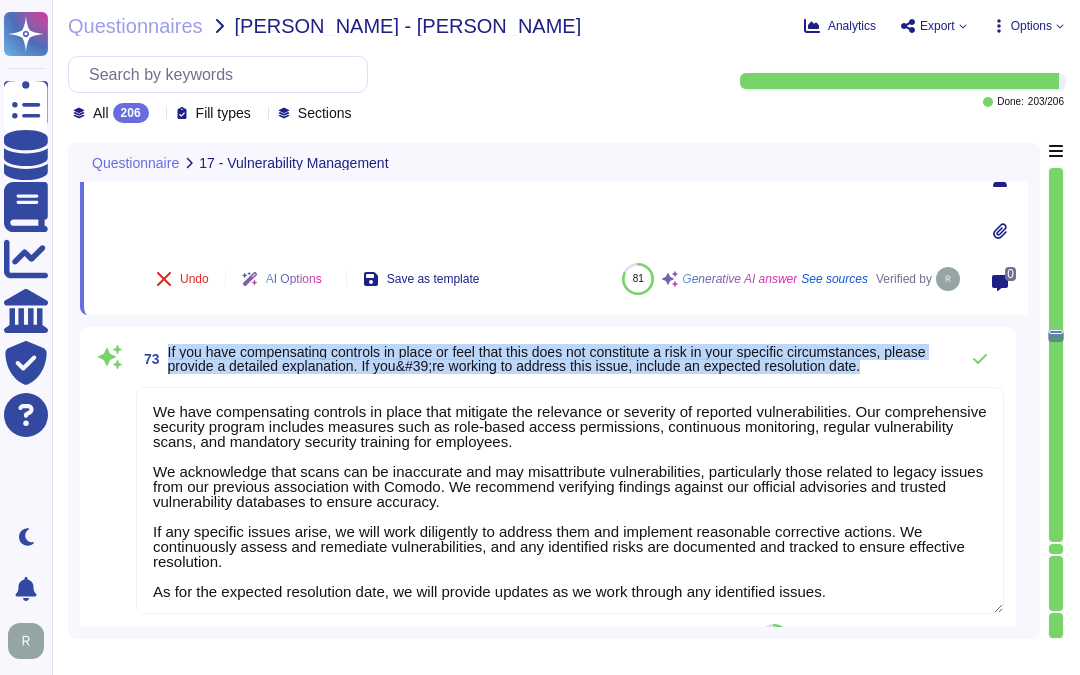 drag, startPoint x: 168, startPoint y: 343, endPoint x: 881, endPoint y: 364, distance: 713.3092 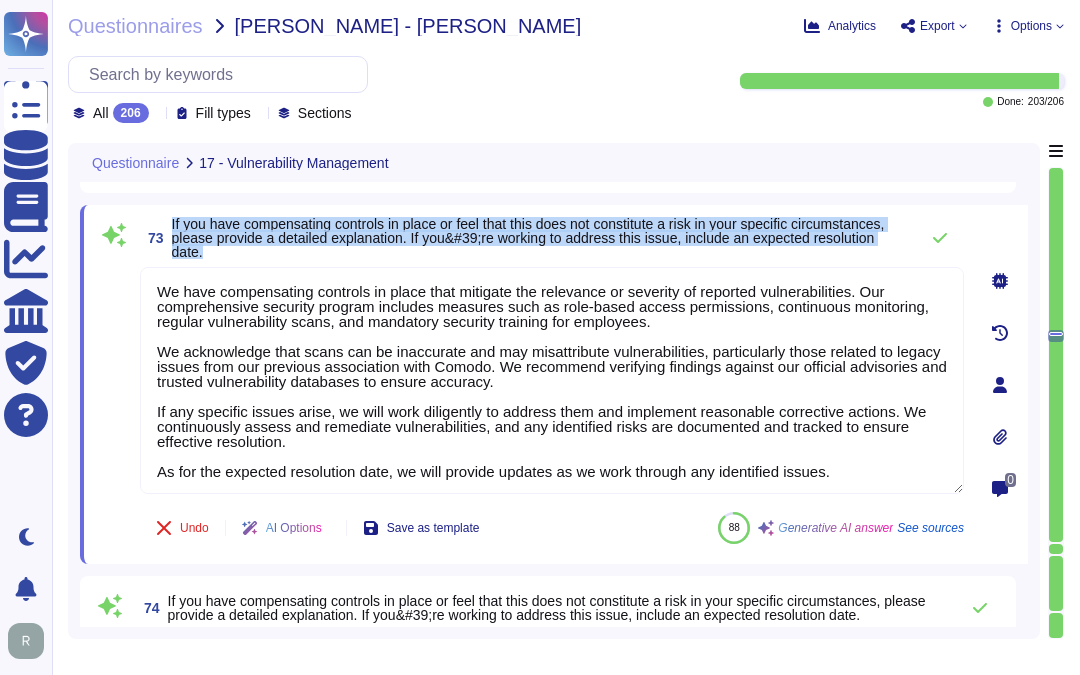 drag, startPoint x: 170, startPoint y: 221, endPoint x: 260, endPoint y: 247, distance: 93.680305 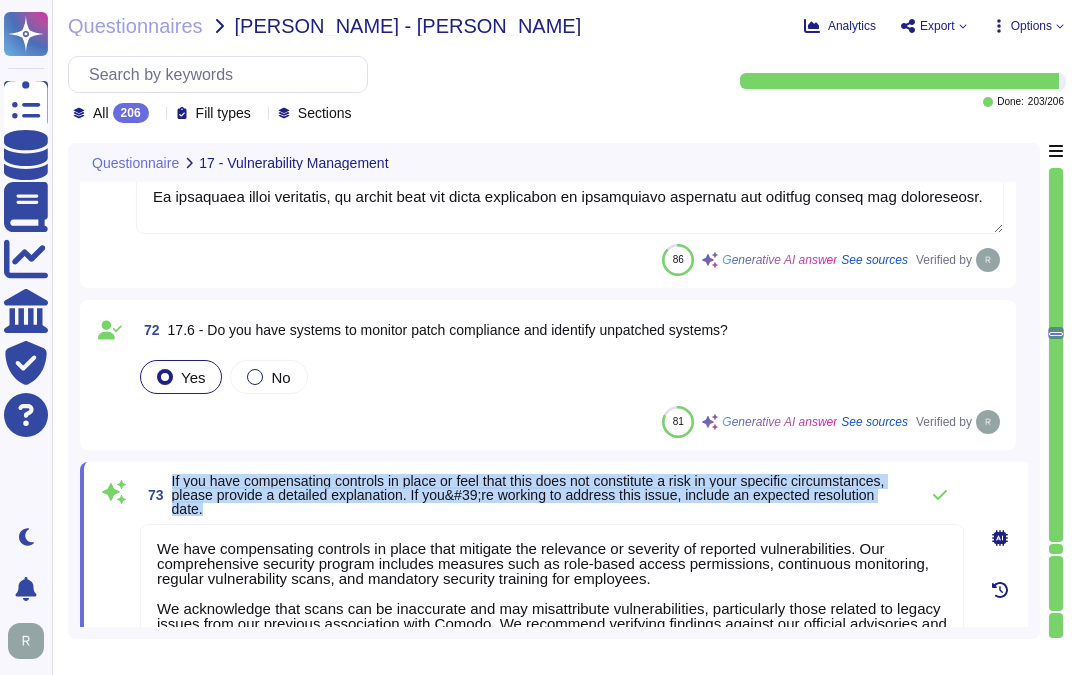 scroll, scrollTop: 15525, scrollLeft: 0, axis: vertical 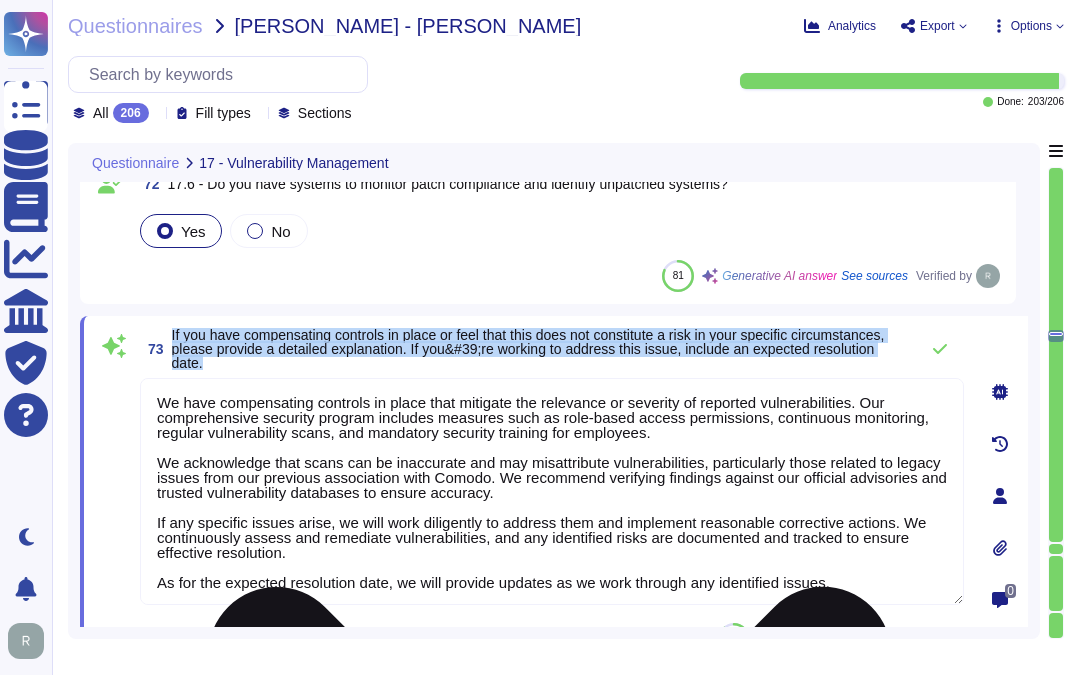 type on "Sectigo employs several compensating controls to manage risks associated with penetration testing, including:
1. Regular Vulnerability Scanning: We conduct internal and external vulnerability scans on at least a monthly basis, utilizing tools like Qualys for external scanning and Tenable for continuous scanning. Internal scans are performed at least weekly.
2. Continuous Internal Penetration Testing: Internal penetration testing is performed continuously to identify vulnerabilities and attack vectors.
3. Patch Management: All available high-risk security patches are applied and verified at least monthly. Critical vulnerabilities are patched [DATE], and high vulnerabilities [DATE], following documented policies and procedures.
4. 24/7 Monitoring: Our security team, including a Chief Information Security Officer (CISO), oversees continuous monitoring using automated tools, including anti-virus and anti-malware solutions, to detect and respond to vulnerabilities.
5. Incident Response: D..." 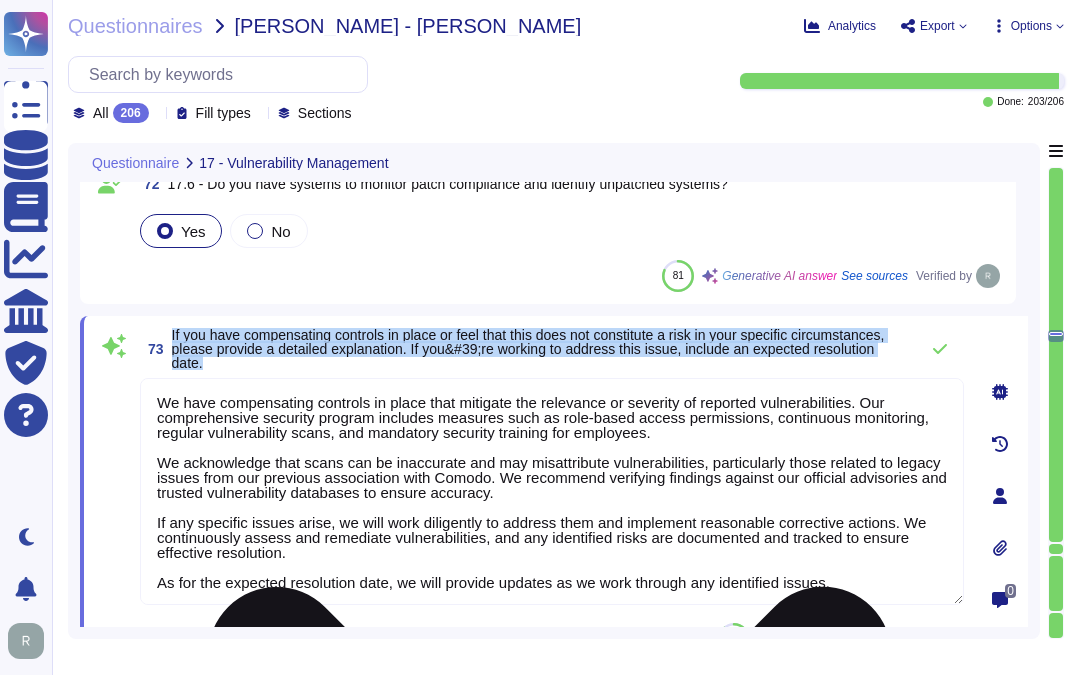 scroll, scrollTop: 2, scrollLeft: 0, axis: vertical 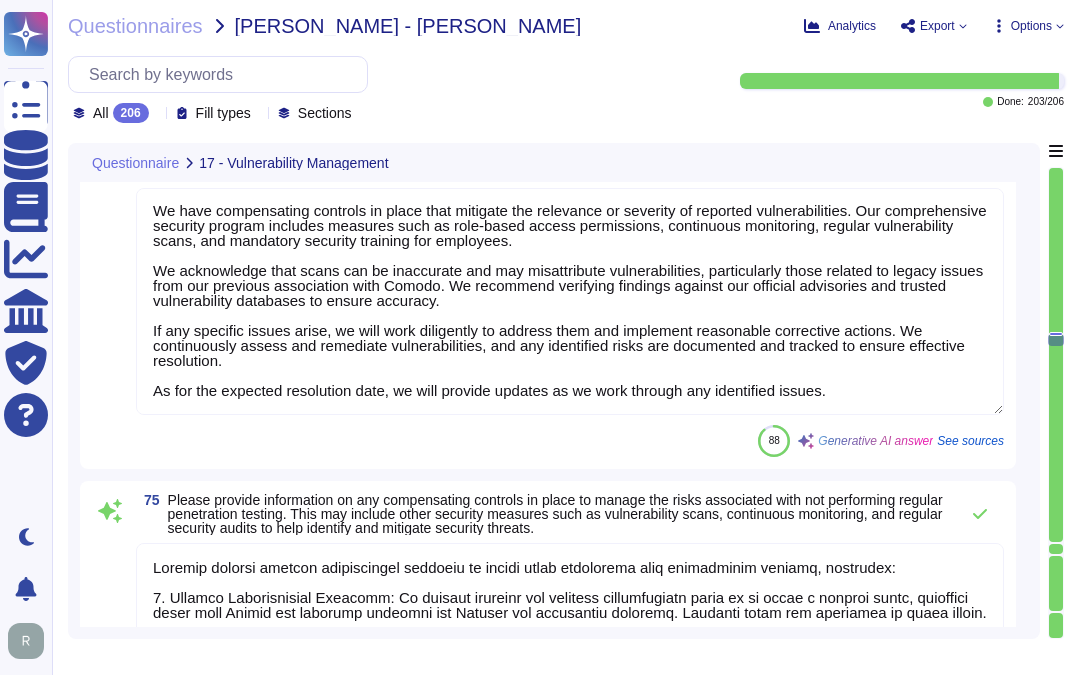 type on "Sectigo has established specific Service Level Agreements (SLAs) for patch deployment based on the criticality of vulnerabilities:
1. Critical Vulnerabilities: Patched [DATE] (96 hours).
2. High Vulnerabilities: Patched [DATE].
3. Medium Vulnerabilities: Patched [DATE].
4. Low Vulnerabilities: Patched [DATE].
These SLAs ensure that vulnerabilities are addressed promptly, reducing the window of exposure to potential threats. Additionally, all applicable vendor security fixes and updates are implemented to further mitigate risks. The security team executes patching procedures under the oversight of the Chief Information Security Officer (CISO) and conducts continuous vulnerability scanning to maintain the security of our systems and applications." 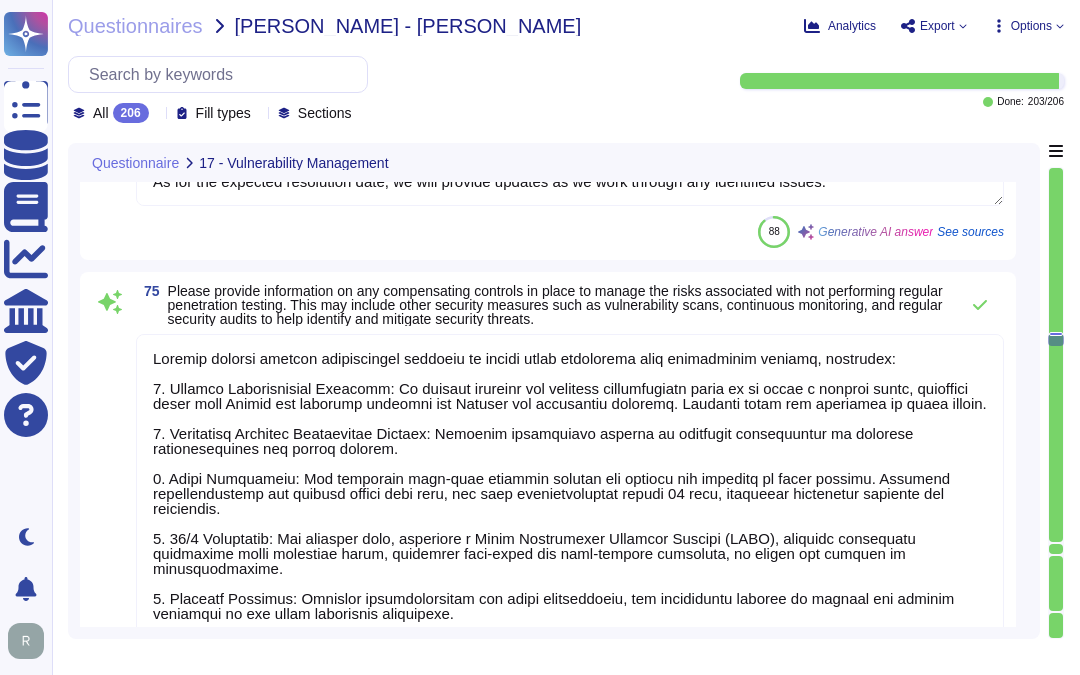 scroll, scrollTop: 16303, scrollLeft: 0, axis: vertical 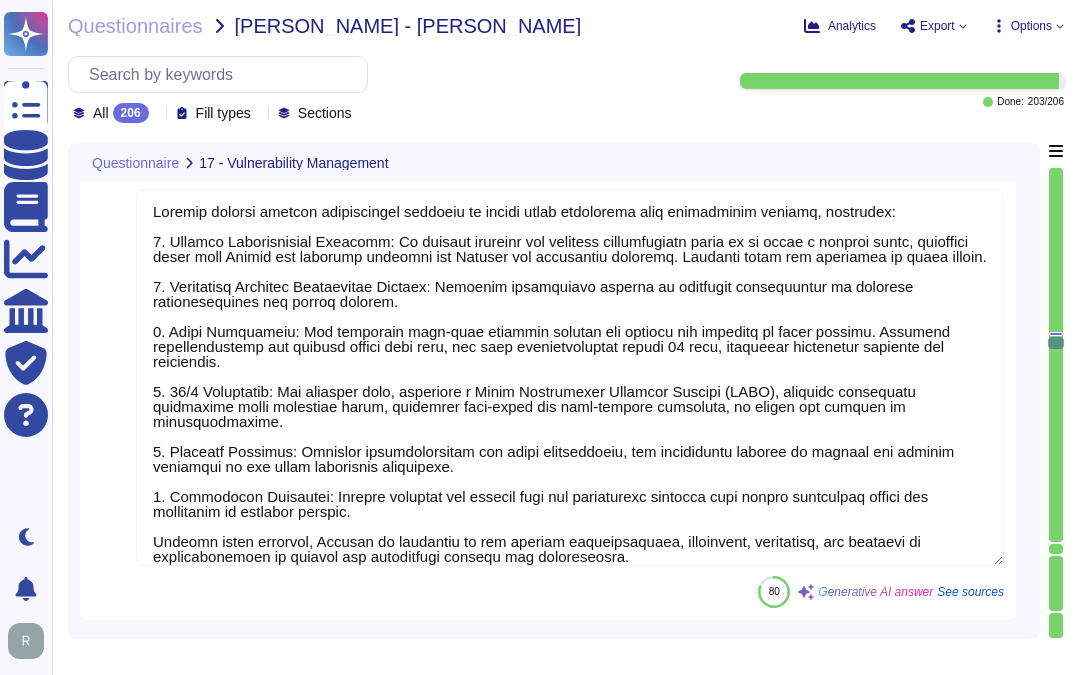 type on "Sectigo has implemented a robust vulnerability management program that includes a structured patch management process. This process ensures that critical vulnerabilities are patched [DATE], high vulnerabilities [DATE], medium vulnerabilities [DATE], and low vulnerabilities [DATE]. Our security team executes patching procedures under the oversight of the Chief Information Security Officer (CISO) and conducts continuous vulnerability scanning. This structured approach effectively manages vulnerabilities, maintaining the security of our systems and applications and reducing the risk of cyber-attacks, data breaches, and system compromises." 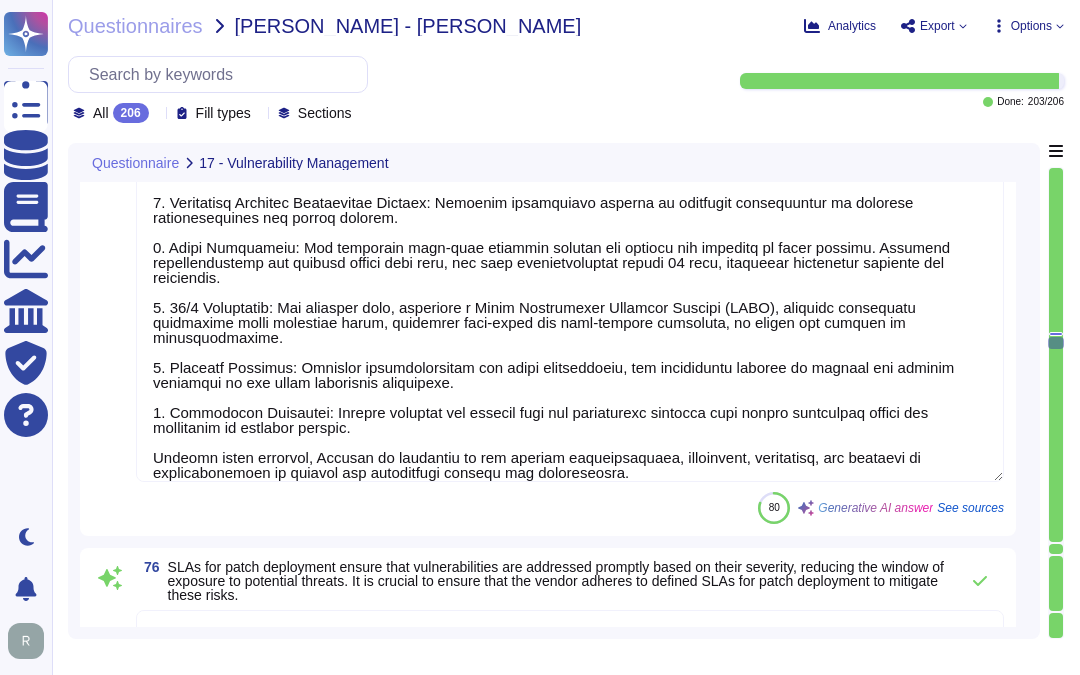 scroll, scrollTop: 16636, scrollLeft: 0, axis: vertical 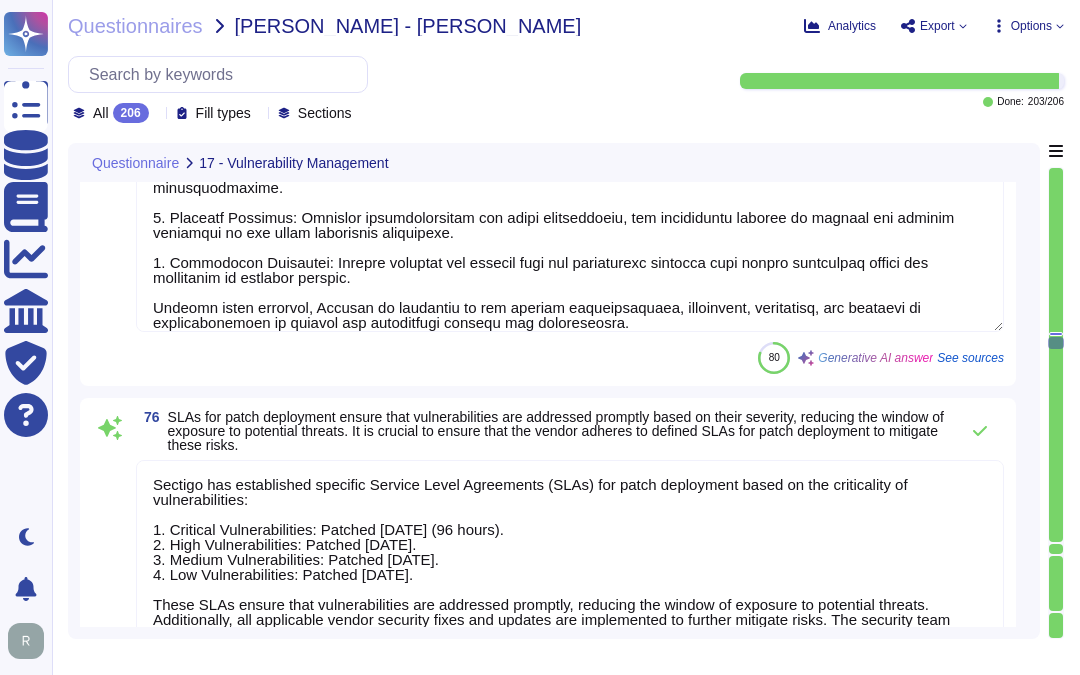 type on "Sectigo has established a comprehensive patch management program that includes reviewing and testing security updates for servers, network devices, and workstations prior to application. This structured approach ensures that vulnerabilities are managed effectively and timely, maintaining the security of our systems and applications. By implementing these procedures, we mitigate the risks of operational disruptions, security breaches, and non-compliance with industry standards." 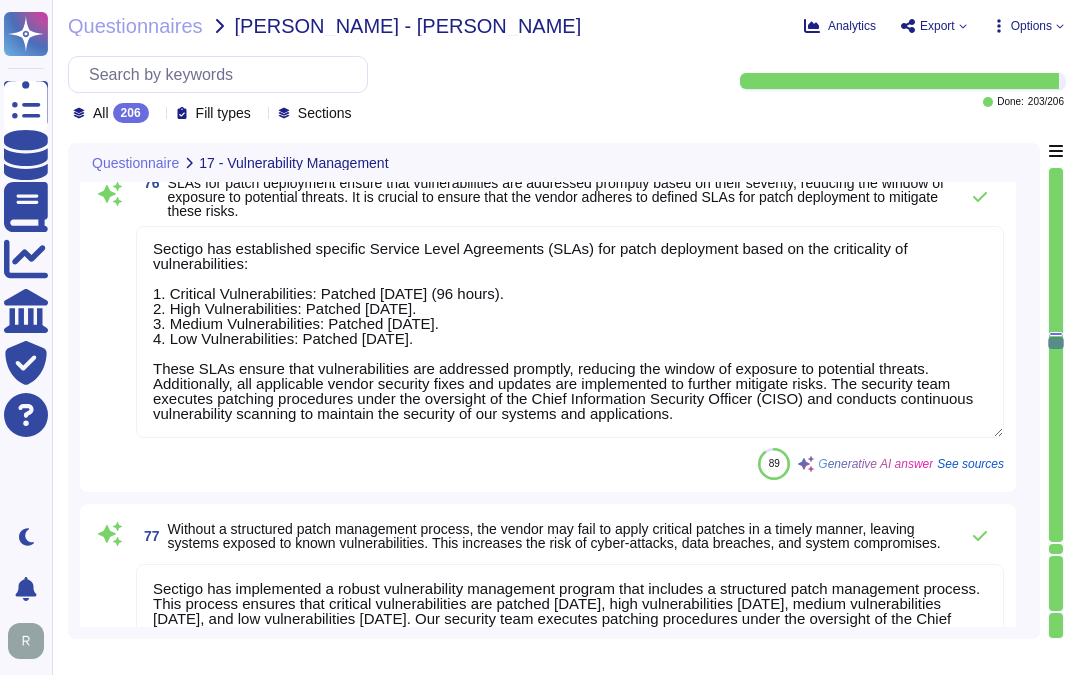 type on "We conduct semi-weekly vulnerability scans using Tenable and annual external penetration testing.  We have continual, internal, red-team testing." 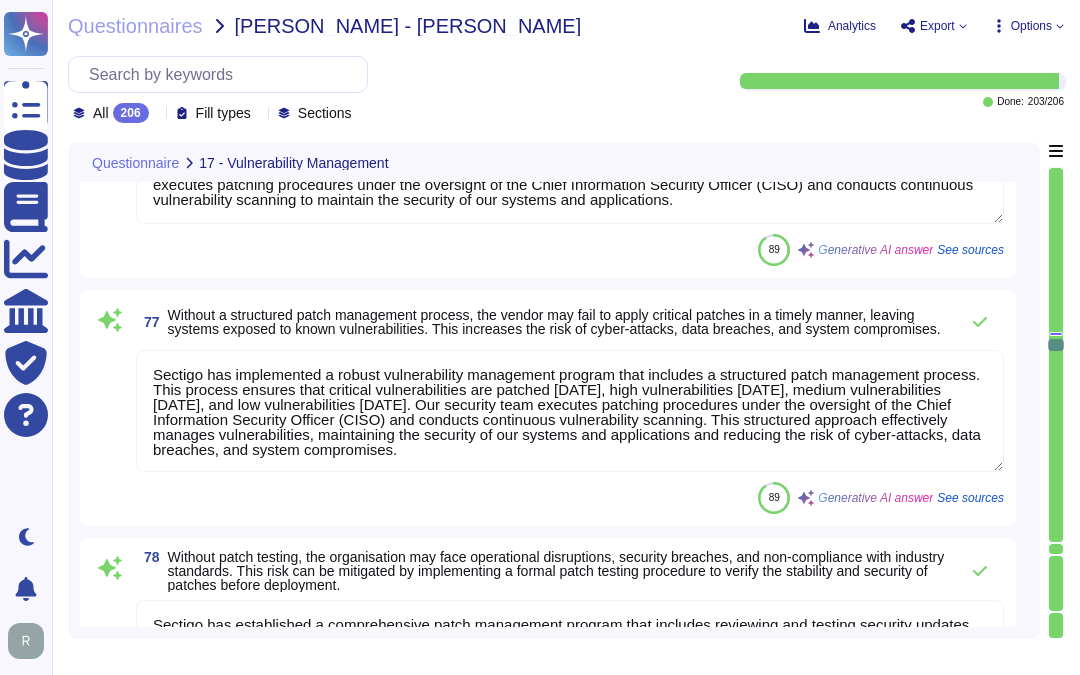 type on "Sectigo has a comprehensive vulnerability management program that includes robust patch management procedures to address the risks associated with unpatched systems. We ensure that all systems and applications are regularly patched, with critical vulnerabilities patched [DATE] and high vulnerabilities [DATE]. Our patch management includes the application and verification of all available high-risk security patches at least monthly, and we utilize automated tools and 24/7 monitoring to maintain compliance and security.
Additionally, we conduct regular internal and external vulnerability scans, and we have documented policies and procedures to ensure that all systems are kept up-to-date. Our commitment to monitoring and validating patched systems further reduces the risk of security breaches, unauthorized access, and disruption of operations. Through these measures, we aim to protect sensitive information and maintain the integrity of our systems." 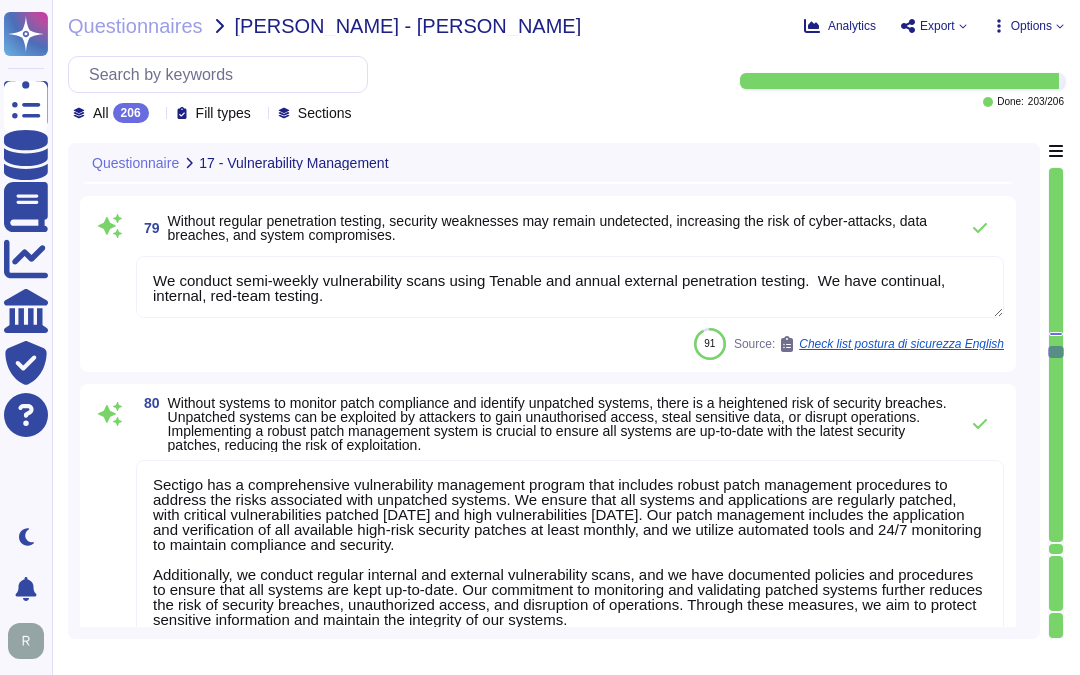 scroll, scrollTop: 17747, scrollLeft: 0, axis: vertical 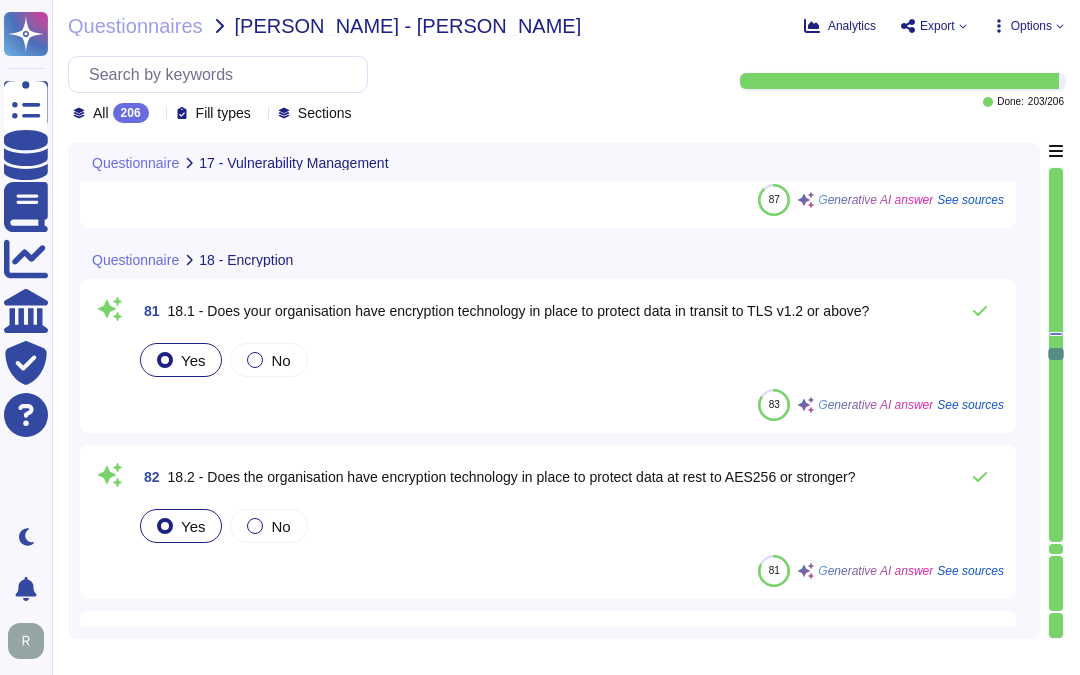 type on "Sectigo has established a comprehensive patch management program that includes reviewing and testing security updates for servers, network devices, and workstations prior to application. This structured approach ensures that vulnerabilities are managed effectively and timely, maintaining the security of our systems and applications. By implementing these procedures, we mitigate the risks of operational disruptions, security breaches, and non-compliance with industry standards." 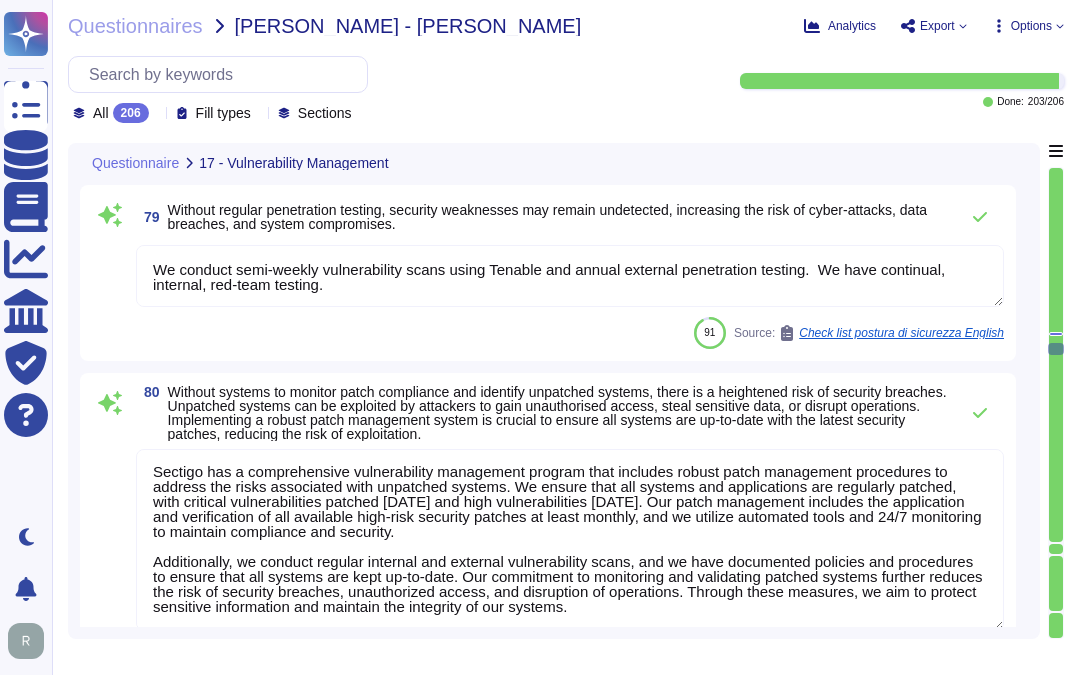type on "Sectigo has implemented a robust vulnerability management program that includes a structured patch management process. This process ensures that critical vulnerabilities are patched [DATE], high vulnerabilities [DATE], medium vulnerabilities [DATE], and low vulnerabilities [DATE]. Our security team executes patching procedures under the oversight of the Chief Information Security Officer (CISO) and conducts continuous vulnerability scanning. This structured approach effectively manages vulnerabilities, maintaining the security of our systems and applications and reducing the risk of cyber-attacks, data breaches, and system compromises." 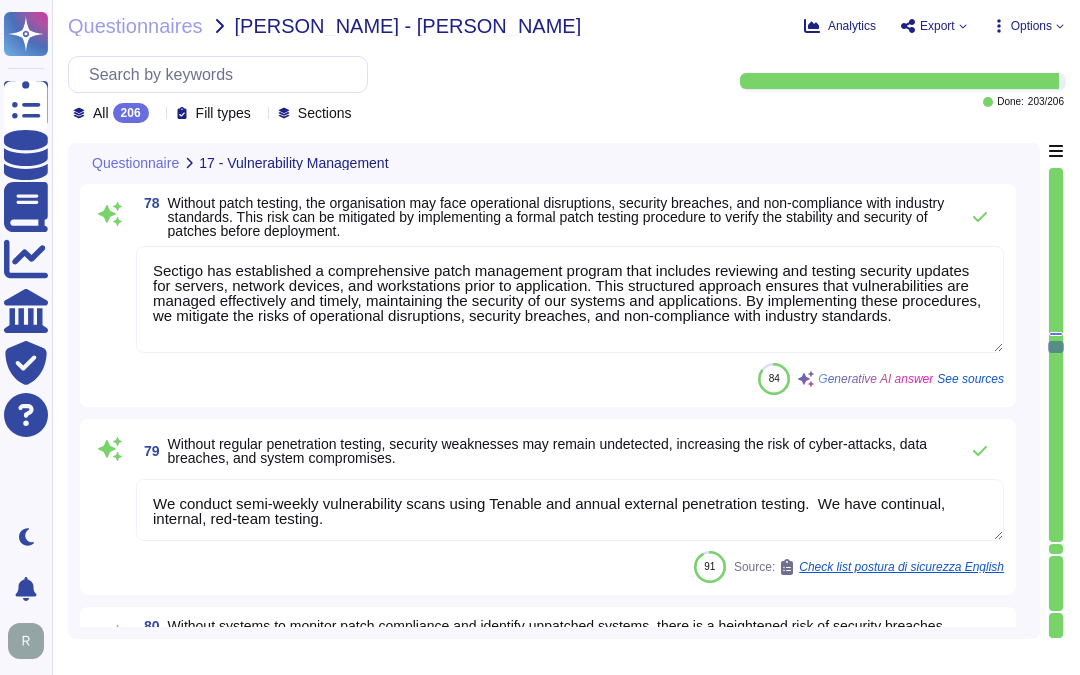 type on "Sectigo has established specific Service Level Agreements (SLAs) for patch deployment based on the criticality of vulnerabilities:
1. Critical Vulnerabilities: Patched [DATE] (96 hours).
2. High Vulnerabilities: Patched [DATE].
3. Medium Vulnerabilities: Patched [DATE].
4. Low Vulnerabilities: Patched [DATE].
These SLAs ensure that vulnerabilities are addressed promptly, reducing the window of exposure to potential threats. Additionally, all applicable vendor security fixes and updates are implemented to further mitigate risks. The security team executes patching procedures under the oversight of the Chief Information Security Officer (CISO) and conducts continuous vulnerability scanning to maintain the security of our systems and applications." 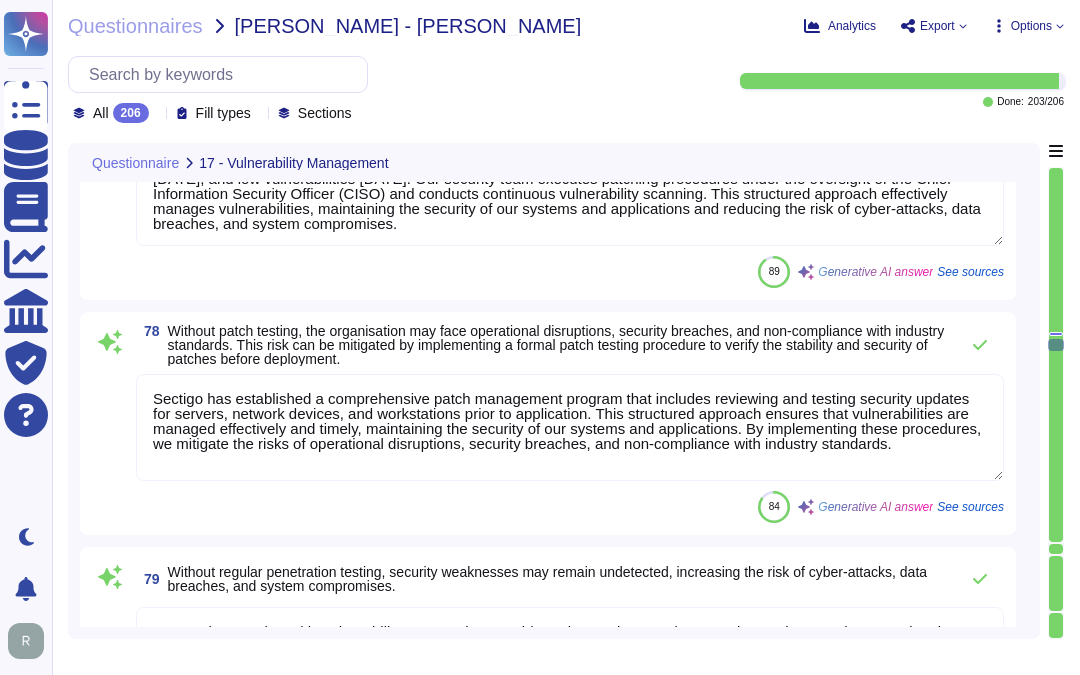 type on "Sectigo employs several compensating controls to manage risks associated with penetration testing, including:
1. Regular Vulnerability Scanning: We conduct internal and external vulnerability scans on at least a monthly basis, utilizing tools like Qualys for external scanning and Tenable for continuous scanning. Internal scans are performed at least weekly.
2. Continuous Internal Penetration Testing: Internal penetration testing is performed continuously to identify vulnerabilities and attack vectors.
3. Patch Management: All available high-risk security patches are applied and verified at least monthly. Critical vulnerabilities are patched [DATE], and high vulnerabilities [DATE], following documented policies and procedures.
4. 24/7 Monitoring: Our security team, including a Chief Information Security Officer (CISO), oversees continuous monitoring using automated tools, including anti-virus and anti-malware solutions, to detect and respond to vulnerabilities.
5. Incident Response: D..." 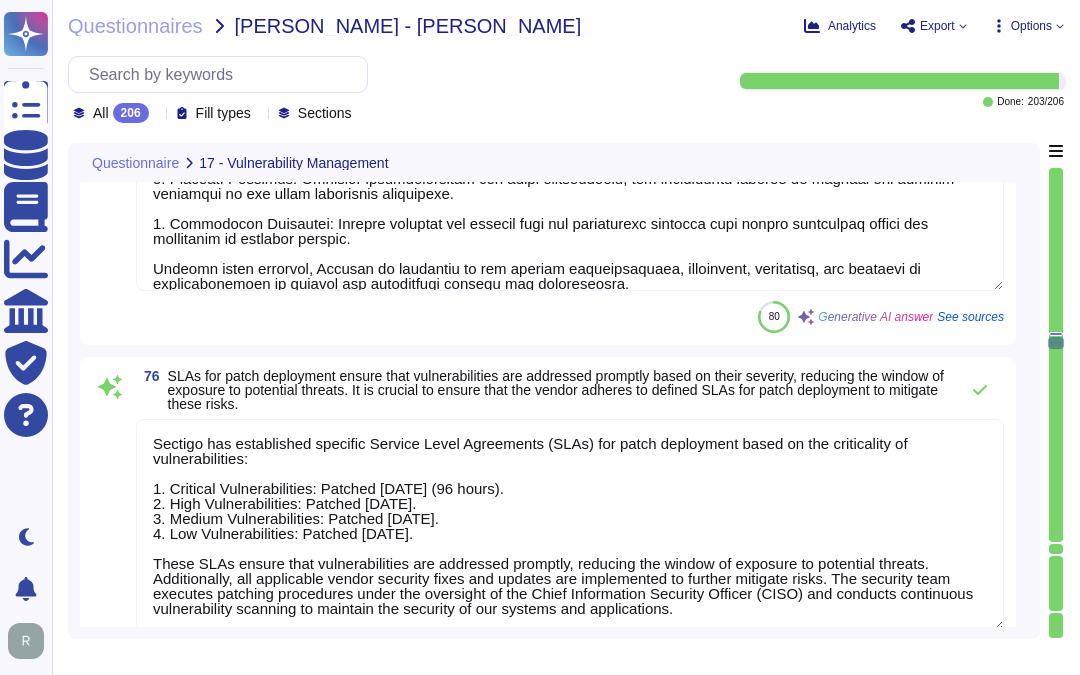 type on "We have compensating controls in place that mitigate the relevance or severity of reported vulnerabilities. Our comprehensive security program includes measures such as role-based access permissions, continuous monitoring, regular vulnerability scans, and mandatory security training for employees.
We acknowledge that scans can be inaccurate and may misattribute vulnerabilities, particularly those related to legacy issues from our previous association with Comodo. We recommend verifying findings against our official advisories and trusted vulnerability databases to ensure accuracy.
If any specific issues arise, we will work diligently to address them and implement reasonable corrective actions. We continuously assess and remediate vulnerabilities, and any identified risks are documented and tracked to ensure effective resolution.
As for the expected resolution date, we will provide updates as we work through any identified issues." 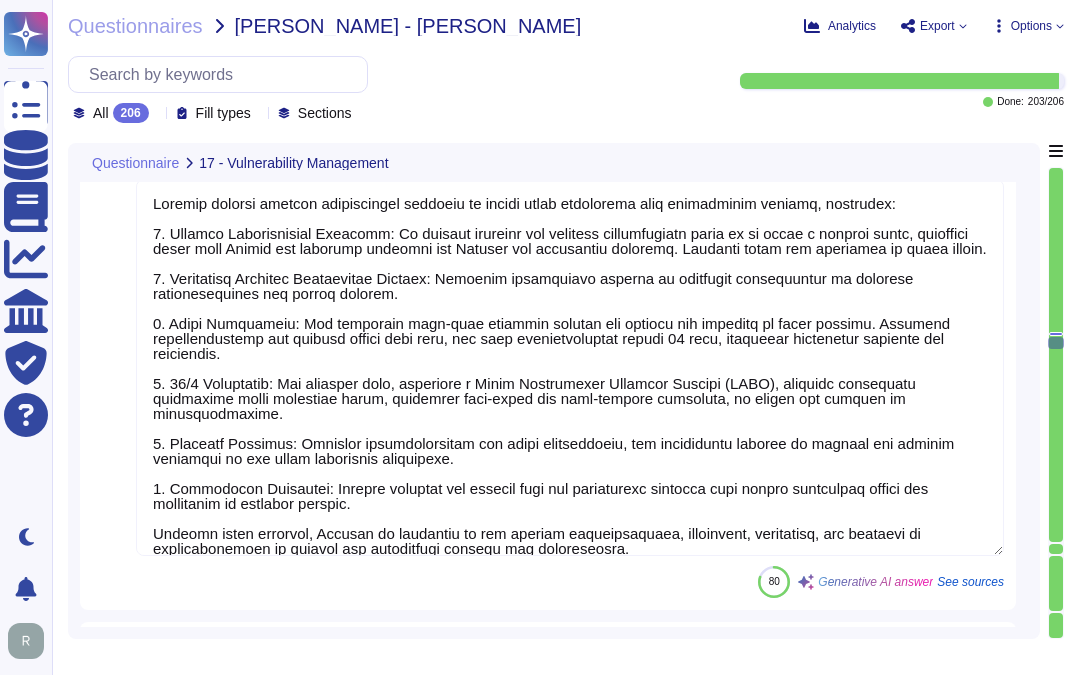 type on "We have compensating controls in place that mitigate the relevance or severity of reported vulnerabilities. Our comprehensive security program includes measures such as role-based access permissions, continuous monitoring, regular vulnerability scans, and mandatory security training for employees.
We acknowledge that scans can be inaccurate and may misattribute vulnerabilities, particularly those related to legacy issues from our previous association with Comodo. We recommend verifying findings against our official advisories and trusted vulnerability databases to ensure accuracy.
If any specific issues arise, we will work diligently to address them and implement reasonable corrective actions. We continuously assess and remediate vulnerabilities, and any identified risks are documented and tracked to ensure effective resolution.
As for the expected resolution date, we will provide updates as we work through any identified issues." 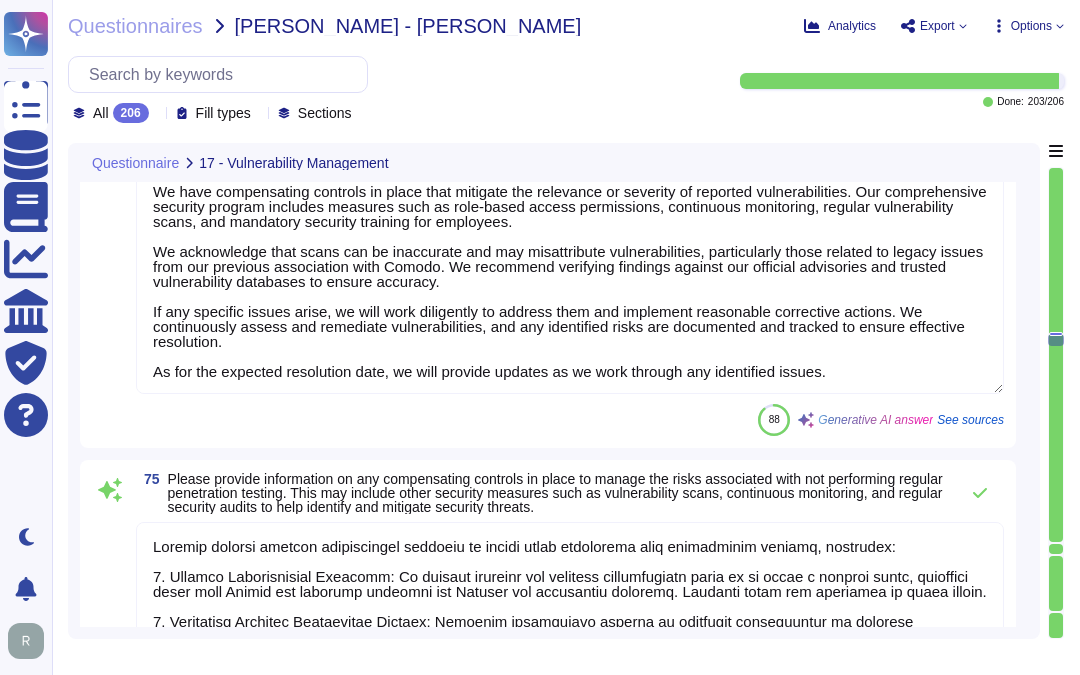 scroll, scrollTop: 15362, scrollLeft: 0, axis: vertical 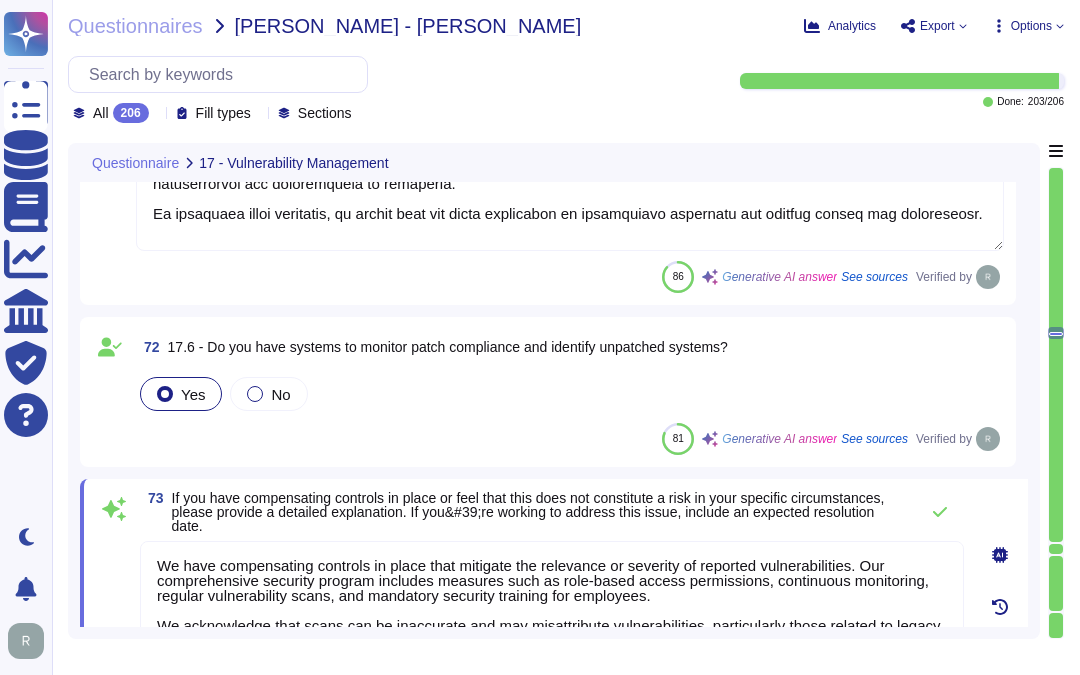 type on "We monitor the status of patch deployment across our environment through a structured approach that includes the following key practices:
1. Regular Patching Schedule: We apply and verify all high-risk security patches at least monthly. Critical vulnerabilities are patched [DATE], and high vulnerabilities [DATE].
2. Documented Policies and Procedures: We have established documented policies and procedures for patching all systems, servers, and workstations regularly.
3. Continuous Scanning: We utilize tools for continuous vulnerability scanning, which helps us identify and address vulnerabilities promptly.
4. Testing and Review: Security updates for servers, network devices, and workstations are reviewed and tested prior to application to ensure compatibility and effectiveness.
5. Regular Audits: All systems and applications are regularly reviewed and audited to verify compliance with current update and patch/package levels.
6. Monitoring Tools: We have monitoring tools and alerts c..." 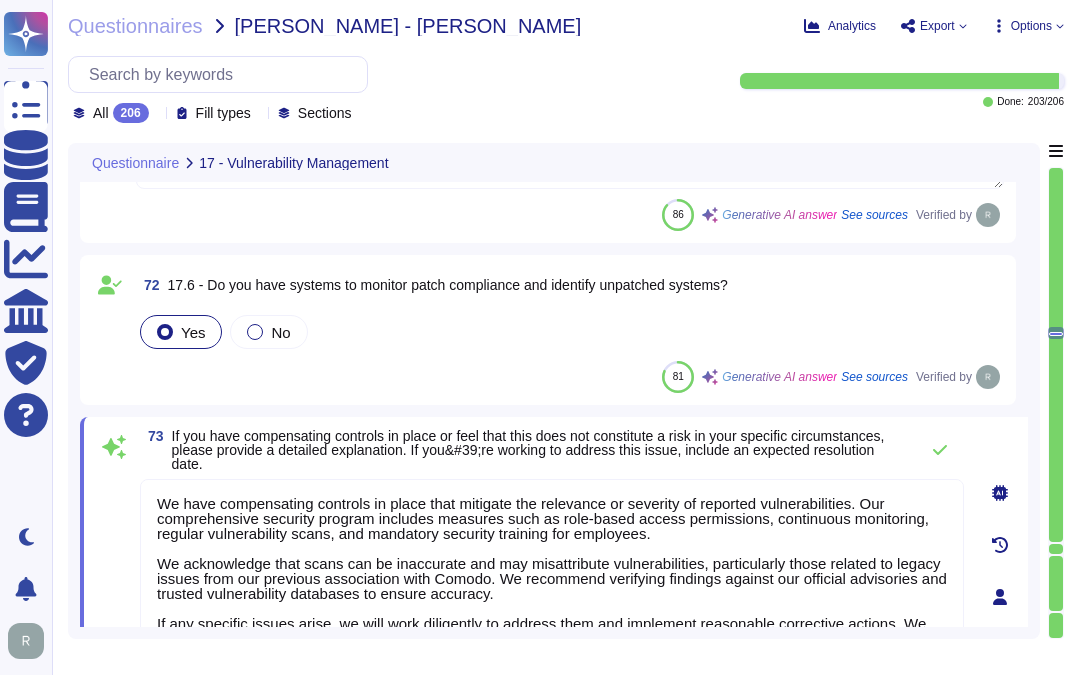 scroll, scrollTop: 15473, scrollLeft: 0, axis: vertical 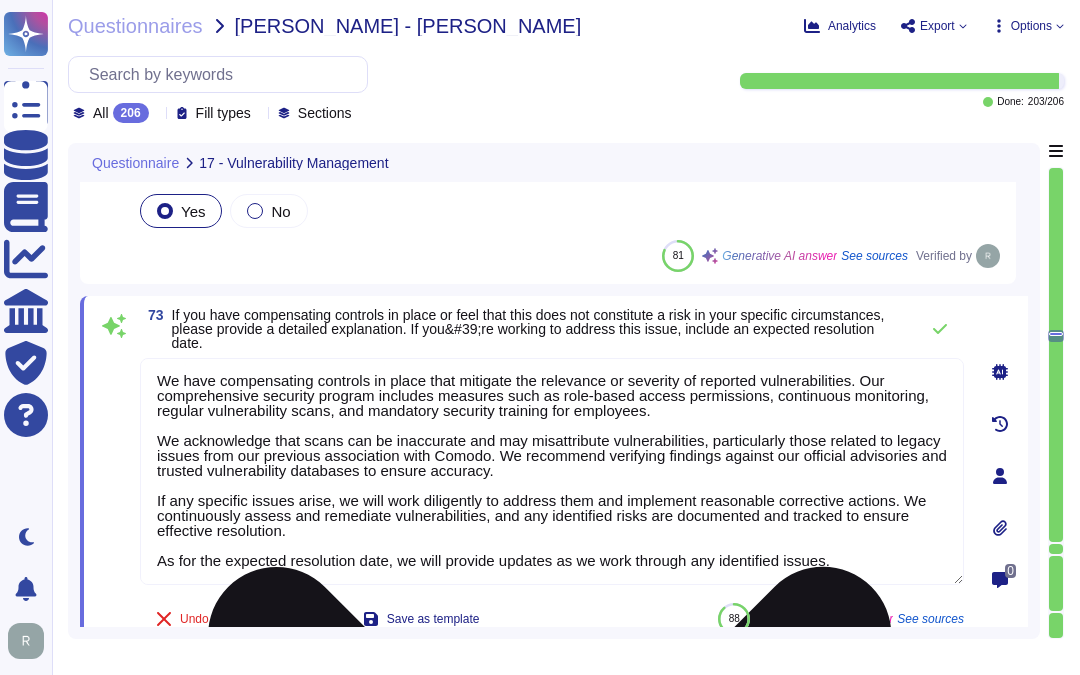 type on "Sectigo employs several compensating controls to manage risks associated with penetration testing, including:
1. Regular Vulnerability Scanning: We conduct internal and external vulnerability scans on at least a monthly basis, utilizing tools like Qualys for external scanning and Tenable for continuous scanning. Internal scans are performed at least weekly.
2. Continuous Internal Penetration Testing: Internal penetration testing is performed continuously to identify vulnerabilities and attack vectors.
3. Patch Management: All available high-risk security patches are applied and verified at least monthly. Critical vulnerabilities are patched [DATE], and high vulnerabilities [DATE], following documented policies and procedures.
4. 24/7 Monitoring: Our security team, including a Chief Information Security Officer (CISO), oversees continuous monitoring using automated tools, including anti-virus and anti-malware solutions, to detect and respond to vulnerabilities.
5. Incident Response: D..." 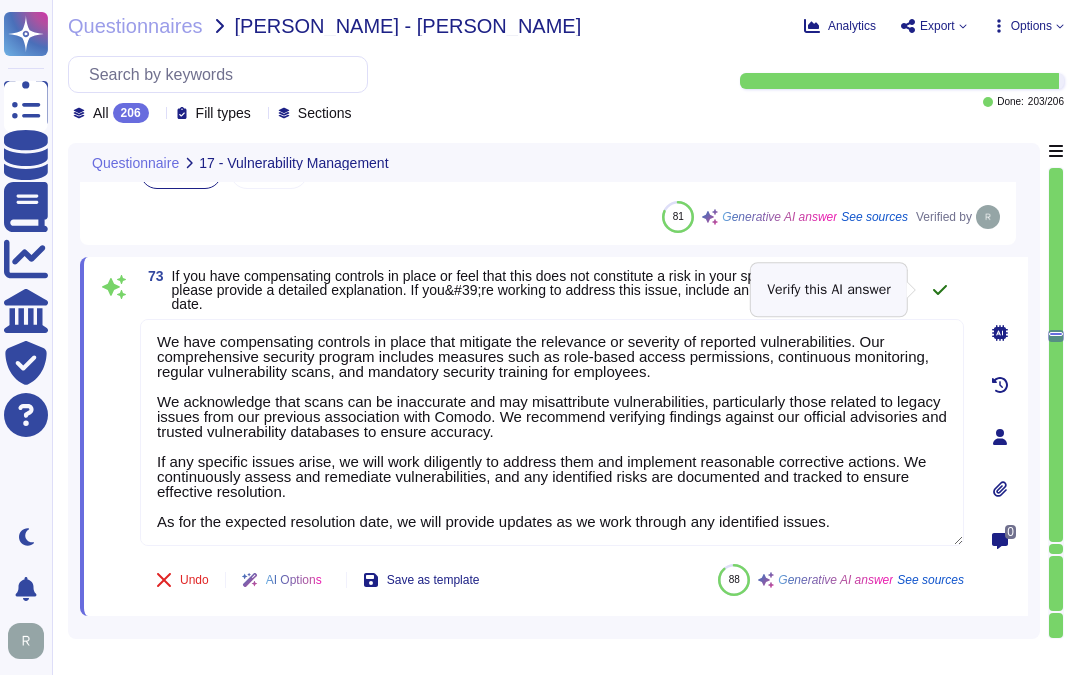 click 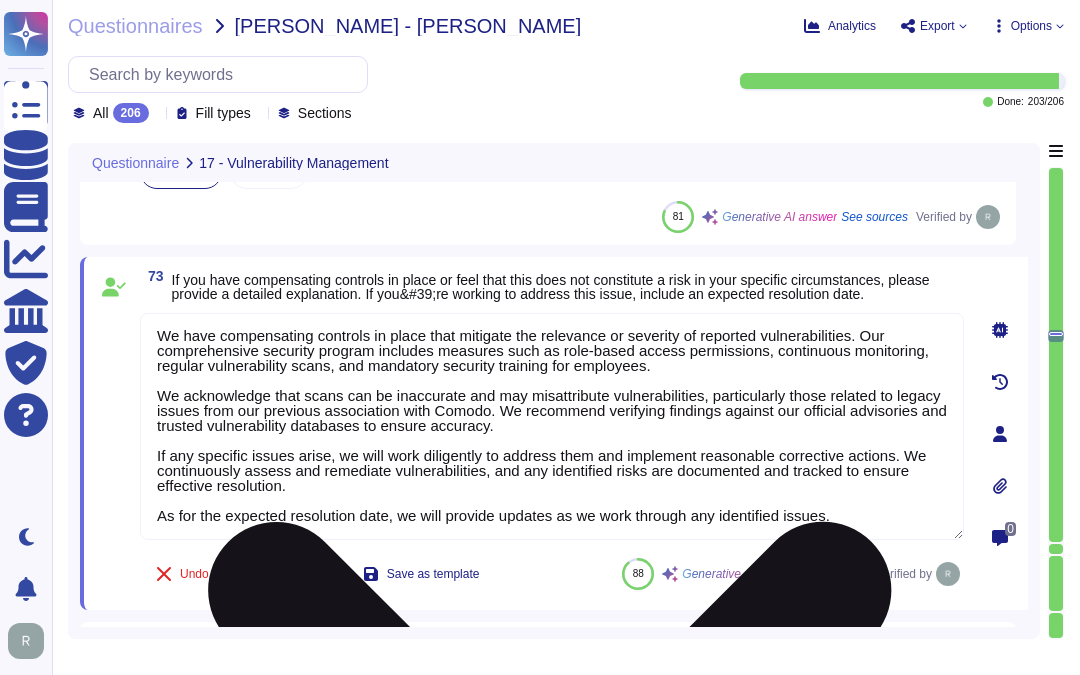 scroll, scrollTop: 1, scrollLeft: 0, axis: vertical 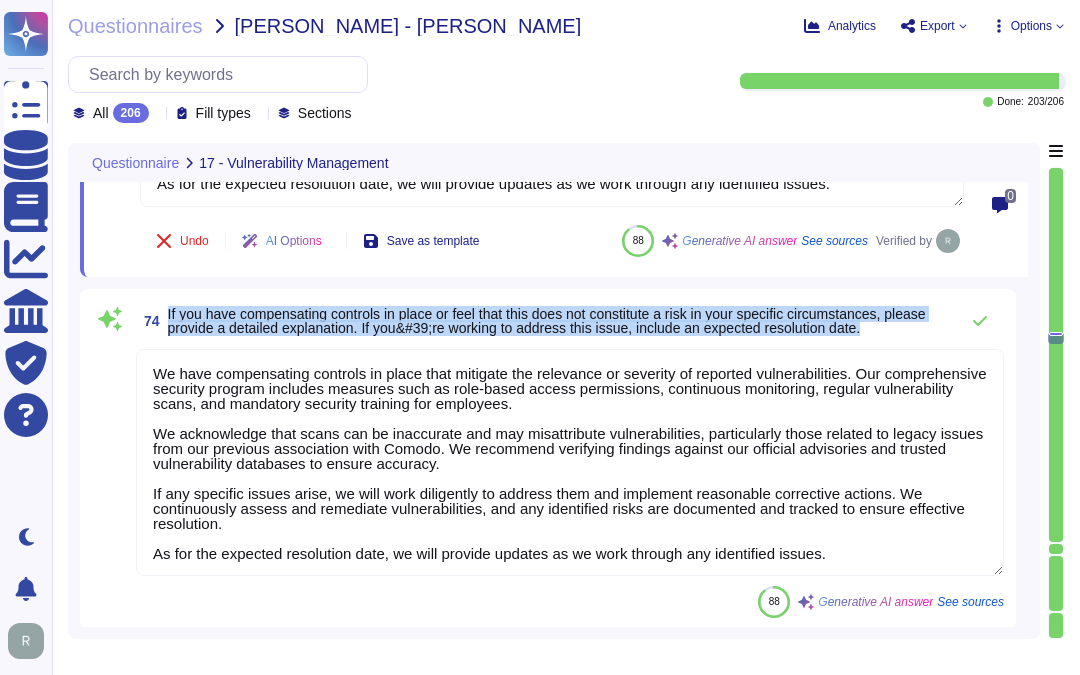 drag, startPoint x: 167, startPoint y: 310, endPoint x: 892, endPoint y: 331, distance: 725.3041 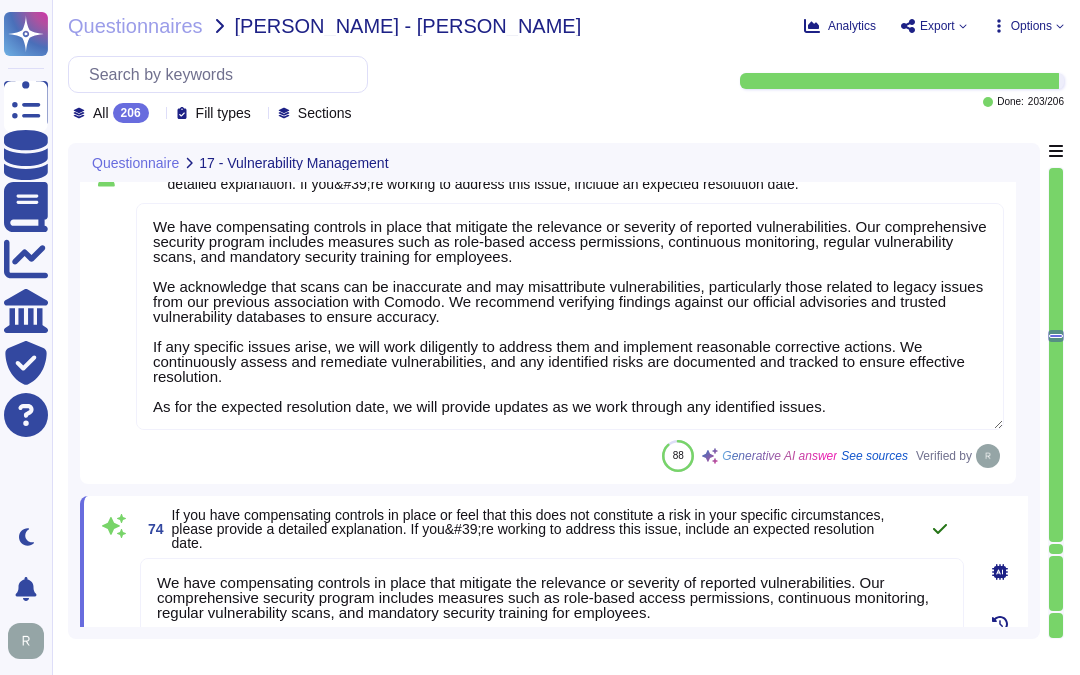 scroll, scrollTop: 15695, scrollLeft: 0, axis: vertical 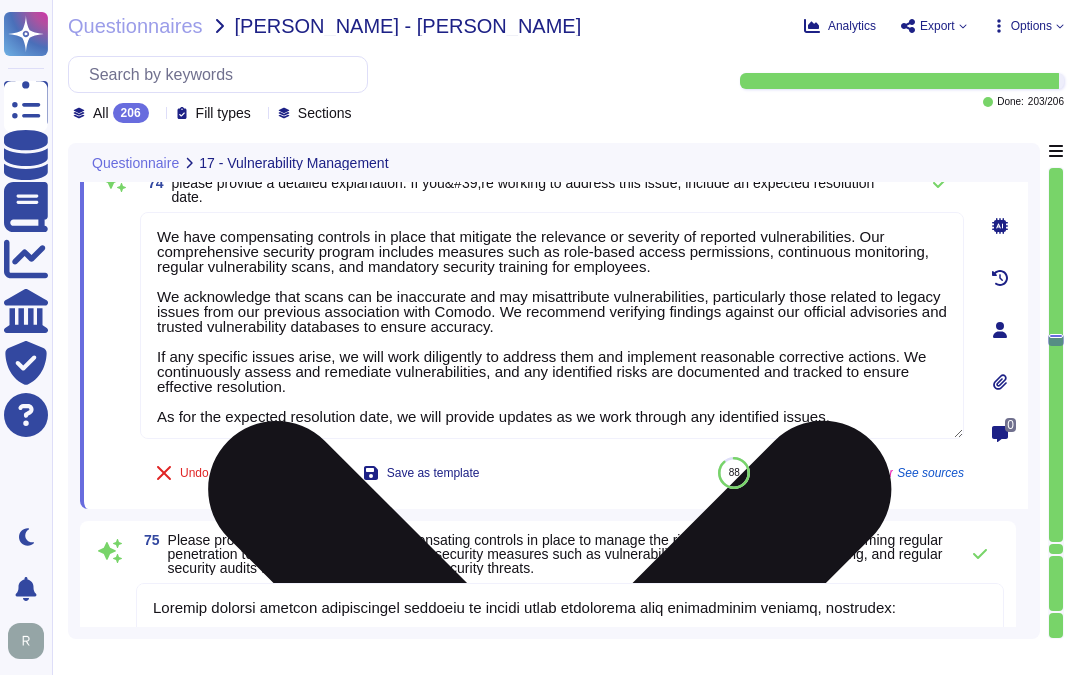 type on "Sectigo has established specific Service Level Agreements (SLAs) for patch deployment based on the criticality of vulnerabilities:
1. Critical Vulnerabilities: Patched [DATE] (96 hours).
2. High Vulnerabilities: Patched [DATE].
3. Medium Vulnerabilities: Patched [DATE].
4. Low Vulnerabilities: Patched [DATE].
These SLAs ensure that vulnerabilities are addressed promptly, reducing the window of exposure to potential threats. Additionally, all applicable vendor security fixes and updates are implemented to further mitigate risks. The security team executes patching procedures under the oversight of the Chief Information Security Officer (CISO) and conducts continuous vulnerability scanning to maintain the security of our systems and applications." 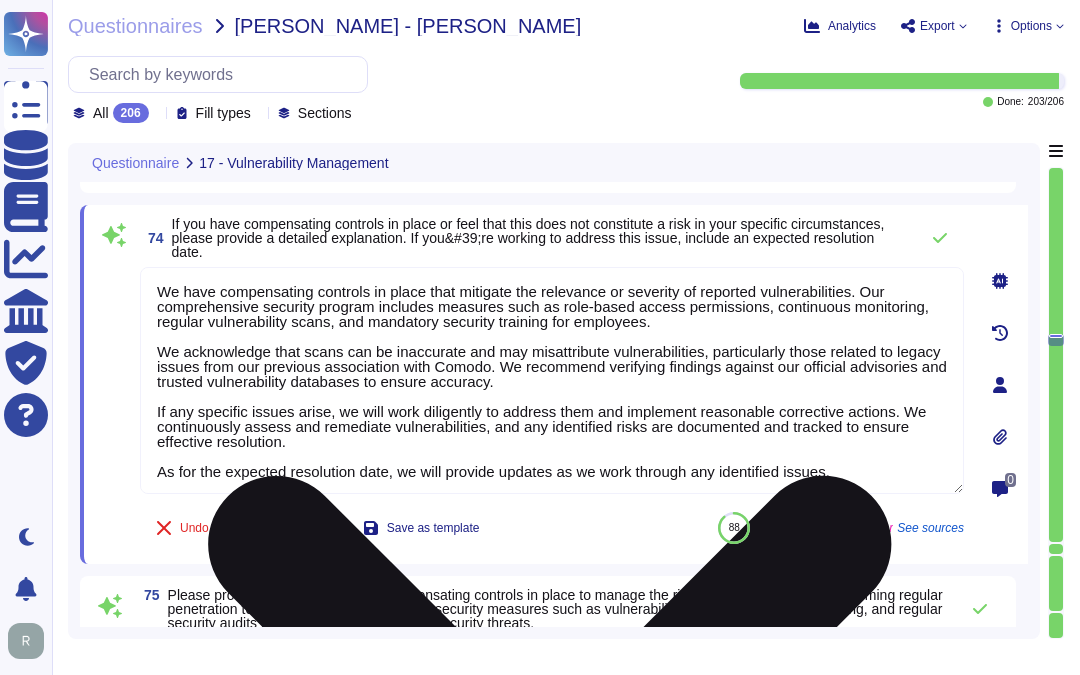 scroll, scrollTop: 15917, scrollLeft: 0, axis: vertical 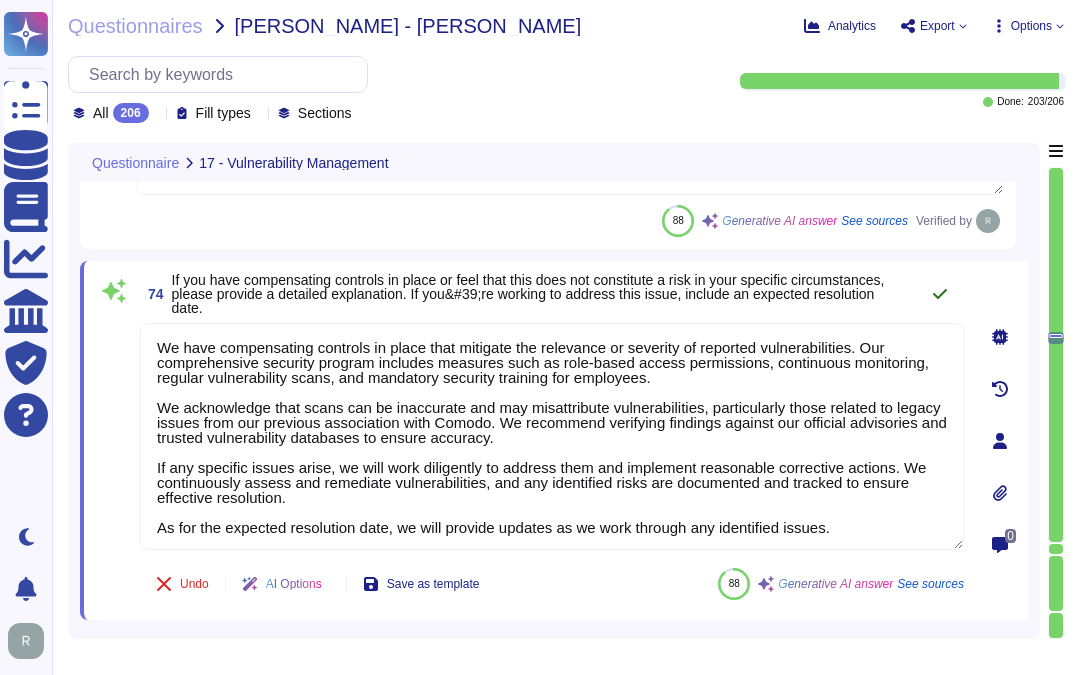 click 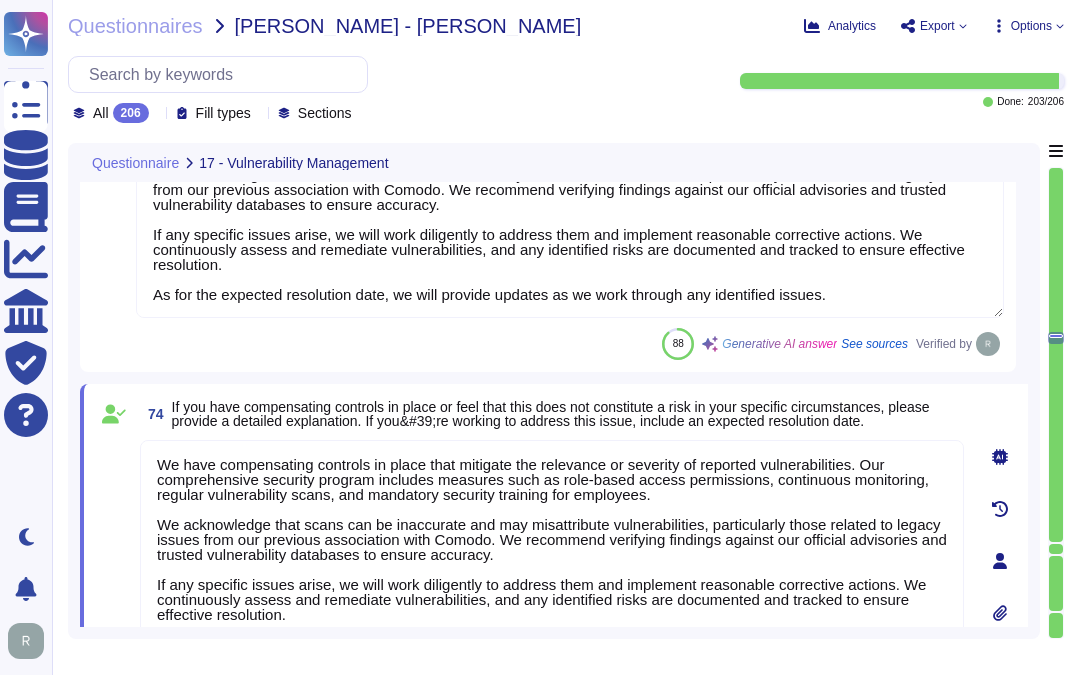 type on "We monitor the status of patch deployment across our environment through a structured approach that includes the following key practices:
1. Regular Patching Schedule: We apply and verify all high-risk security patches at least monthly. Critical vulnerabilities are patched [DATE], and high vulnerabilities [DATE].
2. Documented Policies and Procedures: We have established documented policies and procedures for patching all systems, servers, and workstations regularly.
3. Continuous Scanning: We utilize tools for continuous vulnerability scanning, which helps us identify and address vulnerabilities promptly.
4. Testing and Review: Security updates for servers, network devices, and workstations are reviewed and tested prior to application to ensure compatibility and effectiveness.
5. Regular Audits: All systems and applications are regularly reviewed and audited to verify compliance with current update and patch/package levels.
6. Monitoring Tools: We have monitoring tools and alerts c..." 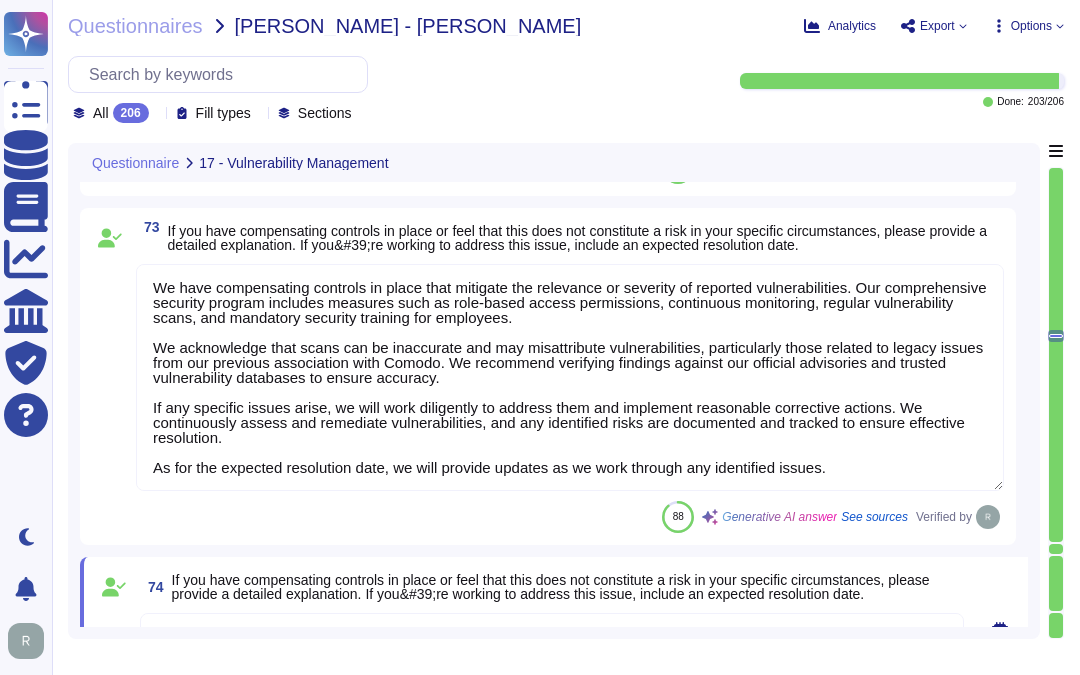 scroll, scrollTop: 15584, scrollLeft: 0, axis: vertical 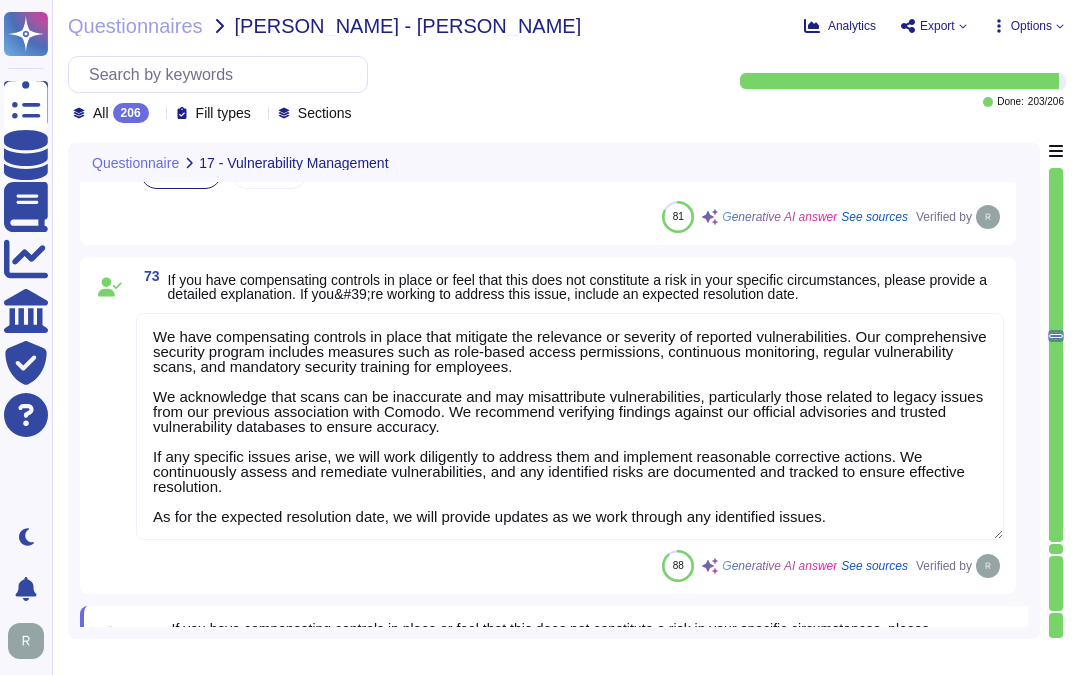 click on "We have compensating controls in place that mitigate the relevance or severity of reported vulnerabilities. Our comprehensive security program includes measures such as role-based access permissions, continuous monitoring, regular vulnerability scans, and mandatory security training for employees.
We acknowledge that scans can be inaccurate and may misattribute vulnerabilities, particularly those related to legacy issues from our previous association with Comodo. We recommend verifying findings against our official advisories and trusted vulnerability databases to ensure accuracy.
If any specific issues arise, we will work diligently to address them and implement reasonable corrective actions. We continuously assess and remediate vulnerabilities, and any identified risks are documented and tracked to ensure effective resolution.
As for the expected resolution date, we will provide updates as we work through any identified issues." at bounding box center [570, 426] 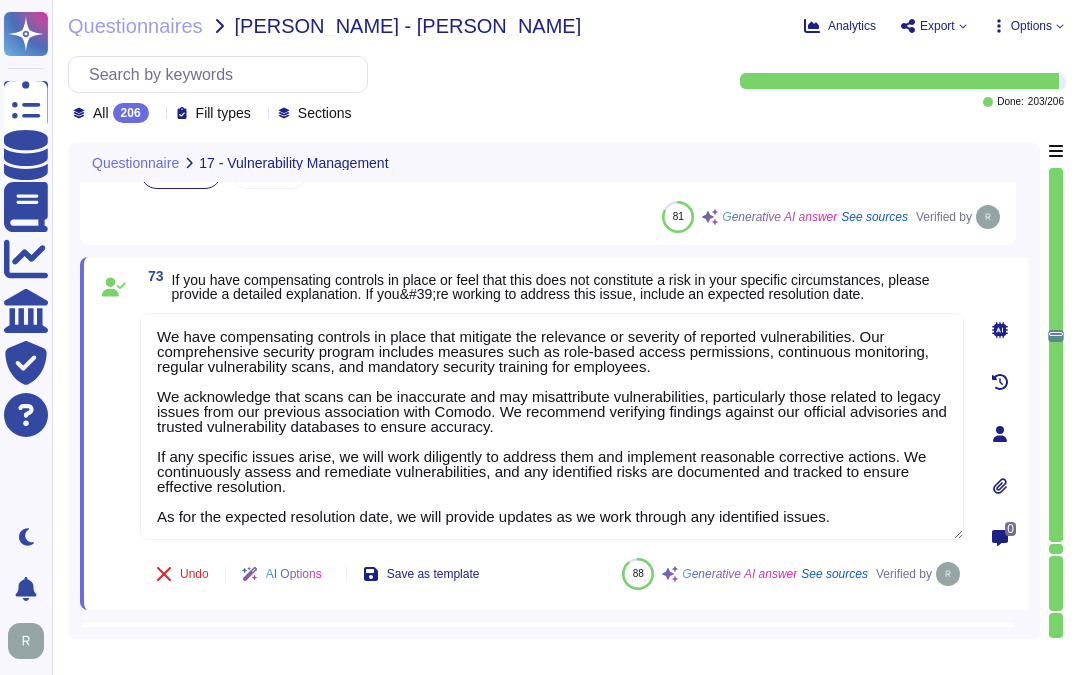click on "If you have compensating controls in place or feel that this does not constitute a risk in your specific circumstances, please provide a detailed explanation. If you&#39;re working to address this issue, include an expected resolution date." at bounding box center (551, 287) 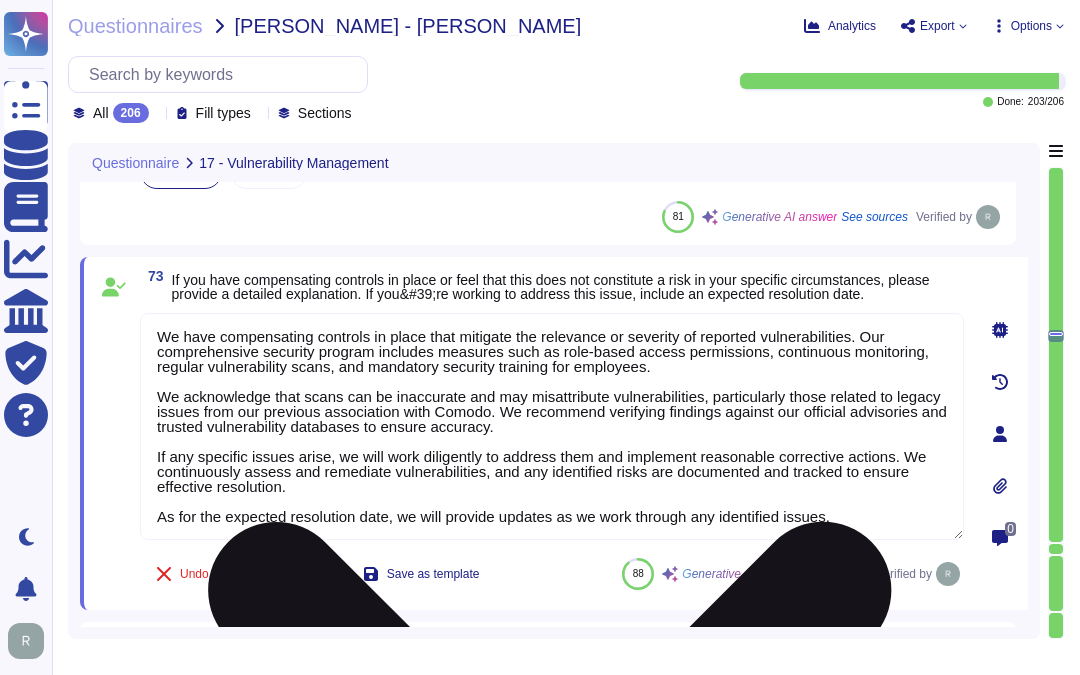 scroll, scrollTop: 0, scrollLeft: 0, axis: both 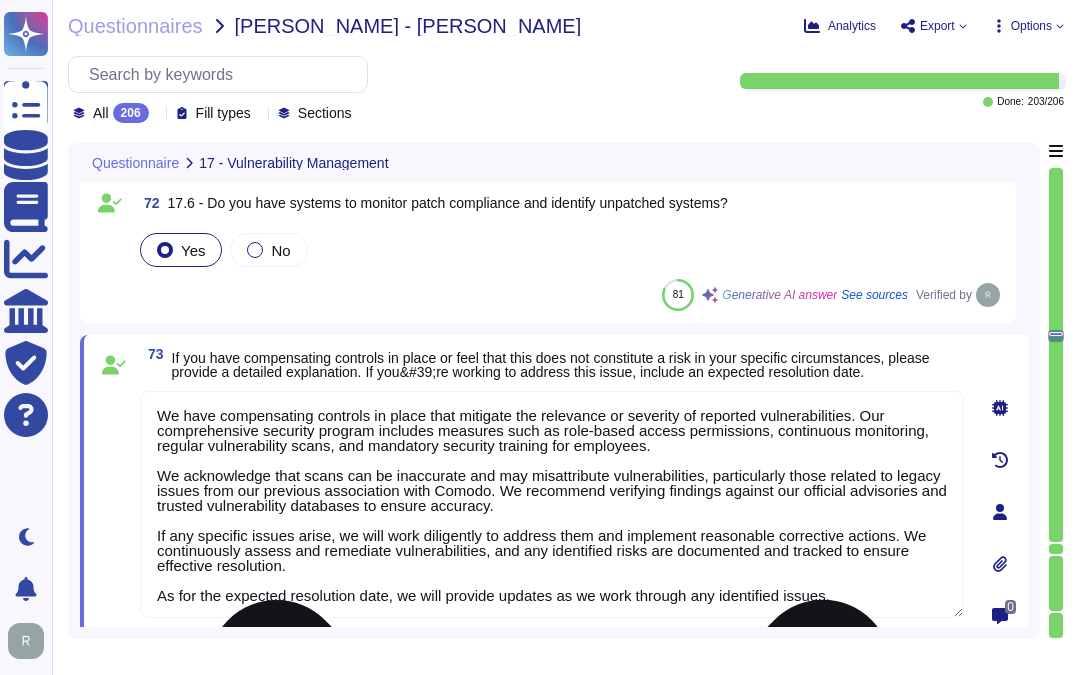 type on "Sectigo employs several compensating controls to manage risks associated with penetration testing, including:
1. Regular Vulnerability Scanning: We conduct internal and external vulnerability scans on at least a monthly basis, utilizing tools like Qualys for external scanning and Tenable for continuous scanning. Internal scans are performed at least weekly.
2. Continuous Internal Penetration Testing: Internal penetration testing is performed continuously to identify vulnerabilities and attack vectors.
3. Patch Management: All available high-risk security patches are applied and verified at least monthly. Critical vulnerabilities are patched [DATE], and high vulnerabilities [DATE], following documented policies and procedures.
4. 24/7 Monitoring: Our security team, including a Chief Information Security Officer (CISO), oversees continuous monitoring using automated tools, including anti-virus and anti-malware solutions, to detect and respond to vulnerabilities.
5. Incident Response: D..." 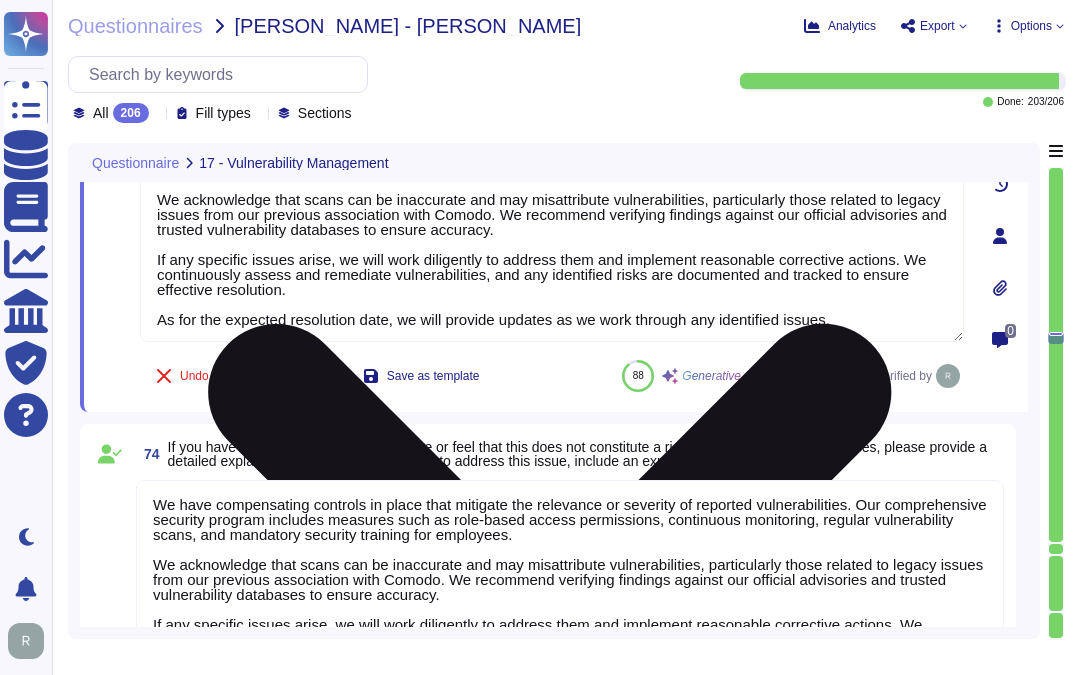 scroll, scrollTop: 15917, scrollLeft: 0, axis: vertical 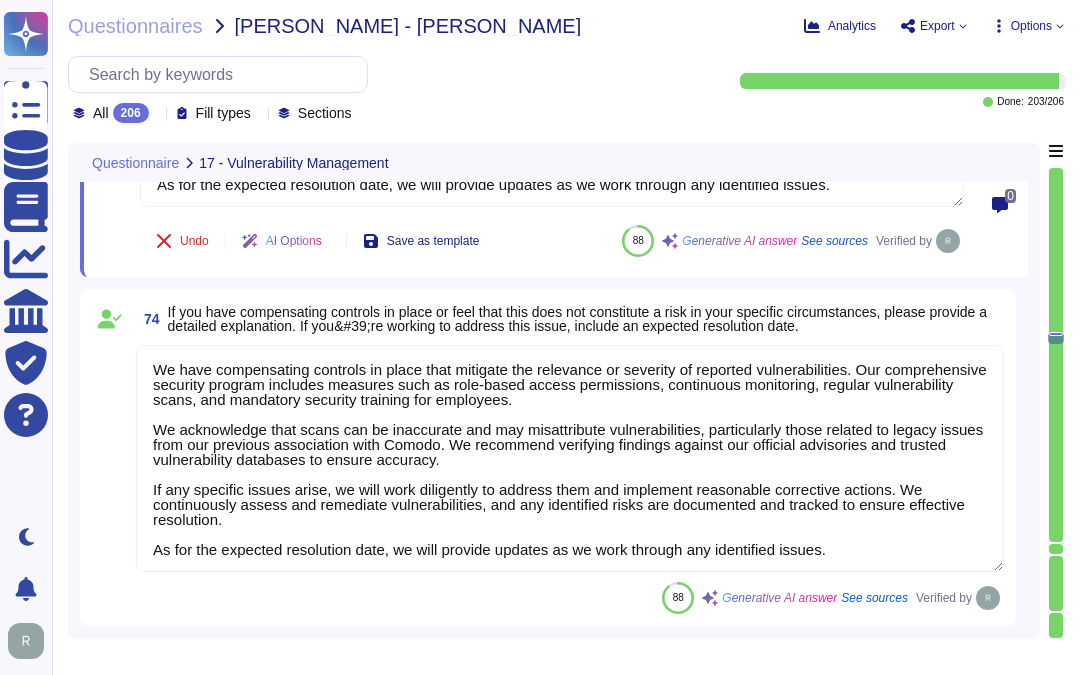 click on "We have compensating controls in place that mitigate the relevance or severity of reported vulnerabilities. Our comprehensive security program includes measures such as role-based access permissions, continuous monitoring, regular vulnerability scans, and mandatory security training for employees.
We acknowledge that scans can be inaccurate and may misattribute vulnerabilities, particularly those related to legacy issues from our previous association with Comodo. We recommend verifying findings against our official advisories and trusted vulnerability databases to ensure accuracy.
If any specific issues arise, we will work diligently to address them and implement reasonable corrective actions. We continuously assess and remediate vulnerabilities, and any identified risks are documented and tracked to ensure effective resolution.
As for the expected resolution date, we will provide updates as we work through any identified issues." at bounding box center (570, 458) 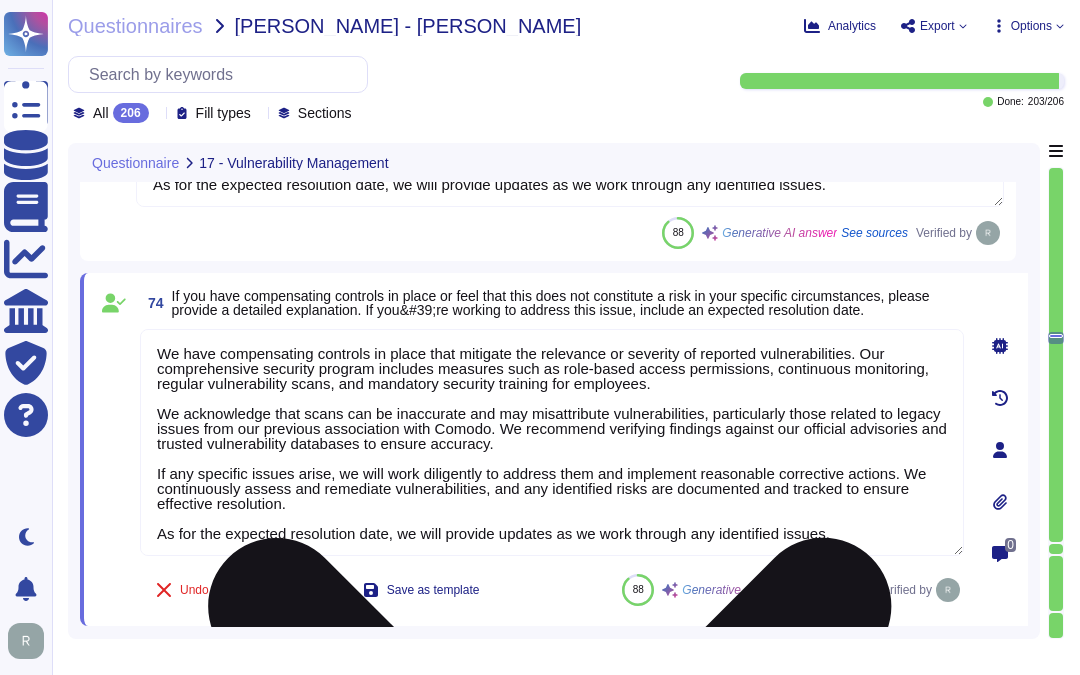 scroll, scrollTop: 2, scrollLeft: 0, axis: vertical 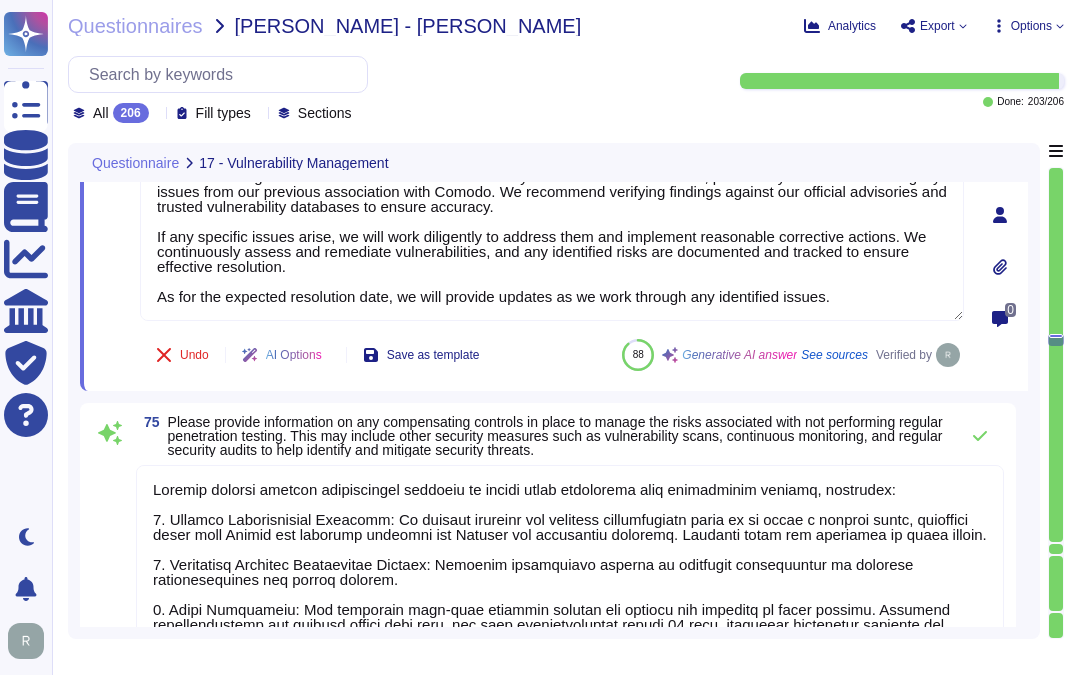 type on "Sectigo has established specific Service Level Agreements (SLAs) for patch deployment based on the criticality of vulnerabilities:
1. Critical Vulnerabilities: Patched [DATE] (96 hours).
2. High Vulnerabilities: Patched [DATE].
3. Medium Vulnerabilities: Patched [DATE].
4. Low Vulnerabilities: Patched [DATE].
These SLAs ensure that vulnerabilities are addressed promptly, reducing the window of exposure to potential threats. Additionally, all applicable vendor security fixes and updates are implemented to further mitigate risks. The security team executes patching procedures under the oversight of the Chief Information Security Officer (CISO) and conducts continuous vulnerability scanning to maintain the security of our systems and applications." 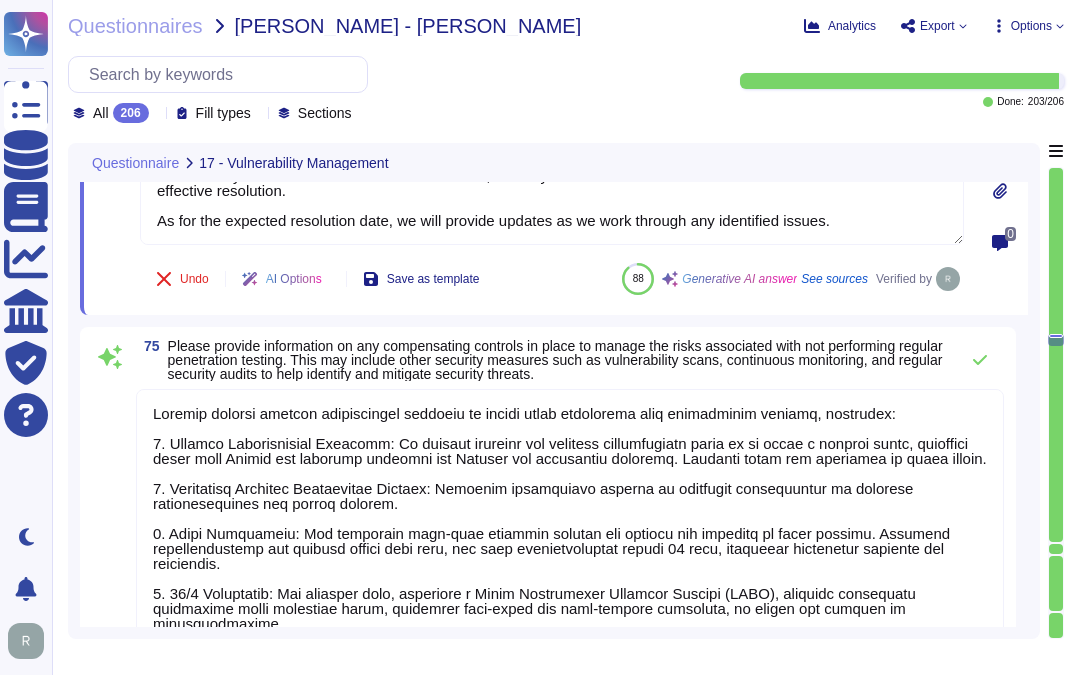 scroll, scrollTop: 16251, scrollLeft: 0, axis: vertical 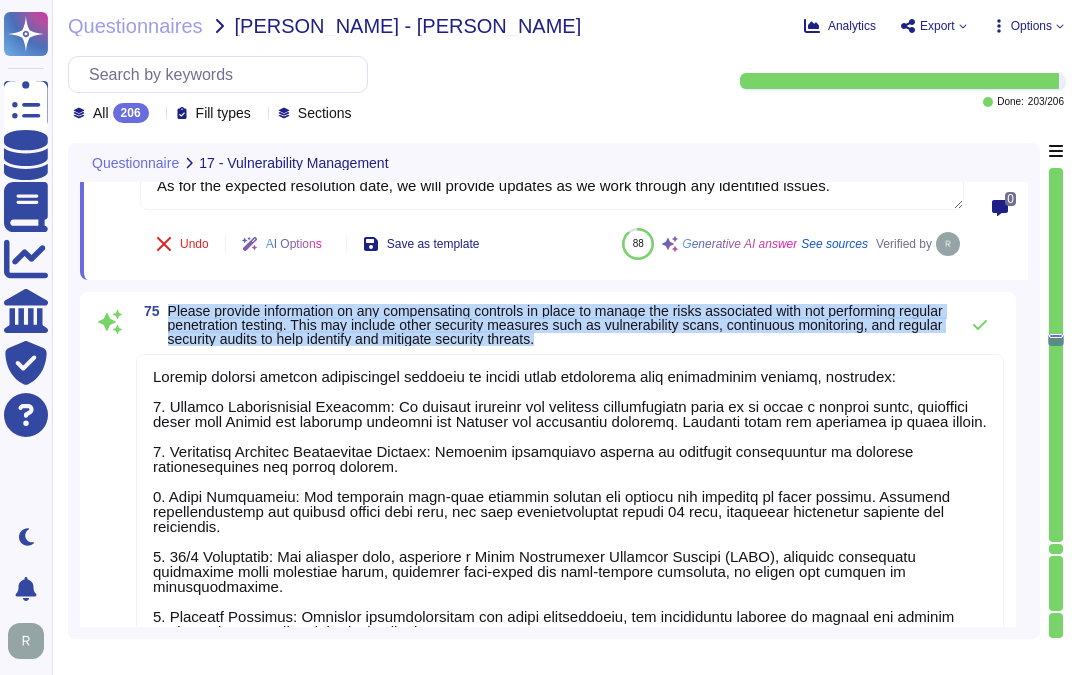 drag, startPoint x: 168, startPoint y: 307, endPoint x: 660, endPoint y: 336, distance: 492.85394 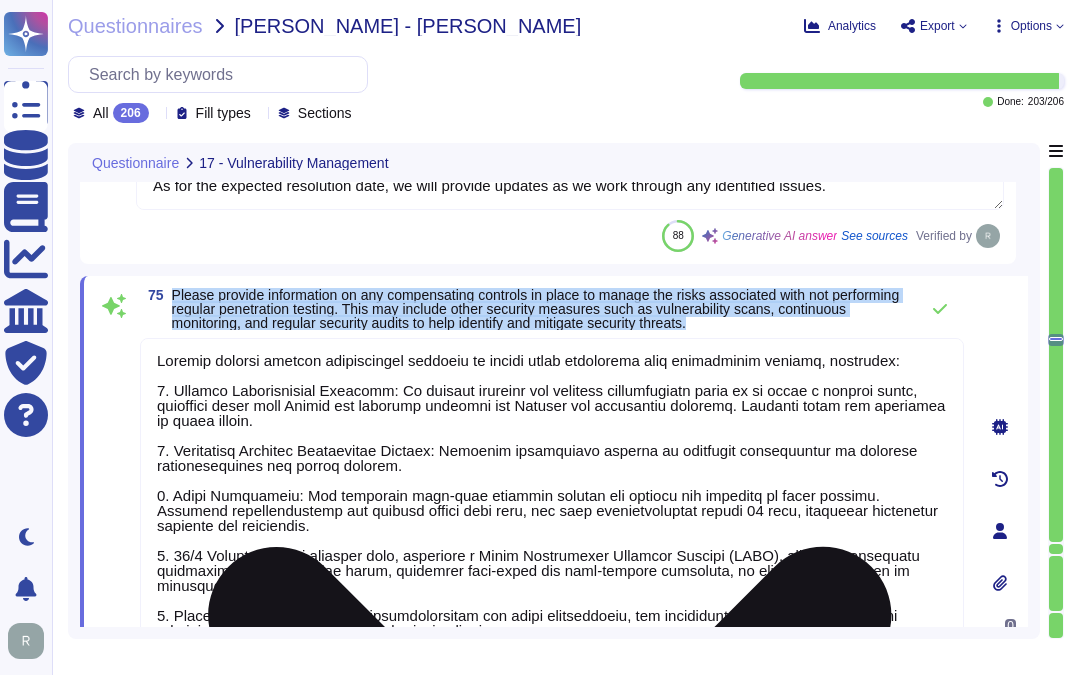 drag, startPoint x: 173, startPoint y: 290, endPoint x: 787, endPoint y: 341, distance: 616.11444 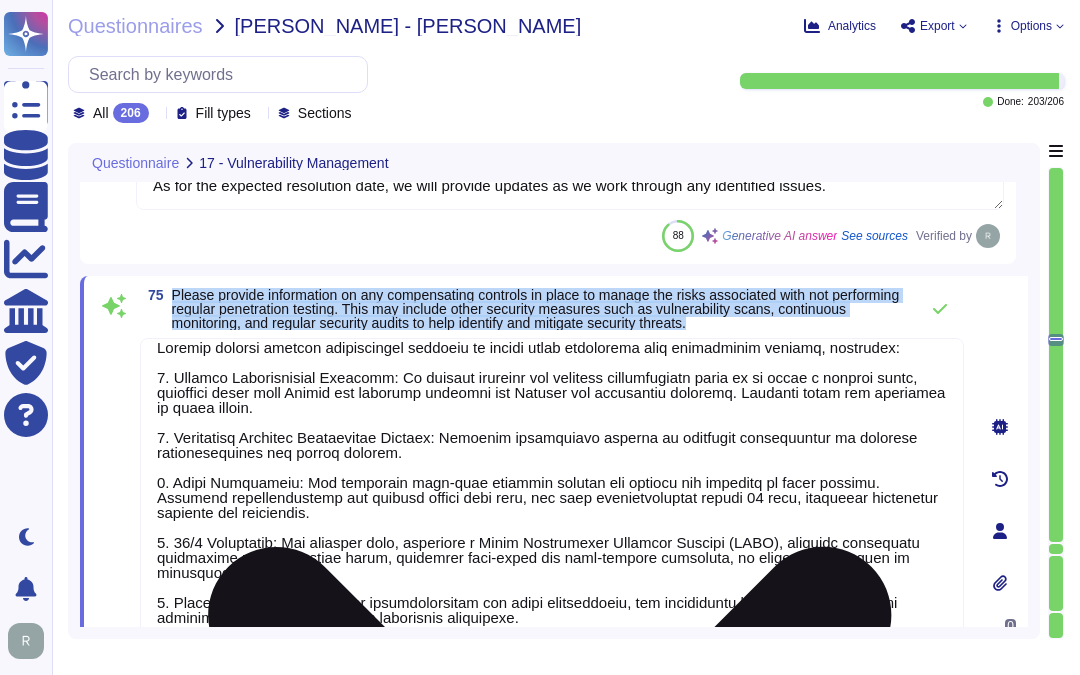 scroll, scrollTop: 0, scrollLeft: 0, axis: both 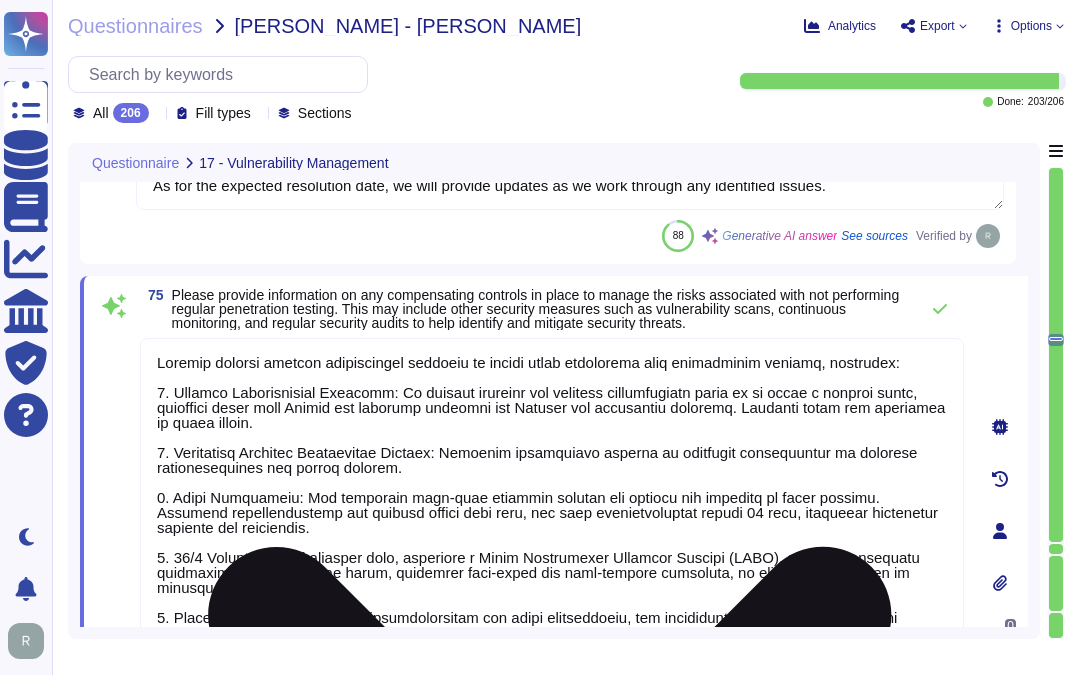 click at bounding box center [552, 526] 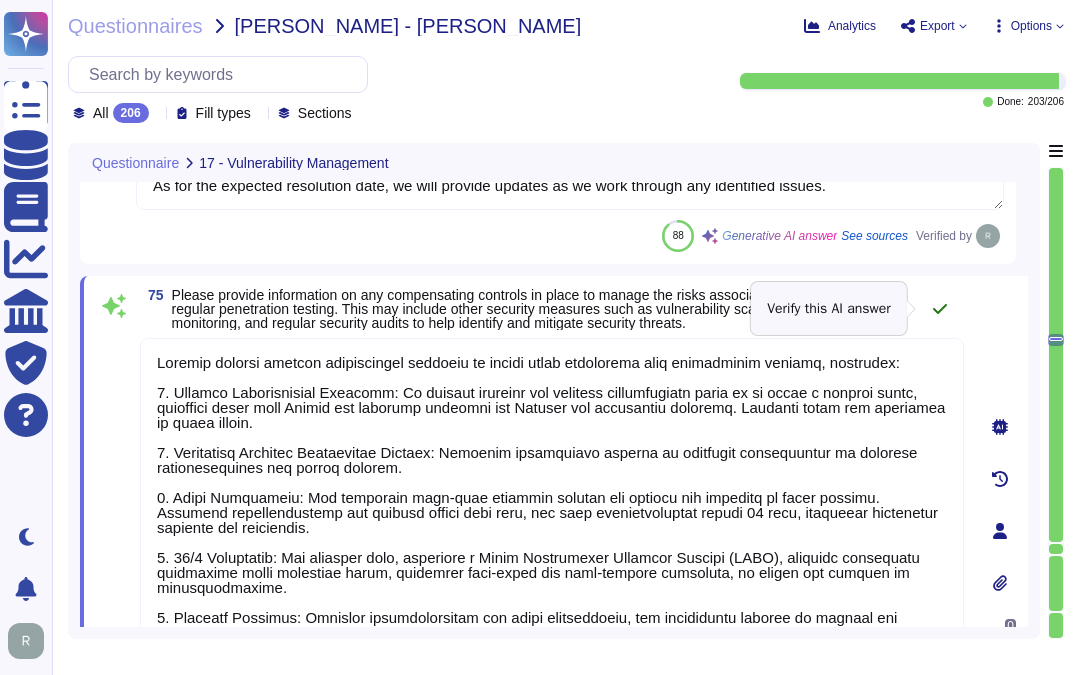 click 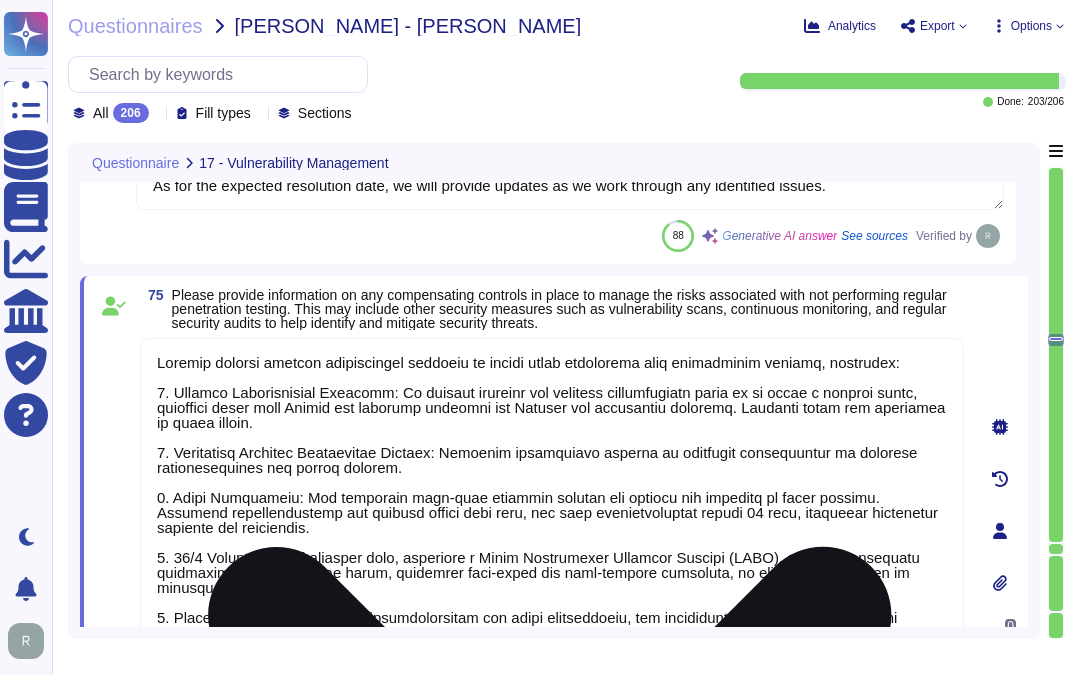 scroll, scrollTop: 32, scrollLeft: 0, axis: vertical 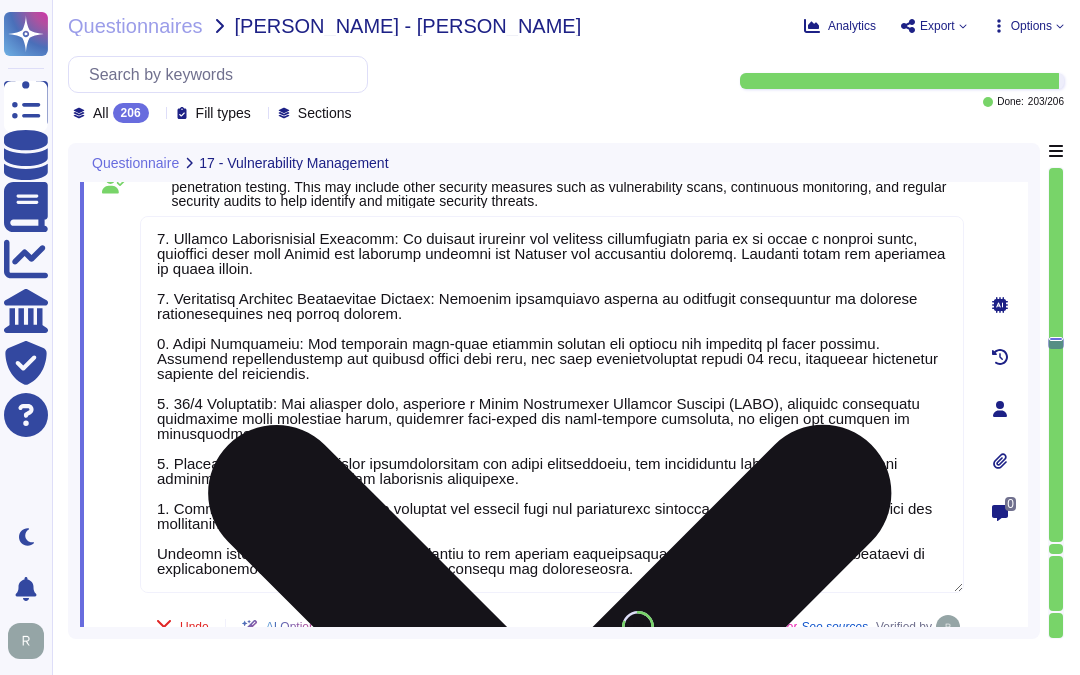 type on "Sectigo has implemented a robust vulnerability management program that includes a structured patch management process. This process ensures that critical vulnerabilities are patched [DATE], high vulnerabilities [DATE], medium vulnerabilities [DATE], and low vulnerabilities [DATE]. Our security team executes patching procedures under the oversight of the Chief Information Security Officer (CISO) and conducts continuous vulnerability scanning. This structured approach effectively manages vulnerabilities, maintaining the security of our systems and applications and reducing the risk of cyber-attacks, data breaches, and system compromises." 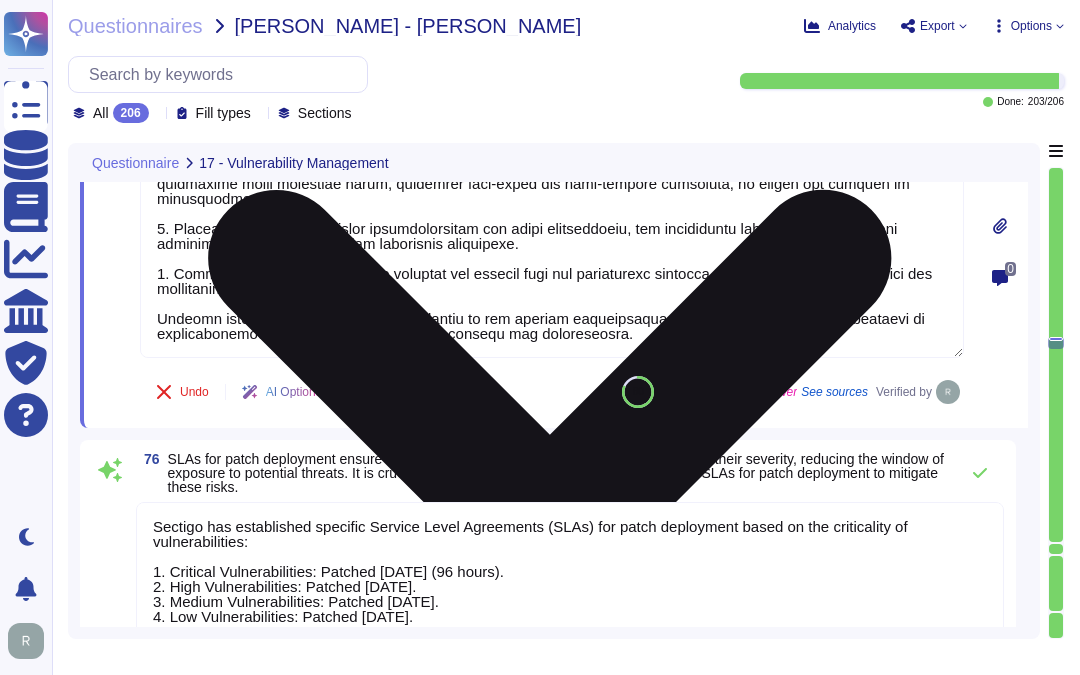 type on "Sectigo has established a comprehensive patch management program that includes reviewing and testing security updates for servers, network devices, and workstations prior to application. This structured approach ensures that vulnerabilities are managed effectively and timely, maintaining the security of our systems and applications. By implementing these procedures, we mitigate the risks of operational disruptions, security breaches, and non-compliance with industry standards." 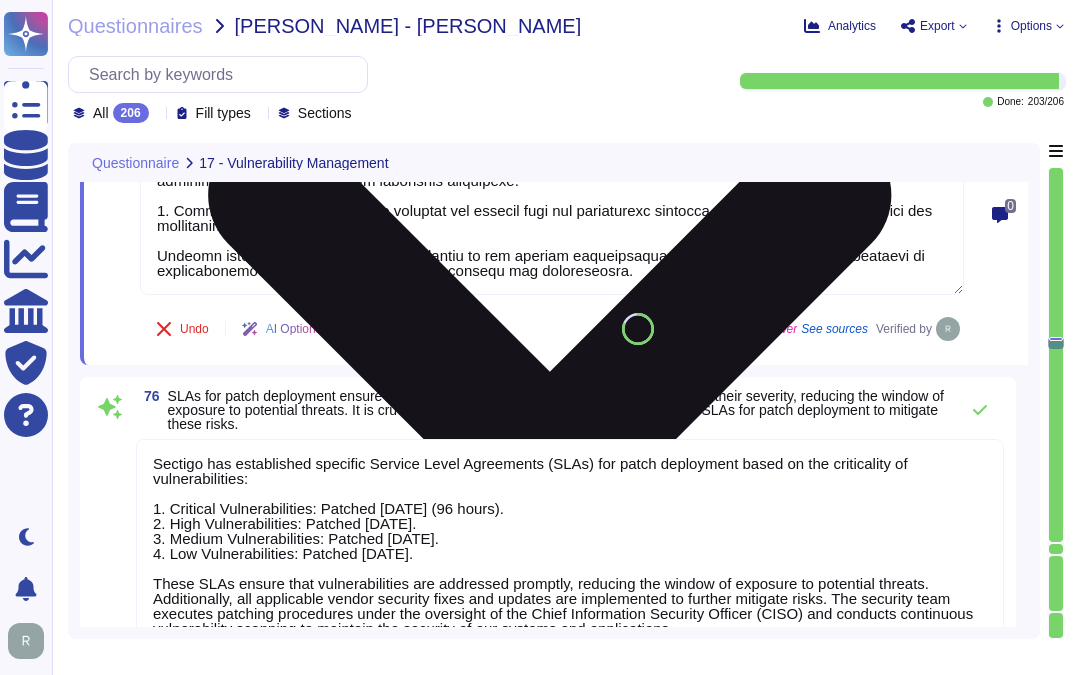 scroll, scrollTop: 16695, scrollLeft: 0, axis: vertical 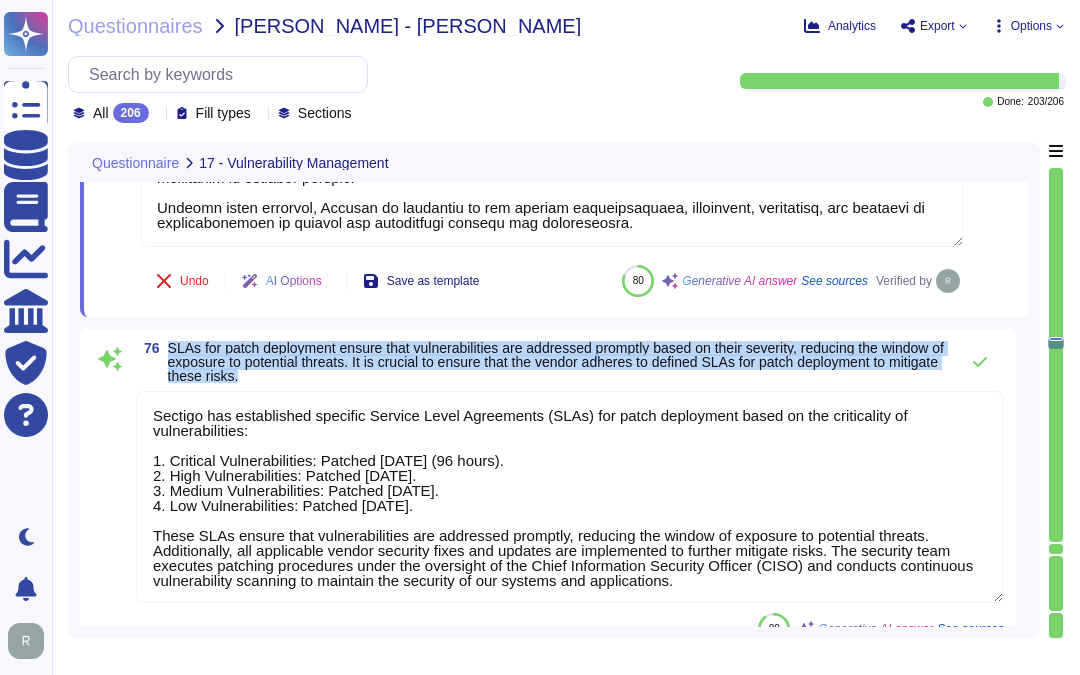 drag, startPoint x: 171, startPoint y: 342, endPoint x: 400, endPoint y: 373, distance: 231.08873 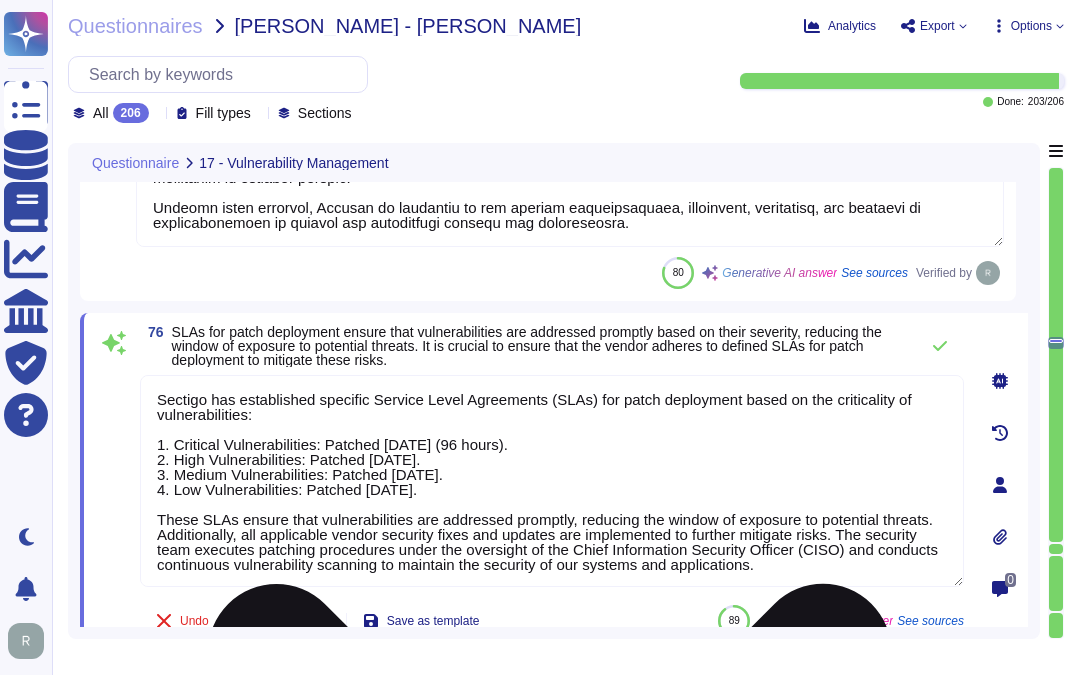 scroll, scrollTop: 2, scrollLeft: 0, axis: vertical 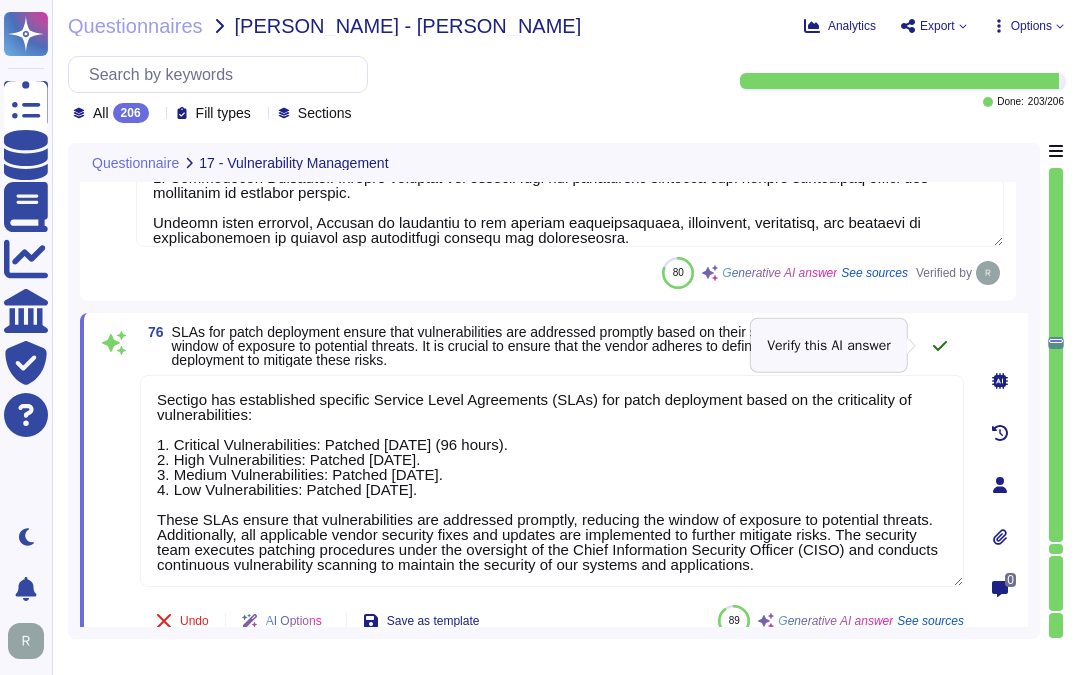 click 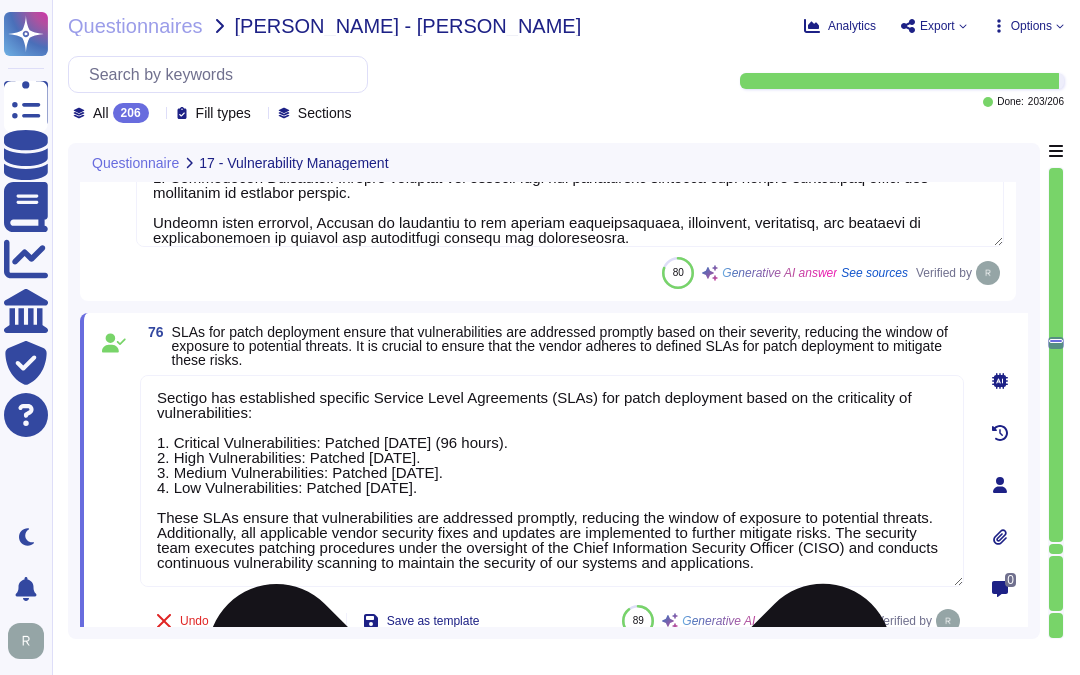 scroll, scrollTop: 0, scrollLeft: 0, axis: both 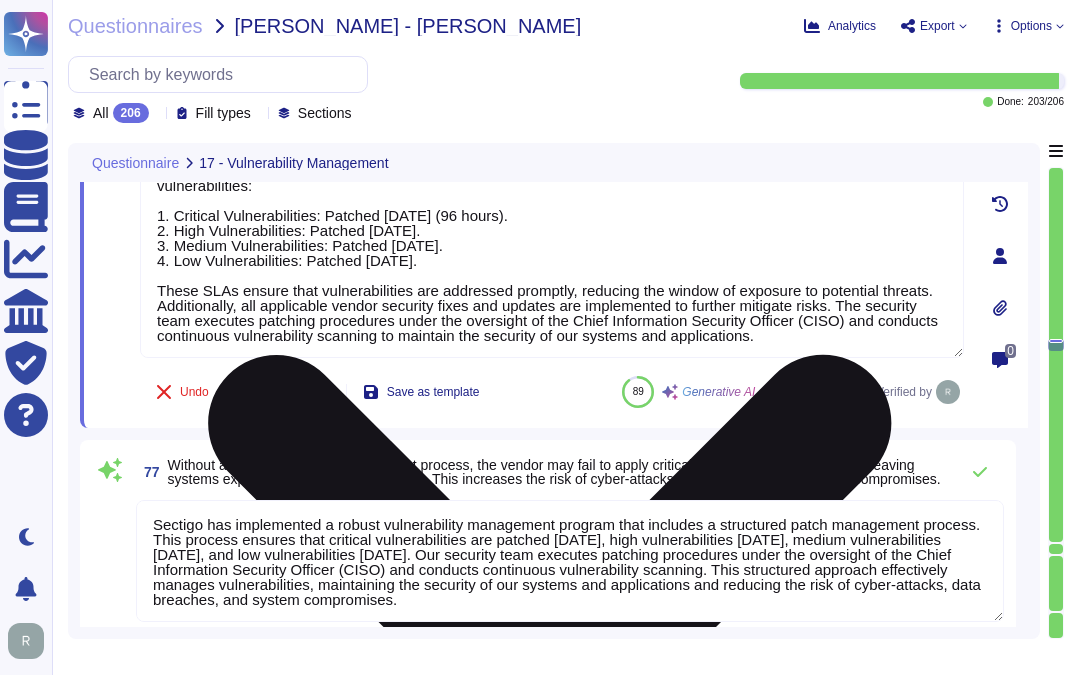 type on "We conduct semi-weekly vulnerability scans using Tenable and annual external penetration testing.  We have continual, internal, red-team testing." 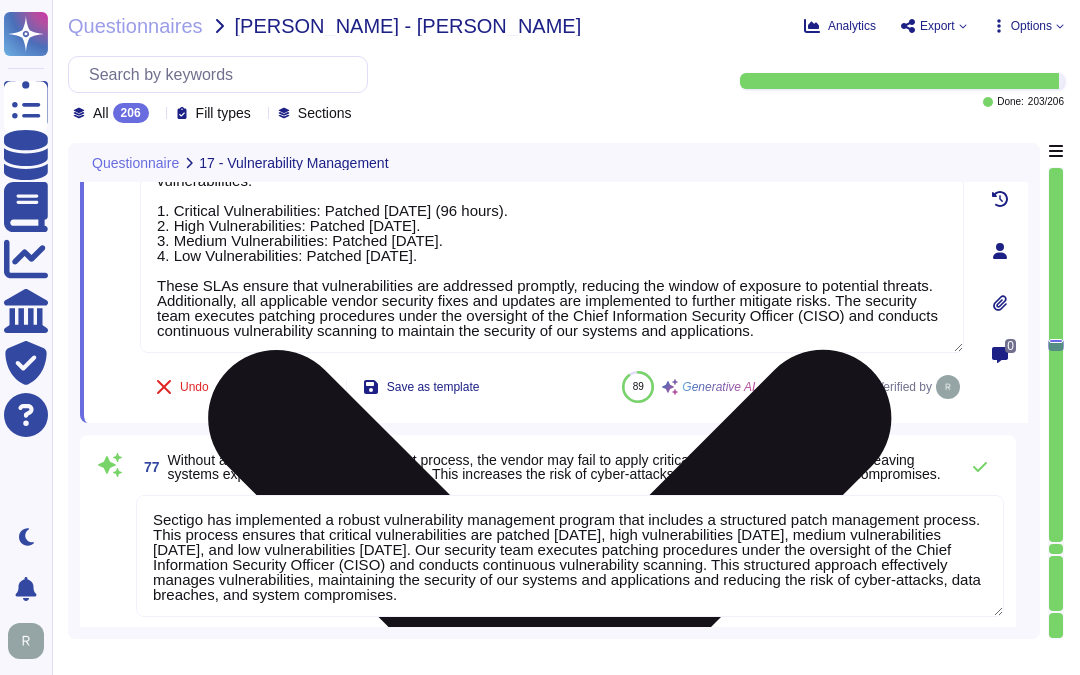 type on "Sectigo has a comprehensive vulnerability management program that includes robust patch management procedures to address the risks associated with unpatched systems. We ensure that all systems and applications are regularly patched, with critical vulnerabilities patched [DATE] and high vulnerabilities [DATE]. Our patch management includes the application and verification of all available high-risk security patches at least monthly, and we utilize automated tools and 24/7 monitoring to maintain compliance and security.
Additionally, we conduct regular internal and external vulnerability scans, and we have documented policies and procedures to ensure that all systems are kept up-to-date. Our commitment to monitoring and validating patched systems further reduces the risk of security breaches, unauthorized access, and disruption of operations. Through these measures, we aim to protect sensitive information and maintain the integrity of our systems." 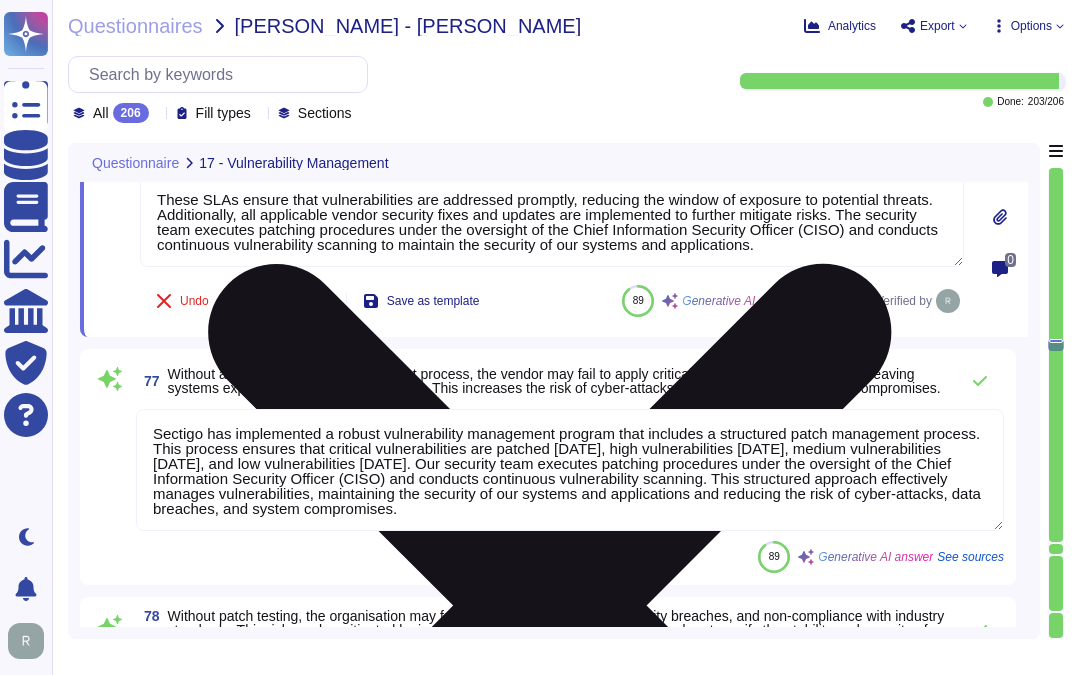 scroll, scrollTop: 17028, scrollLeft: 0, axis: vertical 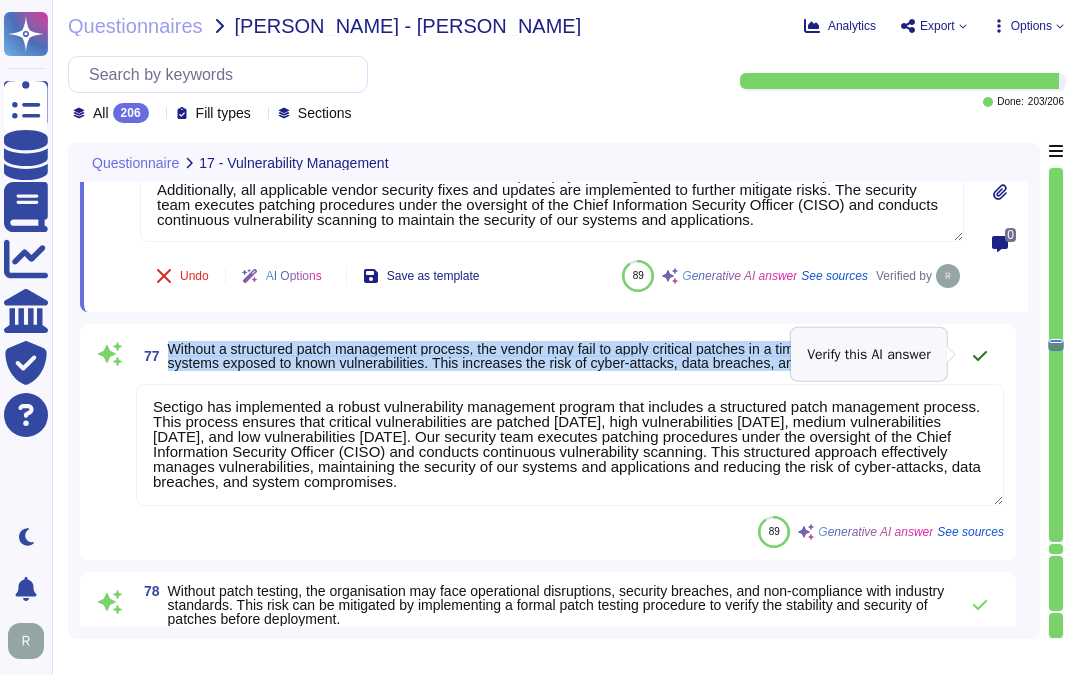 drag, startPoint x: 168, startPoint y: 344, endPoint x: 962, endPoint y: 361, distance: 794.18195 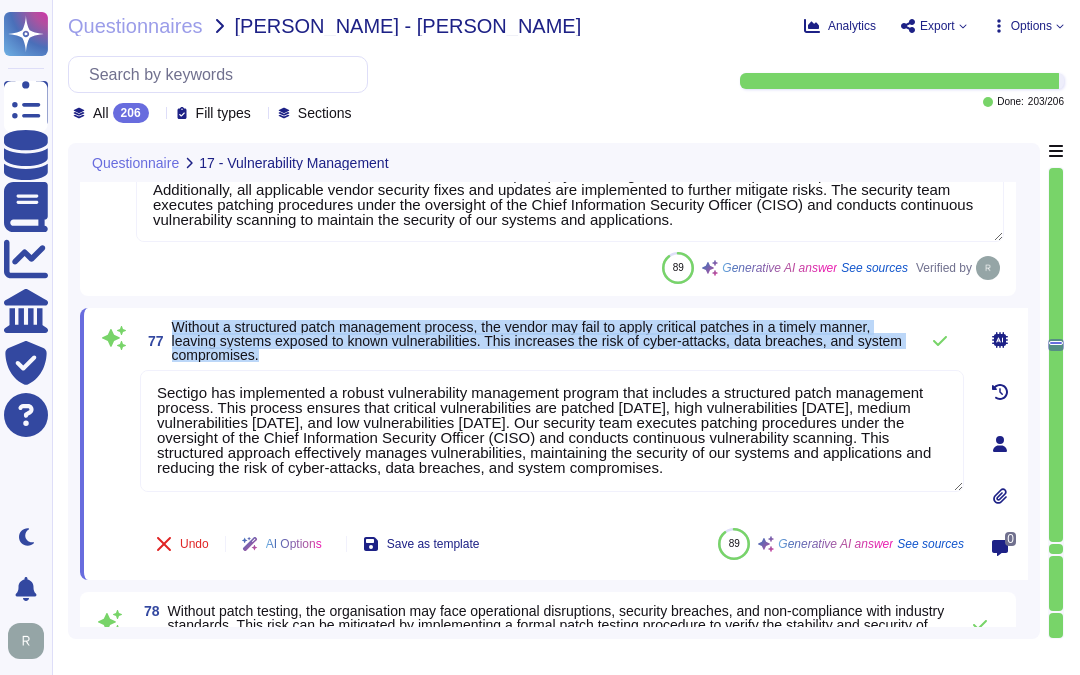 drag, startPoint x: 175, startPoint y: 326, endPoint x: 343, endPoint y: 353, distance: 170.1558 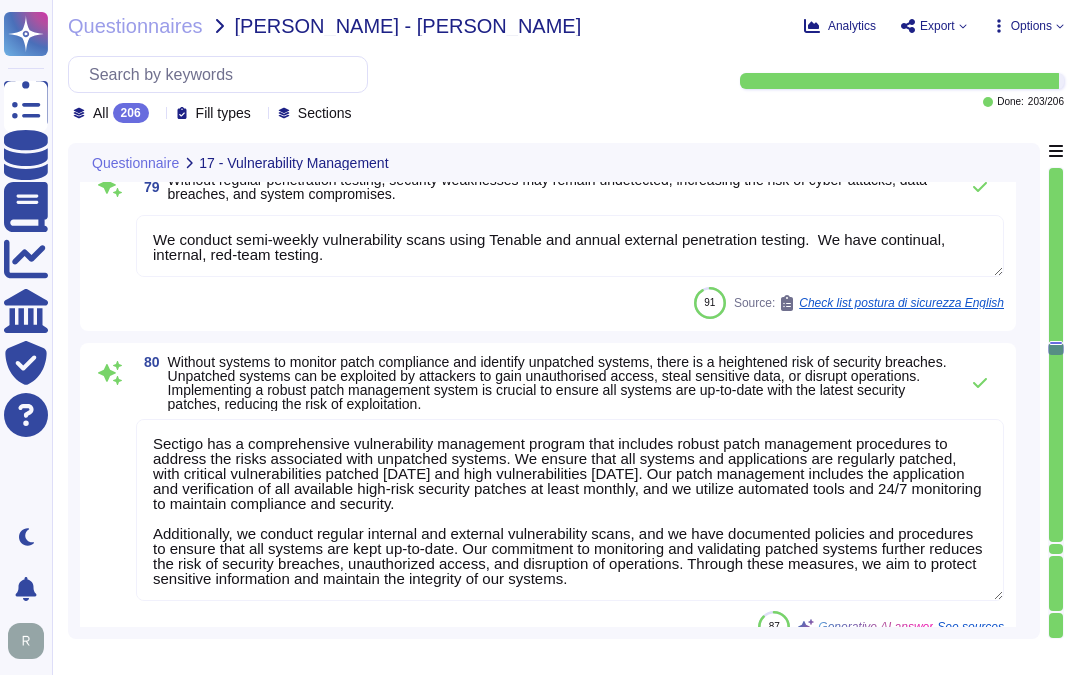 scroll, scrollTop: 17695, scrollLeft: 0, axis: vertical 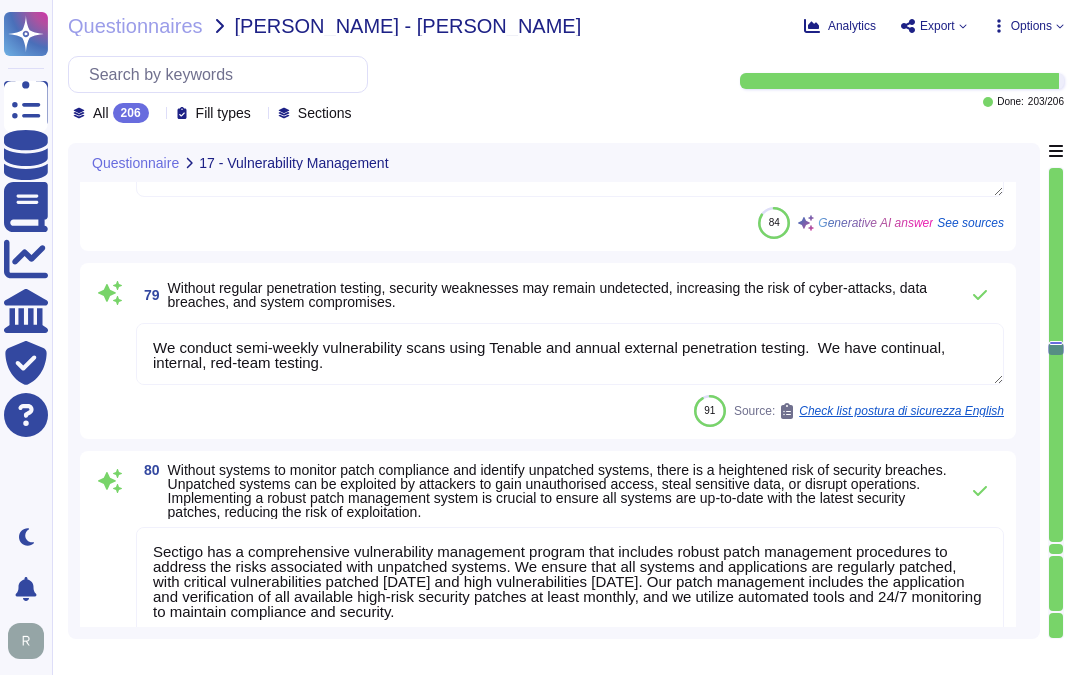 type on "Sectigo has established specific Service Level Agreements (SLAs) for patch deployment based on the criticality of vulnerabilities:
1. Critical Vulnerabilities: Patched [DATE] (96 hours).
2. High Vulnerabilities: Patched [DATE].
3. Medium Vulnerabilities: Patched [DATE].
4. Low Vulnerabilities: Patched [DATE].
These SLAs ensure that vulnerabilities are addressed promptly, reducing the window of exposure to potential threats. Additionally, all applicable vendor security fixes and updates are implemented to further mitigate risks. The security team executes patching procedures under the oversight of the Chief Information Security Officer (CISO) and conducts continuous vulnerability scanning to maintain the security of our systems and applications." 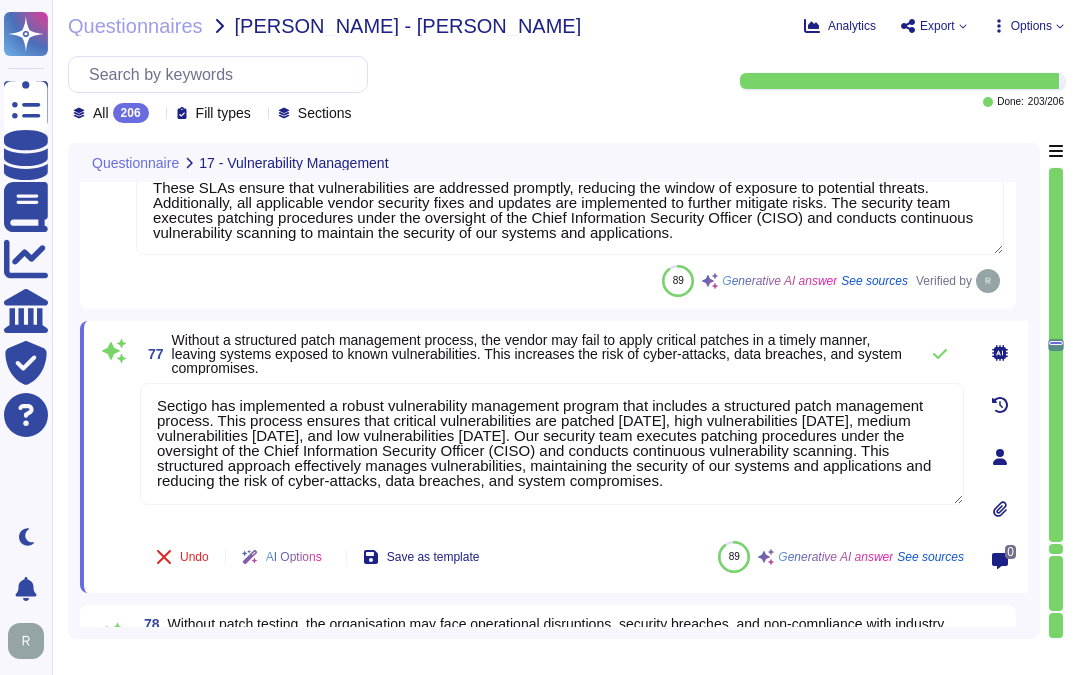 type on "Sectigo employs several compensating controls to manage risks associated with penetration testing, including:
1. Regular Vulnerability Scanning: We conduct internal and external vulnerability scans on at least a monthly basis, utilizing tools like Qualys for external scanning and Tenable for continuous scanning. Internal scans are performed at least weekly.
2. Continuous Internal Penetration Testing: Internal penetration testing is performed continuously to identify vulnerabilities and attack vectors.
3. Patch Management: All available high-risk security patches are applied and verified at least monthly. Critical vulnerabilities are patched [DATE], and high vulnerabilities [DATE], following documented policies and procedures.
4. 24/7 Monitoring: Our security team, including a Chief Information Security Officer (CISO), oversees continuous monitoring using automated tools, including anti-virus and anti-malware solutions, to detect and respond to vulnerabilities.
5. Incident Response: D..." 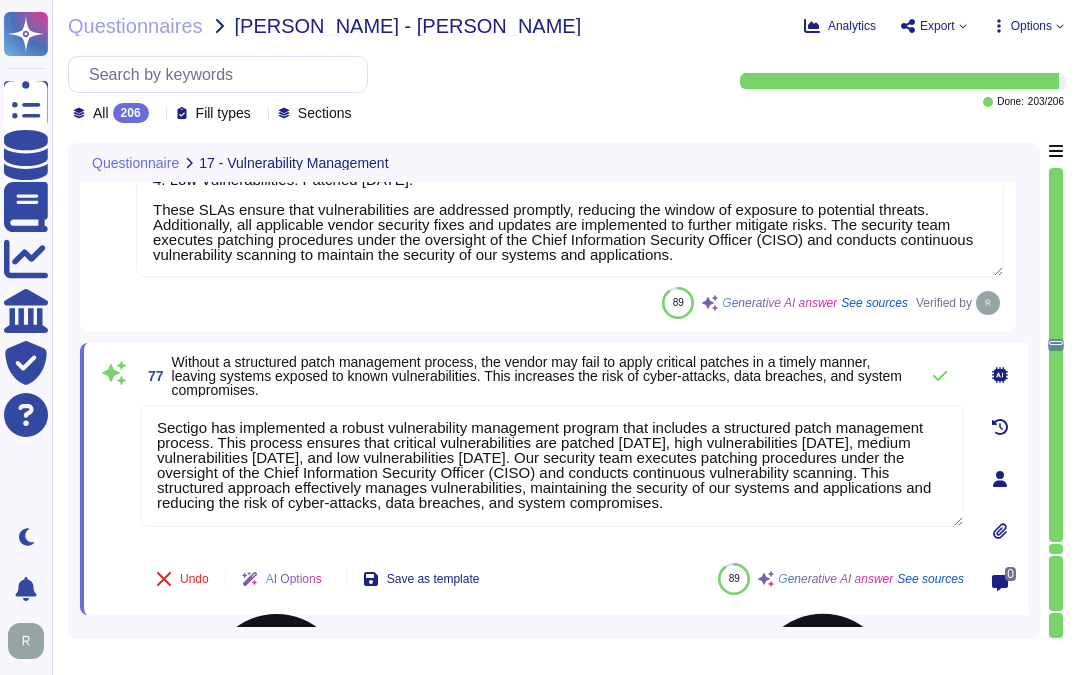 scroll, scrollTop: 17015, scrollLeft: 0, axis: vertical 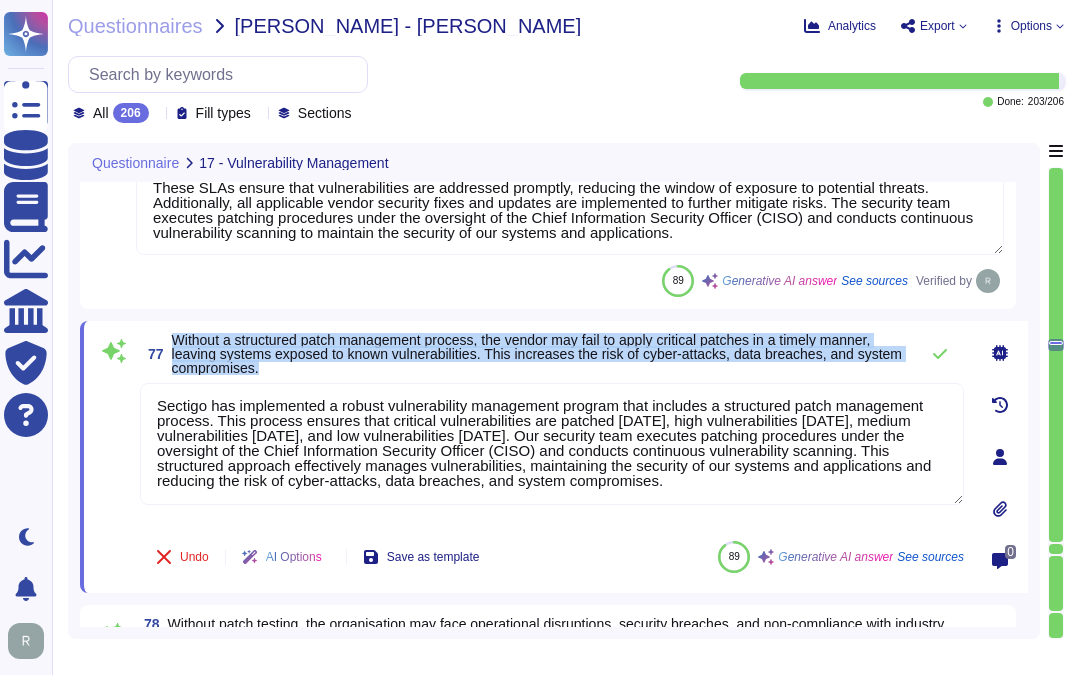 drag, startPoint x: 173, startPoint y: 334, endPoint x: 358, endPoint y: 368, distance: 188.09837 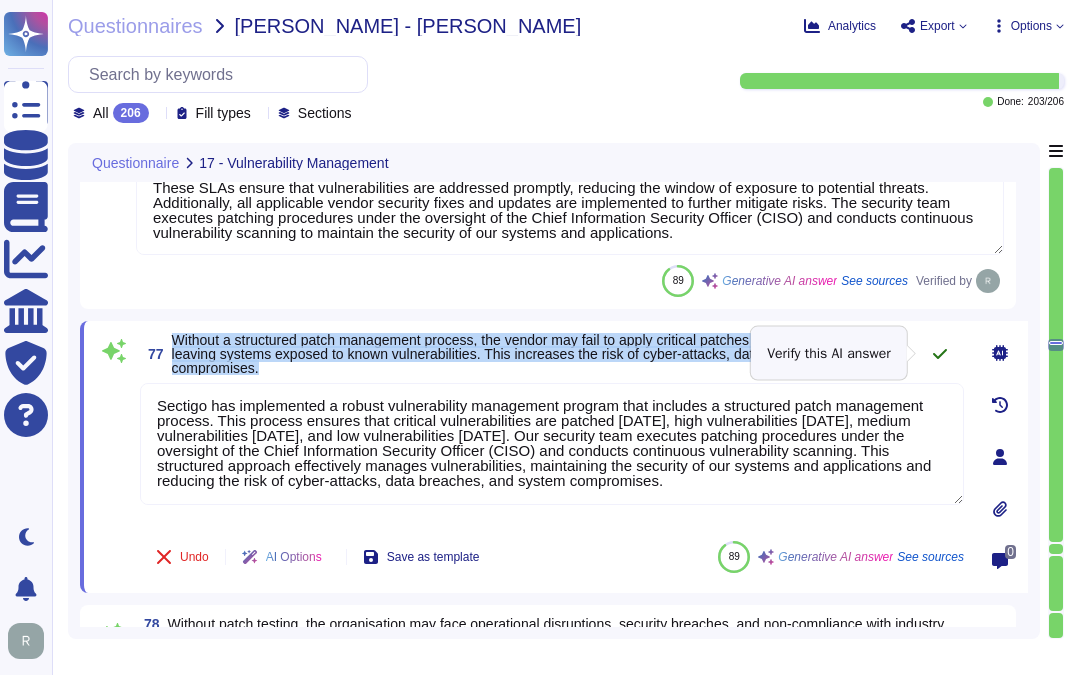 click 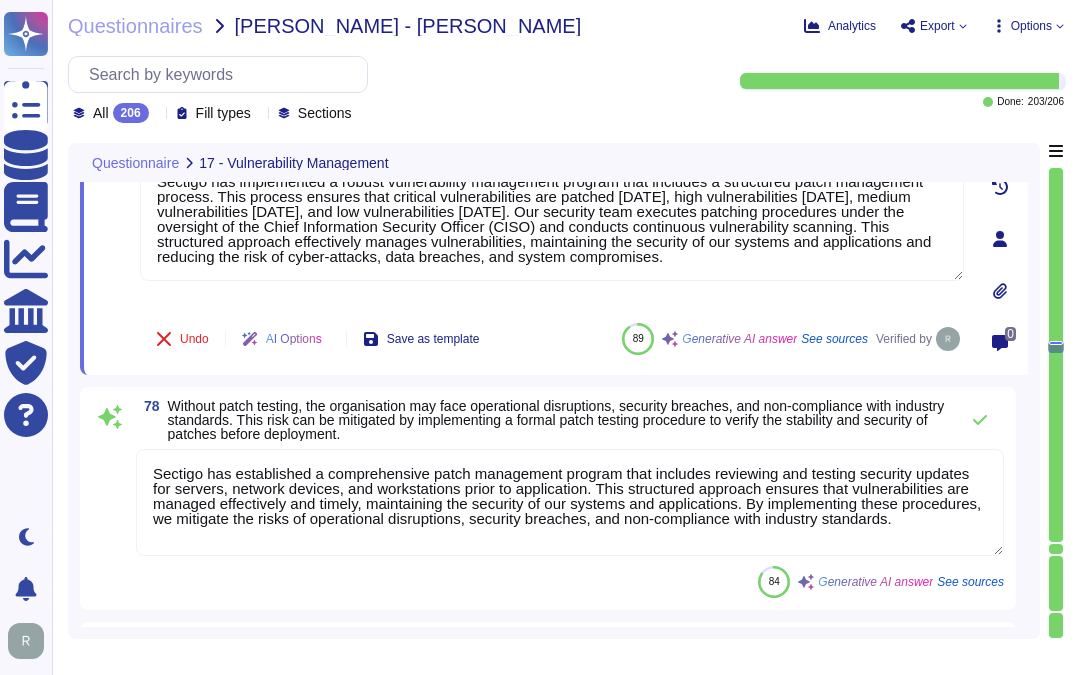 scroll, scrollTop: 17348, scrollLeft: 0, axis: vertical 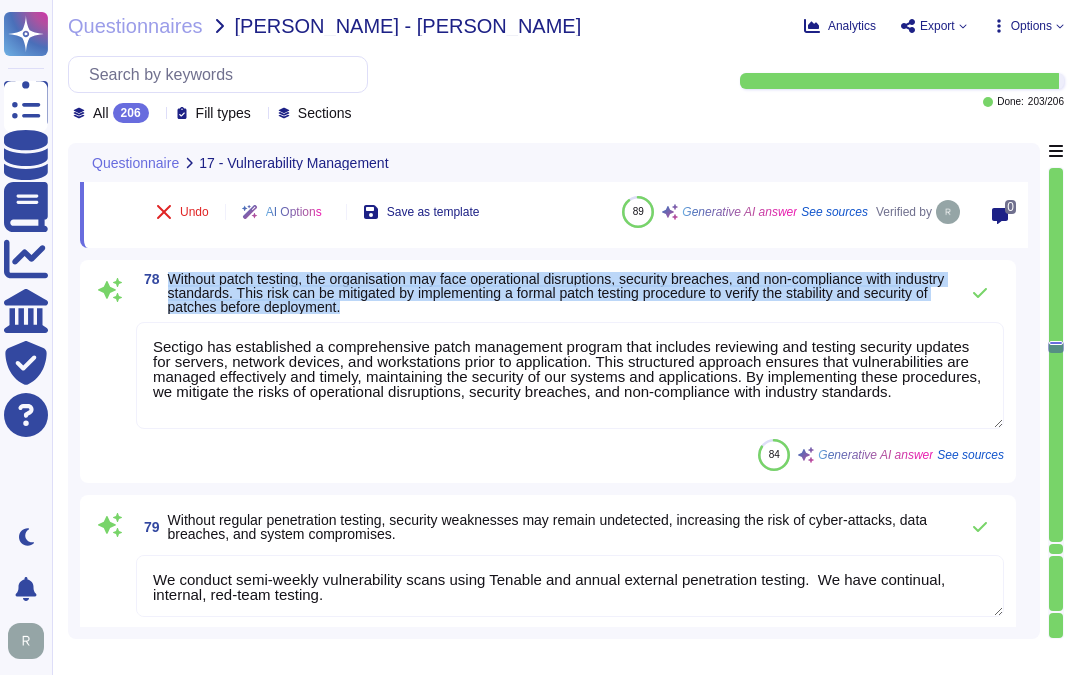 drag, startPoint x: 171, startPoint y: 268, endPoint x: 480, endPoint y: 296, distance: 310.26602 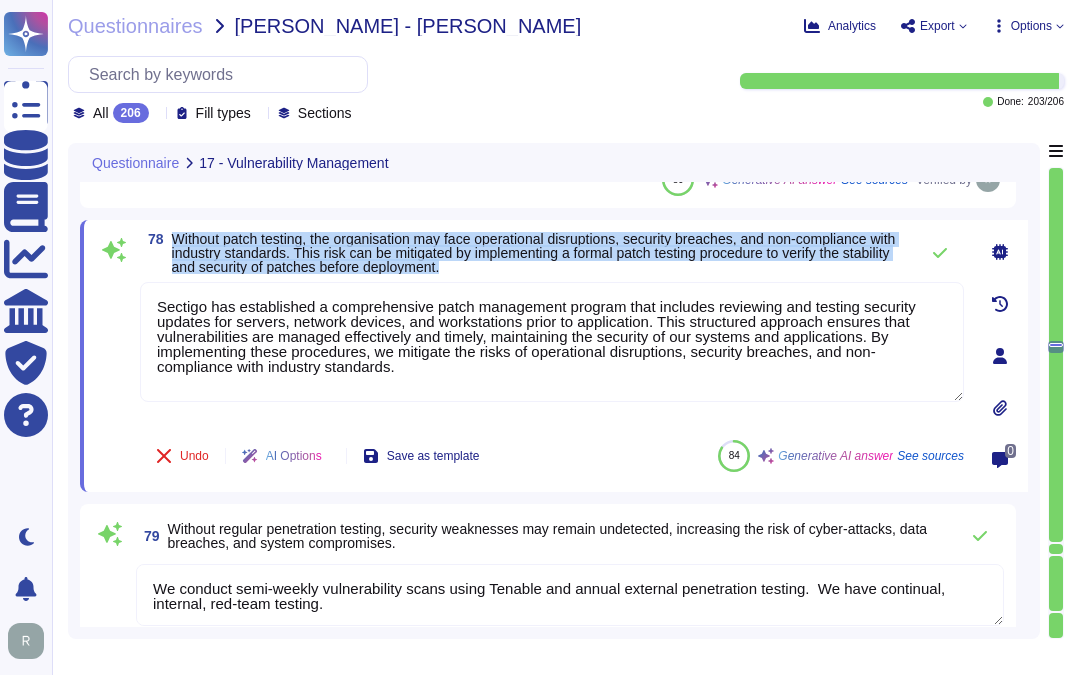 drag, startPoint x: 173, startPoint y: 233, endPoint x: 534, endPoint y: 264, distance: 362.32858 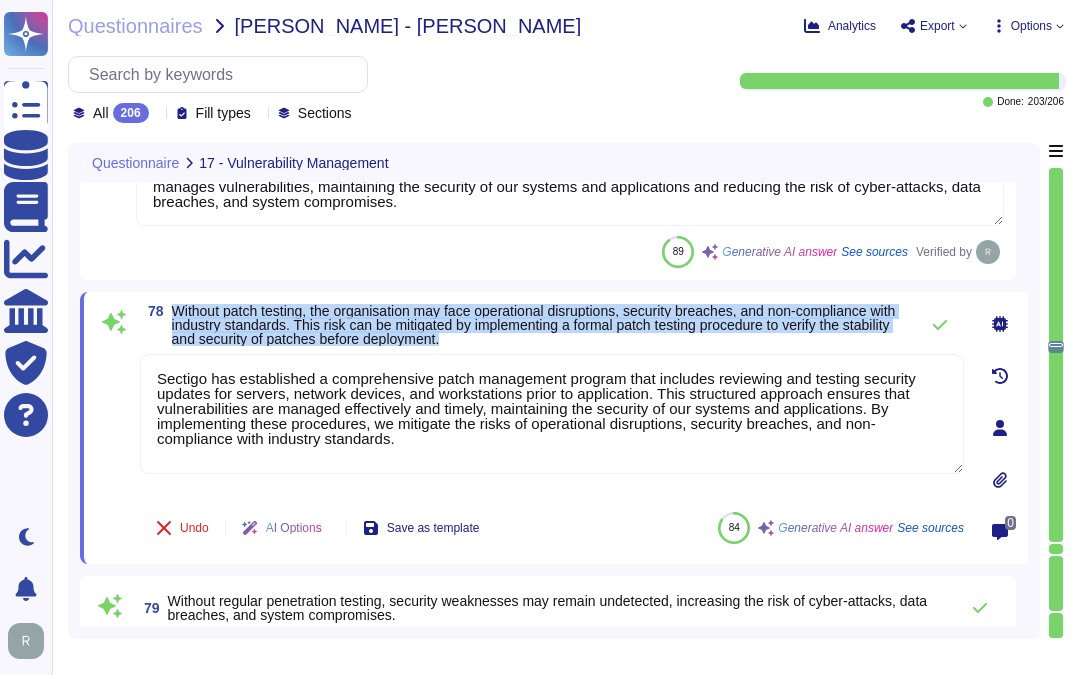 scroll, scrollTop: 17237, scrollLeft: 0, axis: vertical 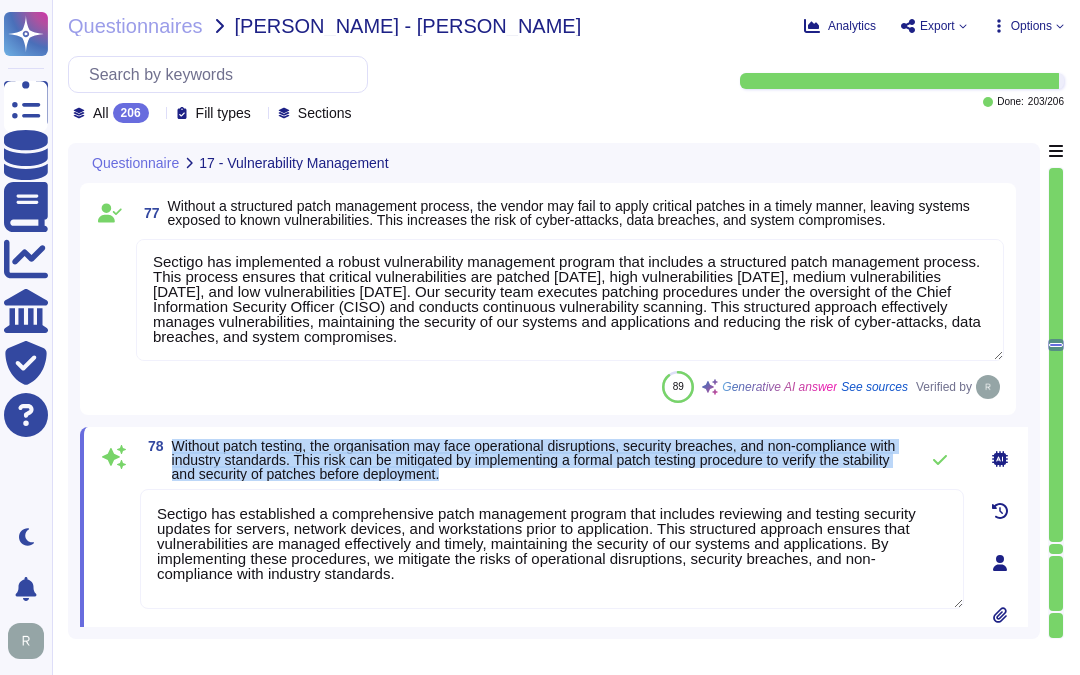 type on "Sectigo employs several compensating controls to manage risks associated with penetration testing, including:
1. Regular Vulnerability Scanning: We conduct internal and external vulnerability scans on at least a monthly basis, utilizing tools like Qualys for external scanning and Tenable for continuous scanning. Internal scans are performed at least weekly.
2. Continuous Internal Penetration Testing: Internal penetration testing is performed continuously to identify vulnerabilities and attack vectors.
3. Patch Management: All available high-risk security patches are applied and verified at least monthly. Critical vulnerabilities are patched [DATE], and high vulnerabilities [DATE], following documented policies and procedures.
4. 24/7 Monitoring: Our security team, including a Chief Information Security Officer (CISO), oversees continuous monitoring using automated tools, including anti-virus and anti-malware solutions, to detect and respond to vulnerabilities.
5. Incident Response: D..." 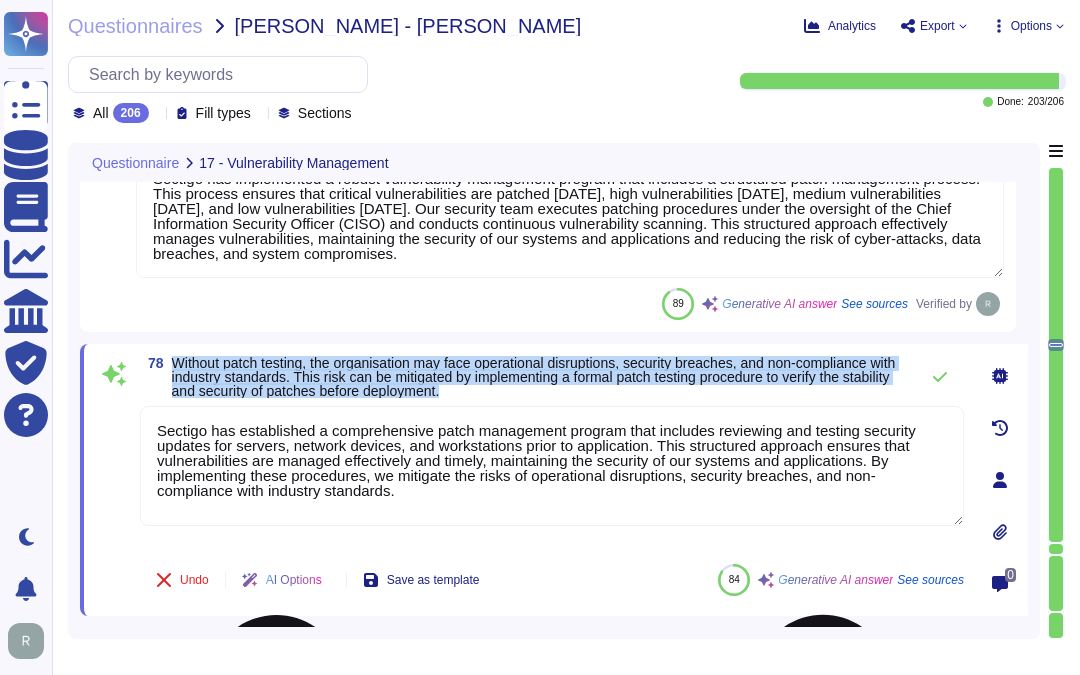 scroll, scrollTop: 17237, scrollLeft: 0, axis: vertical 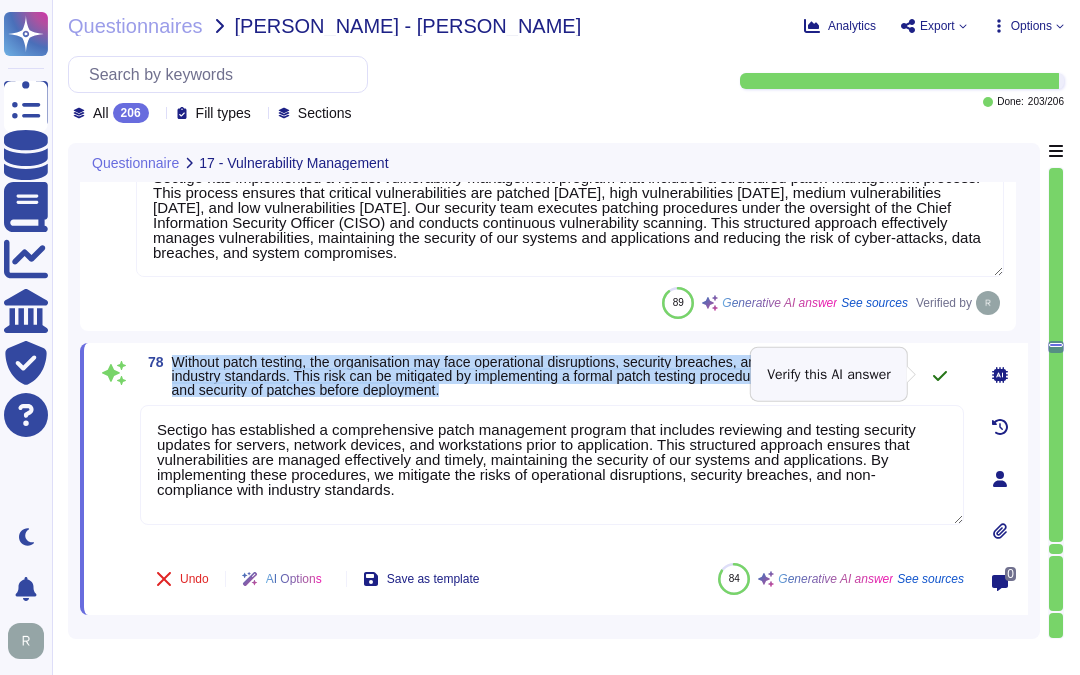 click 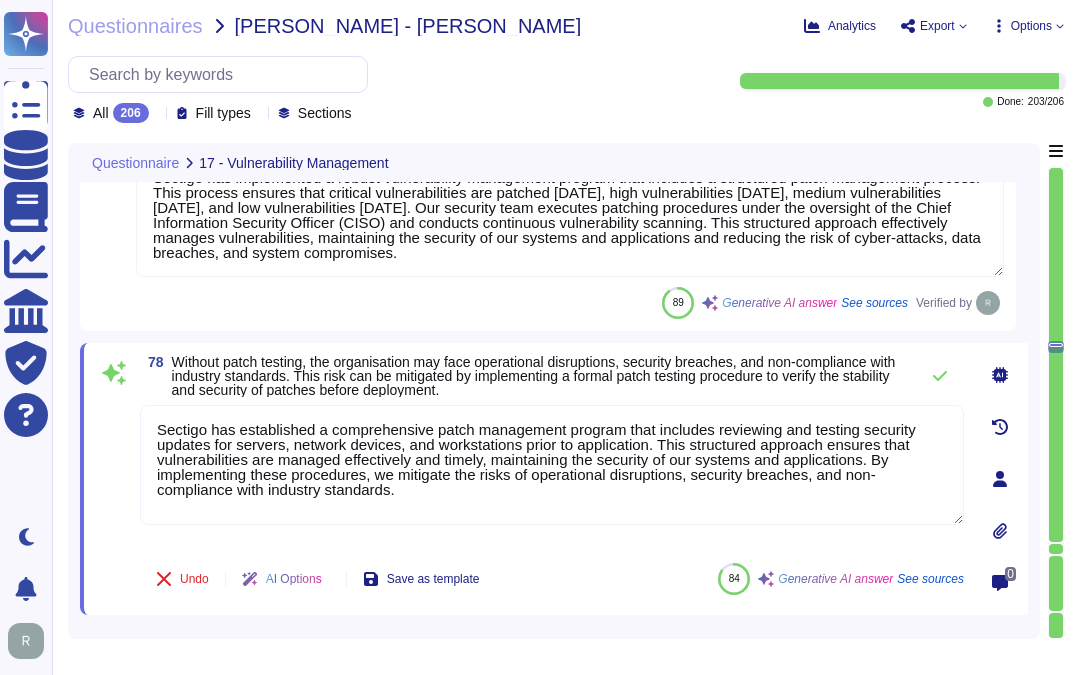 click 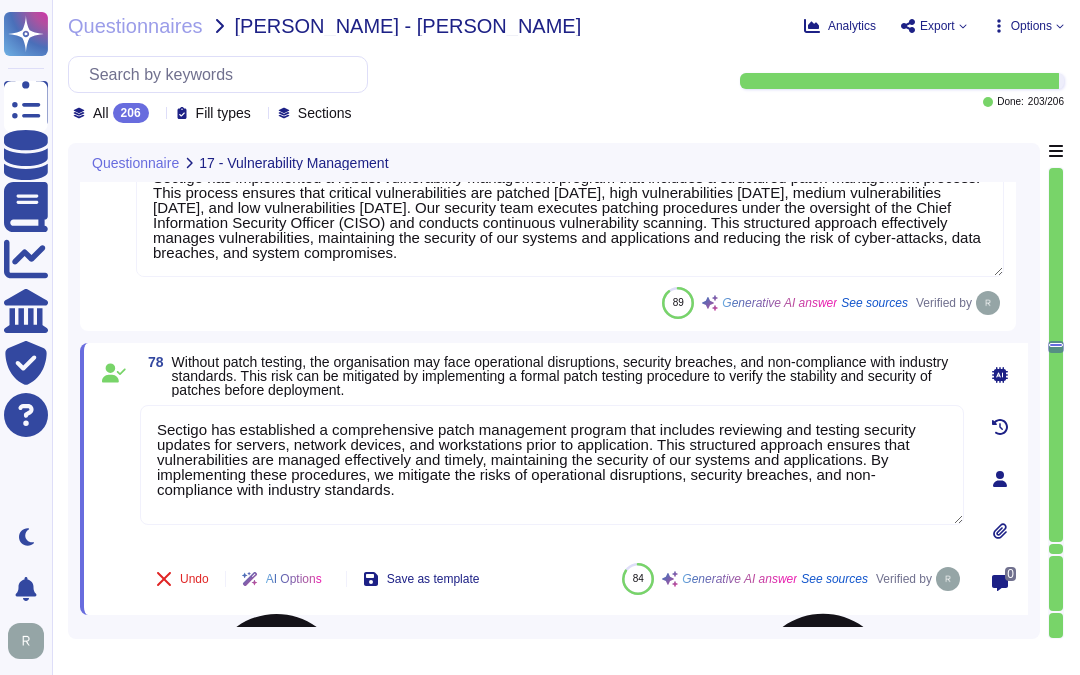 click on "Sectigo has established a comprehensive patch management program that includes reviewing and testing security updates for servers, network devices, and workstations prior to application. This structured approach ensures that vulnerabilities are managed effectively and timely, maintaining the security of our systems and applications. By implementing these procedures, we mitigate the risks of operational disruptions, security breaches, and non-compliance with industry standards." at bounding box center [552, 465] 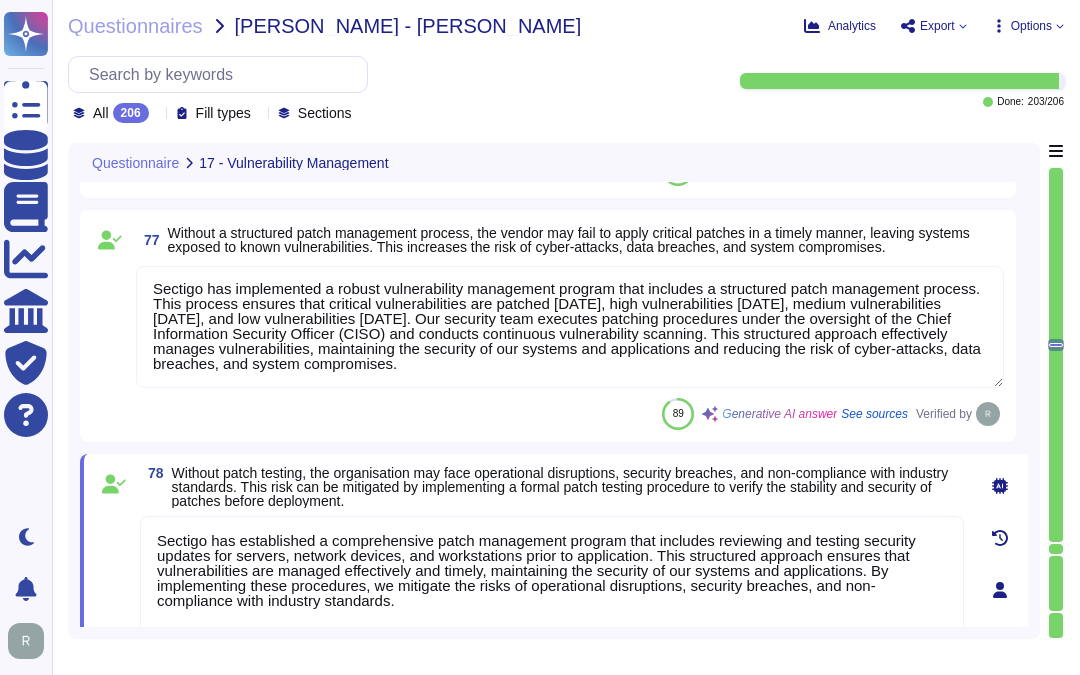 type on "Sectigo employs several compensating controls to manage risks associated with penetration testing, including:
1. Regular Vulnerability Scanning: We conduct internal and external vulnerability scans on at least a monthly basis, utilizing tools like Qualys for external scanning and Tenable for continuous scanning. Internal scans are performed at least weekly.
2. Continuous Internal Penetration Testing: Internal penetration testing is performed continuously to identify vulnerabilities and attack vectors.
3. Patch Management: All available high-risk security patches are applied and verified at least monthly. Critical vulnerabilities are patched [DATE], and high vulnerabilities [DATE], following documented policies and procedures.
4. 24/7 Monitoring: Our security team, including a Chief Information Security Officer (CISO), oversees continuous monitoring using automated tools, including anti-virus and anti-malware solutions, to detect and respond to vulnerabilities.
5. Incident Response: D..." 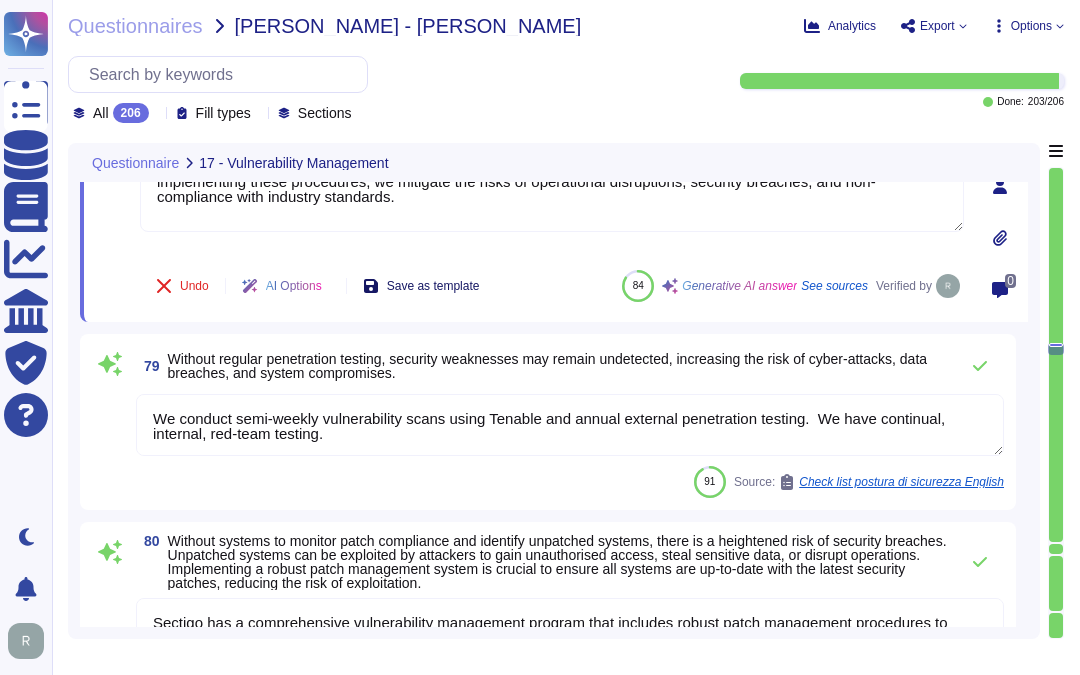 scroll, scrollTop: 17571, scrollLeft: 0, axis: vertical 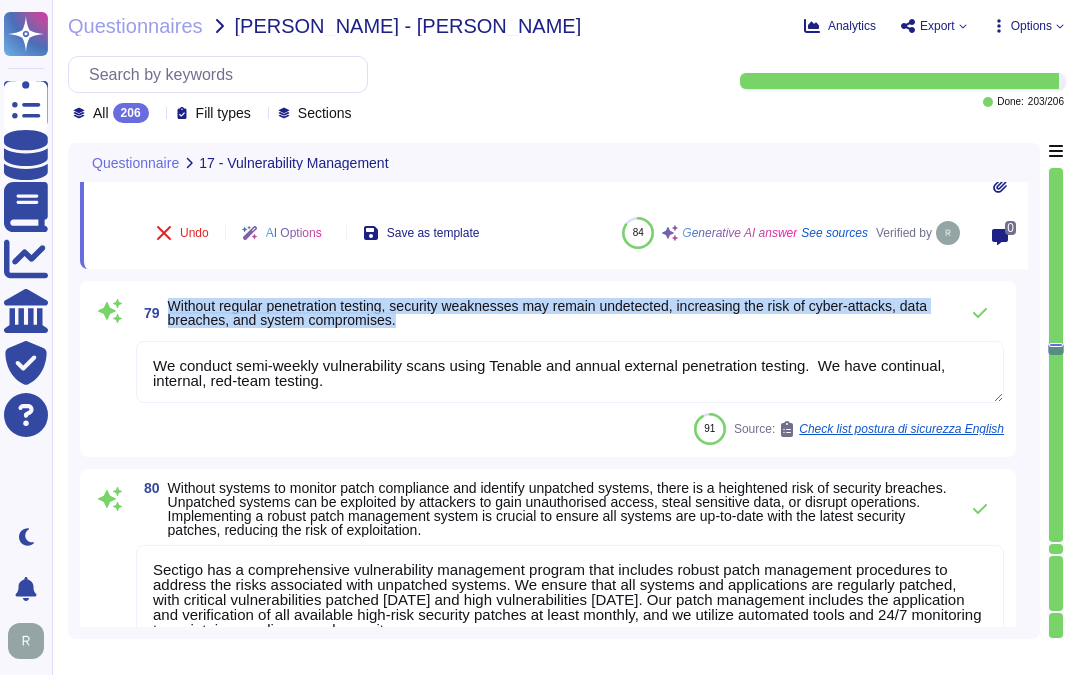 drag, startPoint x: 167, startPoint y: 297, endPoint x: 402, endPoint y: 308, distance: 235.25731 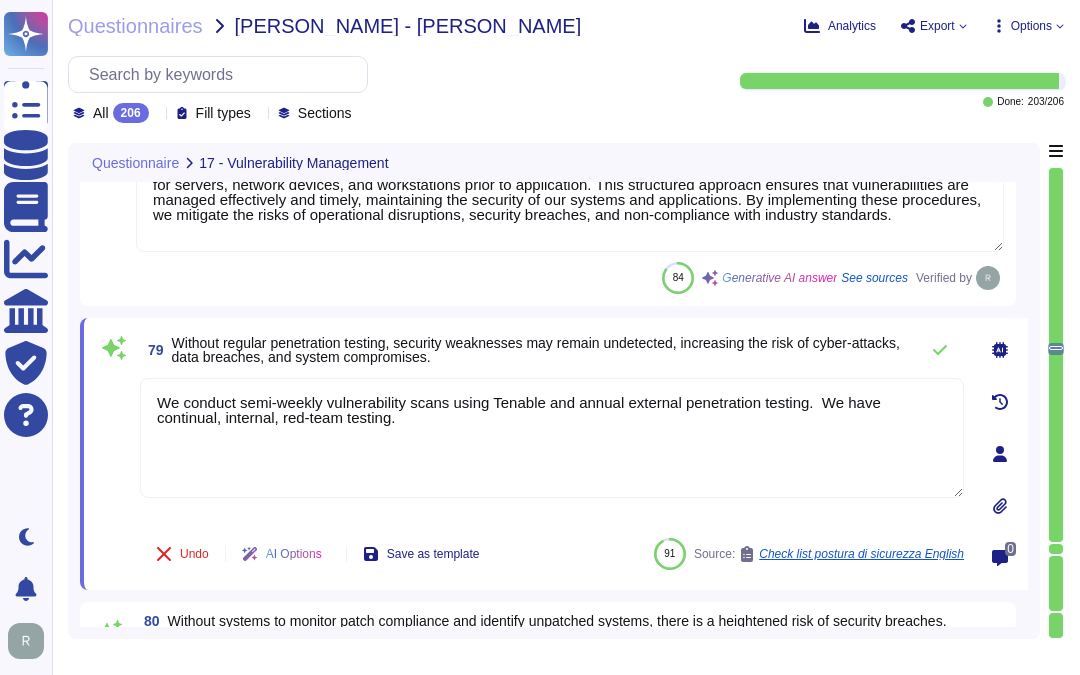 type on "Sectigo has established specific Service Level Agreements (SLAs) for patch deployment based on the criticality of vulnerabilities:
1. Critical Vulnerabilities: Patched [DATE] (96 hours).
2. High Vulnerabilities: Patched [DATE].
3. Medium Vulnerabilities: Patched [DATE].
4. Low Vulnerabilities: Patched [DATE].
These SLAs ensure that vulnerabilities are addressed promptly, reducing the window of exposure to potential threats. Additionally, all applicable vendor security fixes and updates are implemented to further mitigate risks. The security team executes patching procedures under the oversight of the Chief Information Security Officer (CISO) and conducts continuous vulnerability scanning to maintain the security of our systems and applications." 